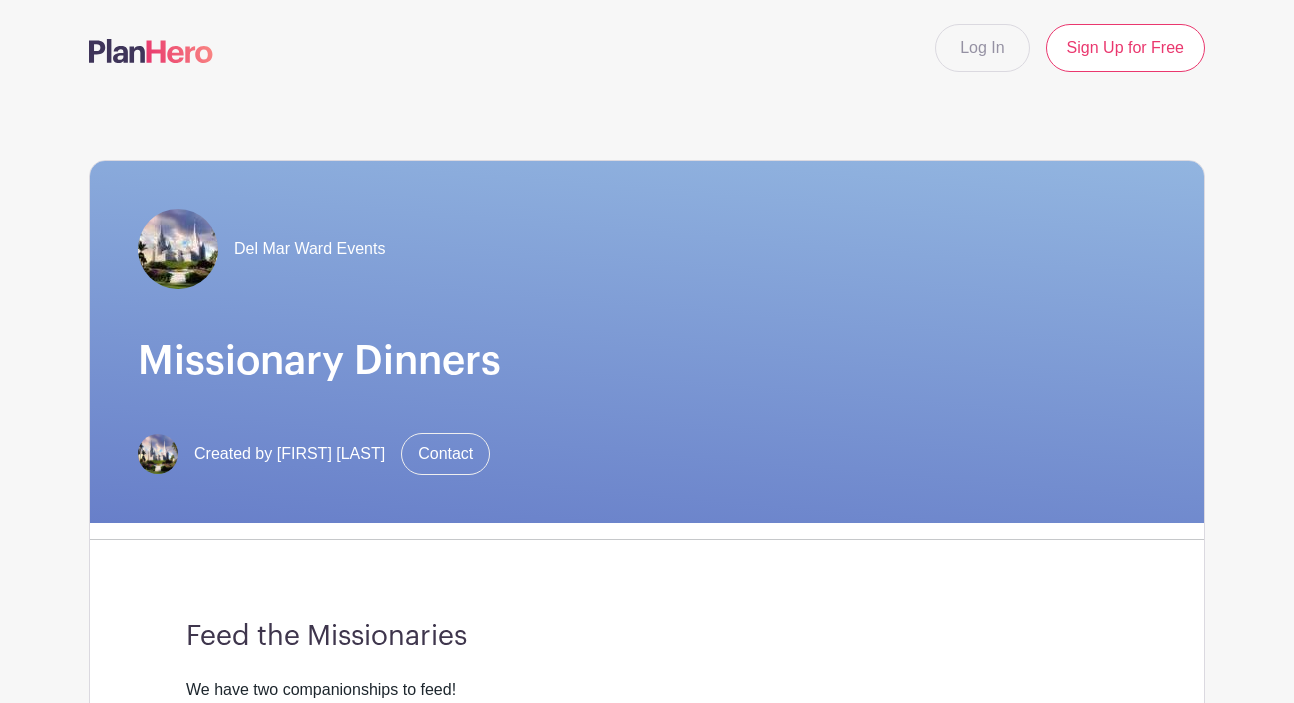 scroll, scrollTop: 0, scrollLeft: 0, axis: both 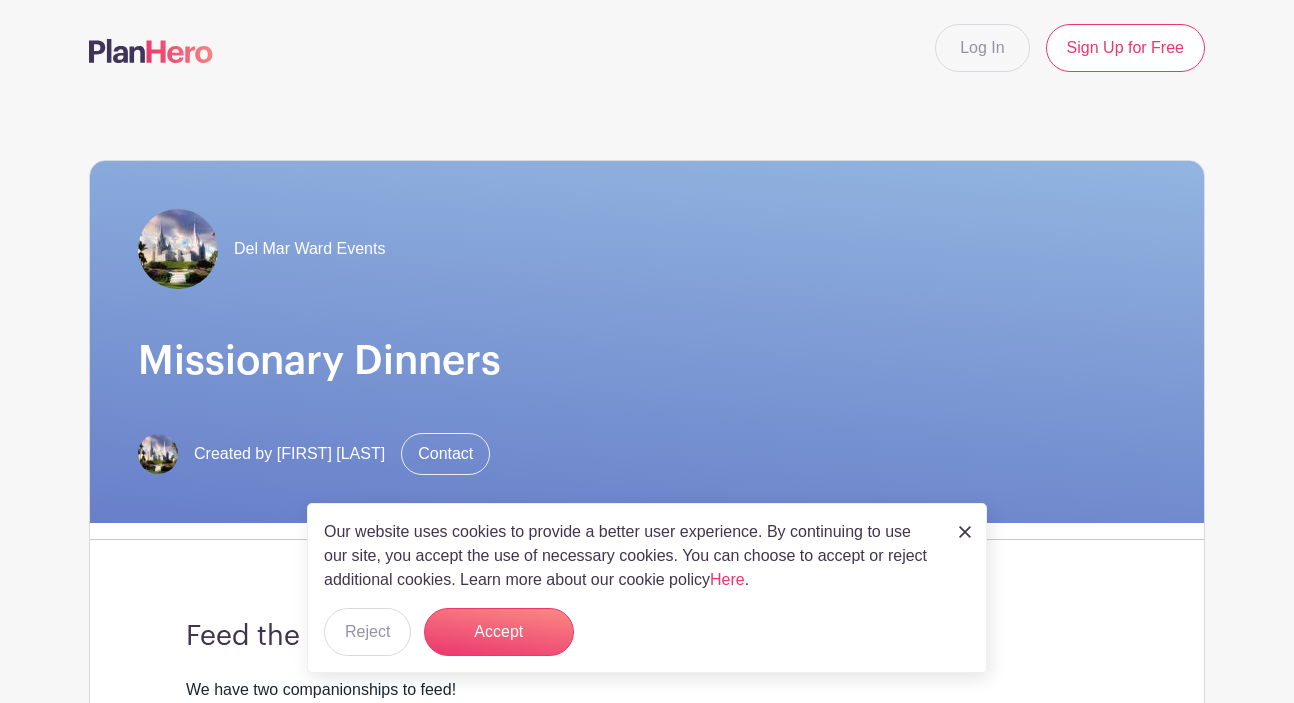 click at bounding box center [965, 532] 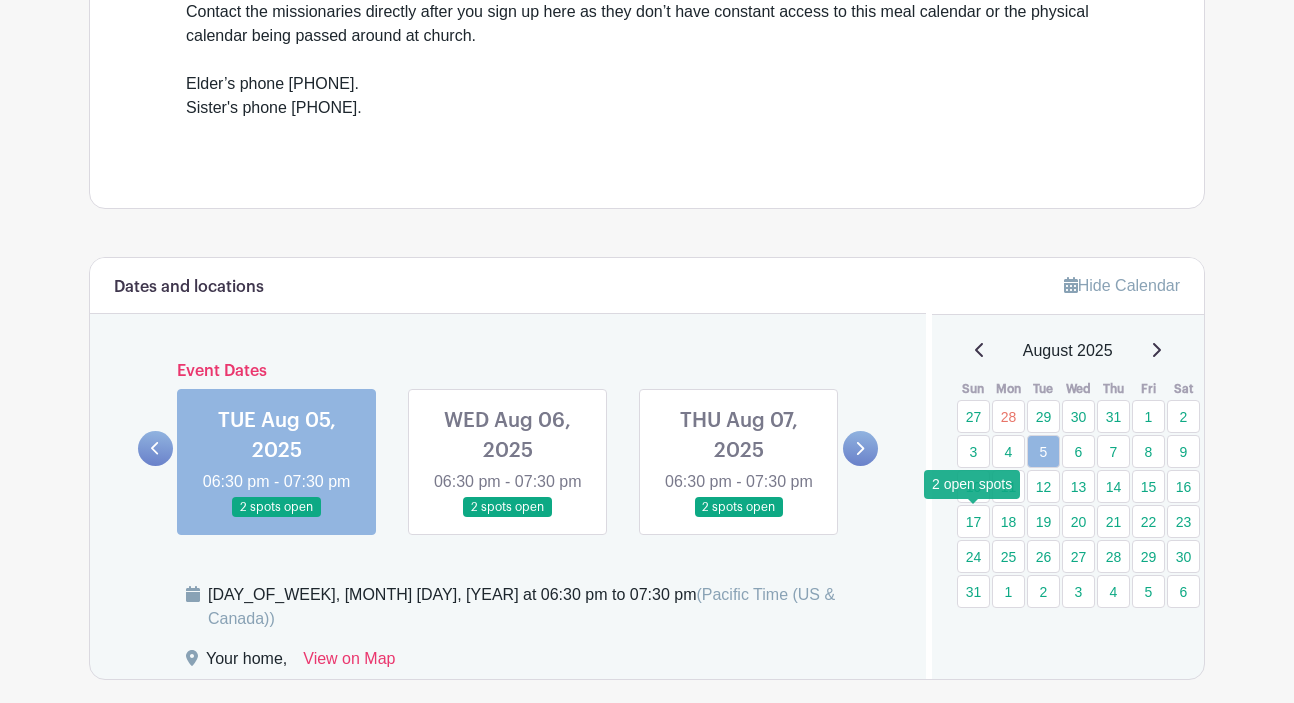 scroll, scrollTop: 752, scrollLeft: 0, axis: vertical 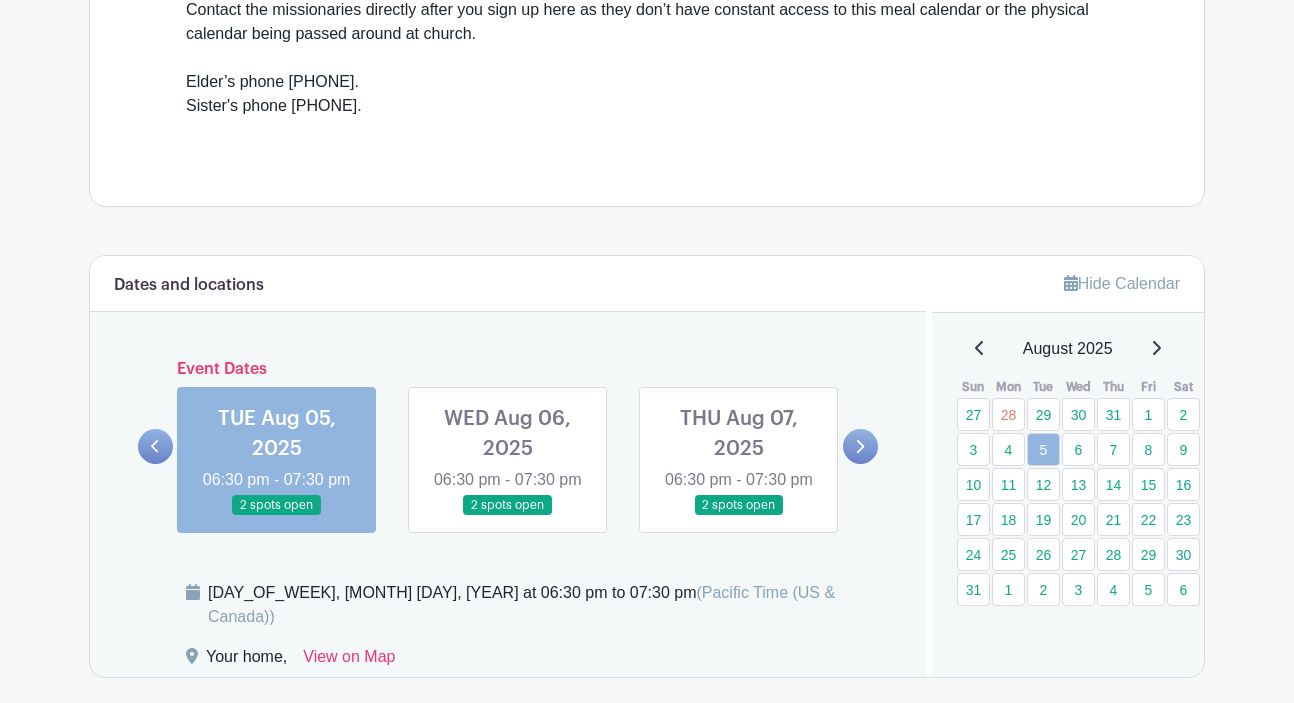 click 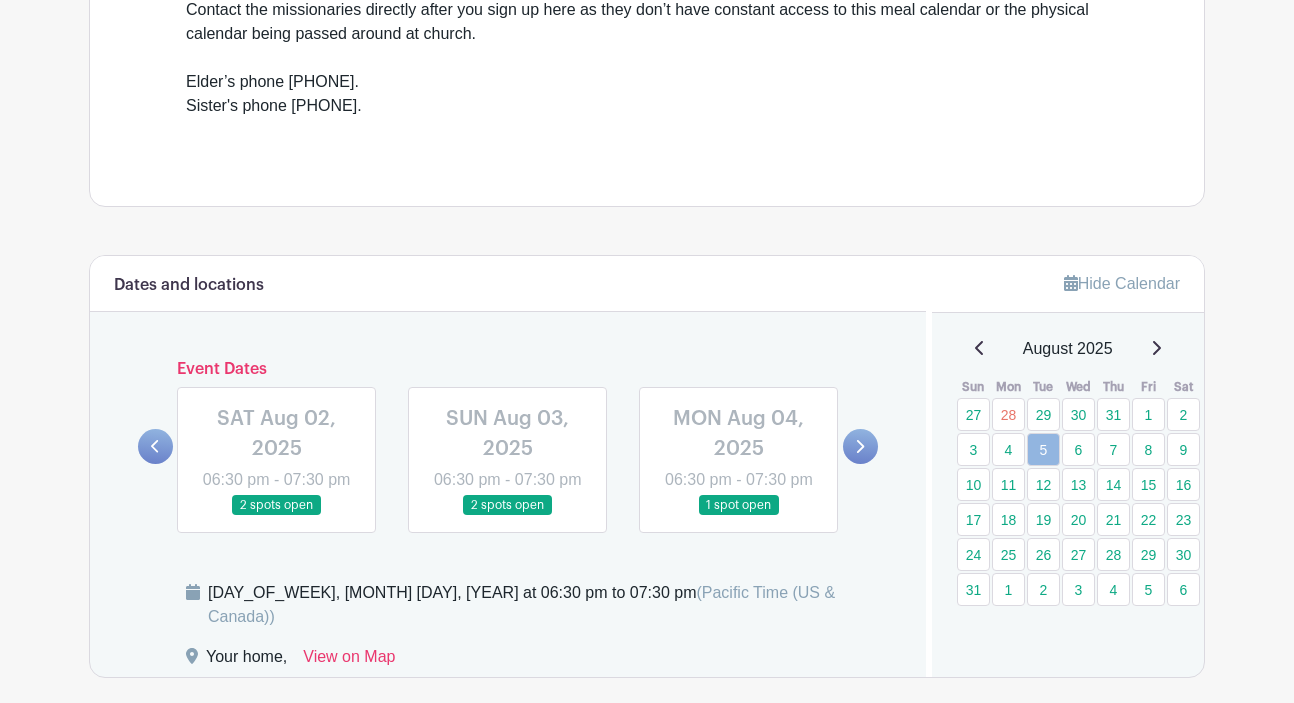 click 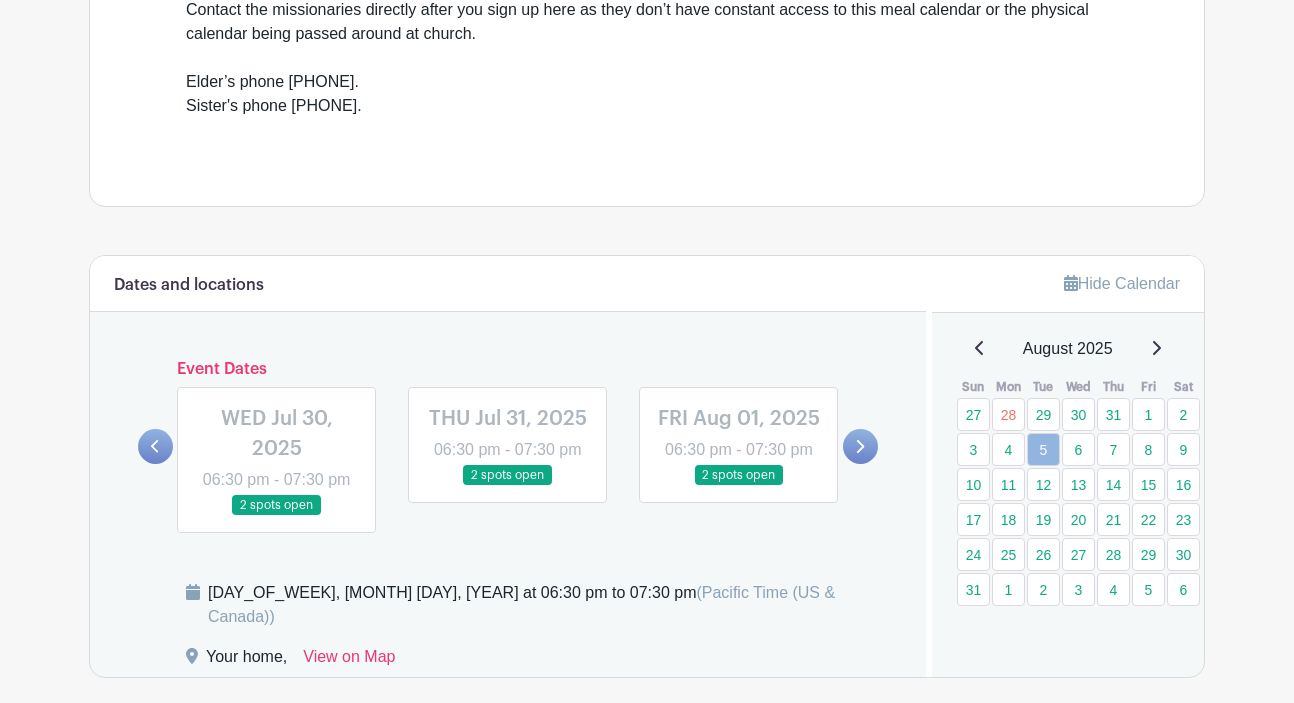 click 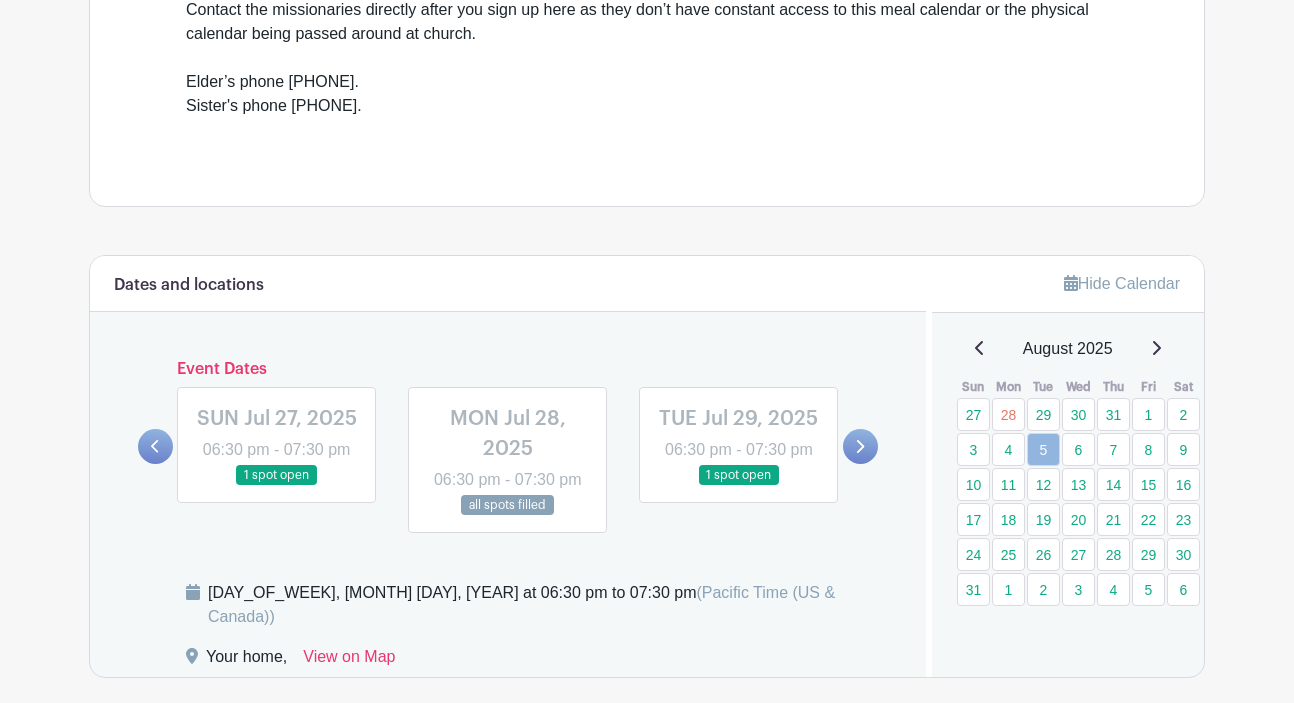 click 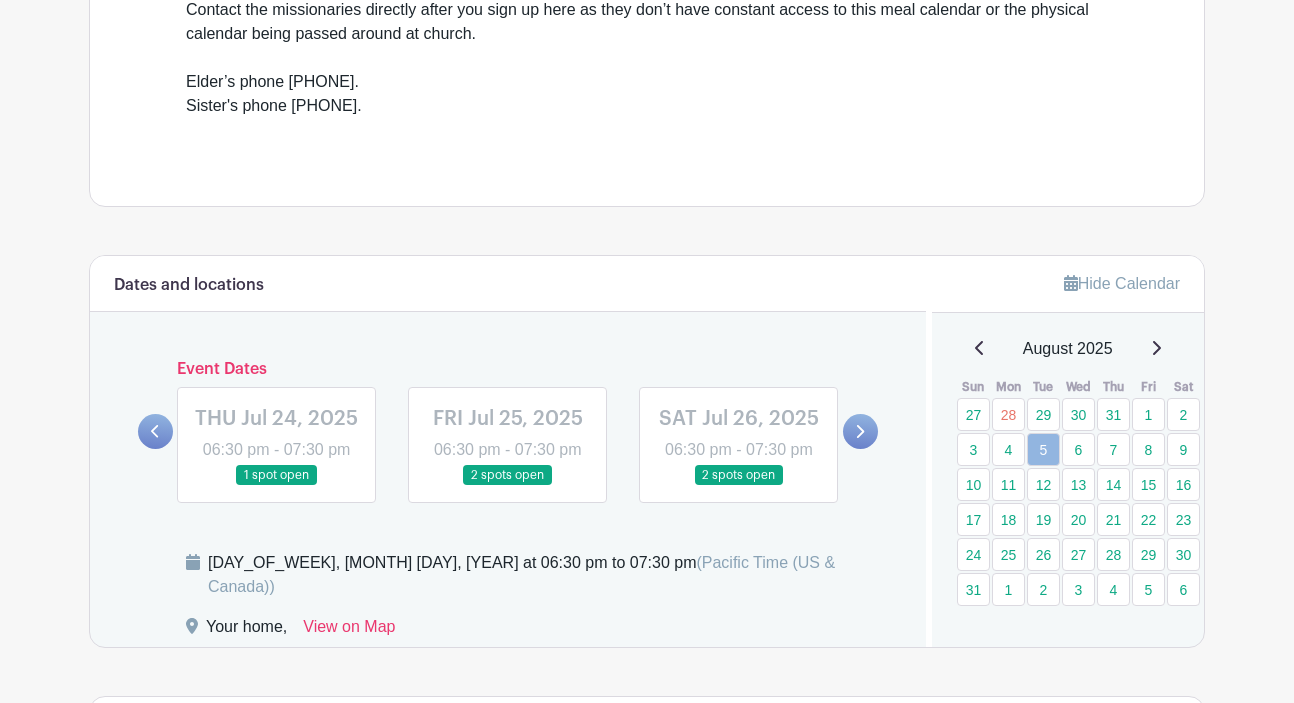 click 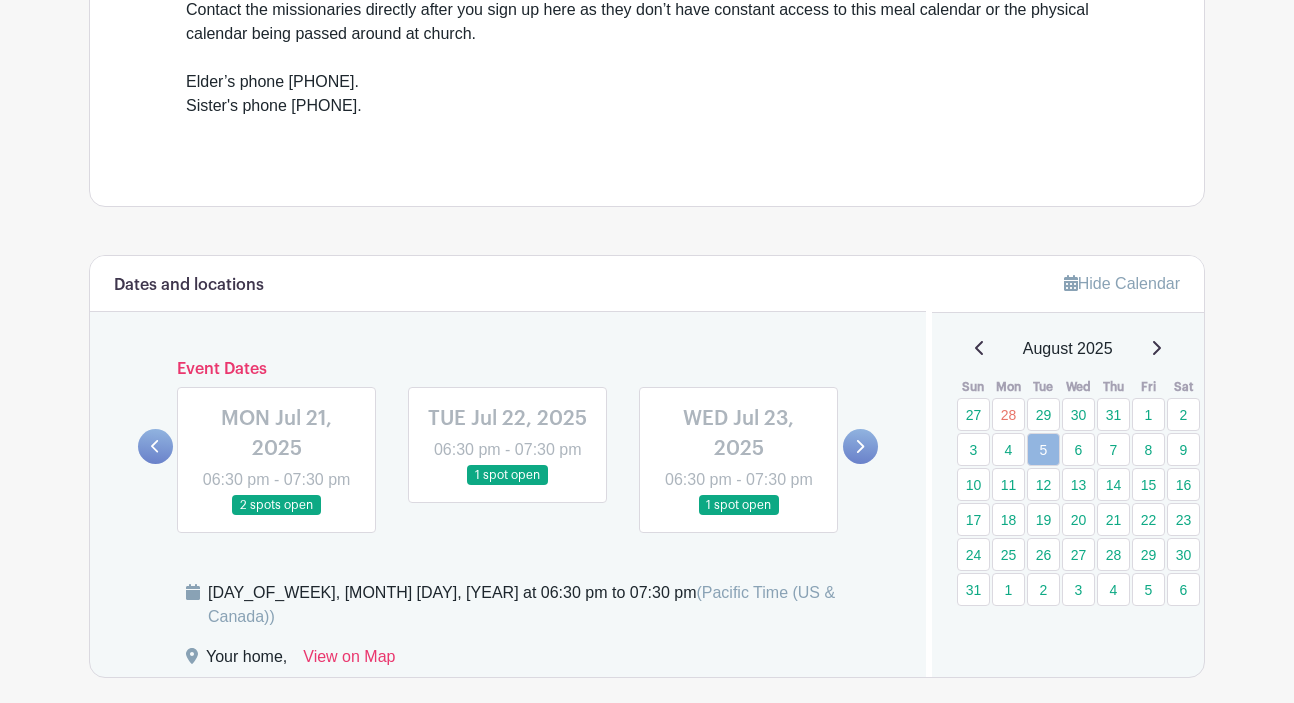 click at bounding box center [277, 516] 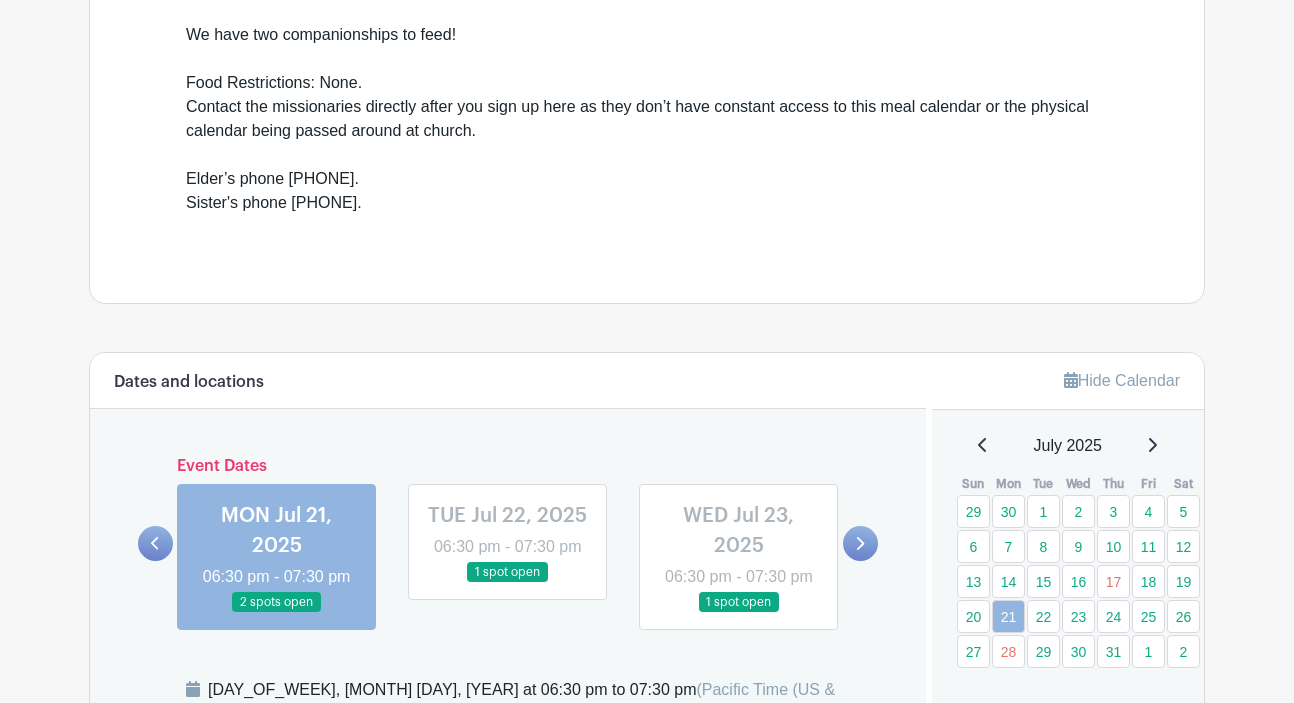 scroll, scrollTop: 679, scrollLeft: 0, axis: vertical 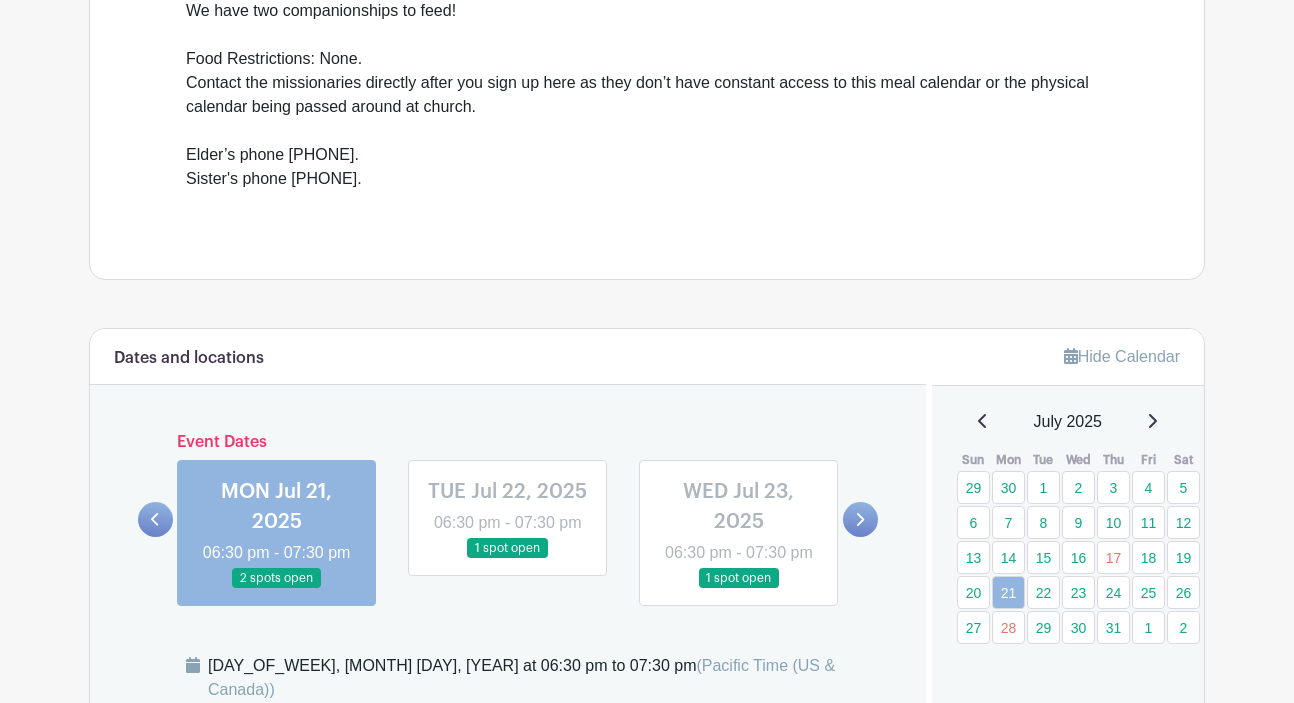 click at bounding box center [277, 589] 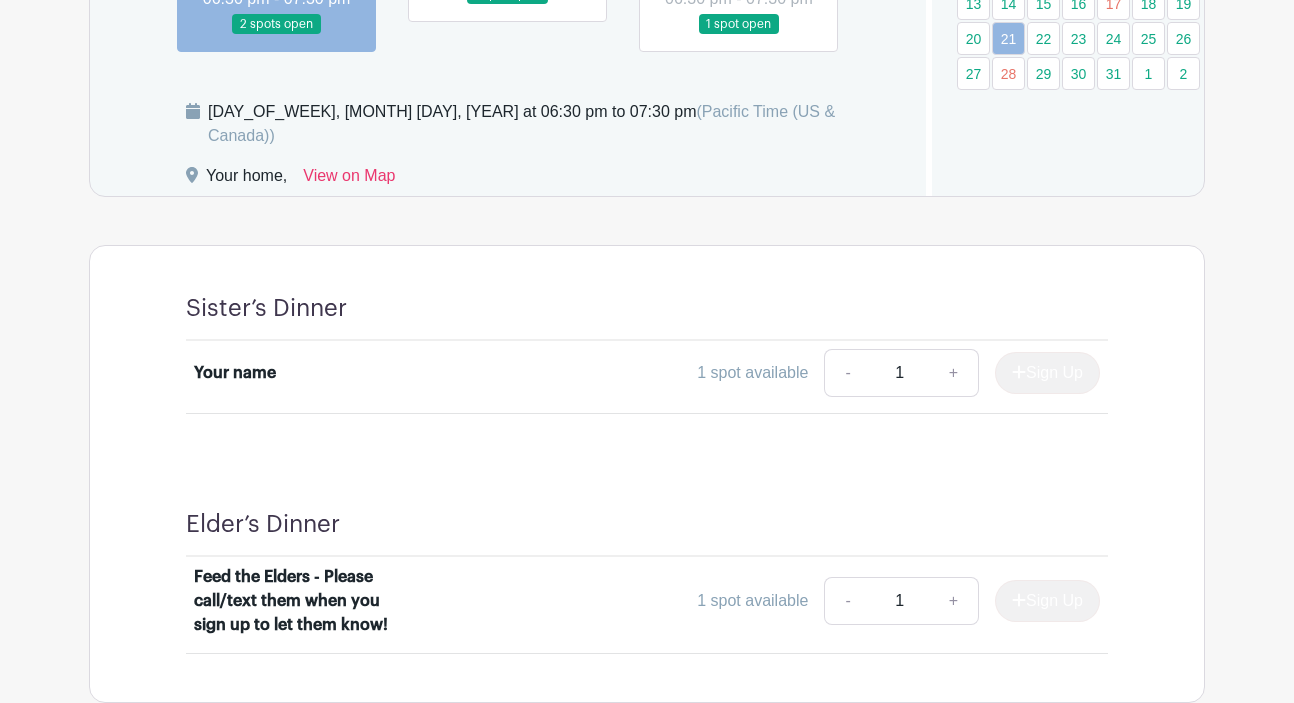 scroll, scrollTop: 1236, scrollLeft: 0, axis: vertical 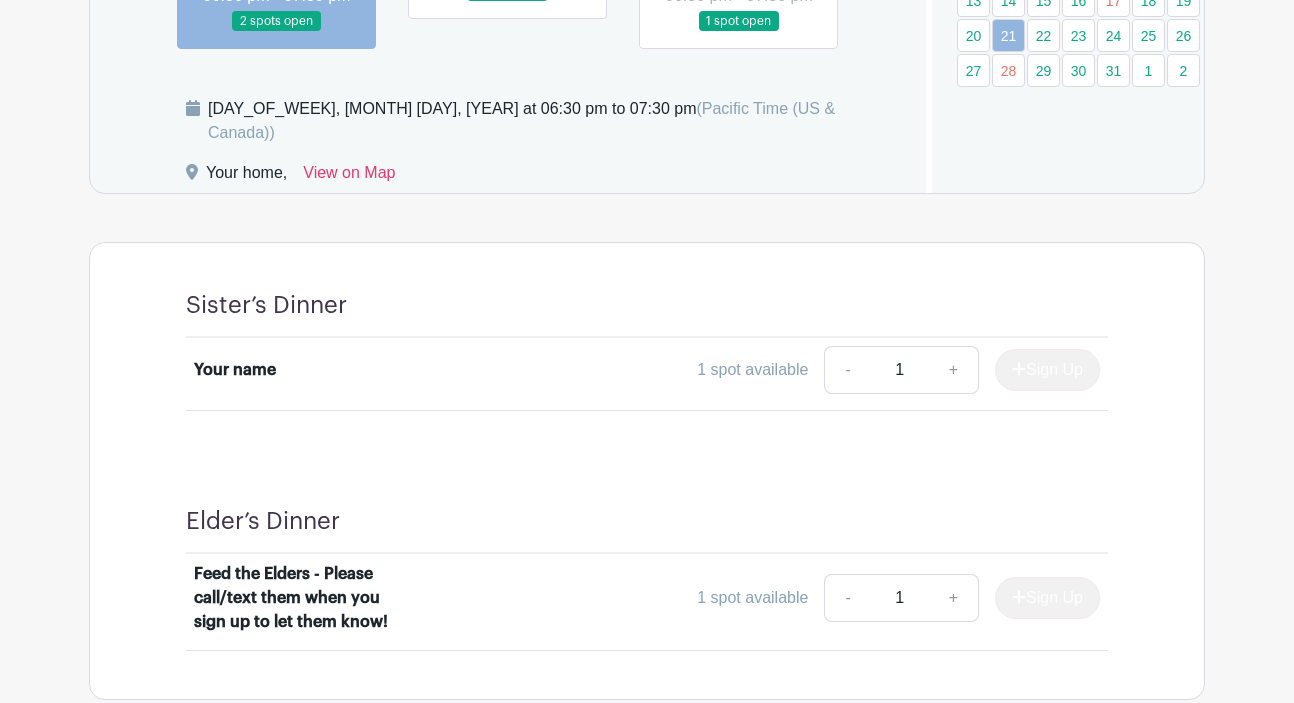click on "Sign Up" at bounding box center (1039, 370) 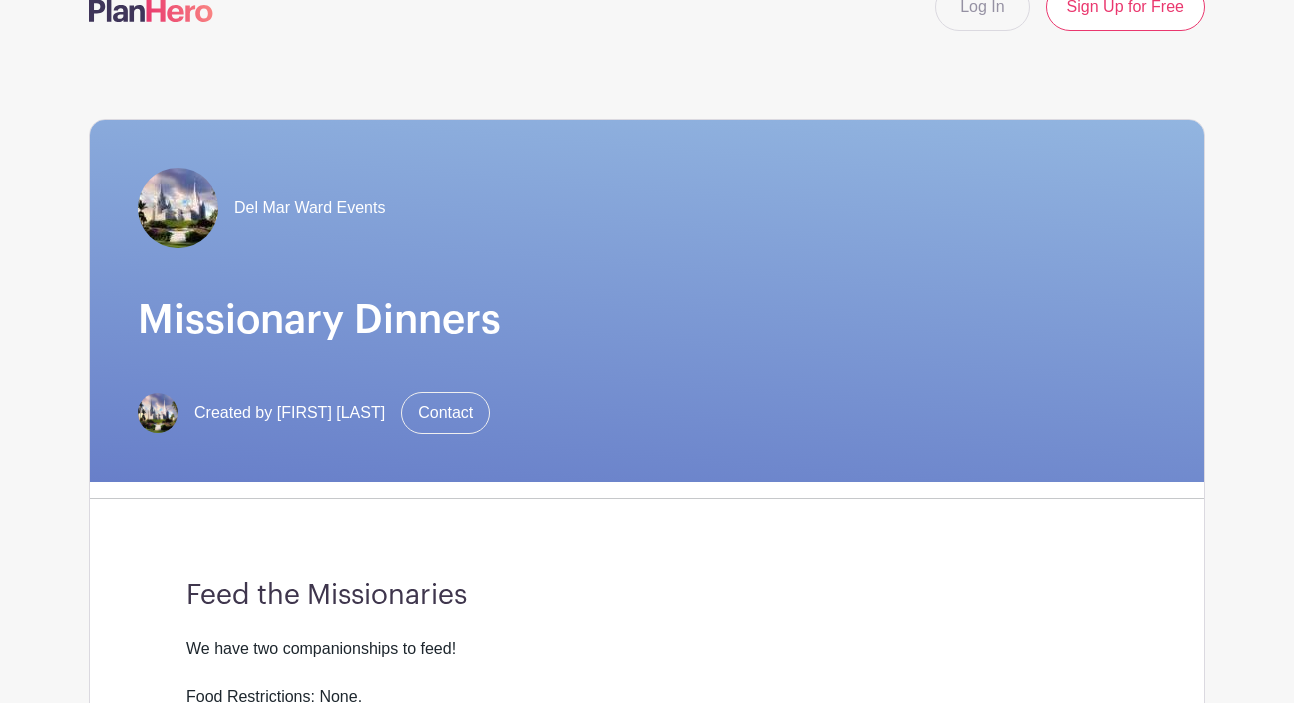 scroll, scrollTop: 0, scrollLeft: 0, axis: both 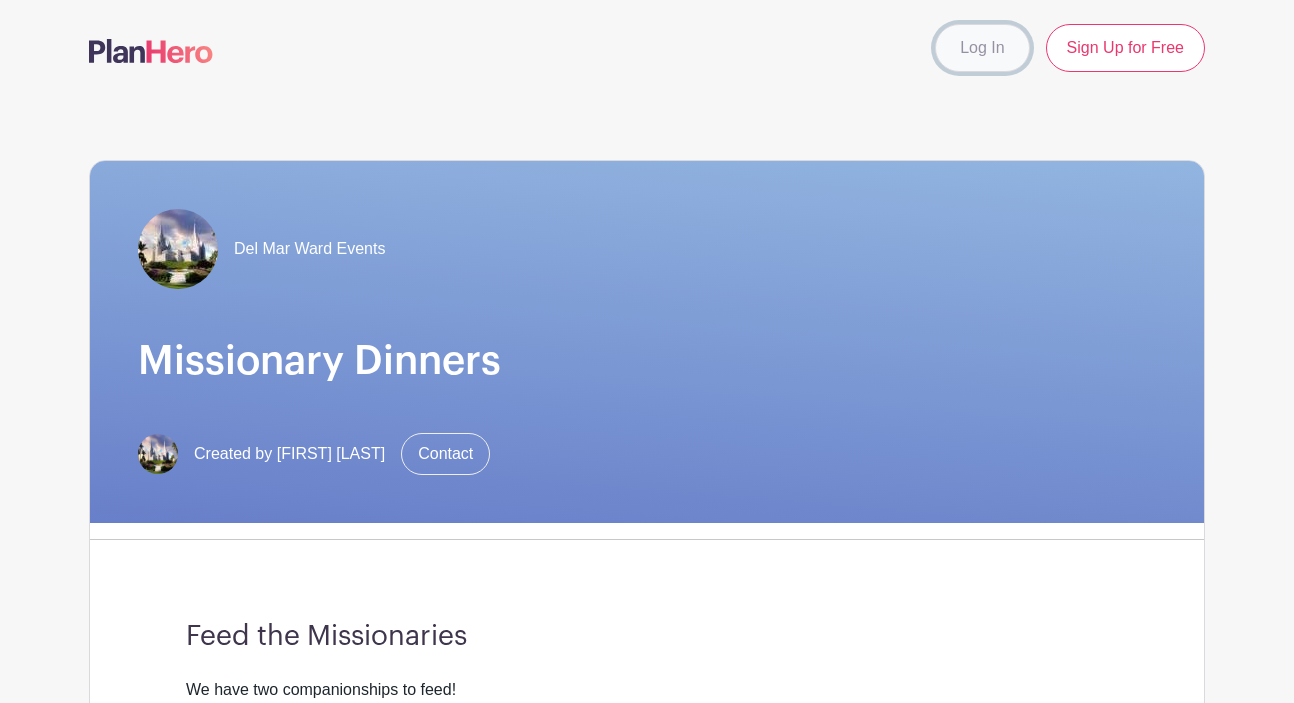 click on "Log In" at bounding box center [982, 48] 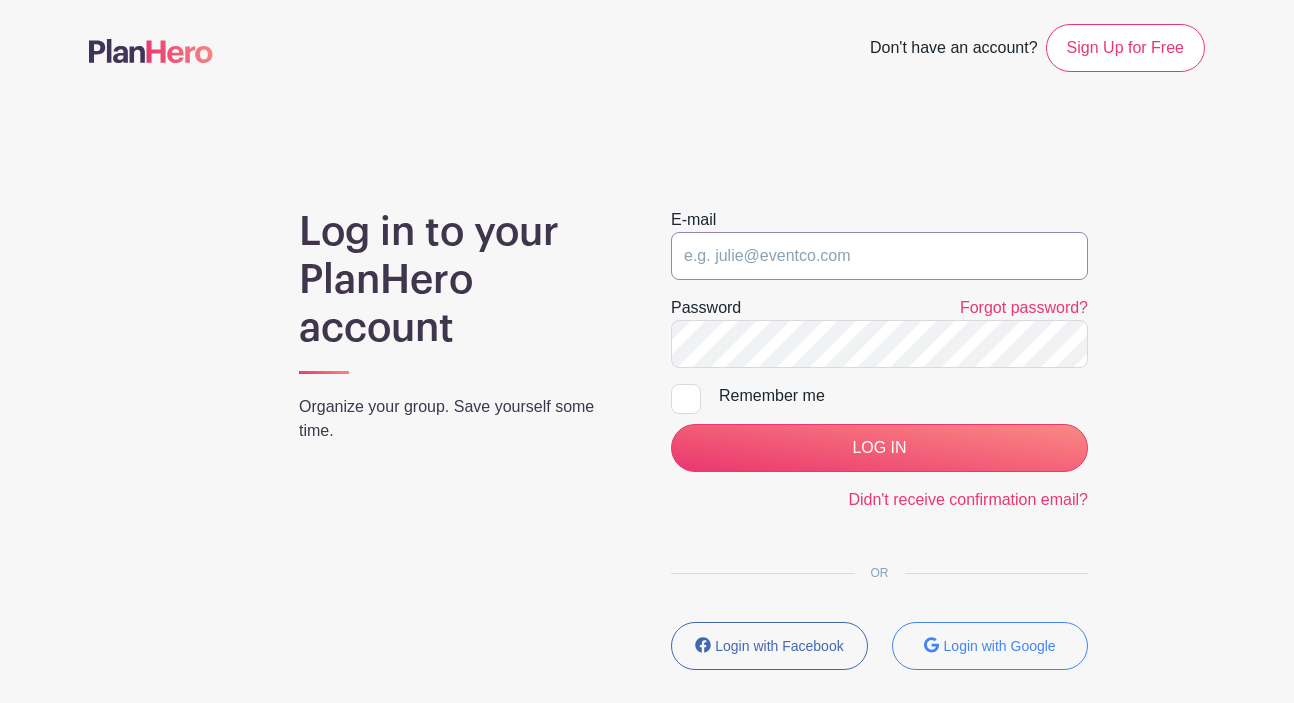 type on "Delmarreliefsociety@gmail.com" 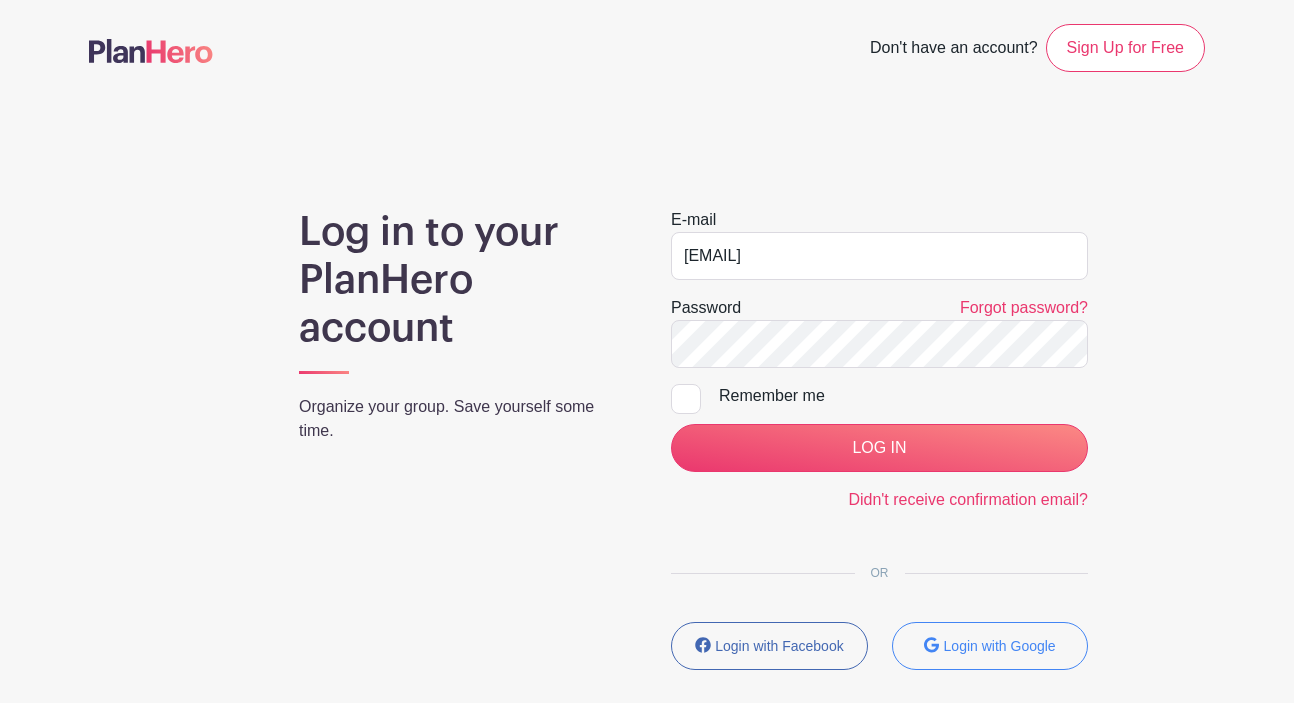 click at bounding box center (686, 399) 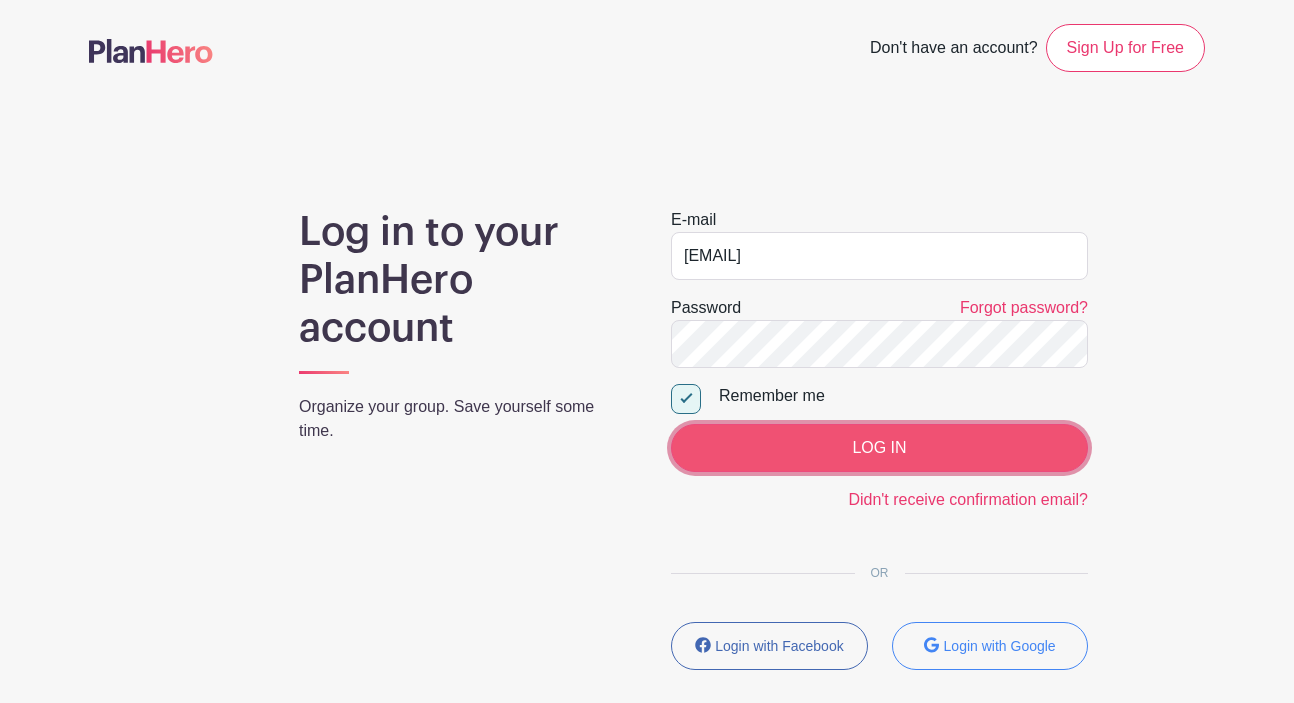 click on "LOG IN" at bounding box center [879, 448] 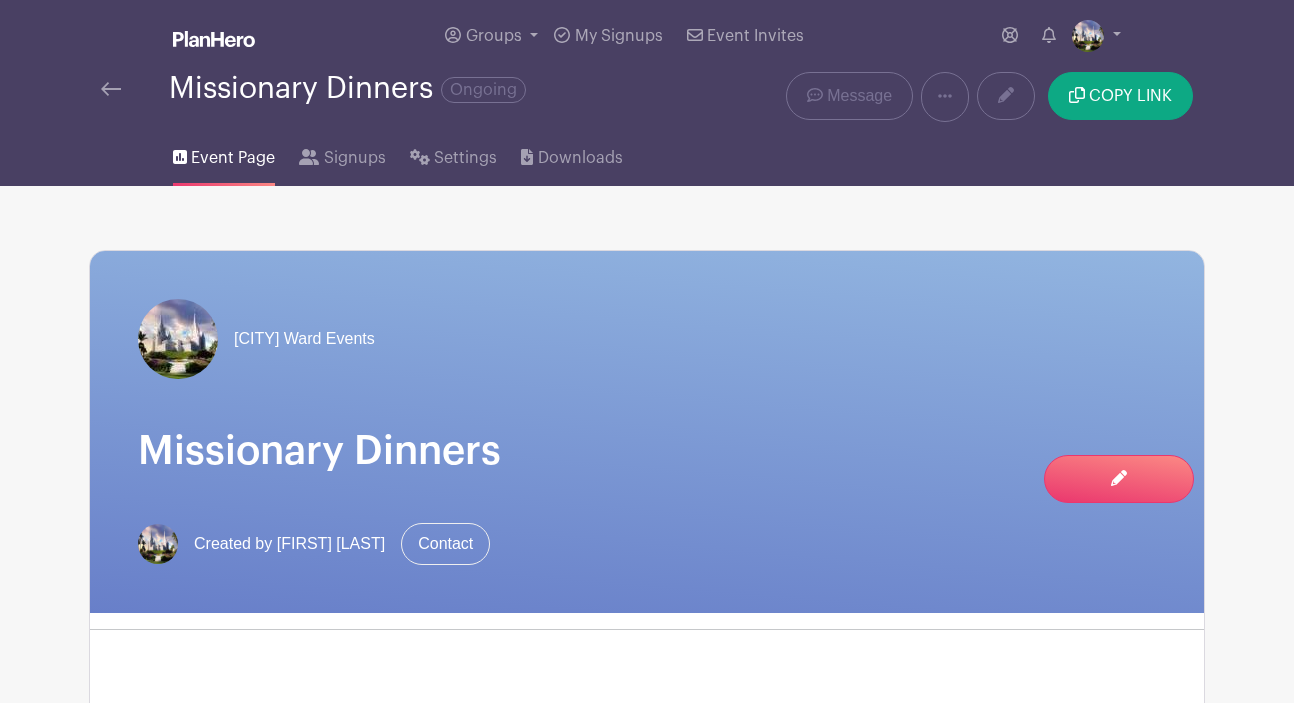 scroll, scrollTop: 0, scrollLeft: 0, axis: both 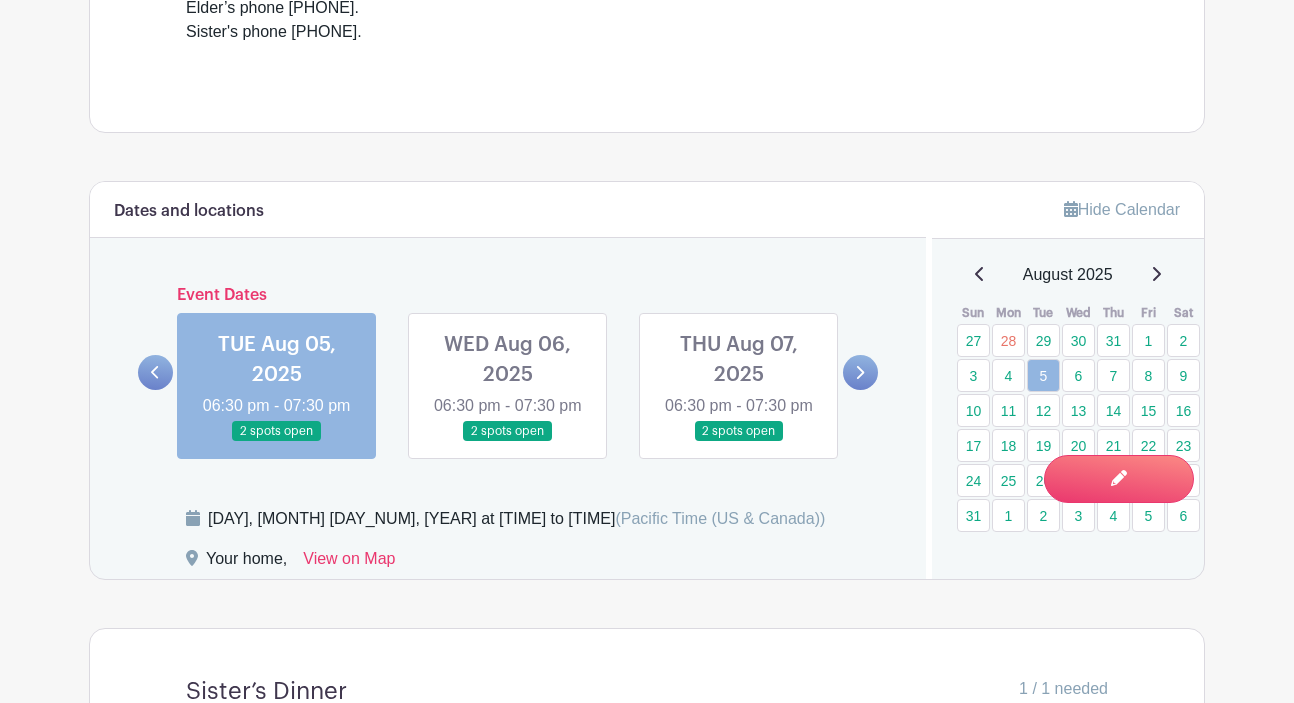 click at bounding box center (155, 372) 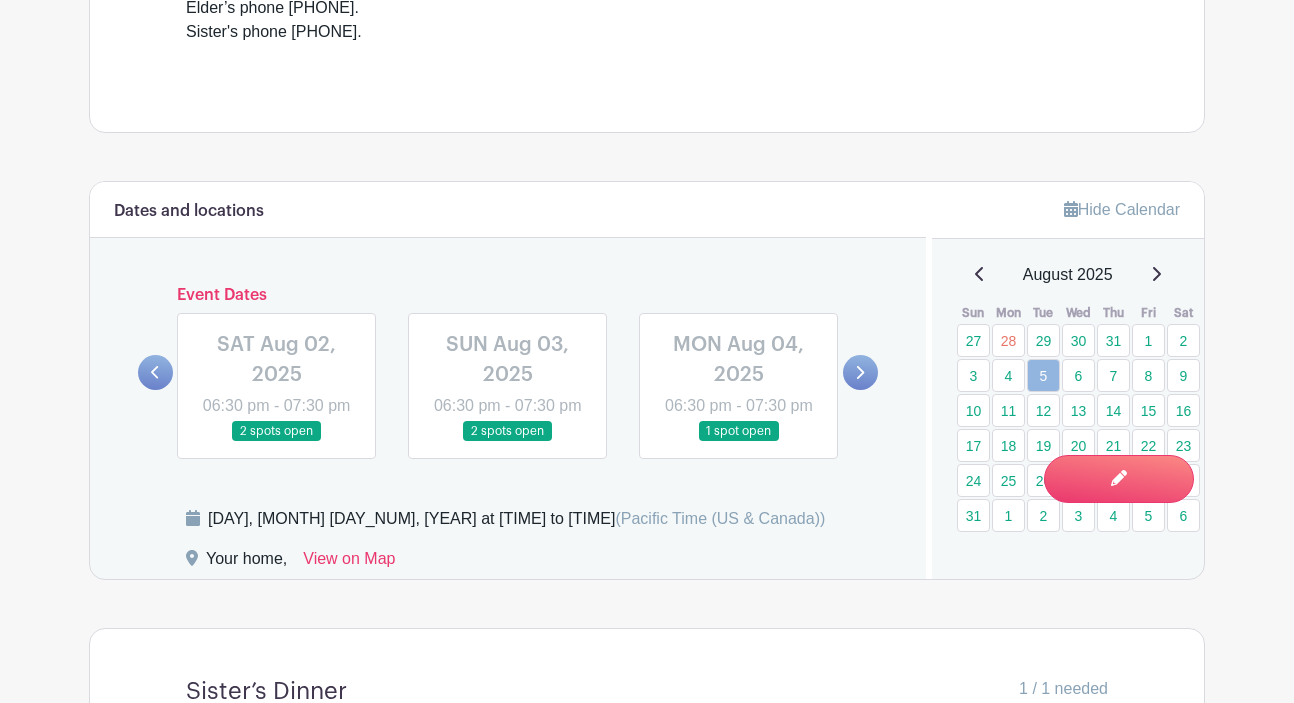 click at bounding box center (155, 372) 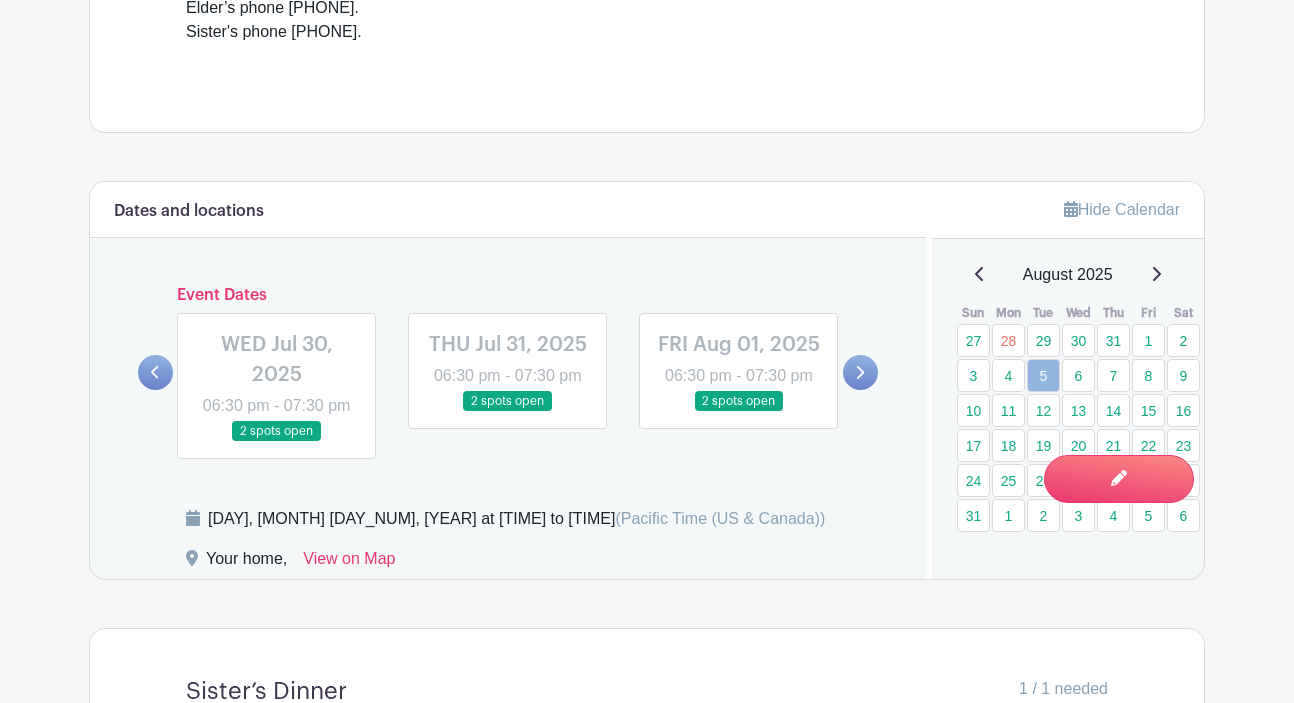 click at bounding box center [155, 372] 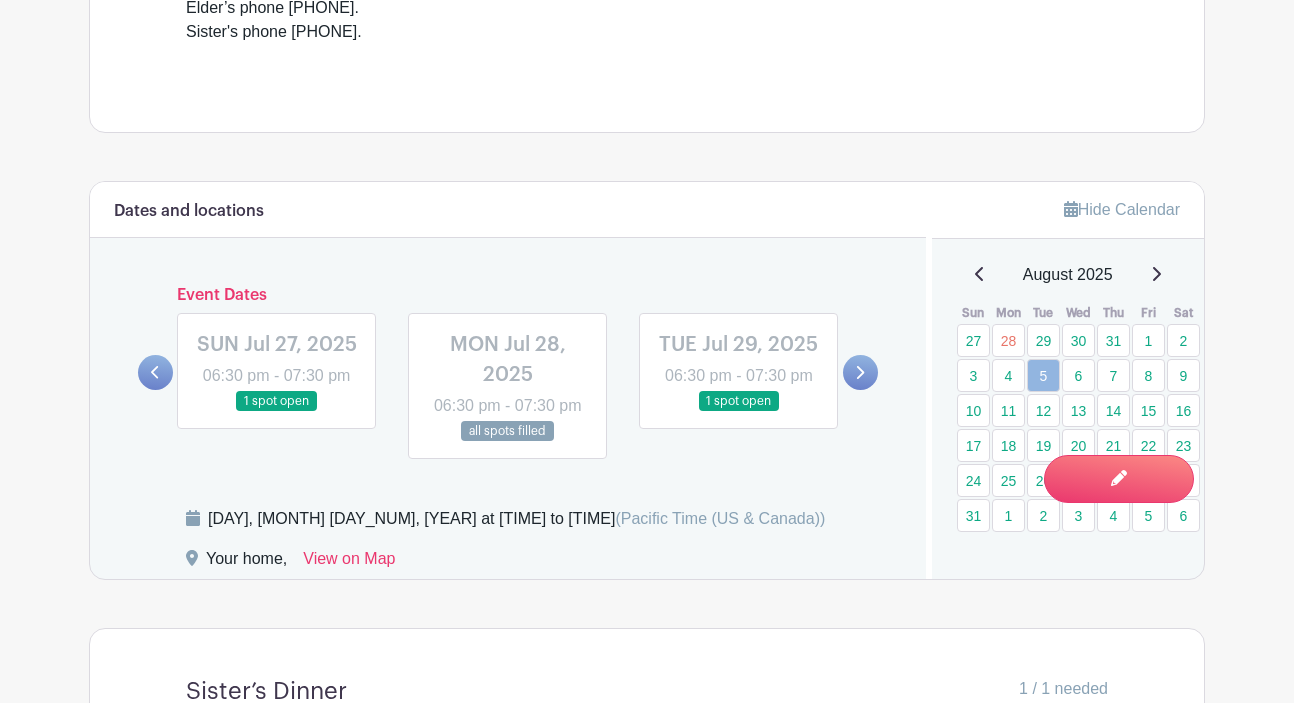 click at bounding box center [155, 372] 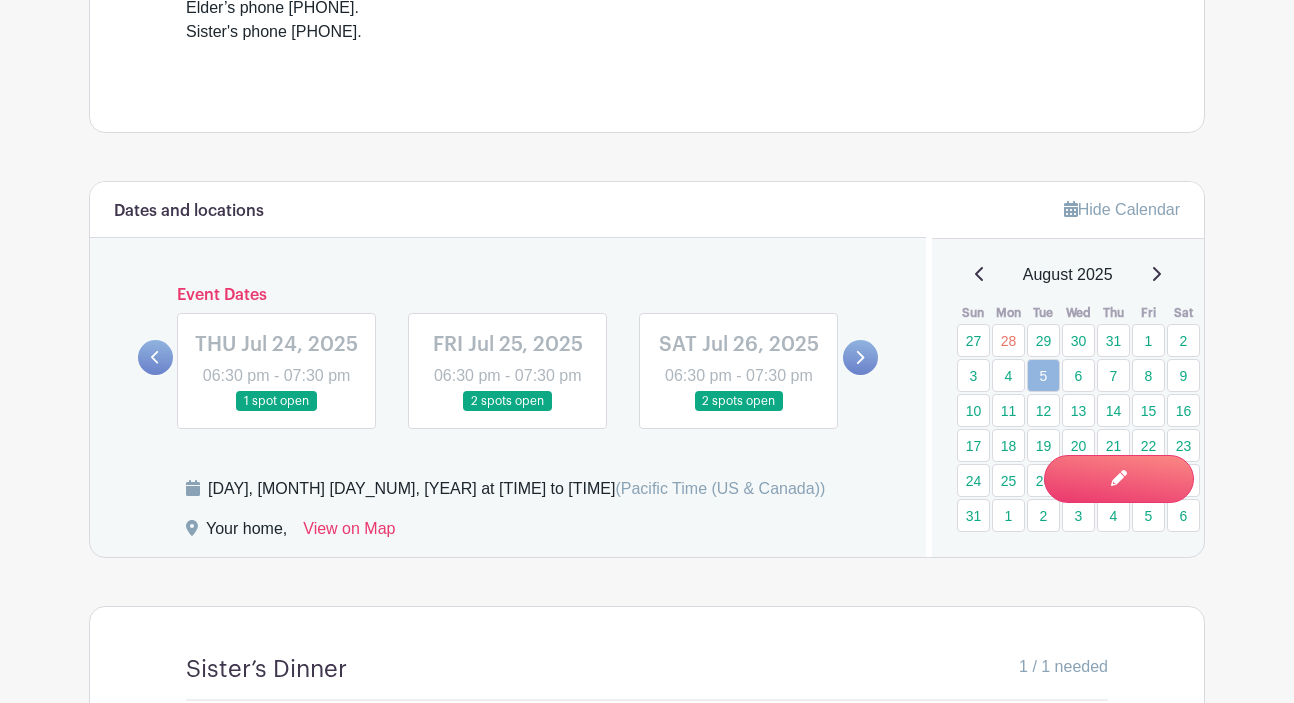 click at bounding box center (155, 357) 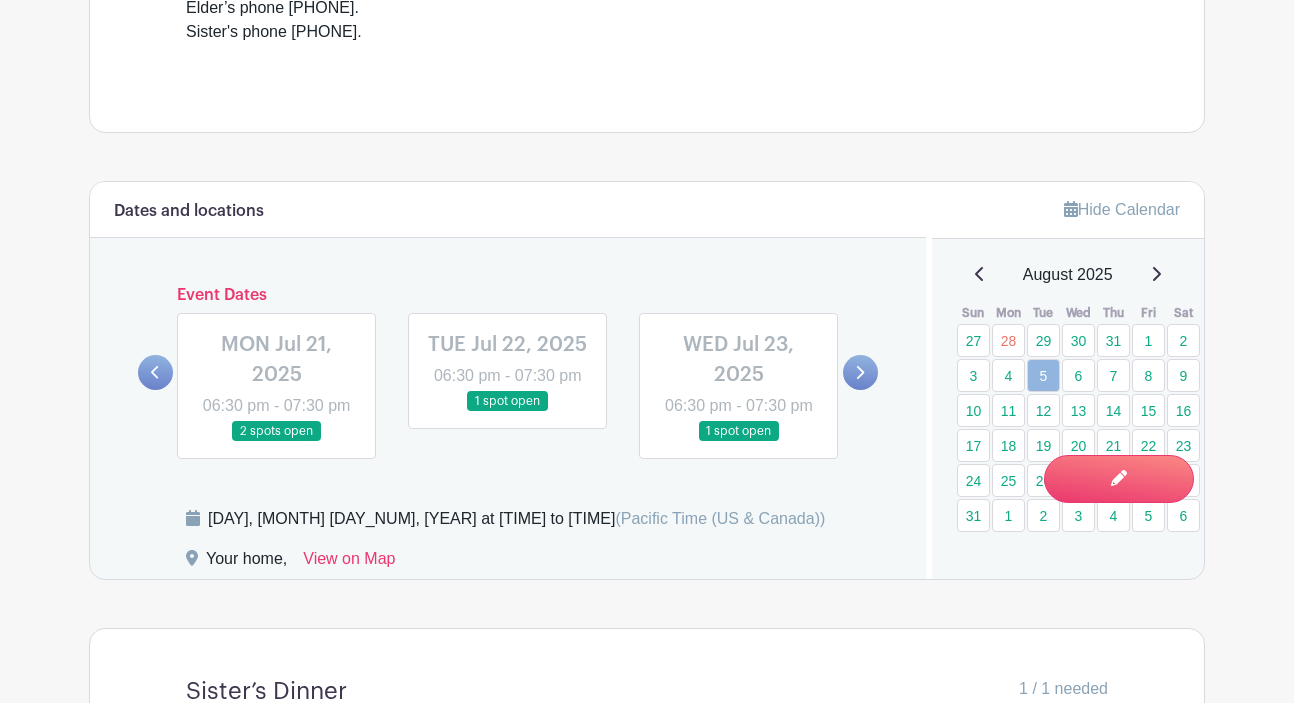 click at bounding box center (277, 442) 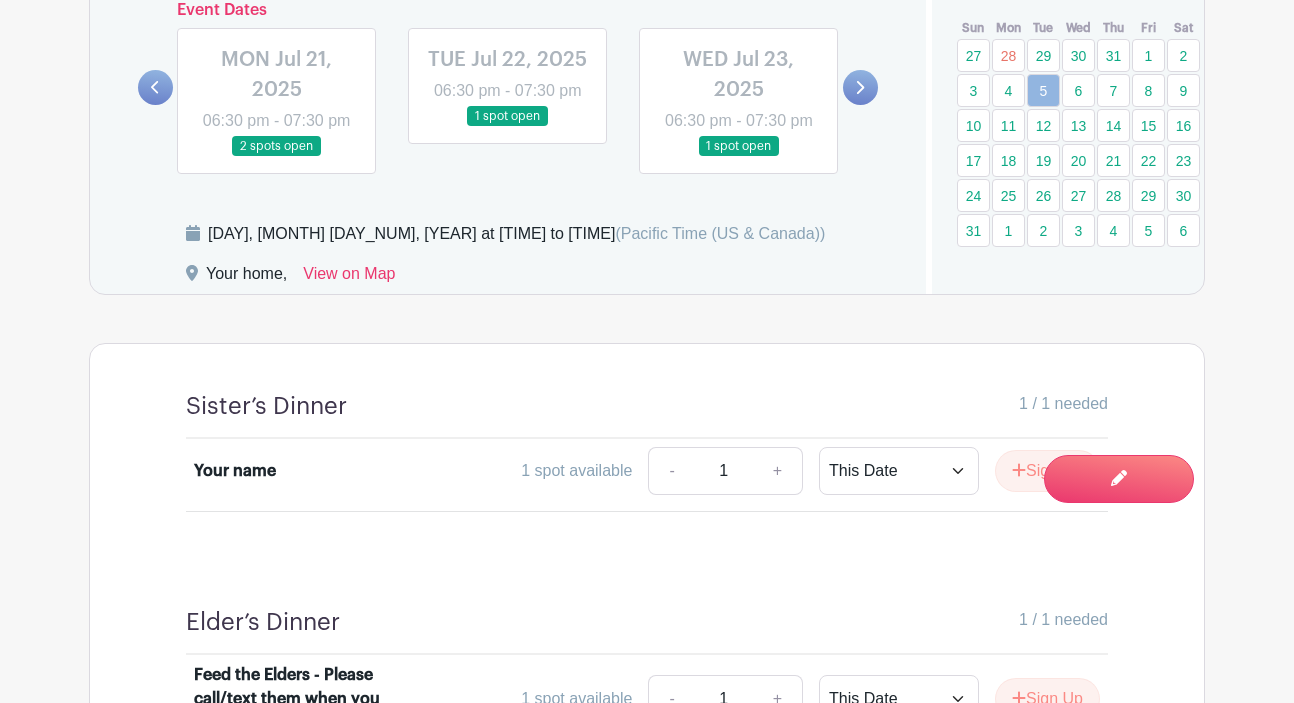 scroll, scrollTop: 1206, scrollLeft: 0, axis: vertical 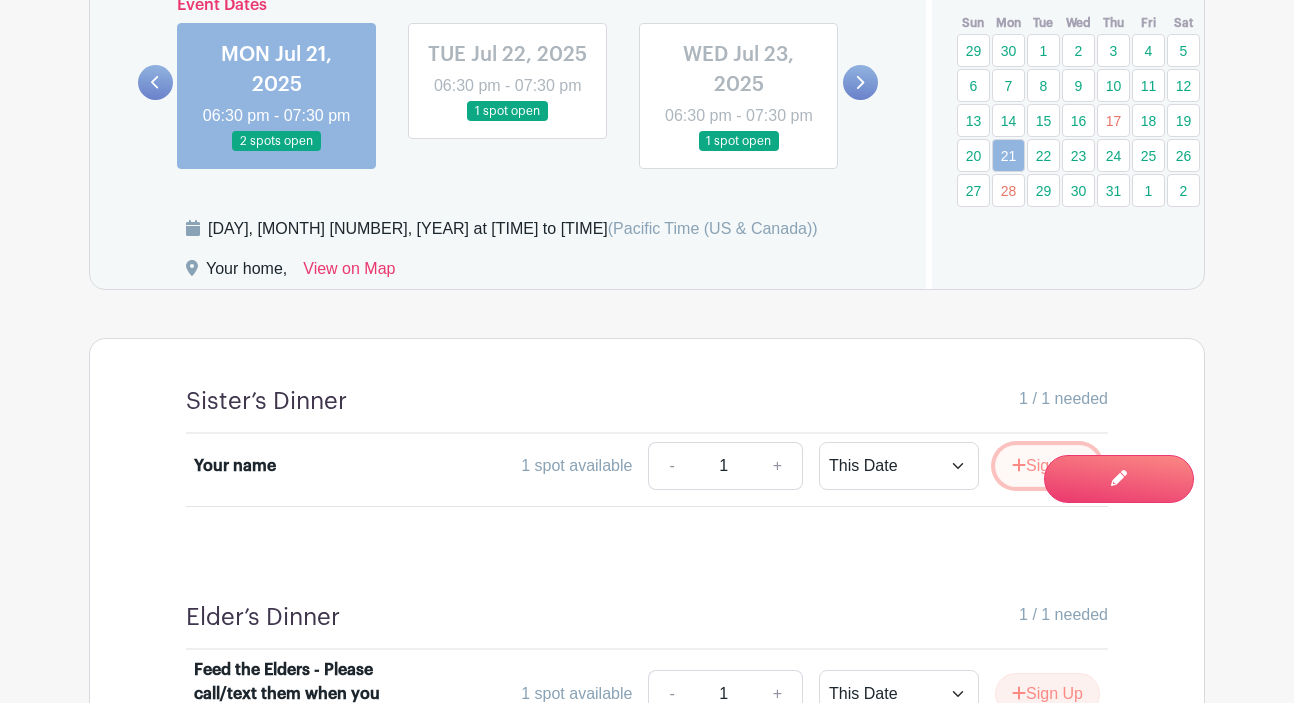 click on "Sign Up" at bounding box center [1047, 466] 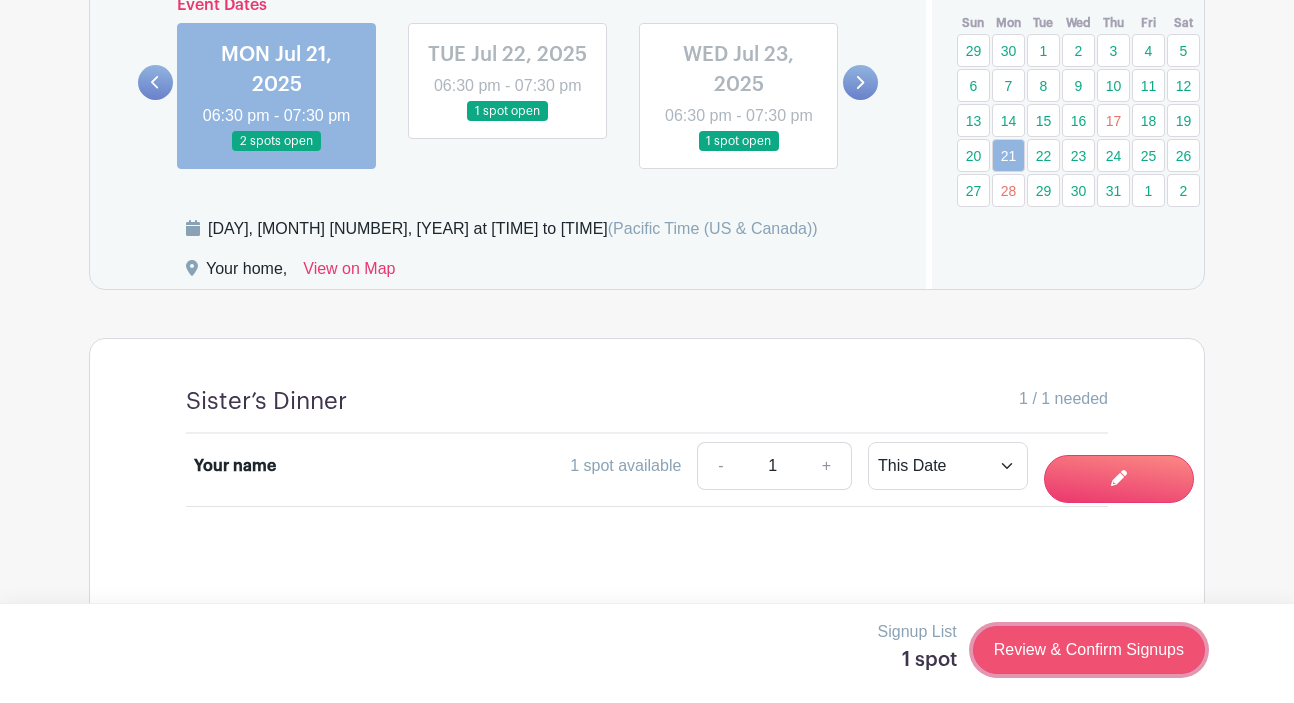click on "Review & Confirm Signups" at bounding box center (1089, 650) 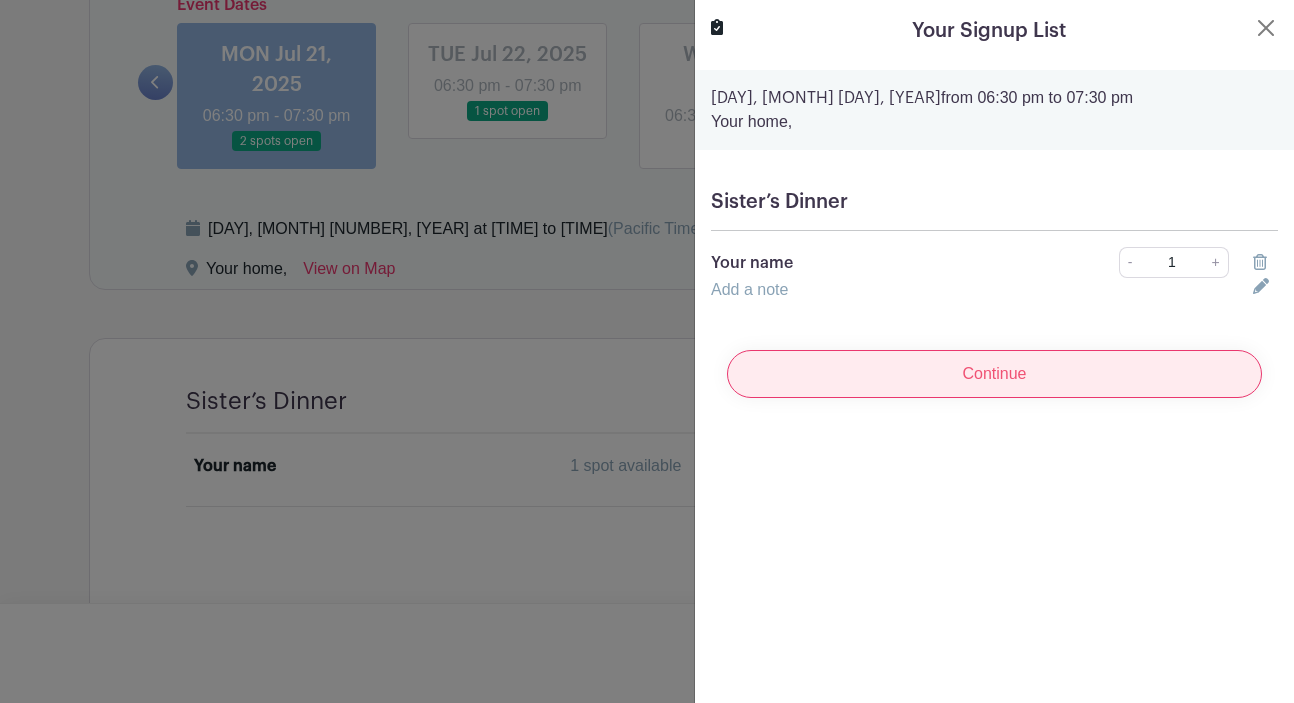 click on "Continue" at bounding box center [994, 374] 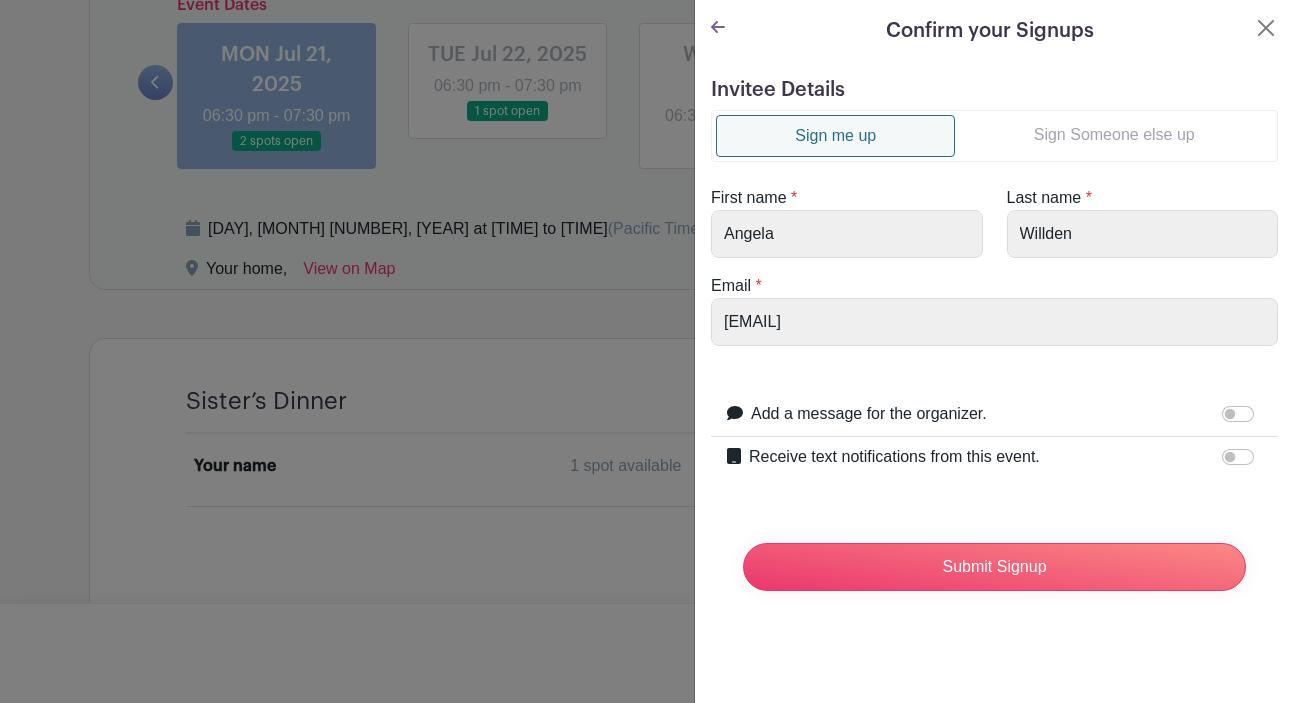 click on "Sign Someone else up" at bounding box center (1114, 135) 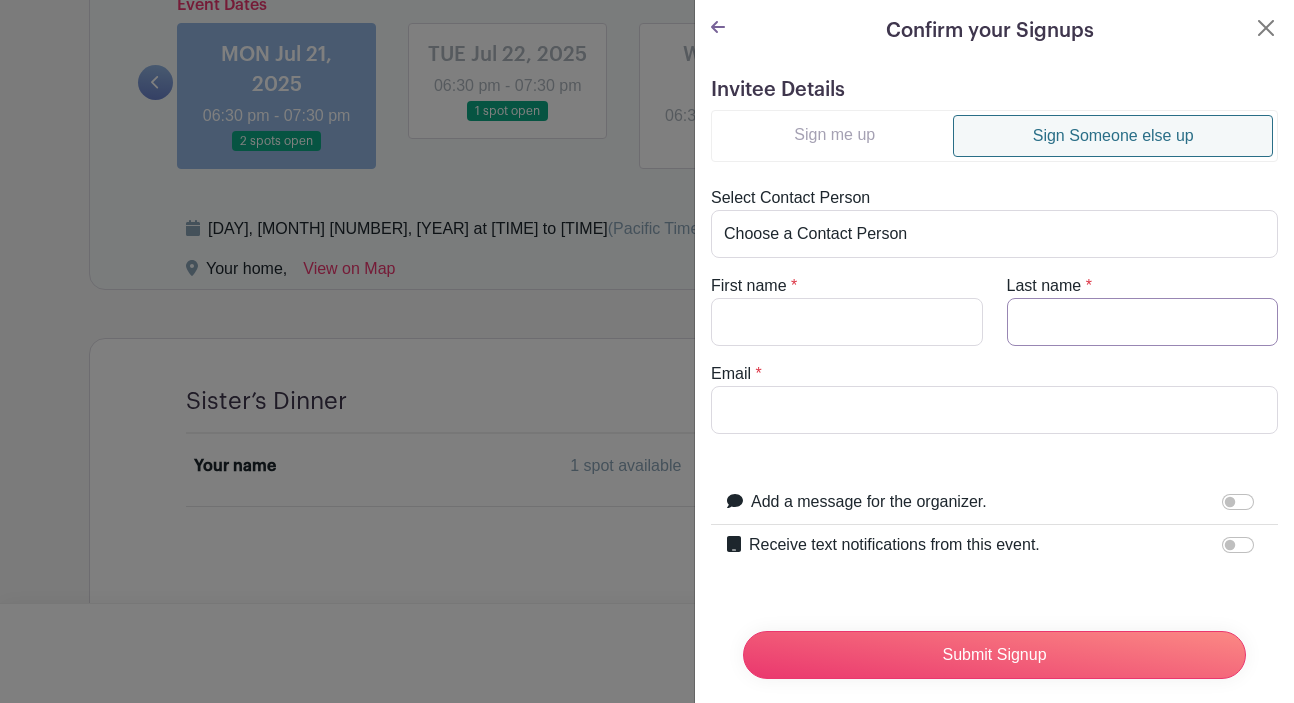 click on "Last name" at bounding box center [1143, 322] 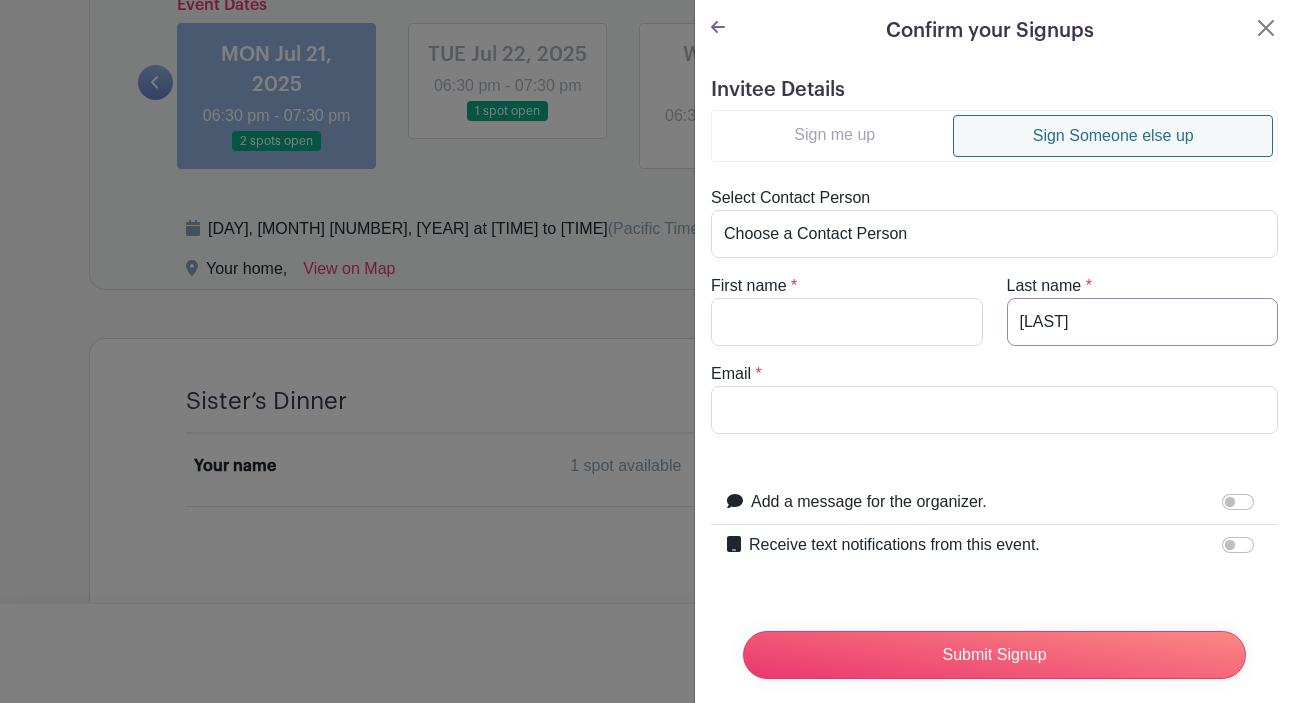type on "[LAST]" 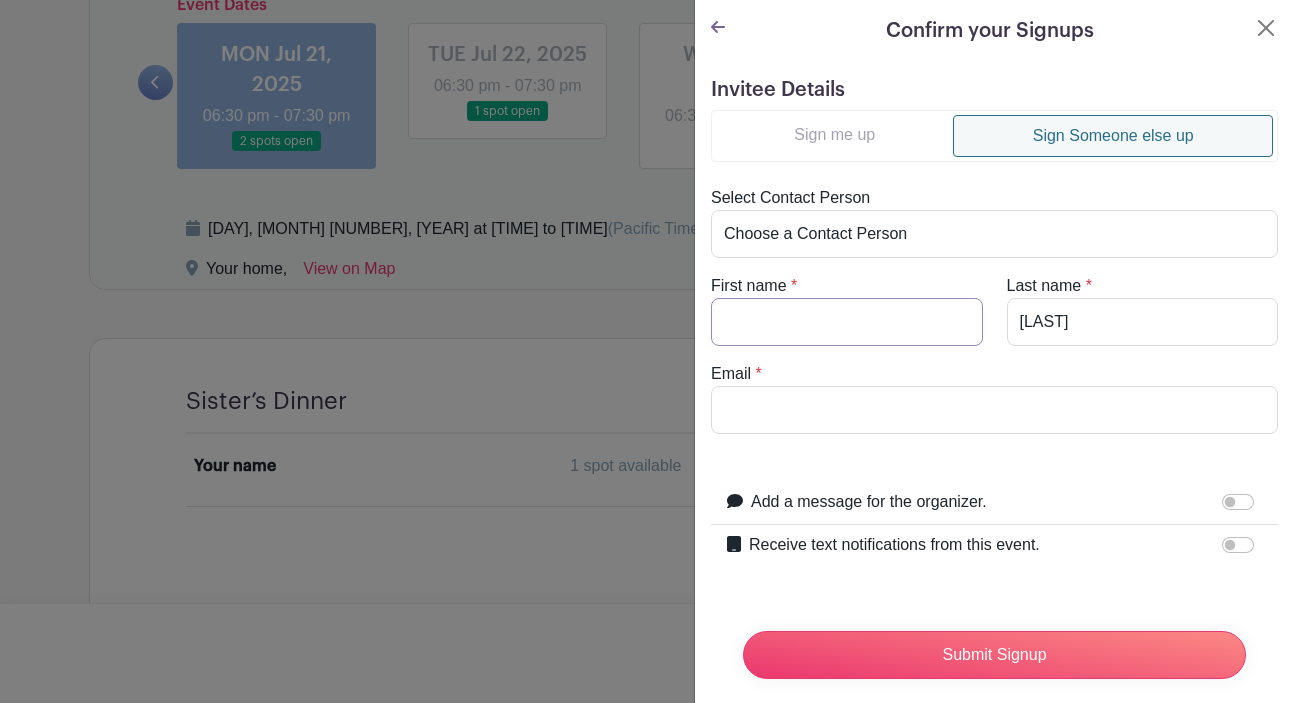 click on "First name" at bounding box center [847, 322] 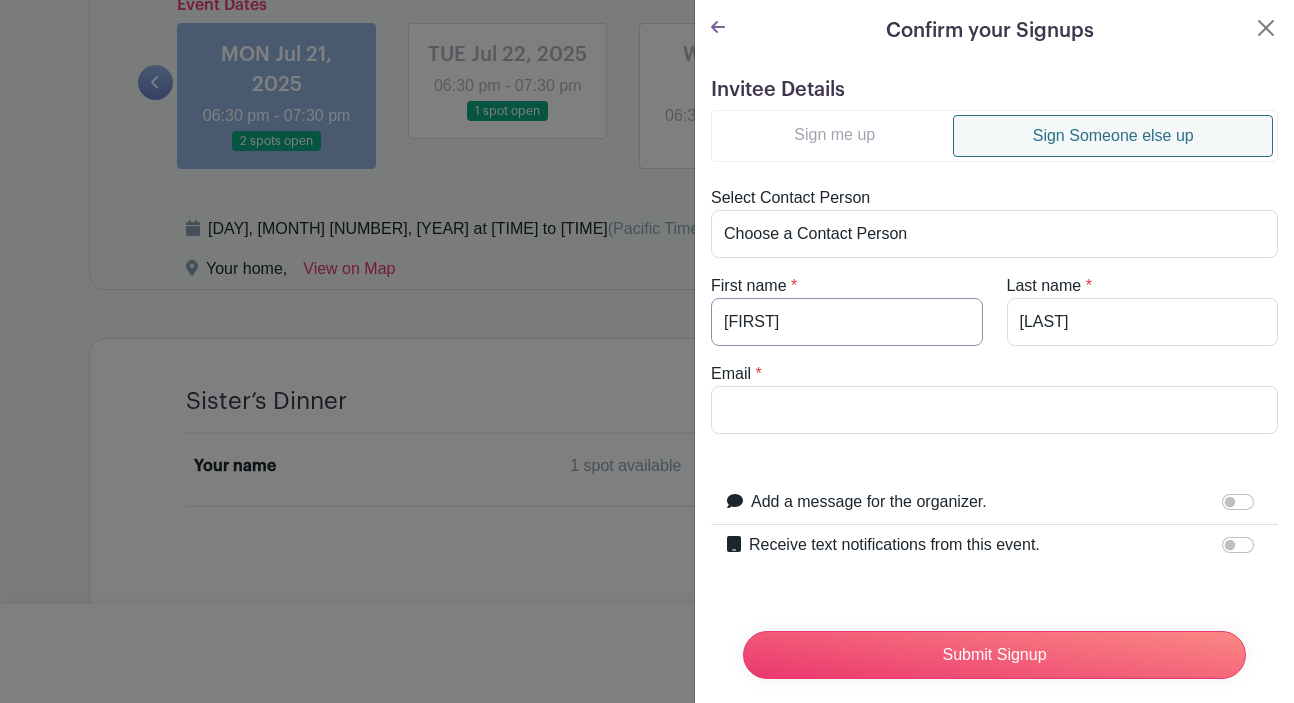 type on "[FIRST]" 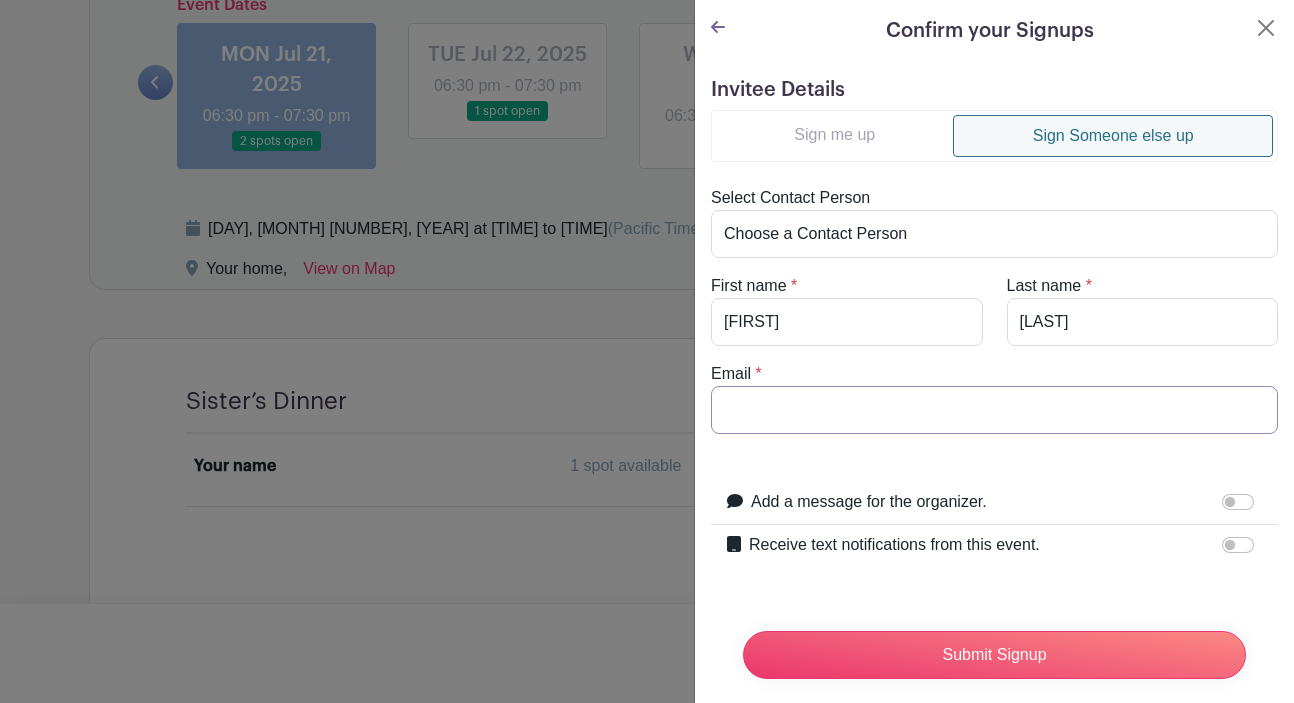 click on "Email" at bounding box center [994, 410] 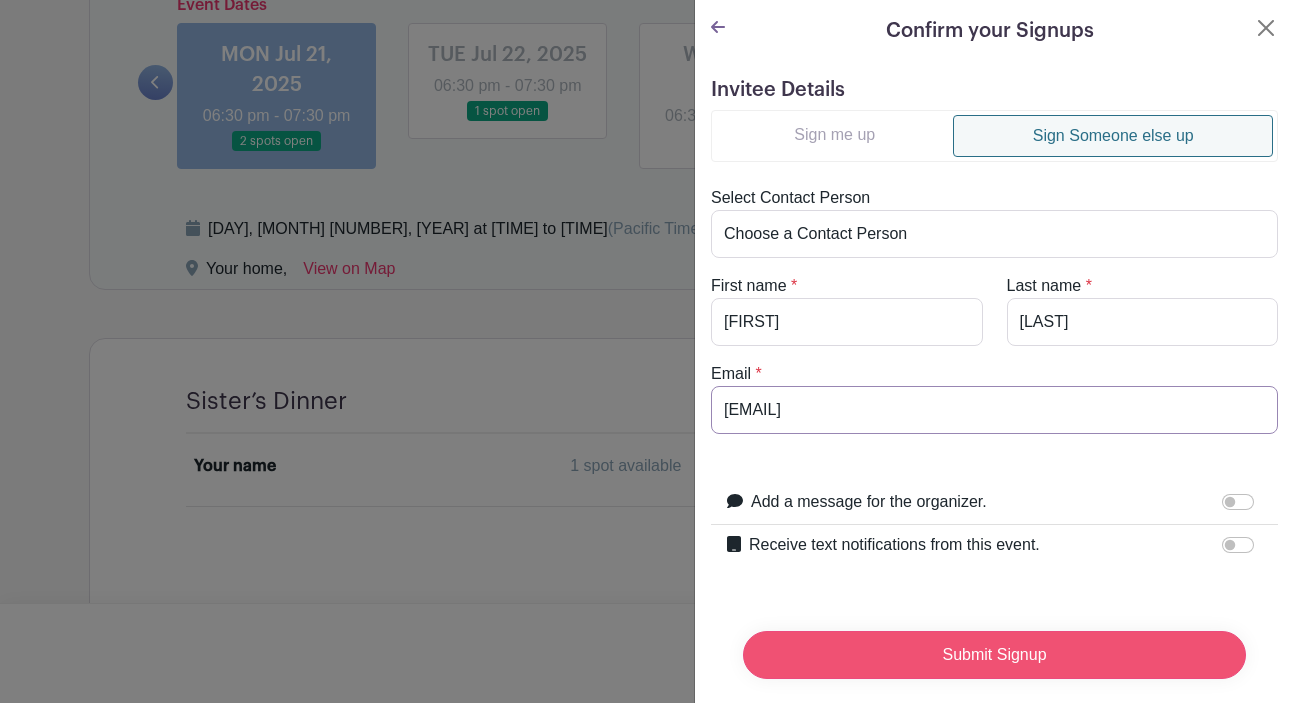 type on "[EMAIL]" 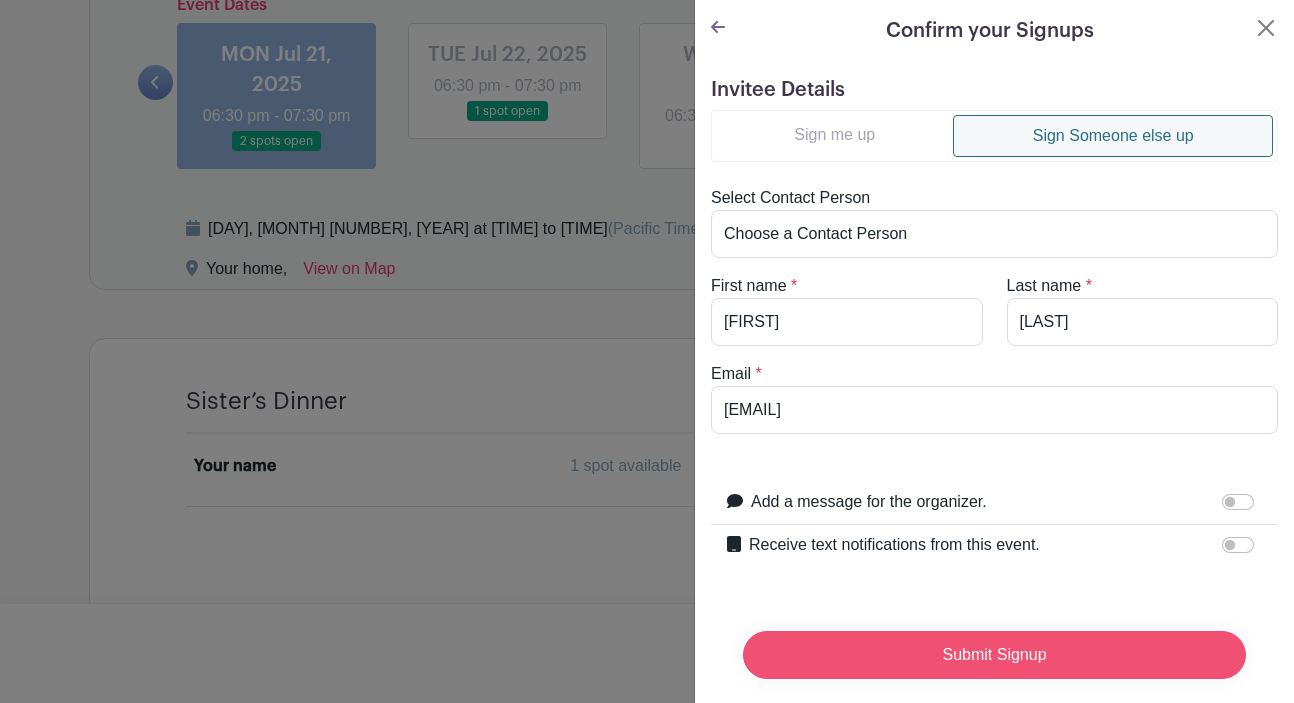 click on "Submit Signup" at bounding box center (994, 655) 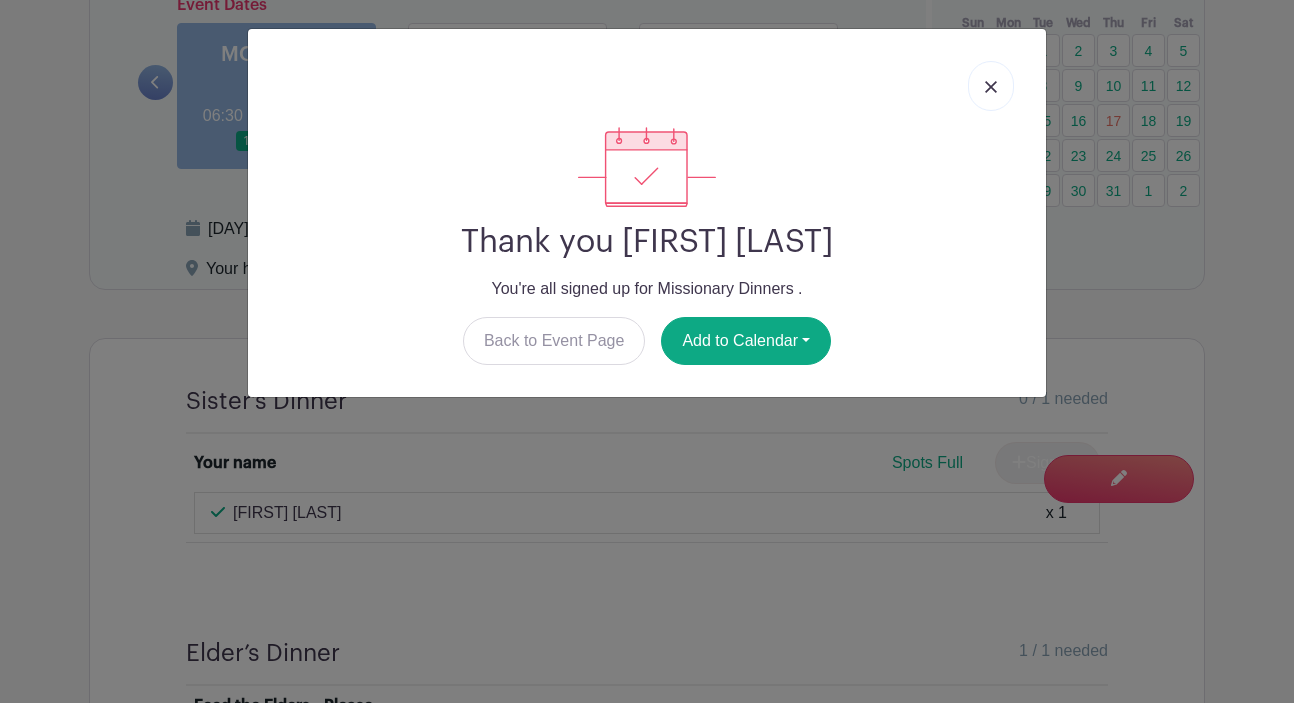 click at bounding box center (991, 87) 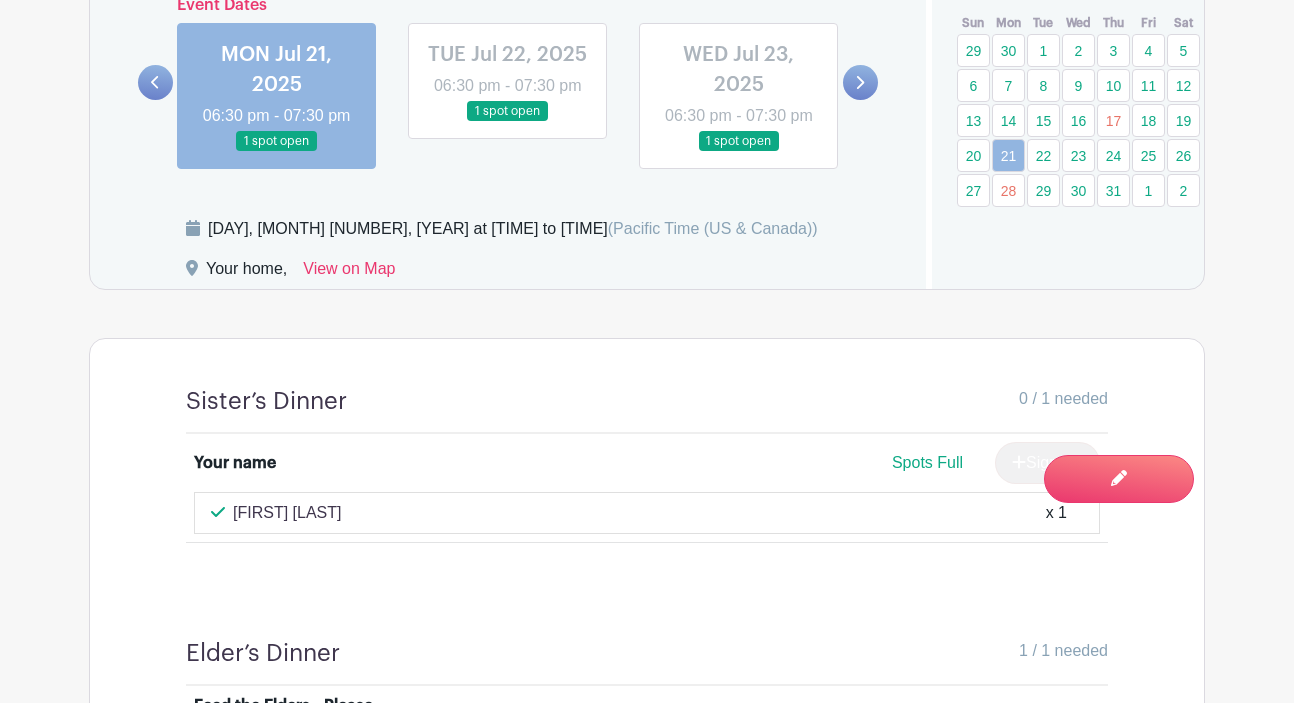 click at bounding box center (860, 82) 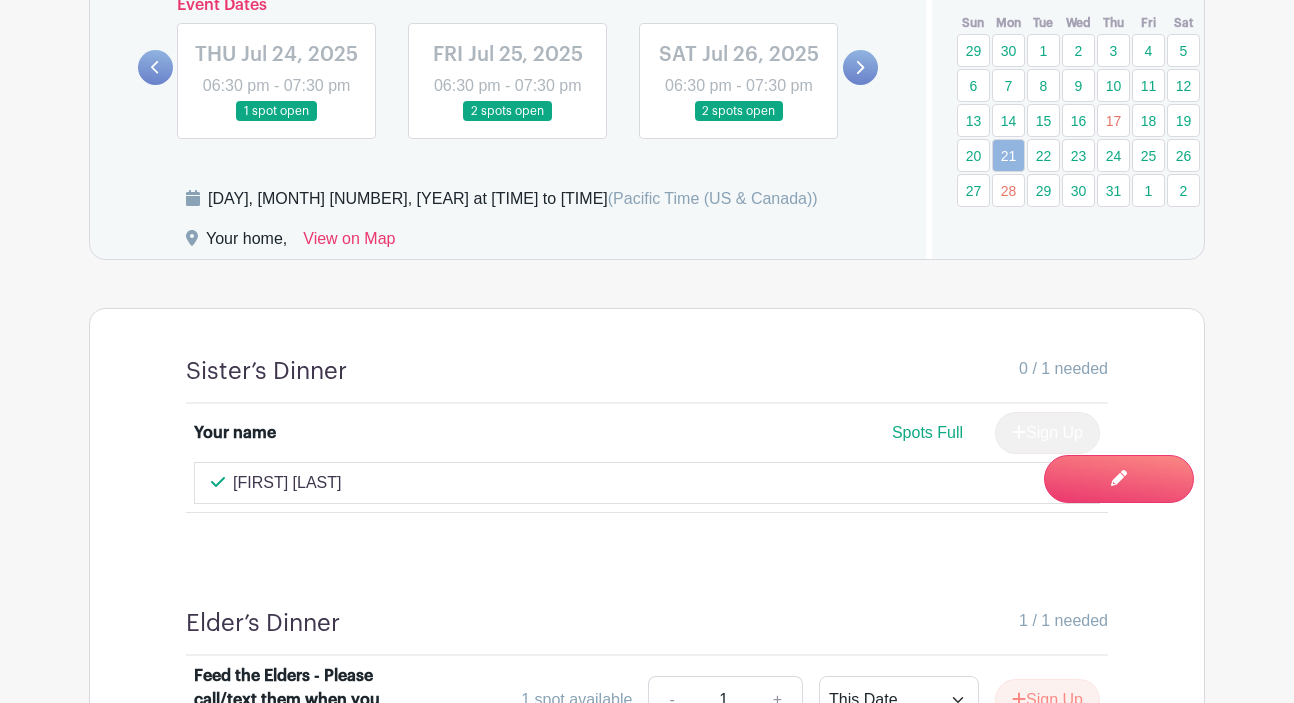 click at bounding box center (860, 67) 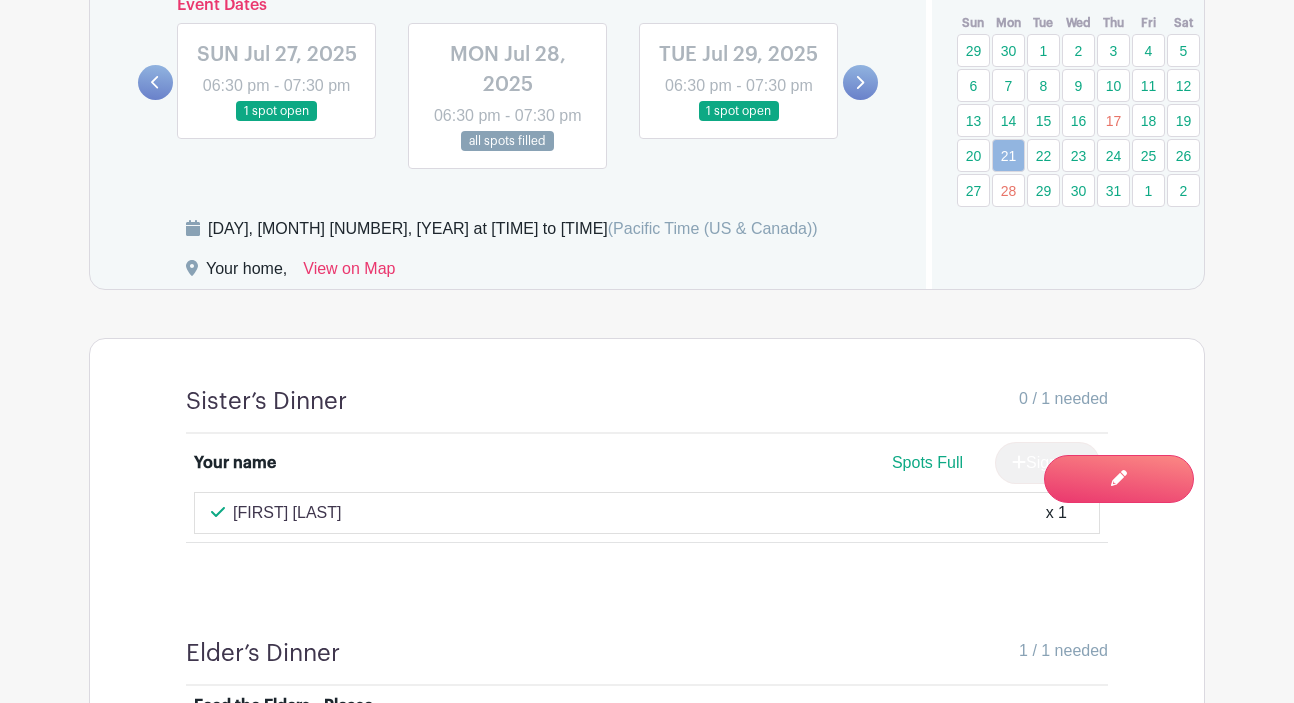 scroll, scrollTop: 1221, scrollLeft: 0, axis: vertical 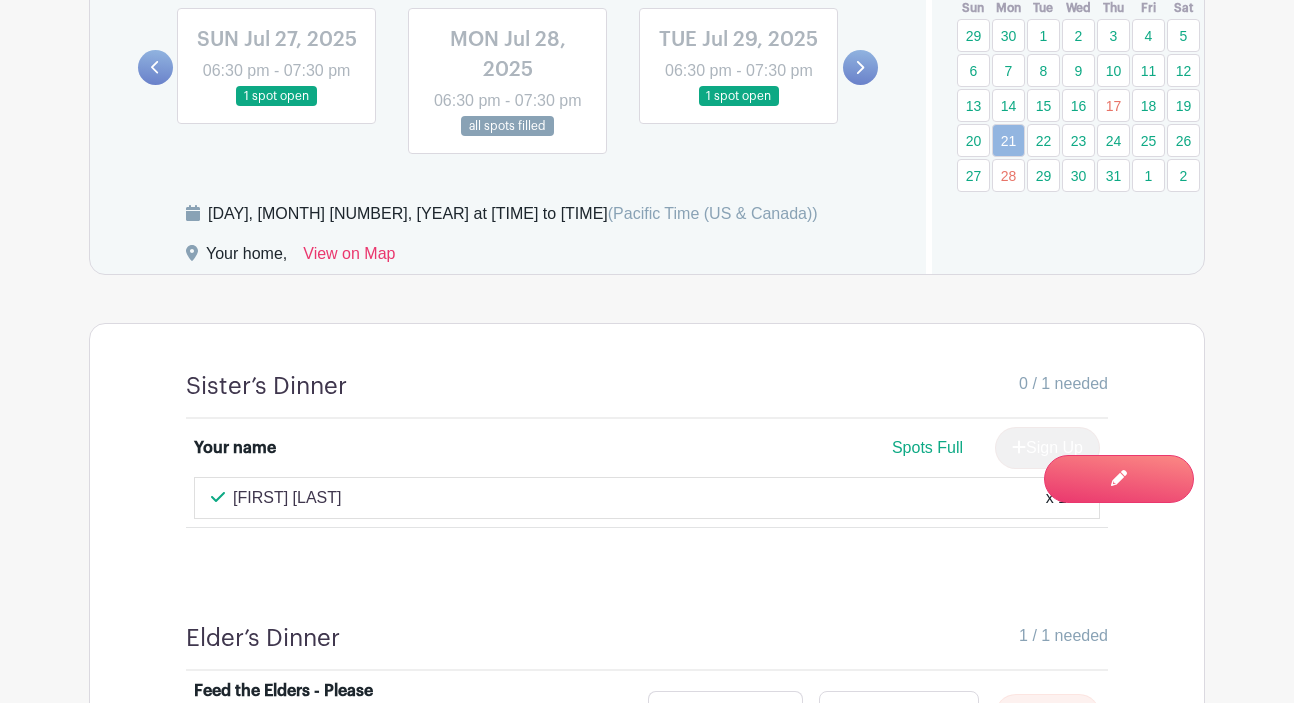 click at bounding box center [739, 107] 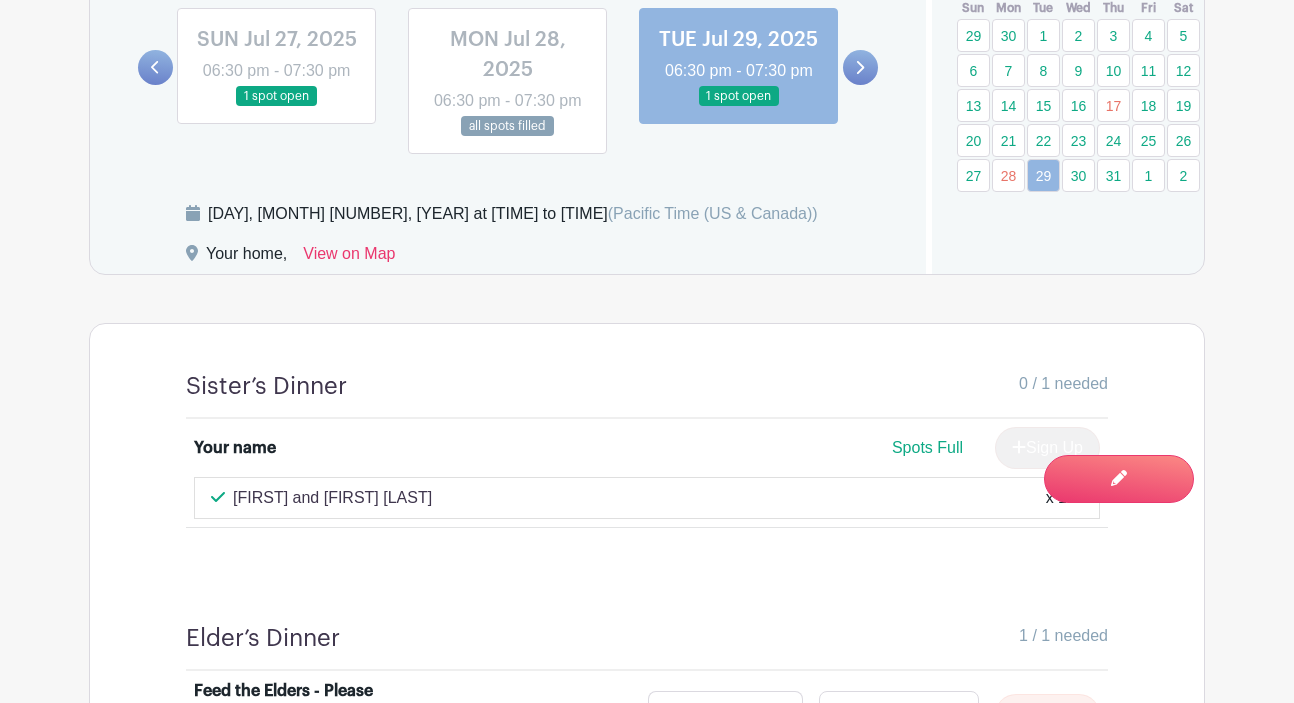 scroll, scrollTop: 1223, scrollLeft: 0, axis: vertical 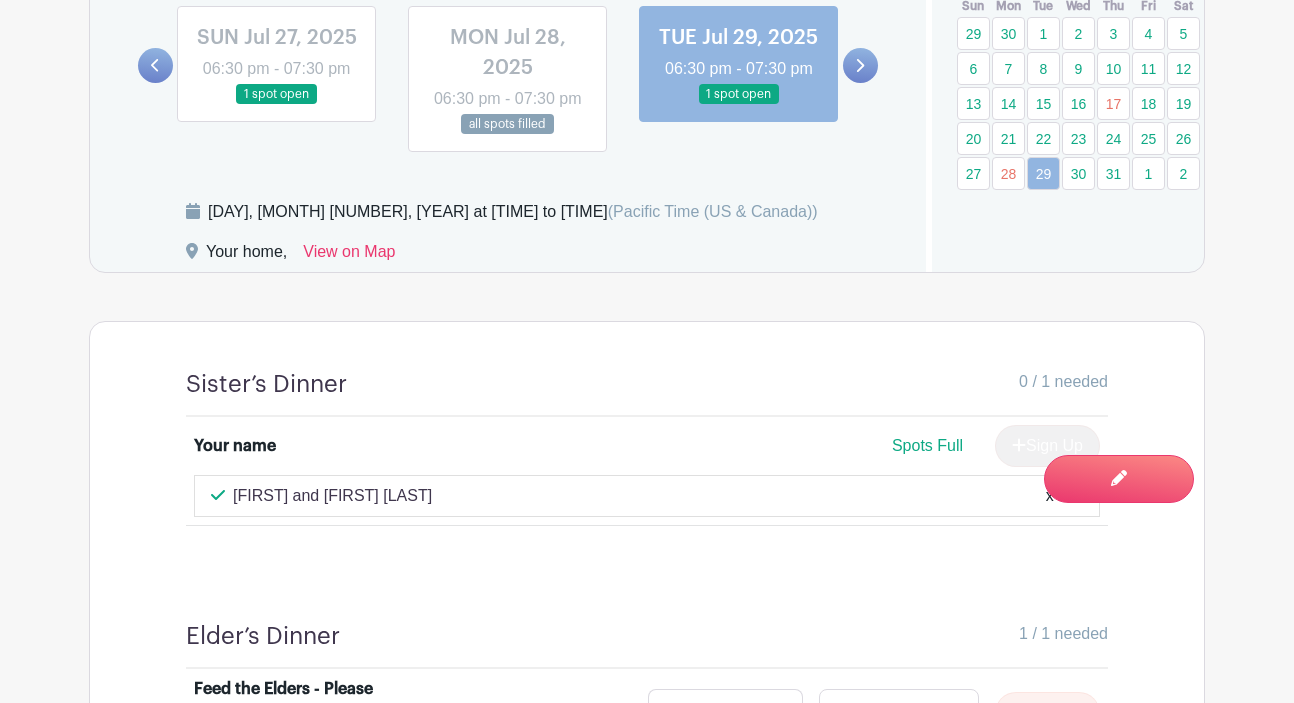 click 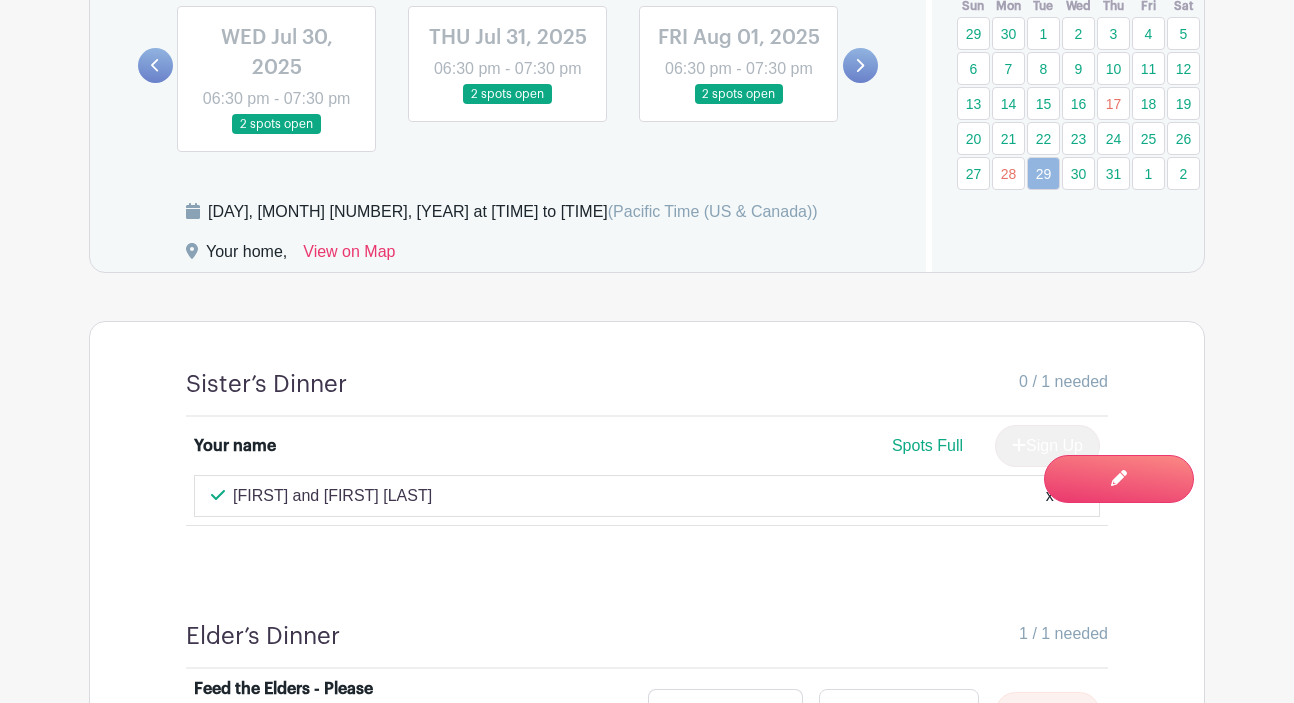 click at bounding box center (277, 135) 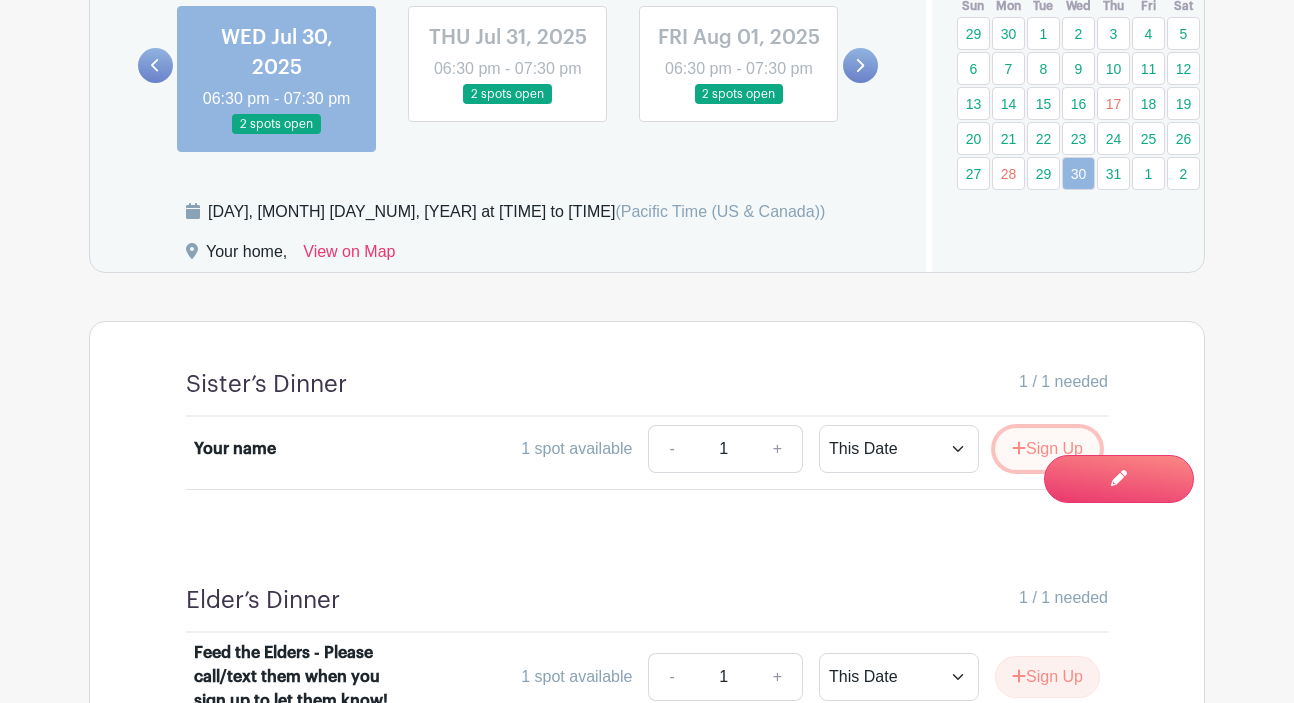 click on "Sign Up" at bounding box center [1047, 449] 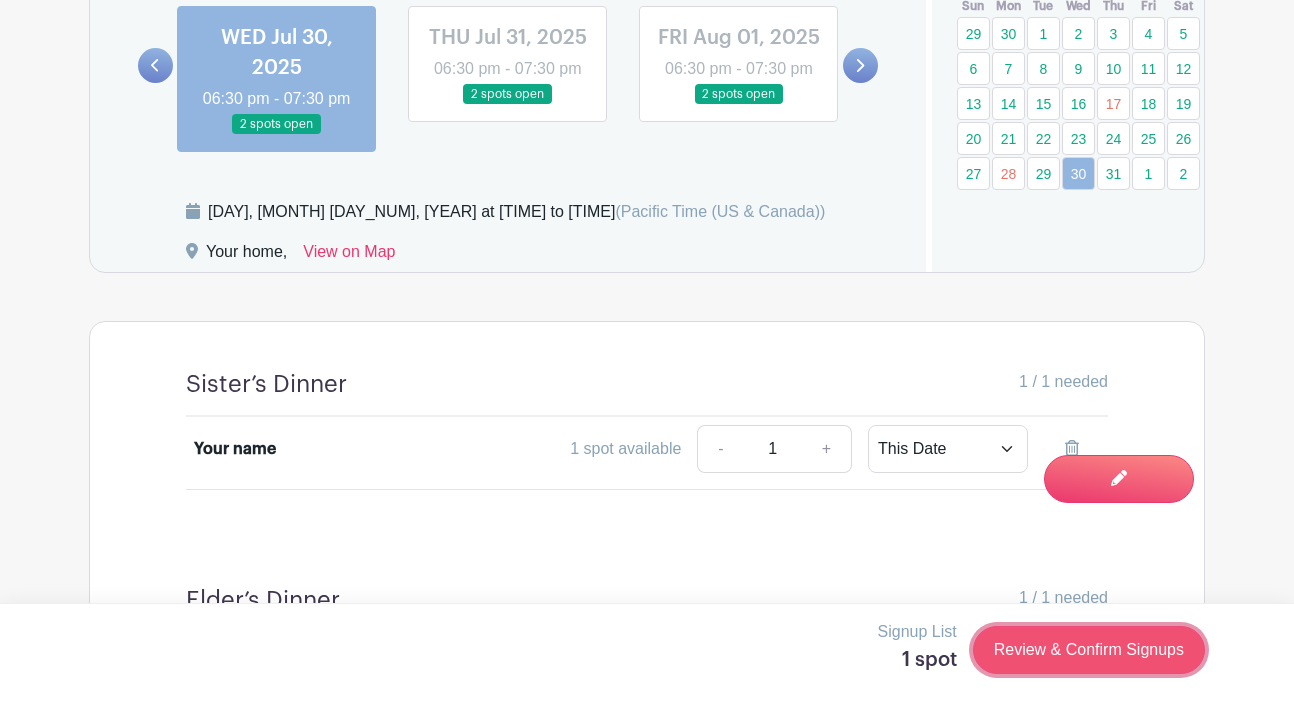 click on "Review & Confirm Signups" at bounding box center [1089, 650] 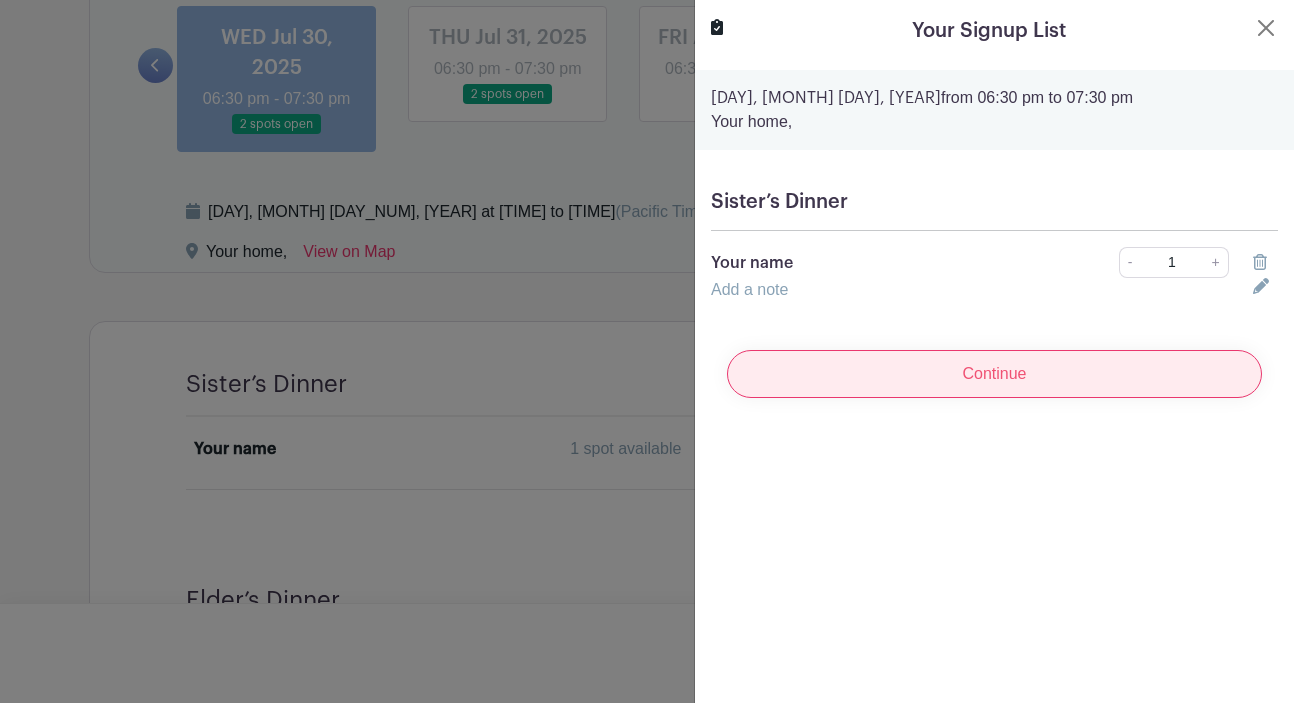 click on "Continue" at bounding box center [994, 374] 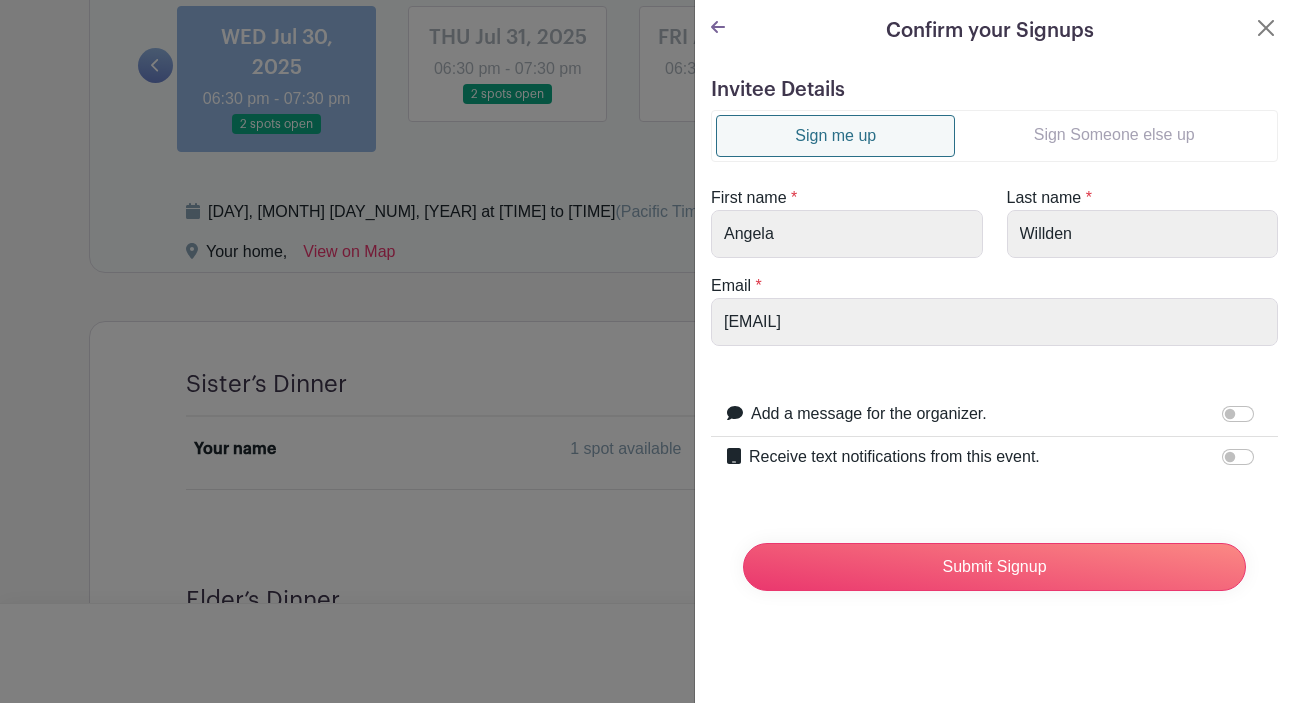 click on "Sign Someone else up" at bounding box center (1114, 135) 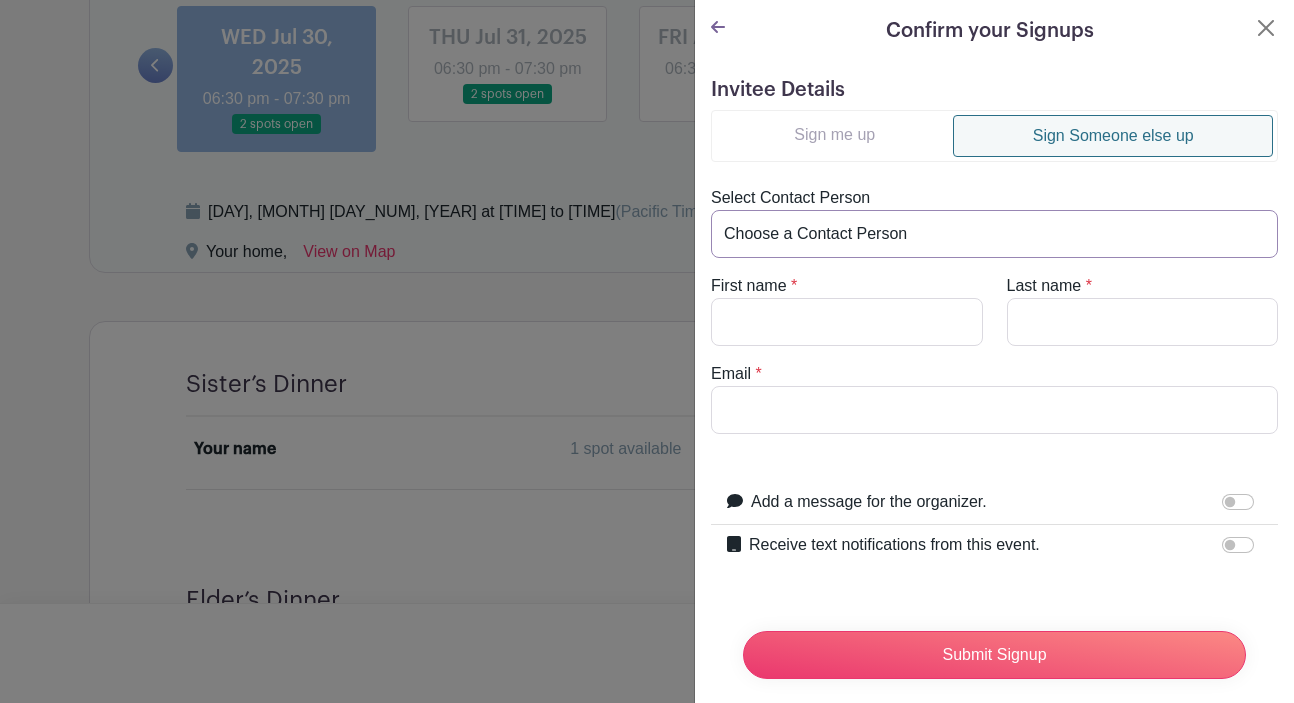 click on "Choose a Contact Person [FIRST] and ([EMAIL])
[FIRST] and ([EMAIL])
[FIRST] and [LAST] ([EMAIL])
[FIRST] and [LAST] ([EMAIL])
[FIRST] [LAST] ([EMAIL])
[FIRST] [LAST] ([EMAIL])
[FIRST] [LAST] ([EMAIL])
[FIRST] [LAST] ([EMAIL])
[FIRST] [LAST] ([EMAIL])
[FIRST] [LAST] ([EMAIL])
[FIRST] and [LAST] ([EMAIL])
[FIRST] [LAST] ([EMAIL])
[FIRST] [LAST] ([EMAIL])
[FIRST] [LAST] ([EMAIL])
[FIRST] [LAST] ([EMAIL])
[FIRST] and ([EMAIL])
[FIRST] and [LAST] ([EMAIL])
[FIRST] [LAST] ([EMAIL])
[USERNAME] ([EMAIL])
[FIRST]/[FIRST] [LAST]/[LAST] ([EMAIL])
[LOCATION] ([EMAIL])
[FIRST] [LAST] ([EMAIL])
[FIRST] [LAST] ([EMAIL])
[FIRST] [LAST] ([EMAIL])
[FIRST] and [LAST] ([EMAIL])" at bounding box center (994, 234) 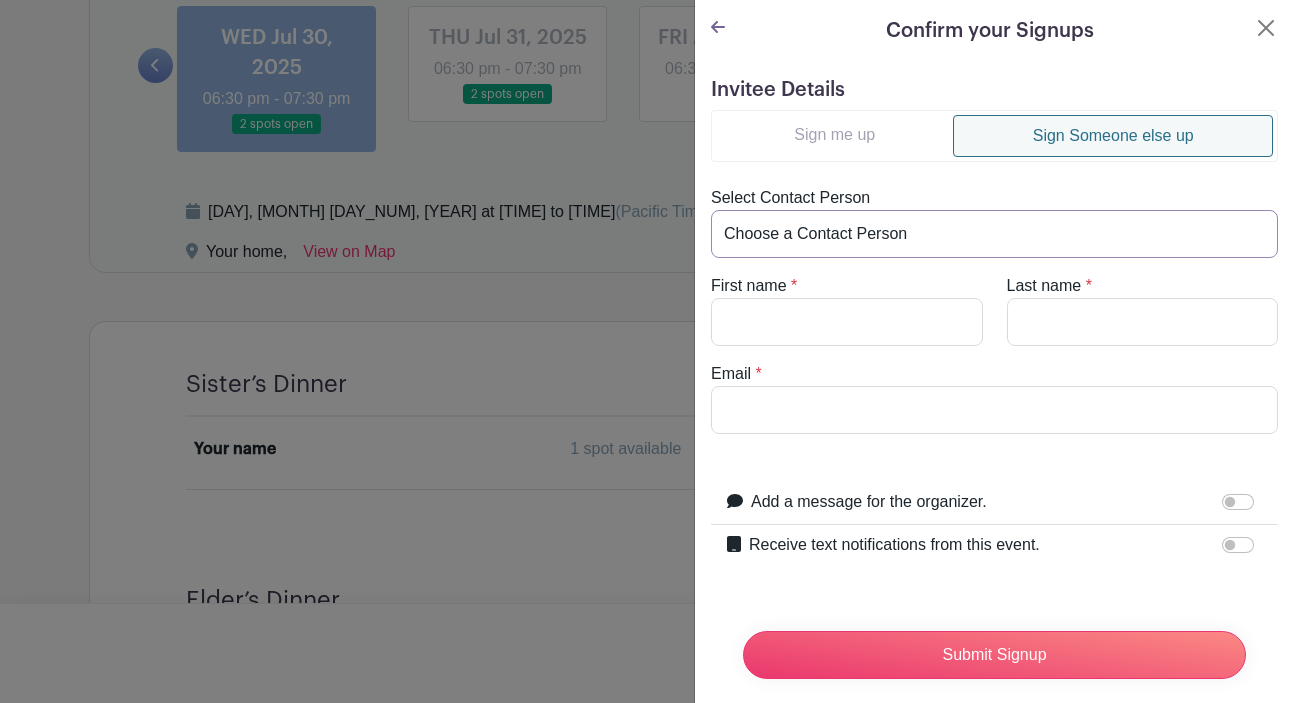 select on "[EMAIL]" 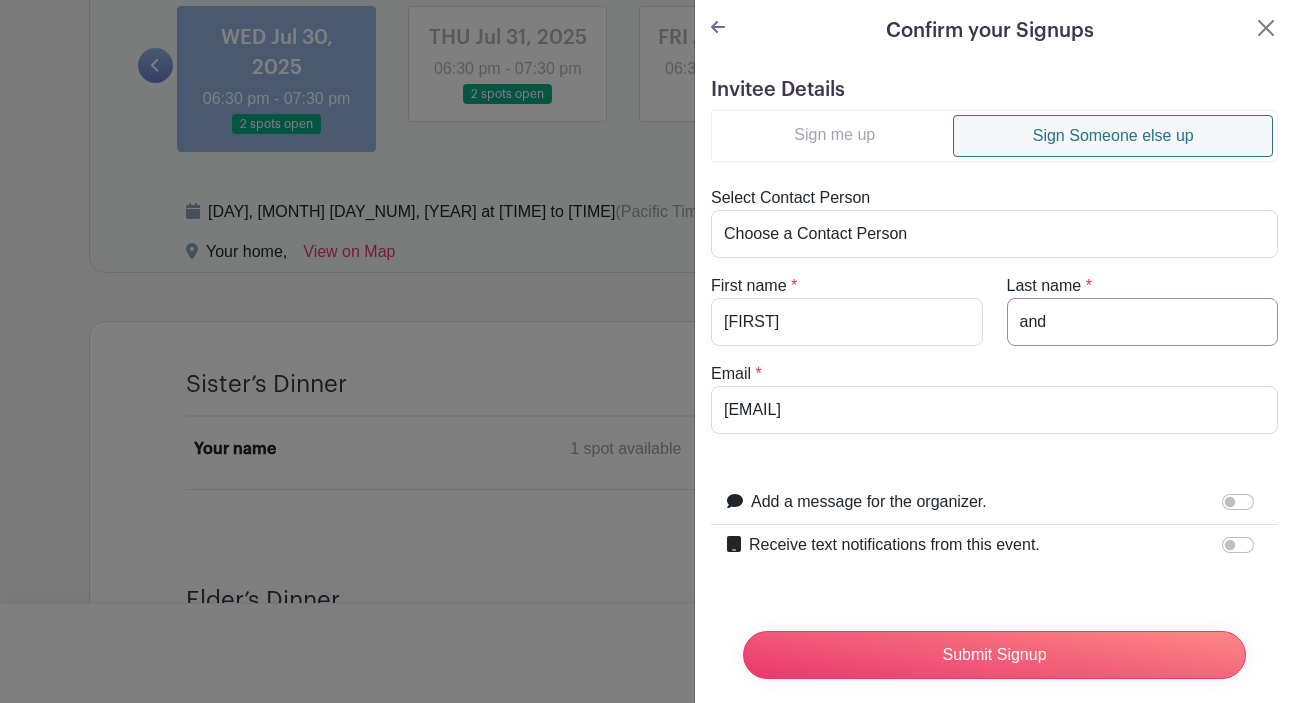 click on "and" at bounding box center [1143, 322] 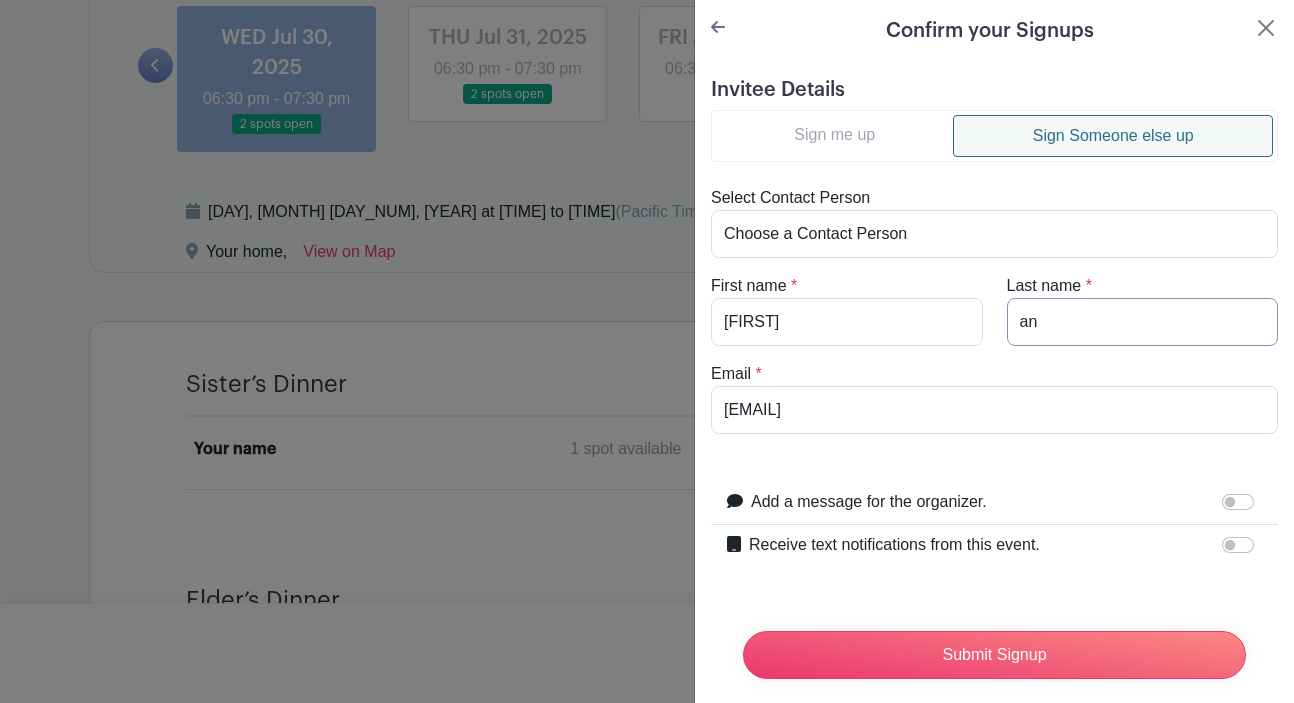 type on "a" 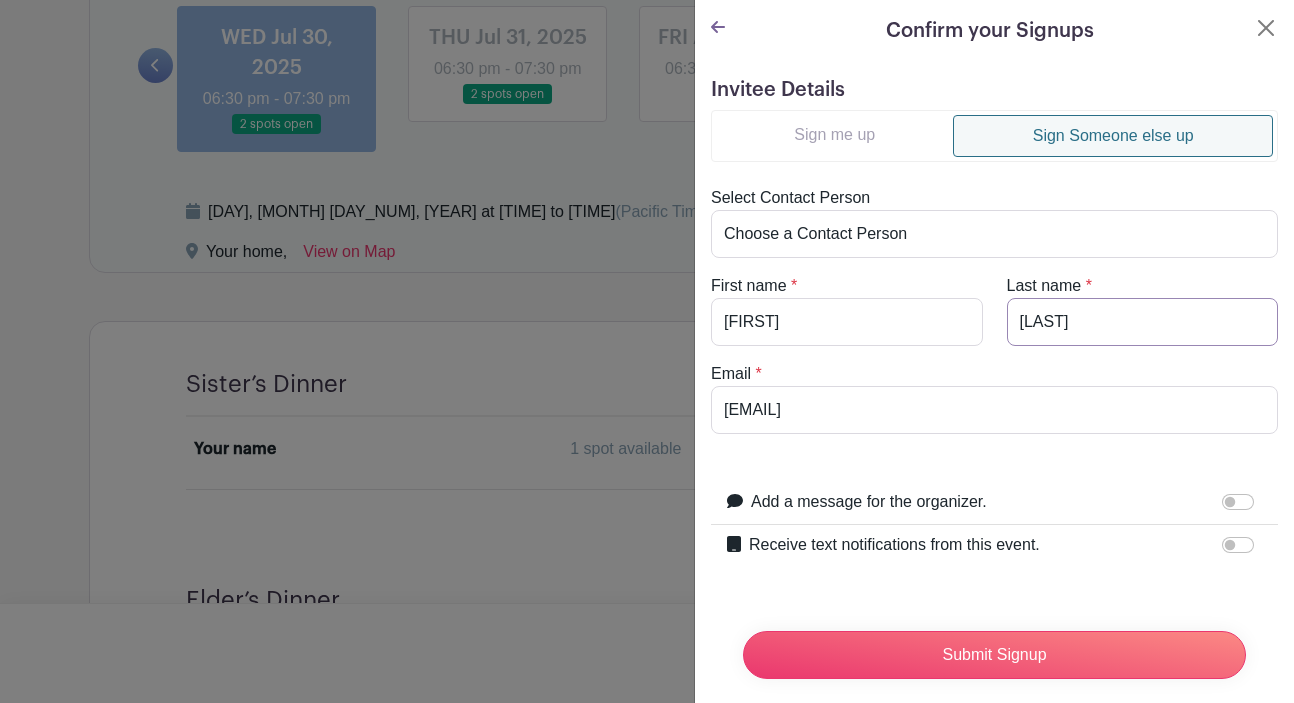 type on "[LAST]" 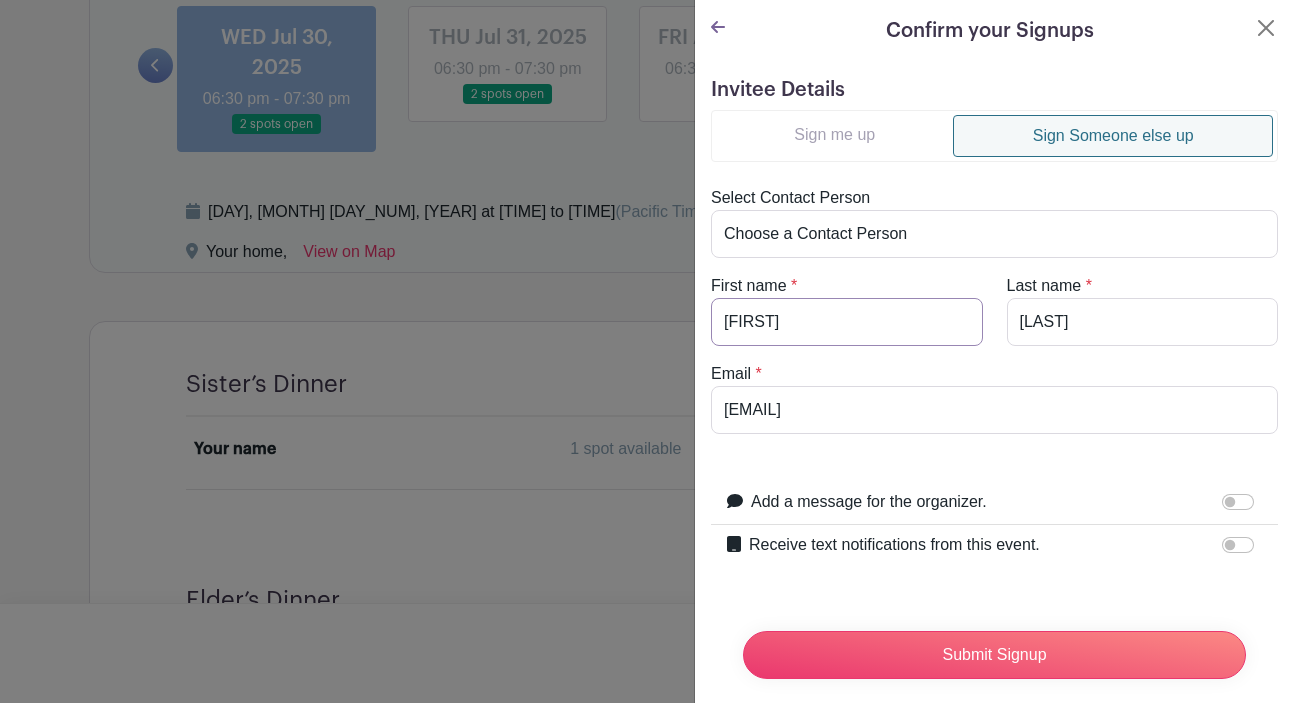 click on "[FIRST]" at bounding box center [847, 322] 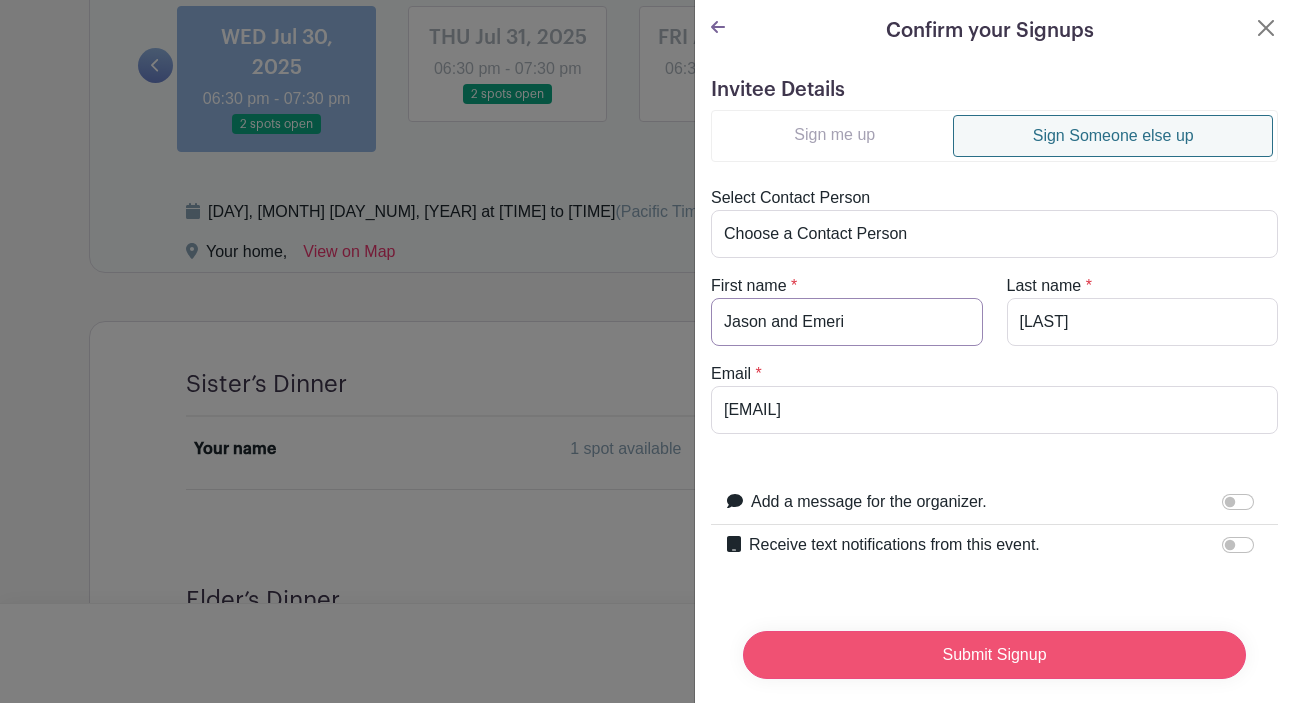 type on "Jason and Emeri" 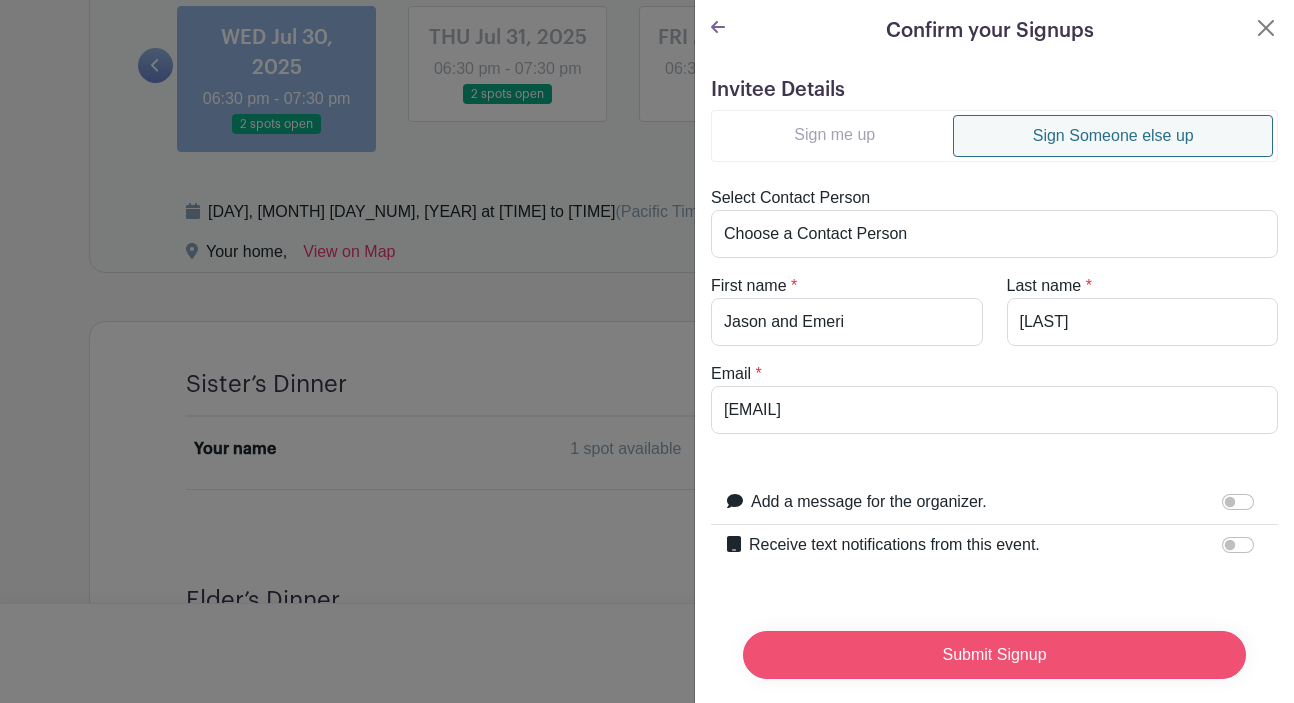 click on "Submit Signup" at bounding box center (994, 655) 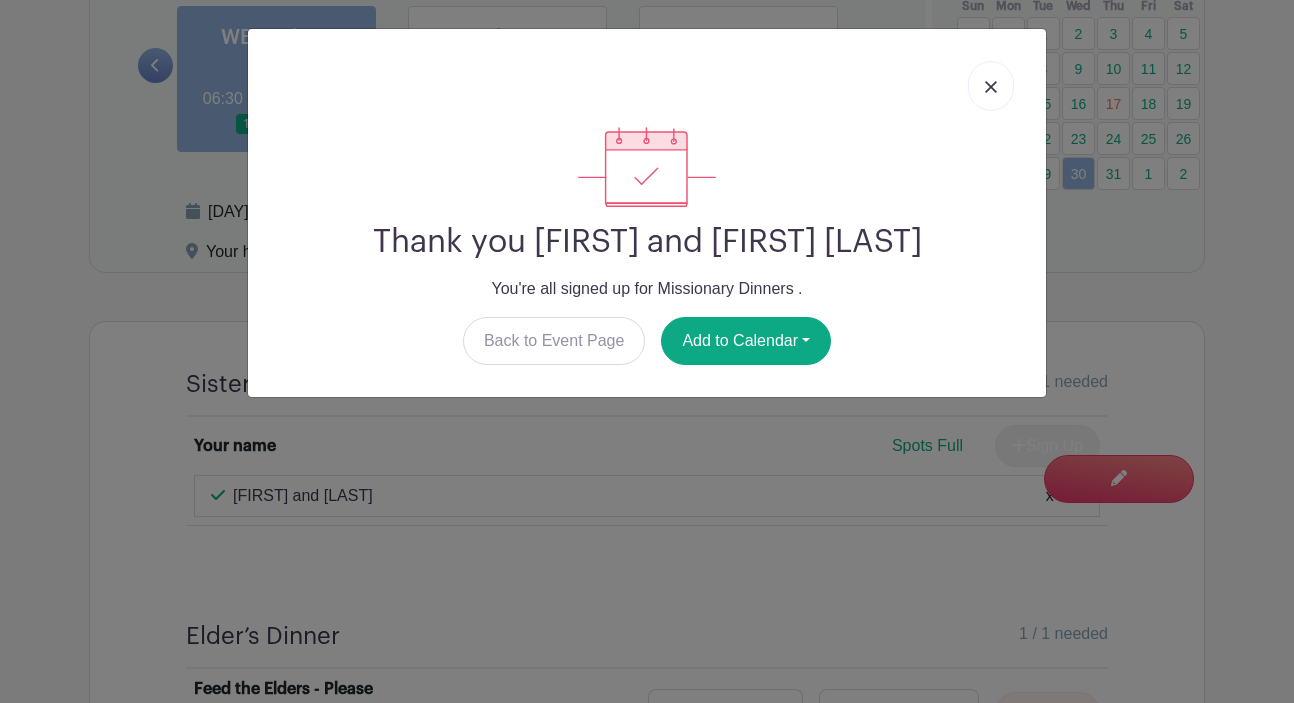 click at bounding box center (991, 87) 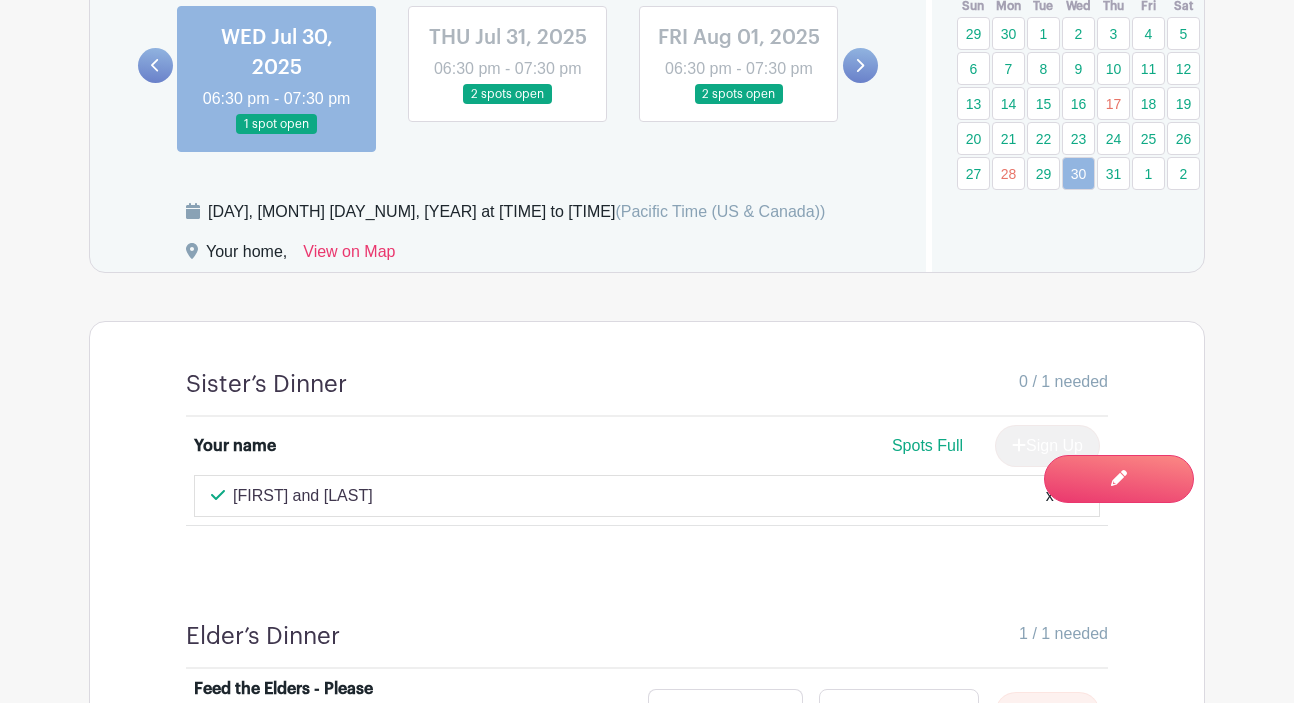 click at bounding box center [508, 105] 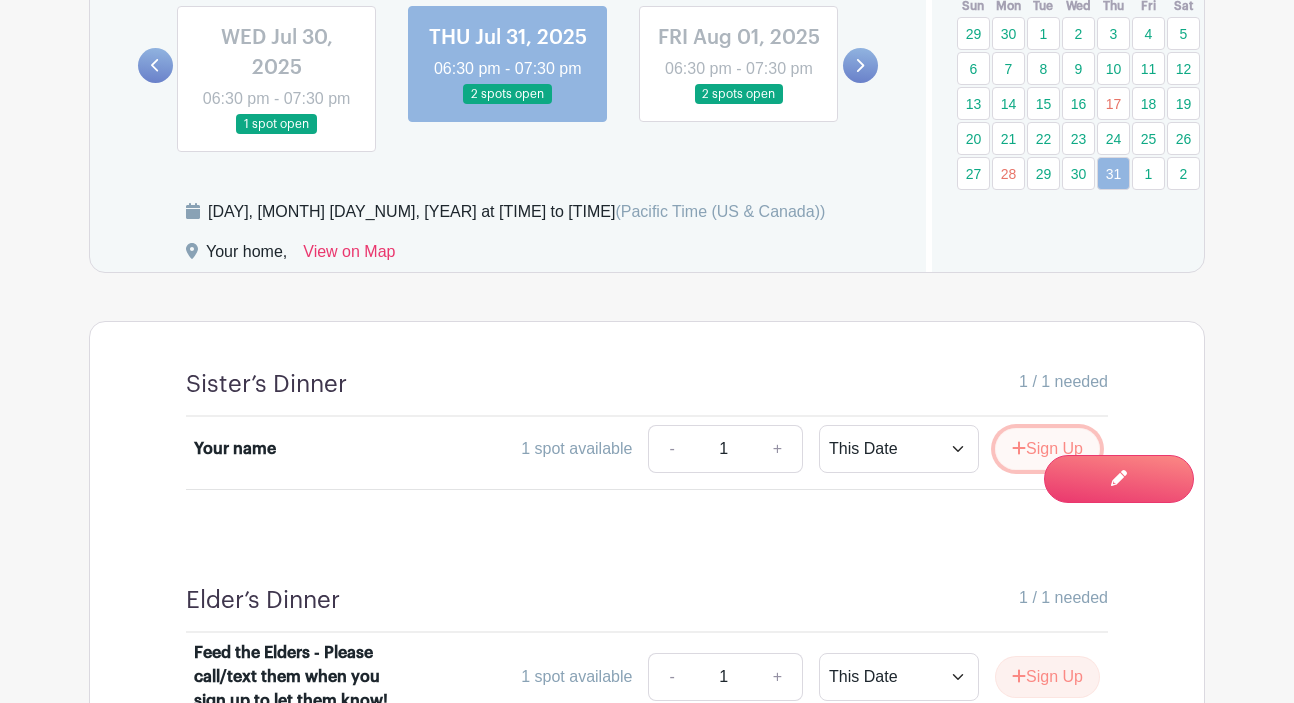 click on "Sign Up" at bounding box center (1047, 449) 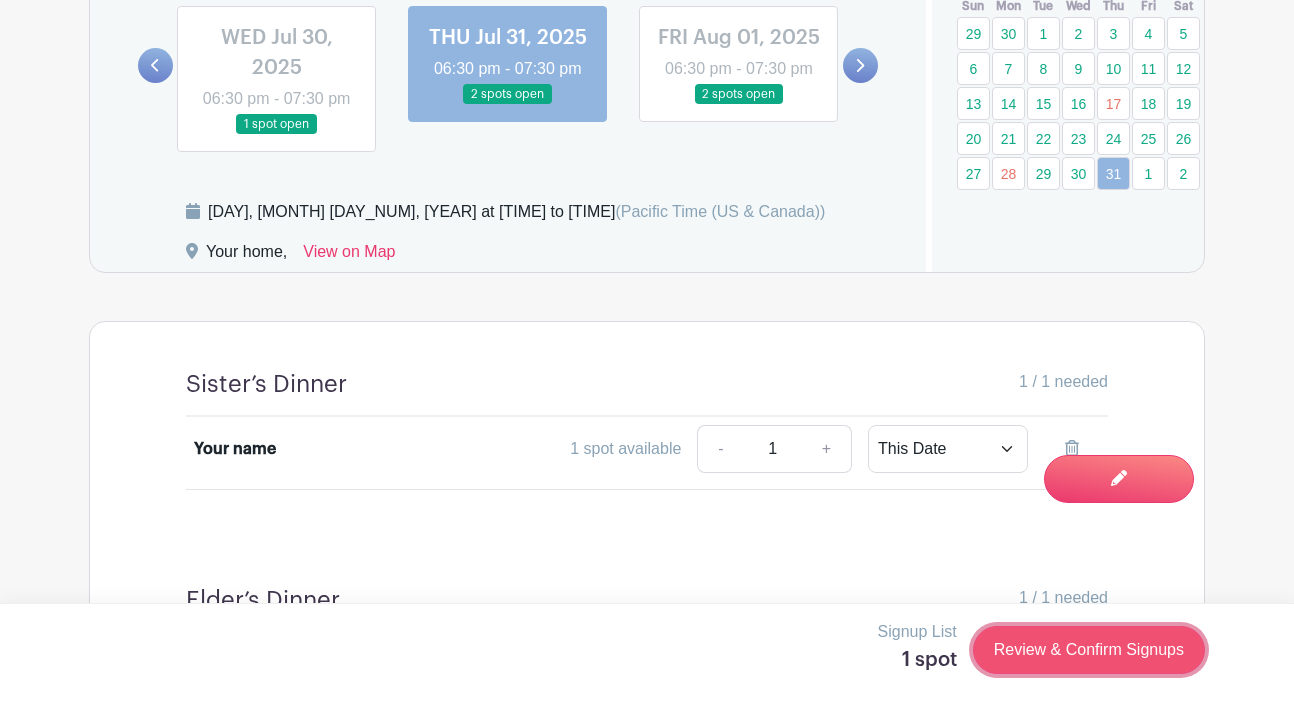 click on "Review & Confirm Signups" at bounding box center (1089, 650) 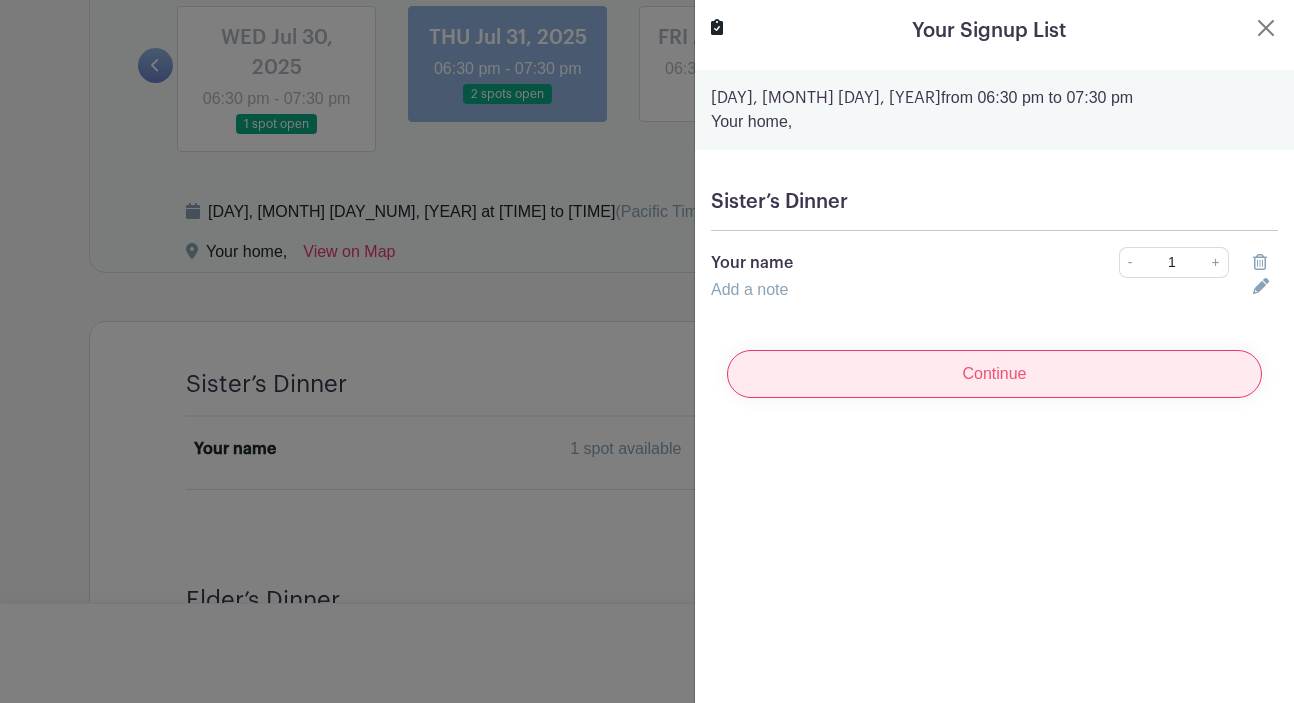 click on "Continue" at bounding box center [994, 374] 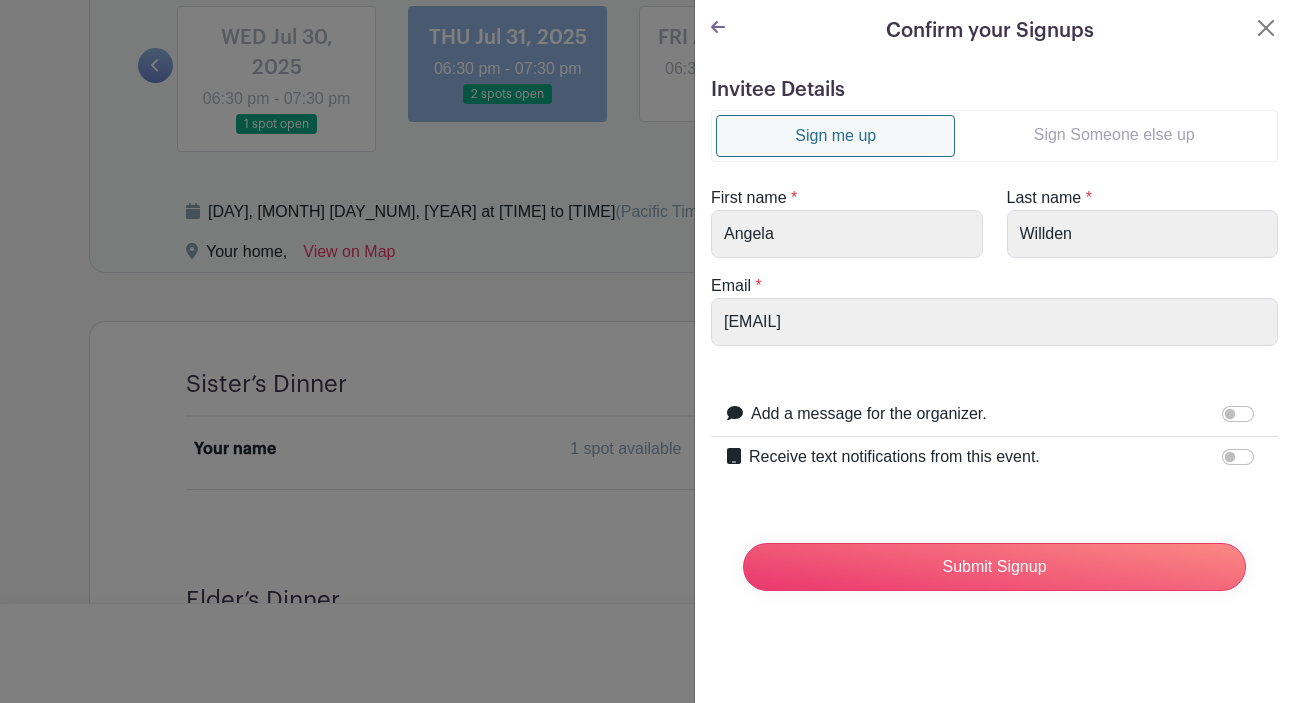 click on "Sign Someone else up" at bounding box center (1114, 135) 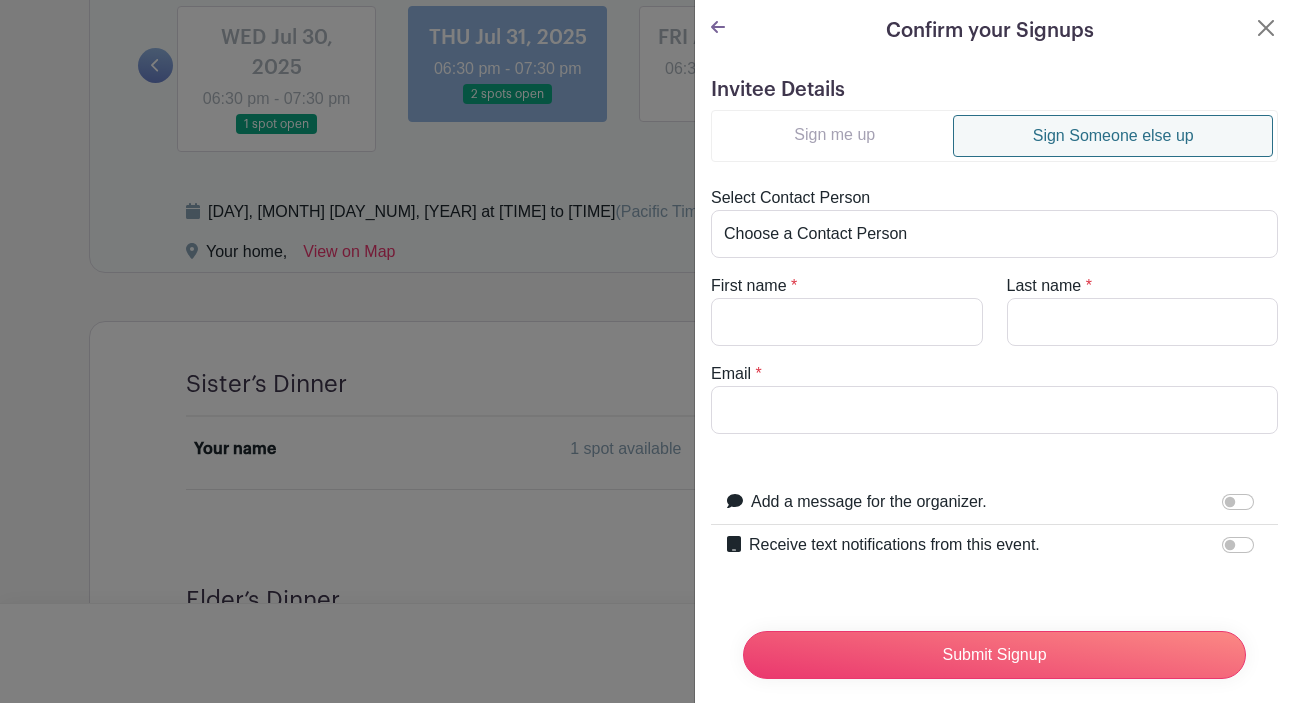 click on "Sign Someone else up" at bounding box center [1113, 136] 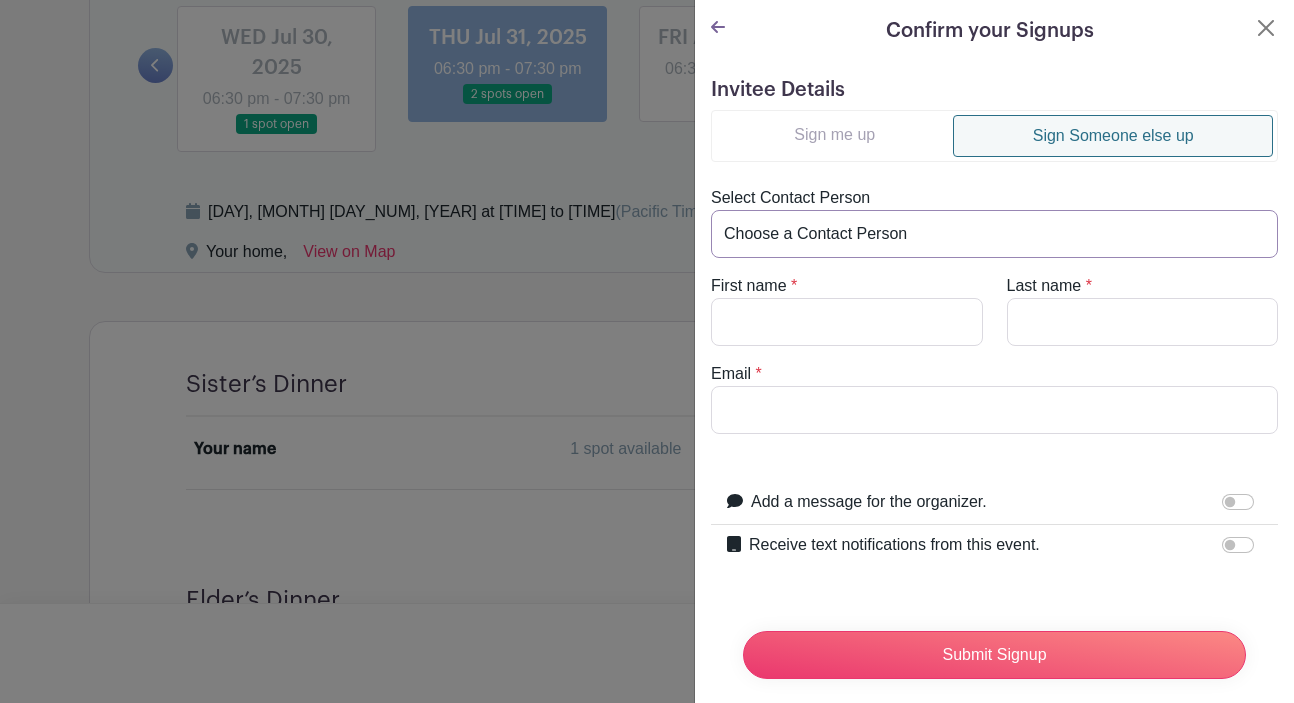click on "Choose a Contact Person [FIRST] and ([EMAIL])
[FIRST] and ([EMAIL])
[FIRST] and [LAST] ([EMAIL])
[FIRST] and [LAST] ([EMAIL])
[FIRST] [LAST] ([EMAIL])
[FIRST] [LAST] ([EMAIL])
[FIRST] [LAST] ([EMAIL])
[FIRST] [LAST] ([EMAIL])
[FIRST] [LAST] ([EMAIL])
[FIRST] [LAST] ([EMAIL])
[FIRST] and [LAST] ([EMAIL])
[FIRST] [LAST] ([EMAIL])
[FIRST] [LAST] ([EMAIL])
[FIRST] [LAST] ([EMAIL])
[FIRST] [LAST] ([EMAIL])
[FIRST] and ([EMAIL])
[FIRST] and [LAST] ([EMAIL])
[FIRST] [LAST] ([EMAIL])
[USERNAME] ([EMAIL])
[FIRST]/[FIRST] [LAST]/[LAST] ([EMAIL])
[LOCATION] ([EMAIL])
[FIRST] [LAST] ([EMAIL])
[FIRST] [LAST] ([EMAIL])
[FIRST] [LAST] ([EMAIL])
[FIRST] and [LAST] ([EMAIL])" at bounding box center [994, 234] 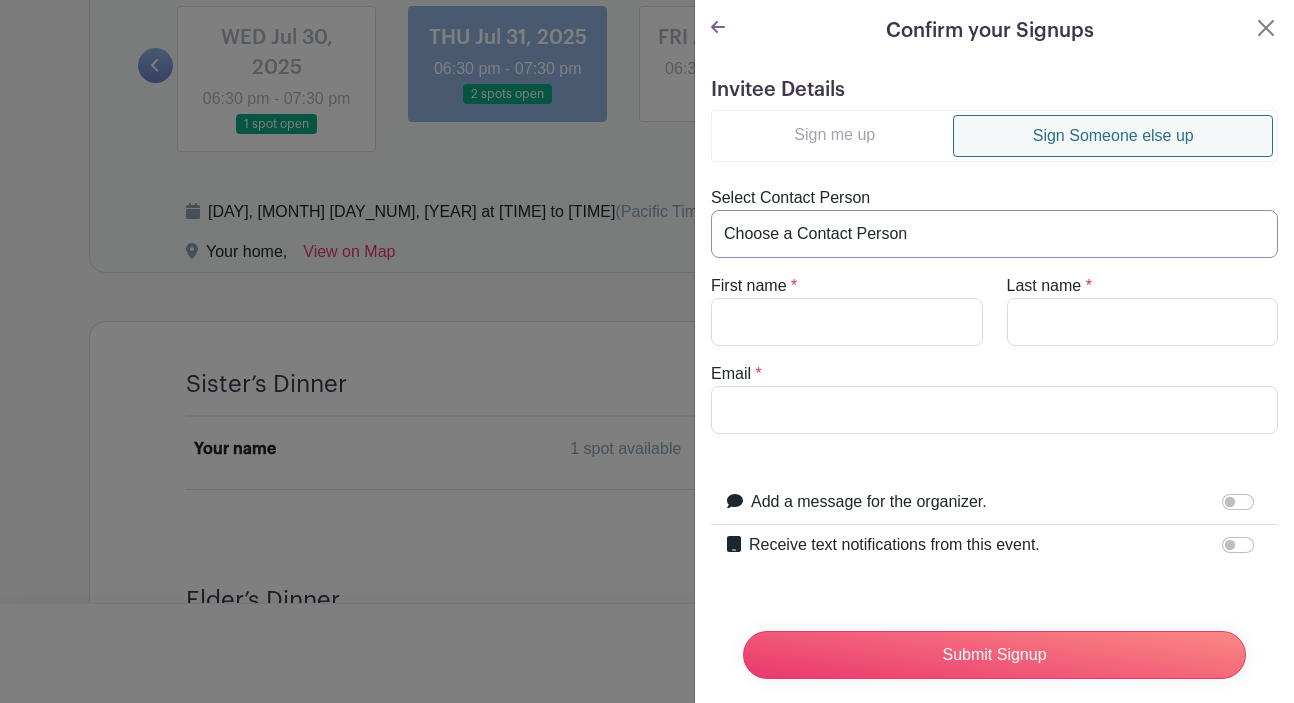 select on "[EMAIL]" 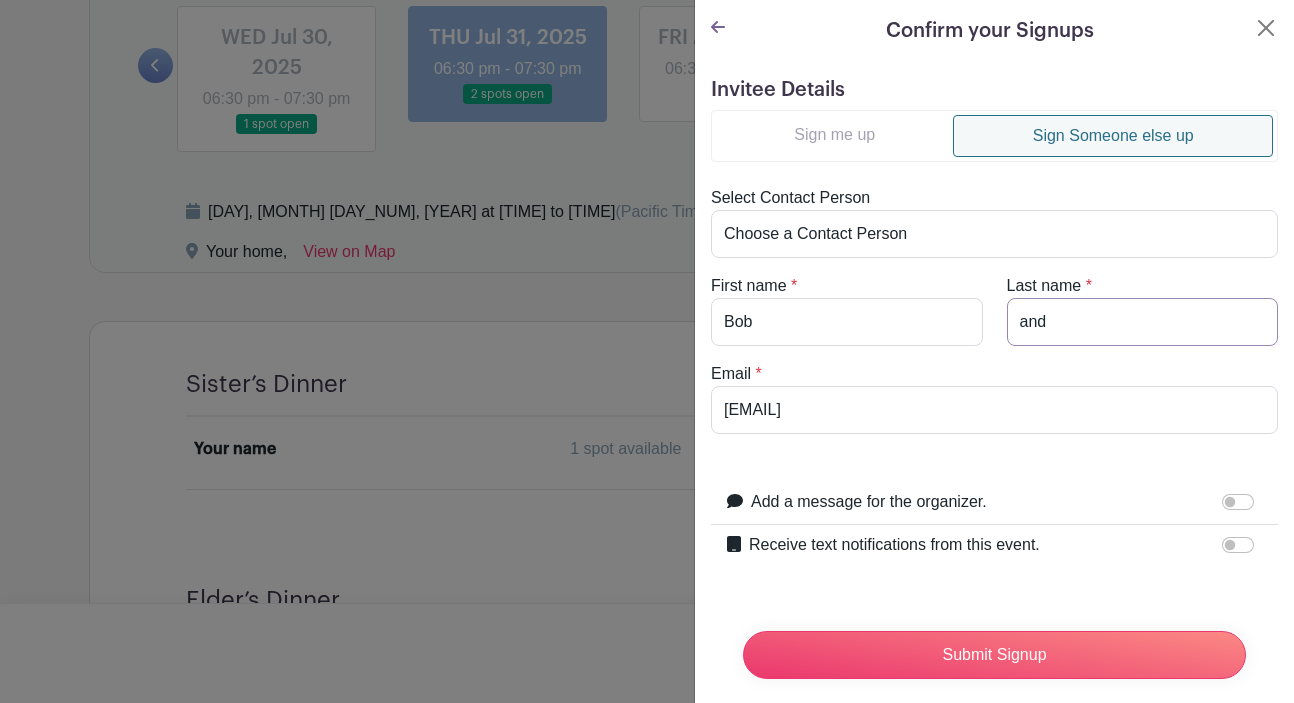 click on "and" at bounding box center (1143, 322) 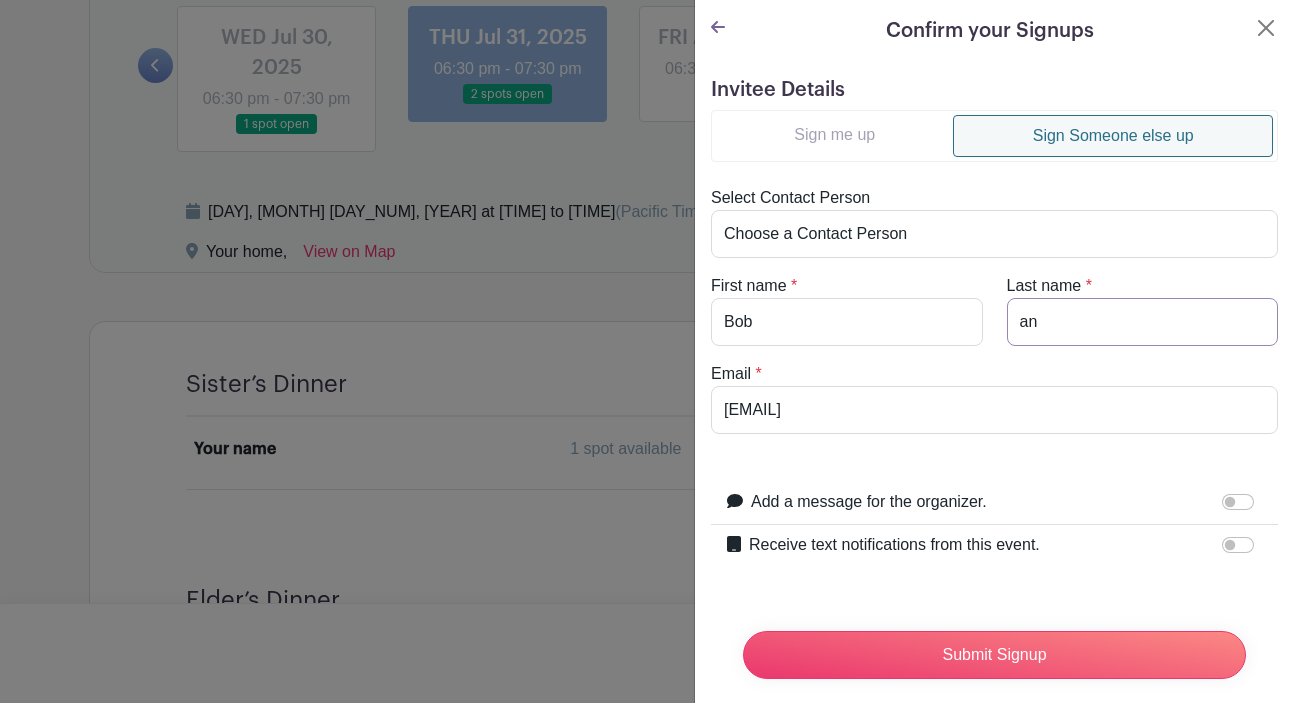 type on "a" 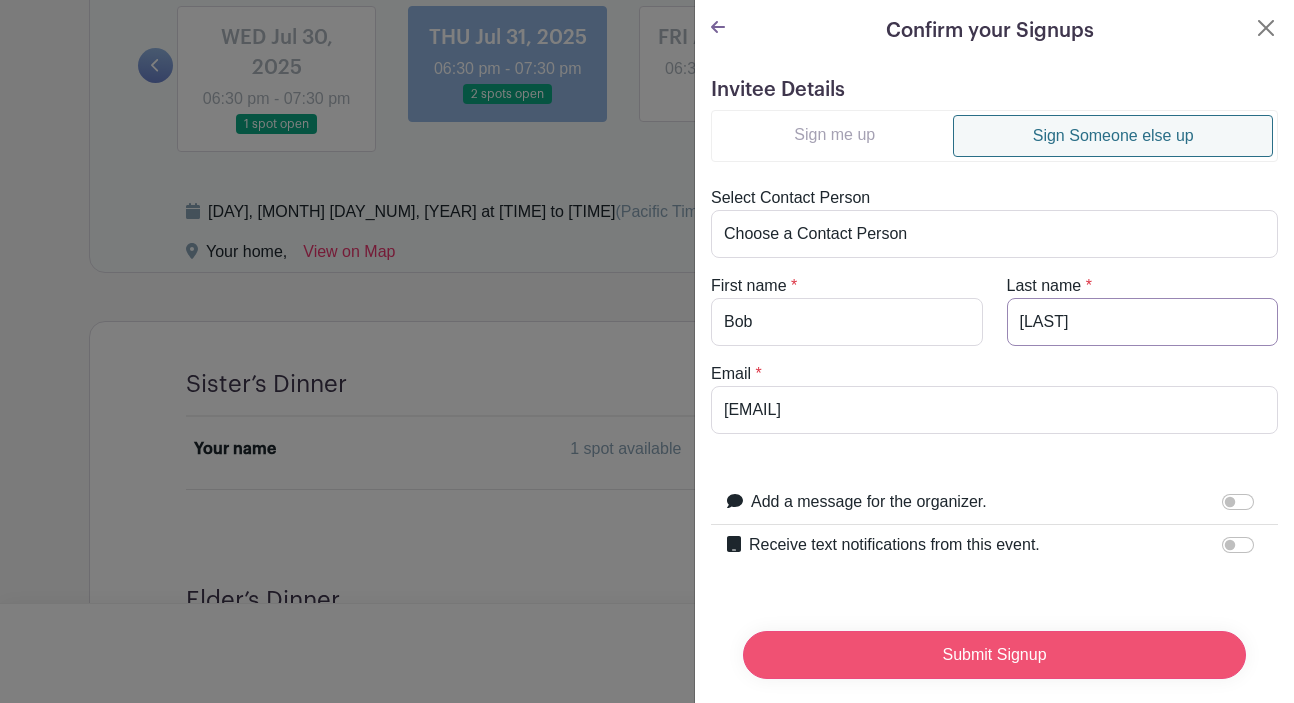 type on "[LAST]" 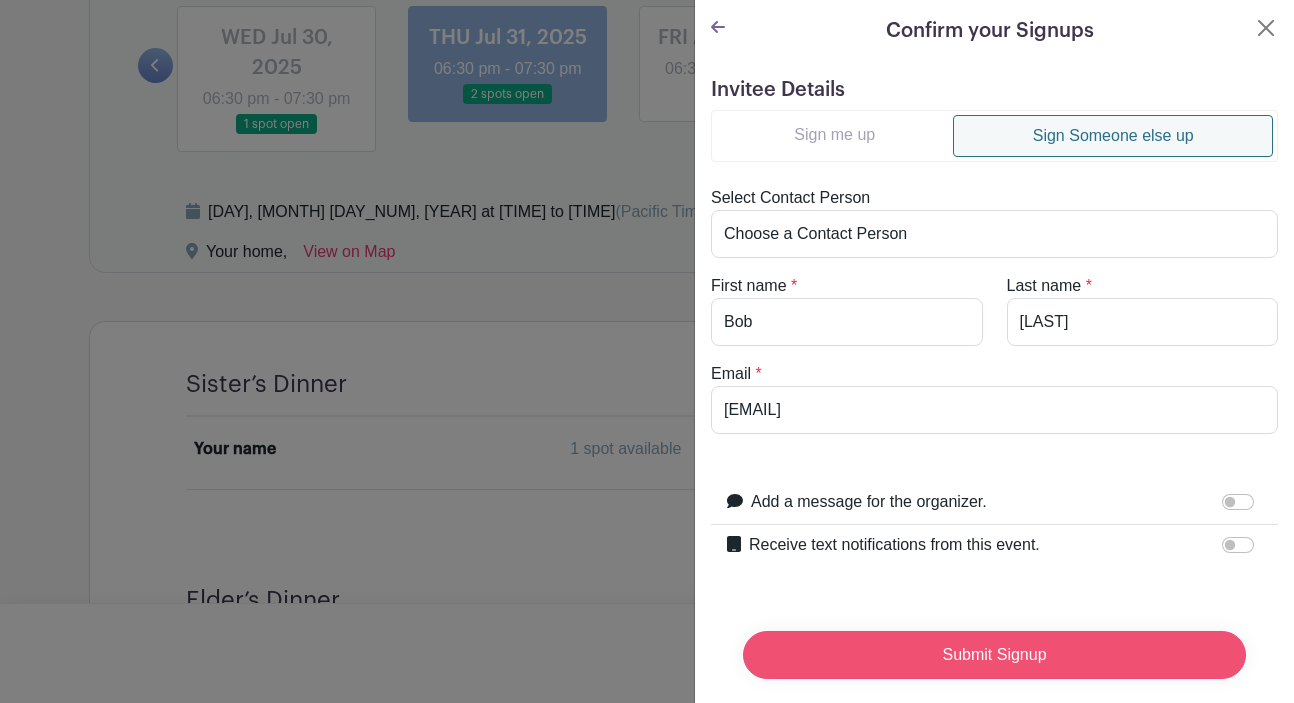 click on "Submit Signup" at bounding box center [994, 655] 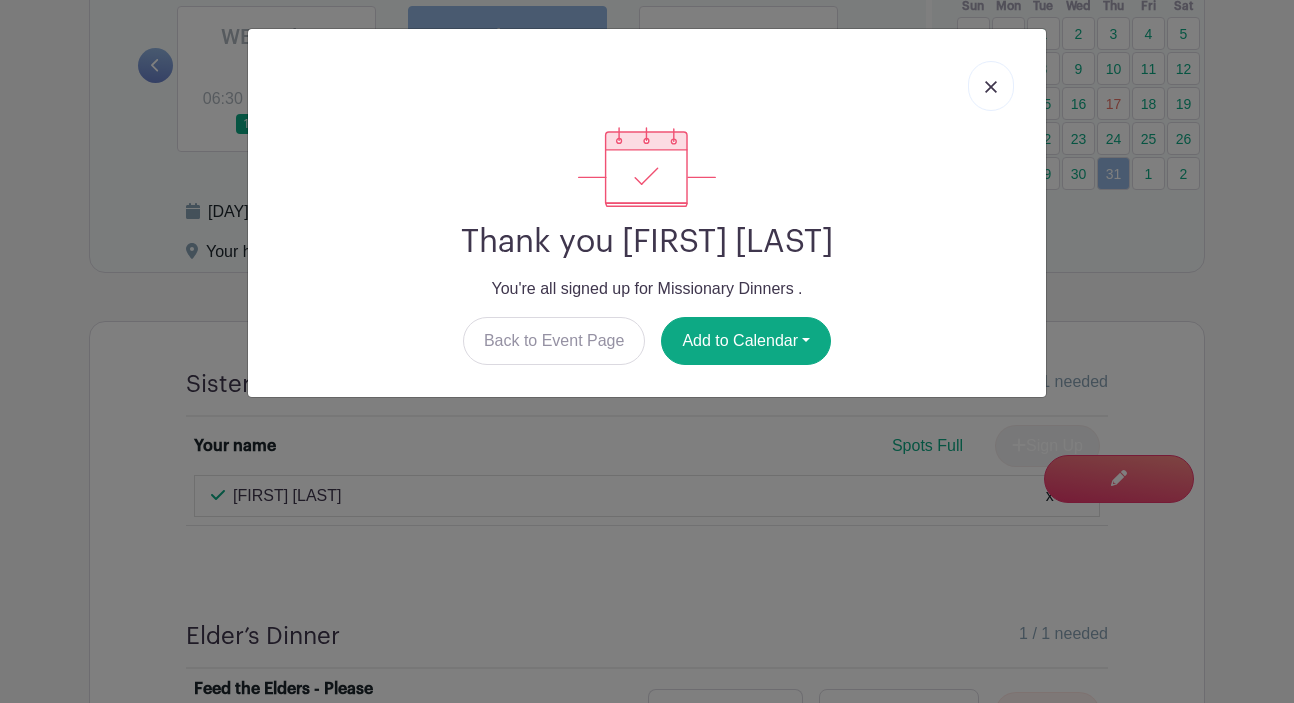 click at bounding box center [991, 87] 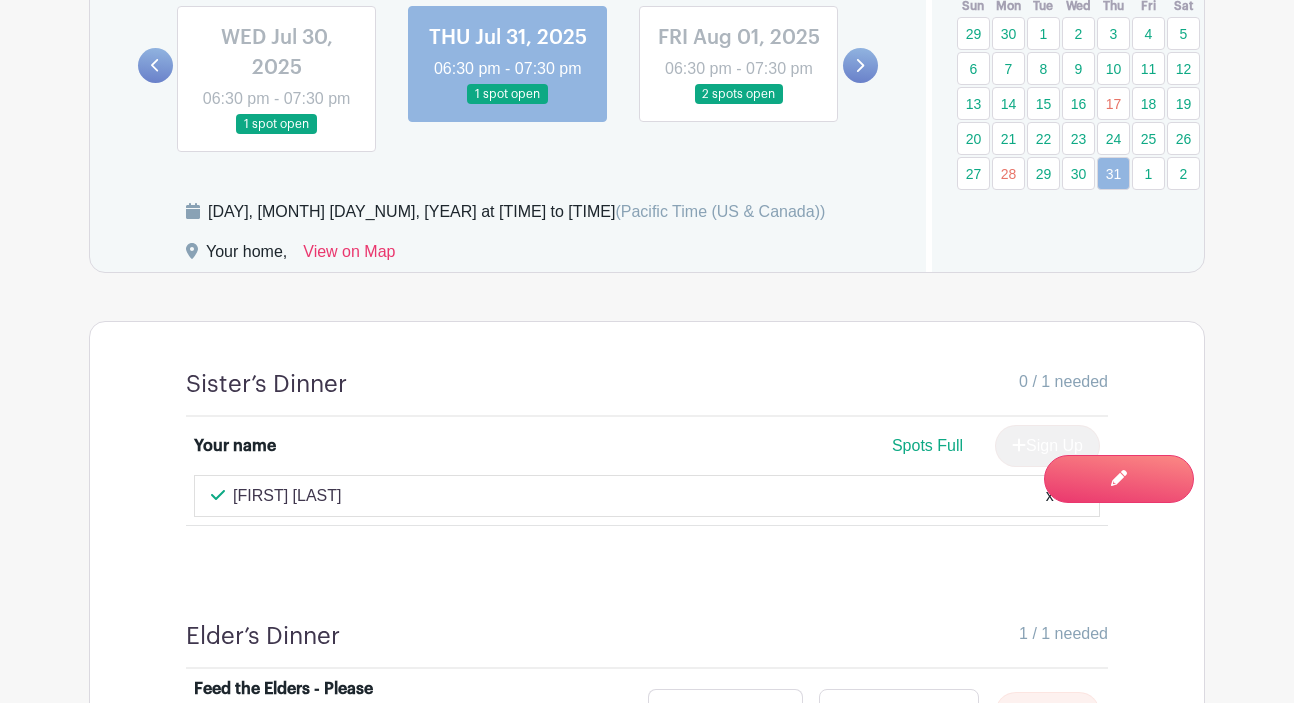 click 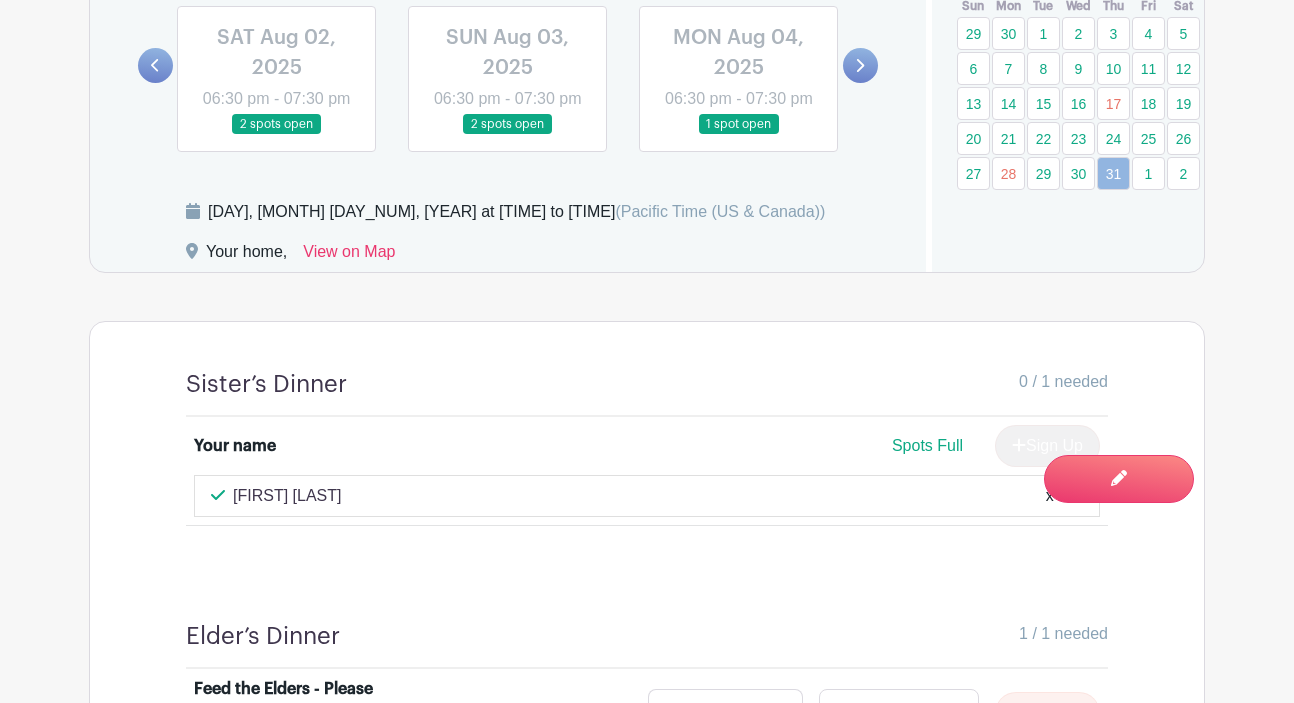 click 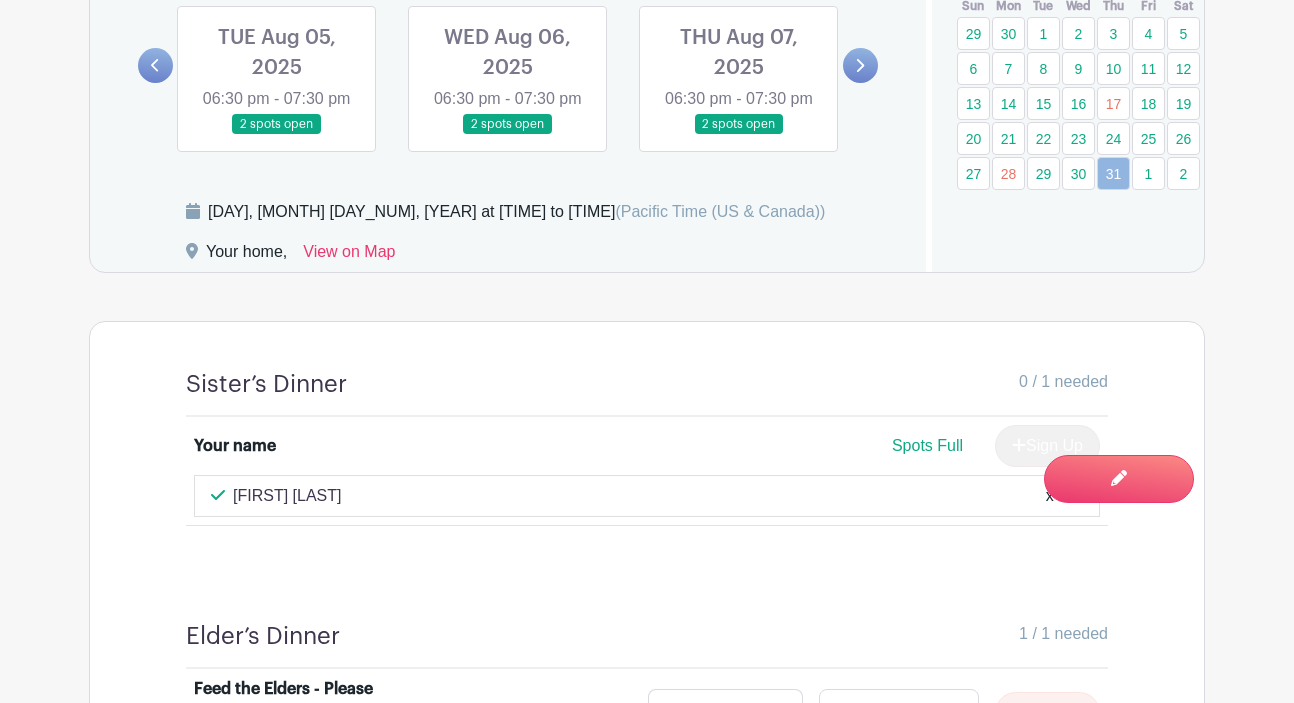 click at bounding box center (739, 135) 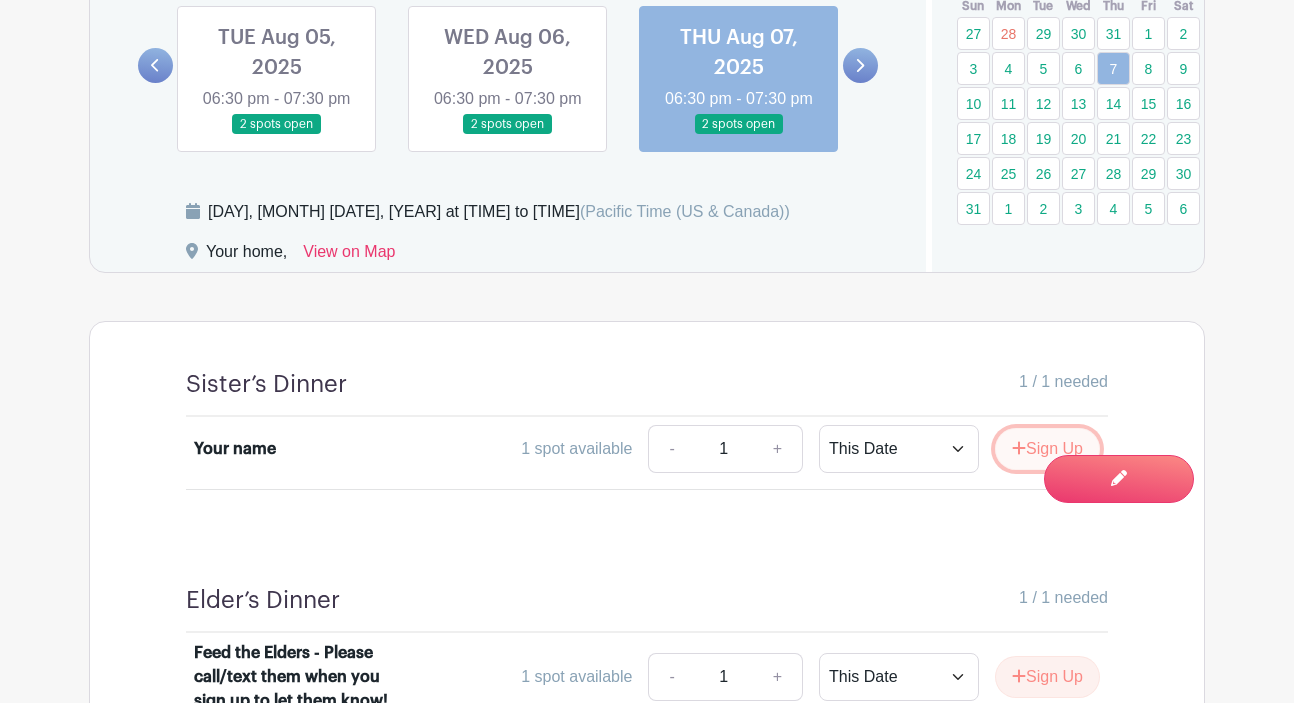 click on "Sign Up" at bounding box center (1047, 449) 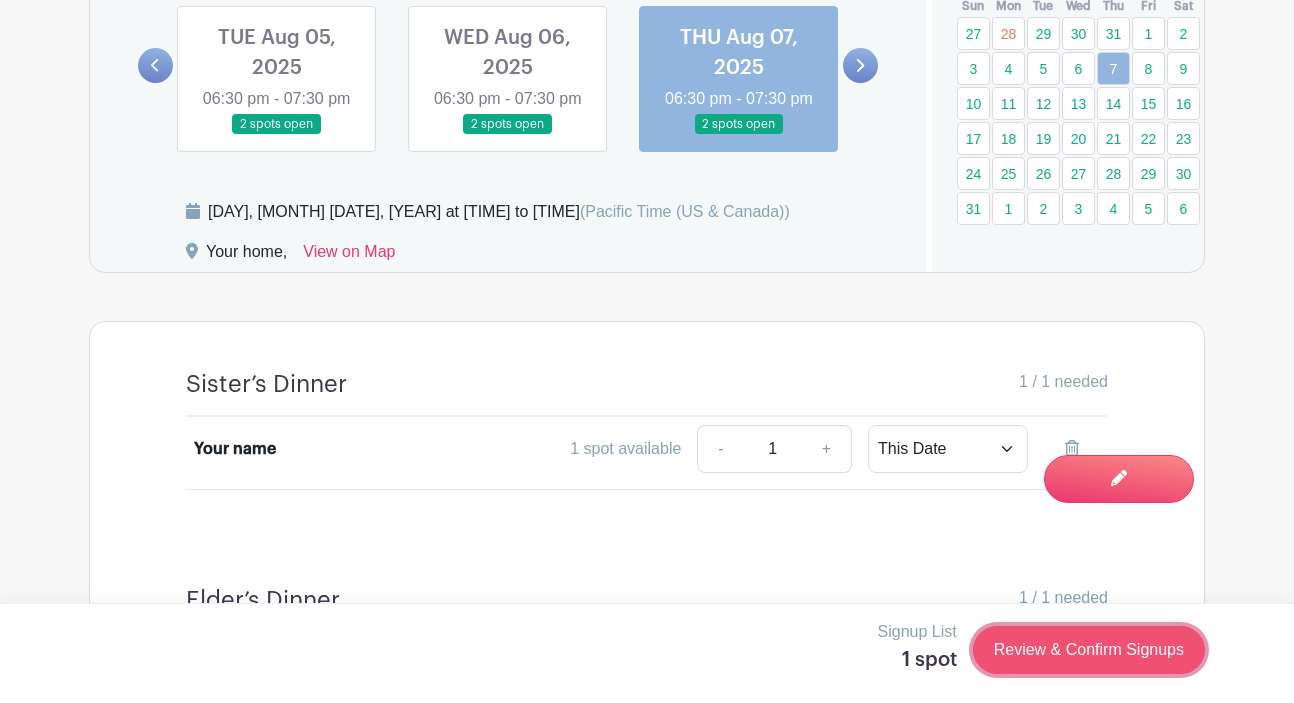 click on "Review & Confirm Signups" at bounding box center (1089, 650) 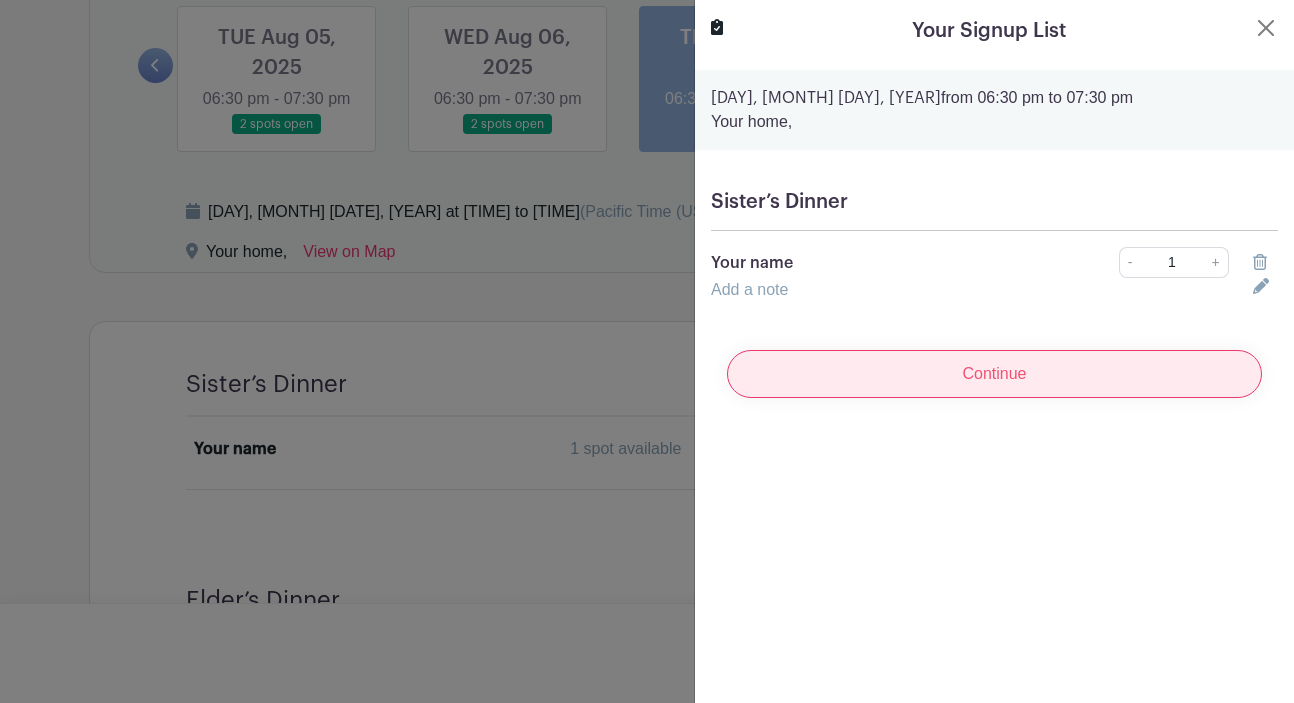 click on "Continue" at bounding box center [994, 374] 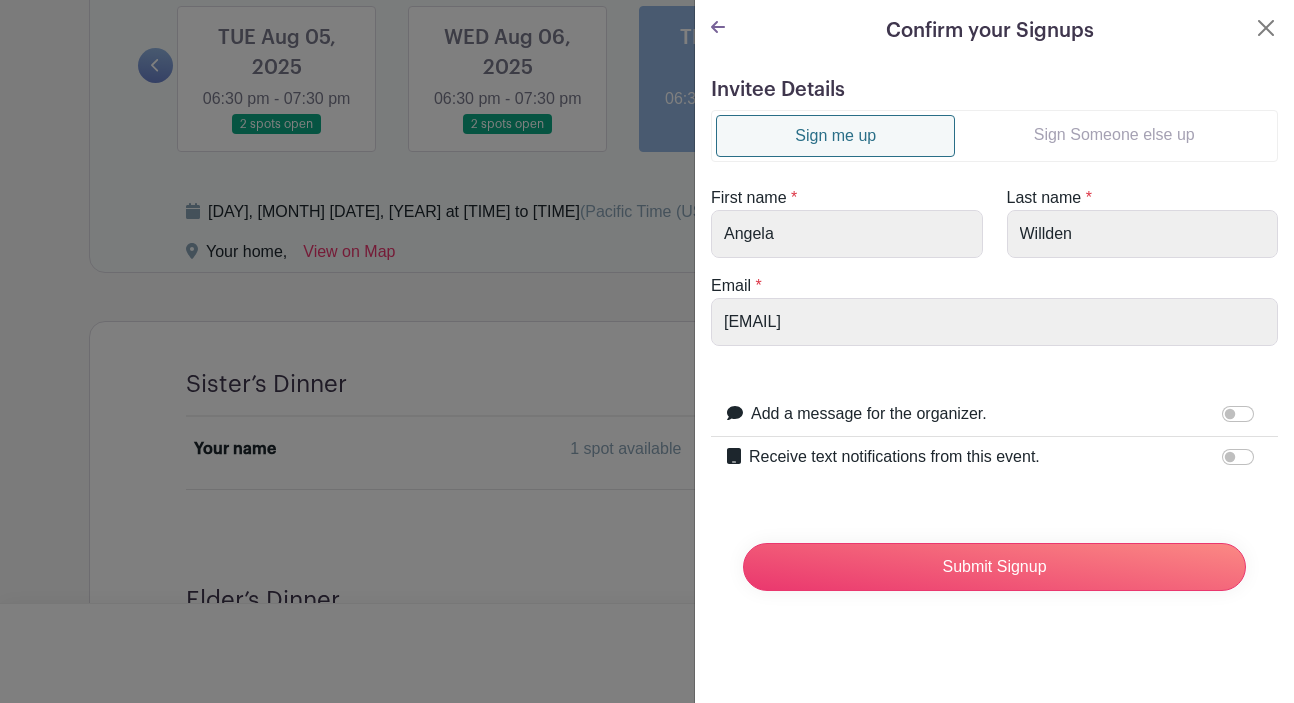 click on "Sign Someone else up" at bounding box center [1114, 135] 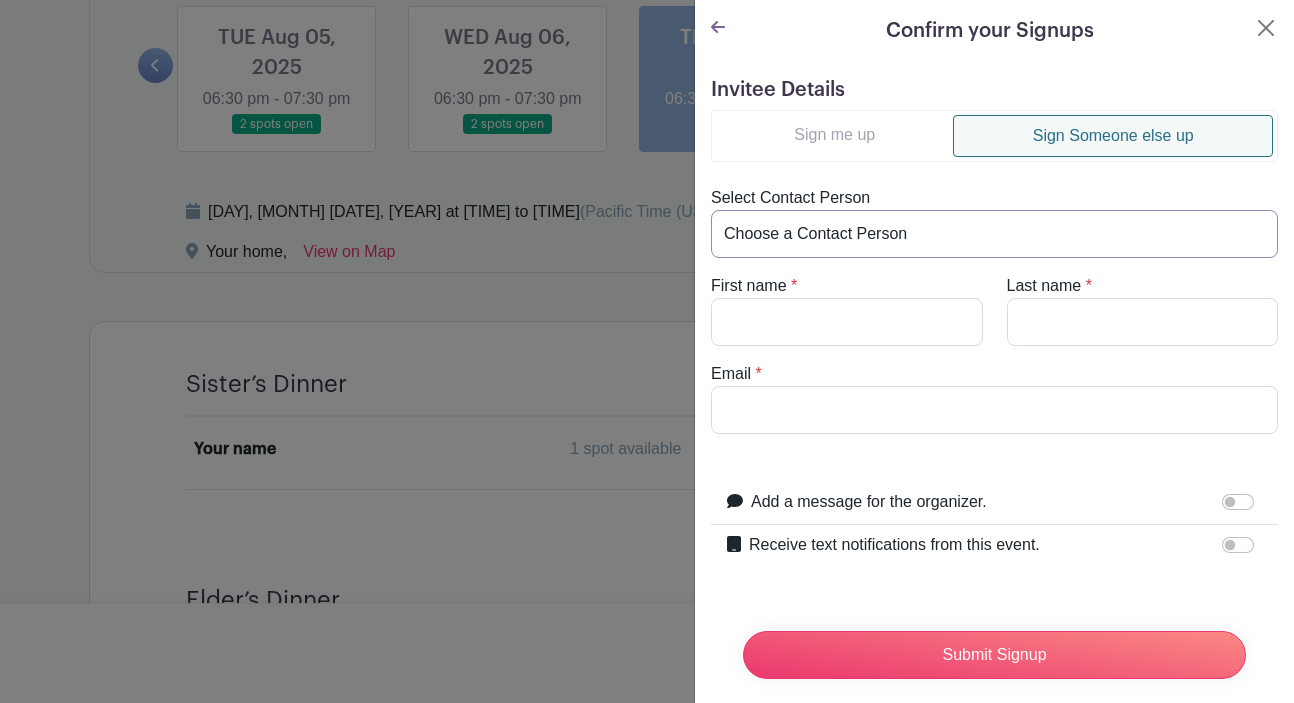 click on "Choose a Contact Person [FIRST] and ([EMAIL])
[FIRST] and ([EMAIL])
[FIRST] and [FIRST] [LAST] ([EMAIL])
[FIRST] and [FIRST] [LAST] ([EMAIL])
[FIRST] [LAST] ([EMAIL])
[FIRST] [LAST] ([EMAIL])
[FIRST] [LAST] ([EMAIL])
[FIRST] [LAST] ([EMAIL])
[FIRST] [LAST] ([EMAIL])
[FIRST] [LAST] ([EMAIL])
[FIRST] and [FIRST] [LAST] ([EMAIL])
[FIRST] [LAST] ([EMAIL])
[FIRST] [LAST] ([EMAIL])
[FIRST] [LAST] ([EMAIL])
[FIRST] [LAST] ([EMAIL])
[FIRST] and ([EMAIL])
[FIRST] and [FIRST] [LAST] ([EMAIL])
[FIRST] [LAST] ([EMAIL])
[FIRST] [LAST] ([EMAIL])
busy busy ([EMAIL])
[FIRST]/[FIRST] [LAST]/[LAST] ([EMAIL])
[CITY] ([EMAIL])
[FIRST] [LAST] ([EMAIL])
[FIRST] [LAST] ([EMAIL])
[FIRST] [LAST] ([EMAIL])" at bounding box center (994, 234) 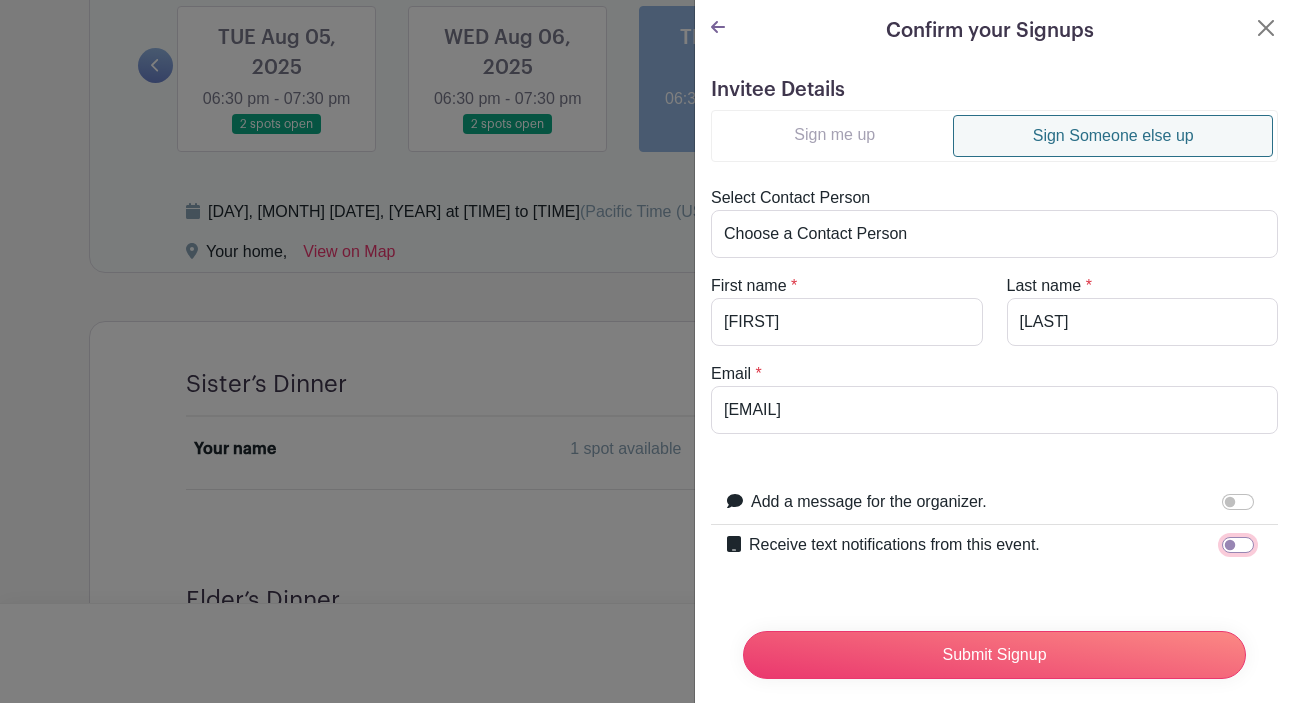 click on "Receive text notifications from this event." at bounding box center (1238, 545) 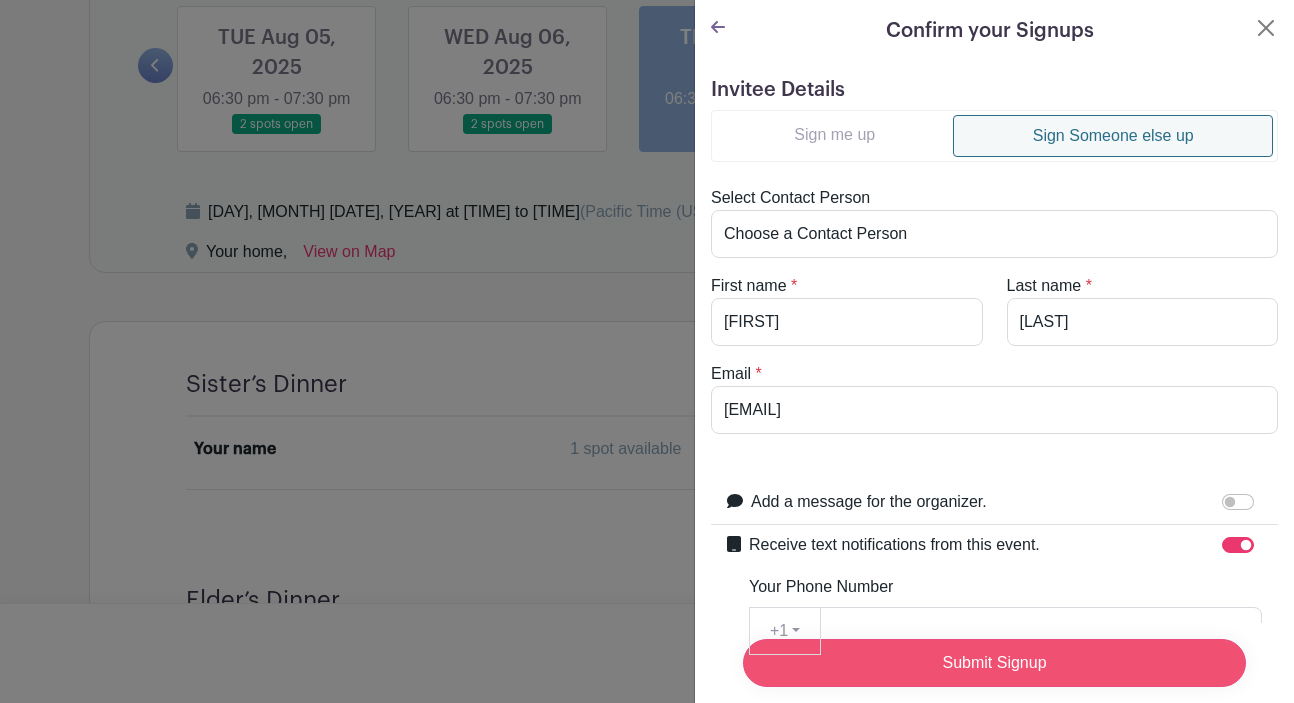 click on "Submit Signup" at bounding box center (994, 663) 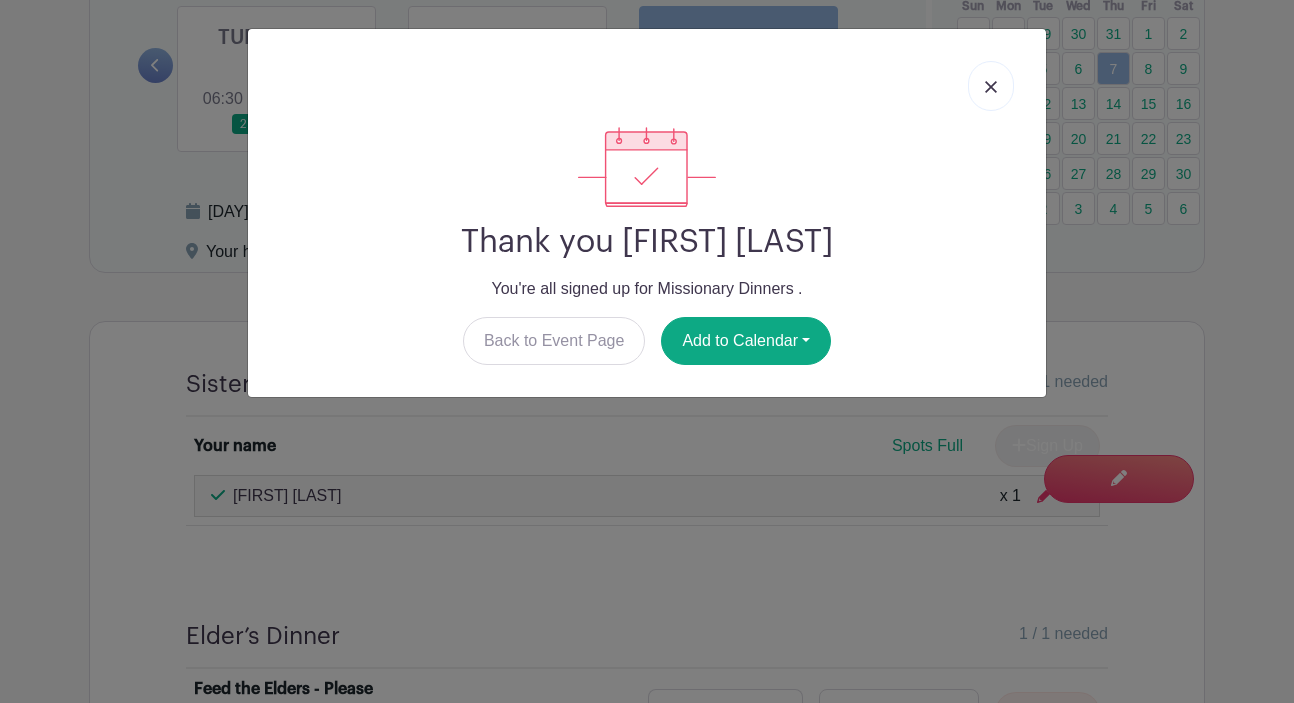 click at bounding box center [991, 87] 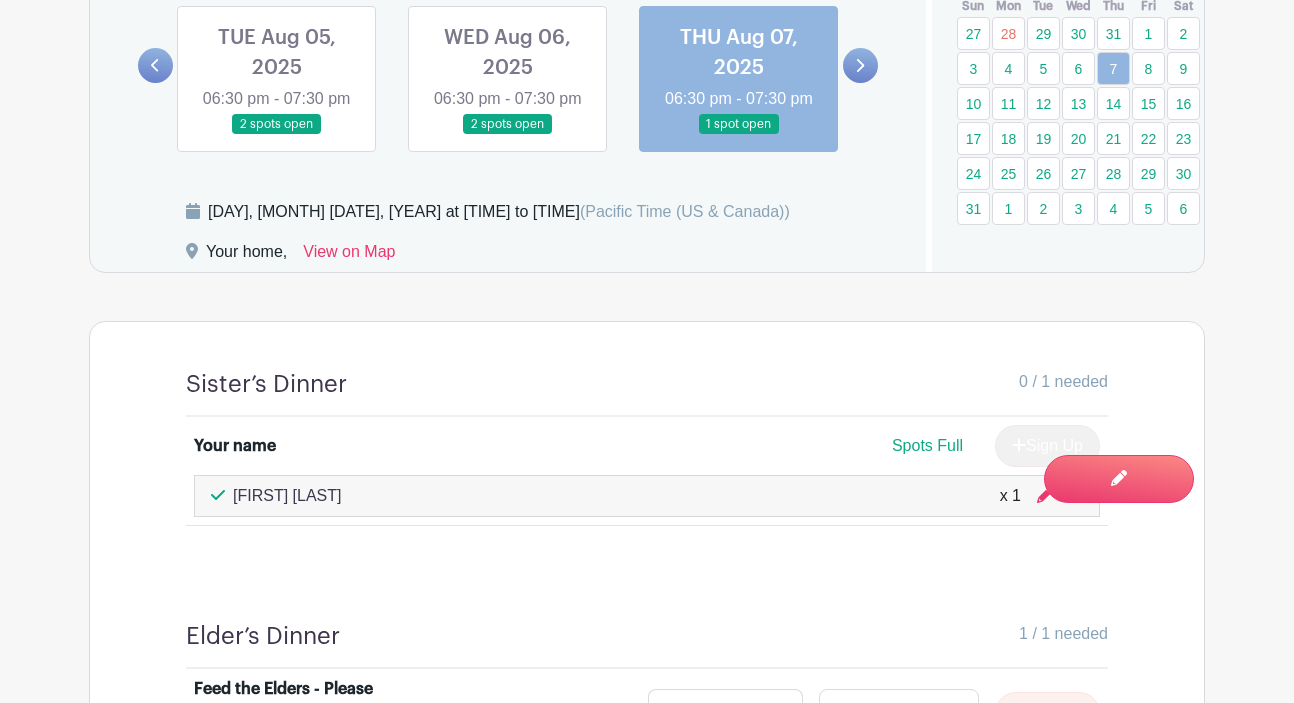 click at bounding box center (860, 65) 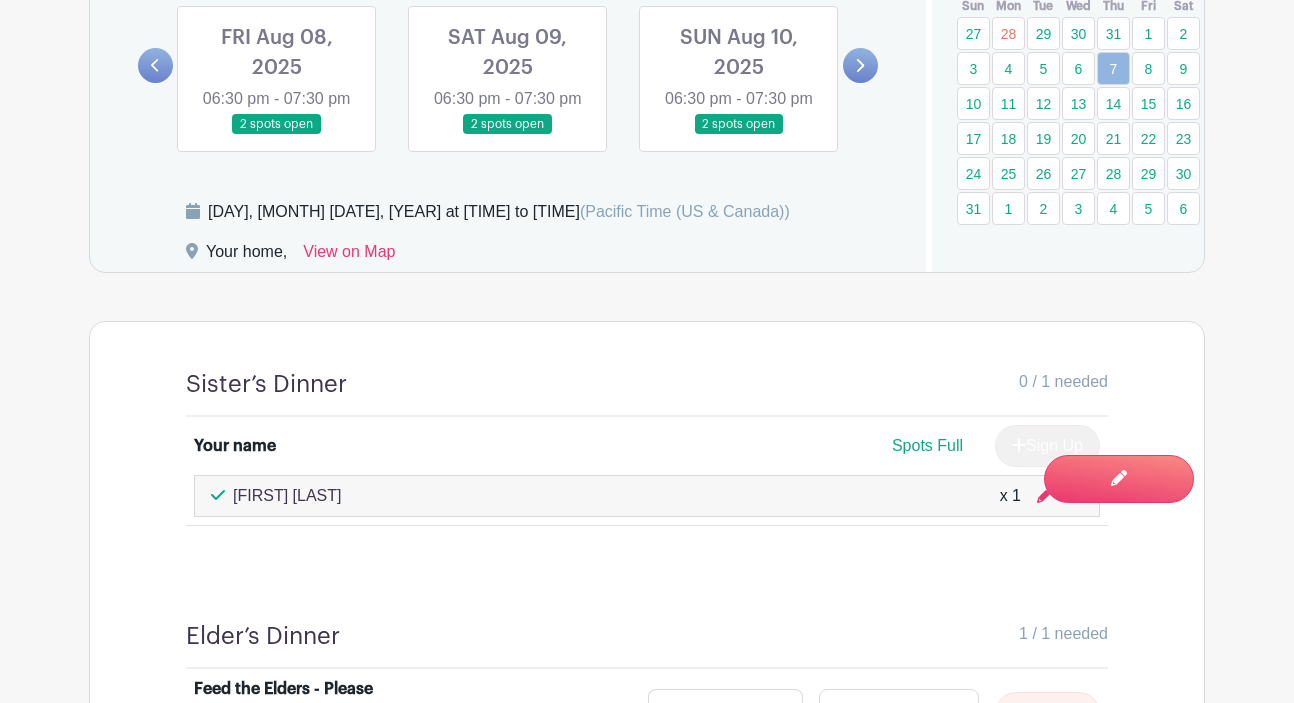 click 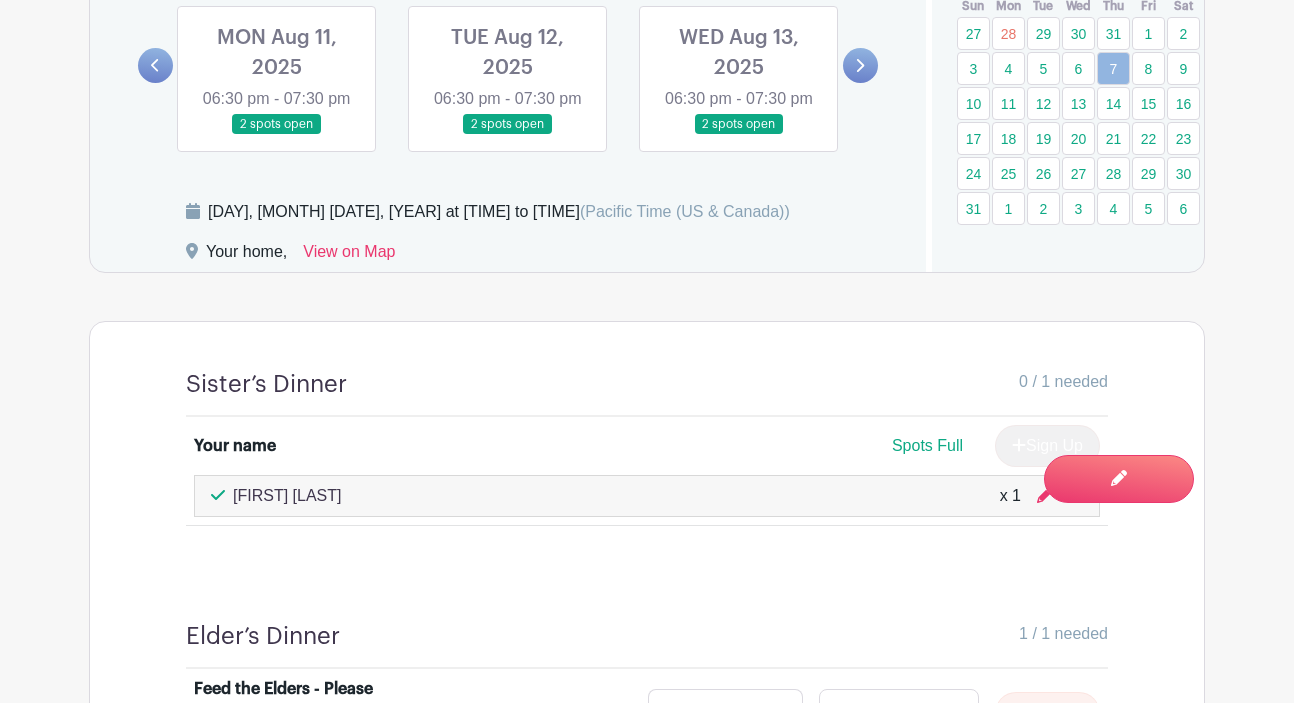 click at bounding box center (508, 135) 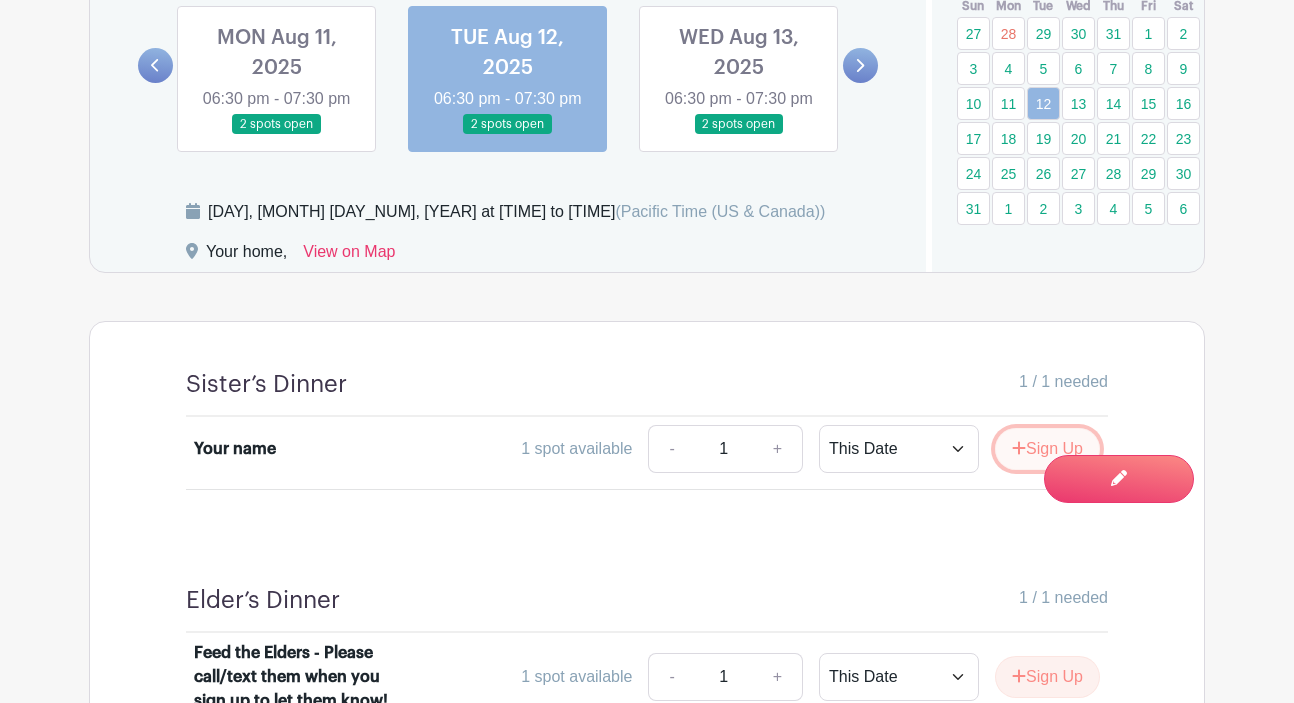 click 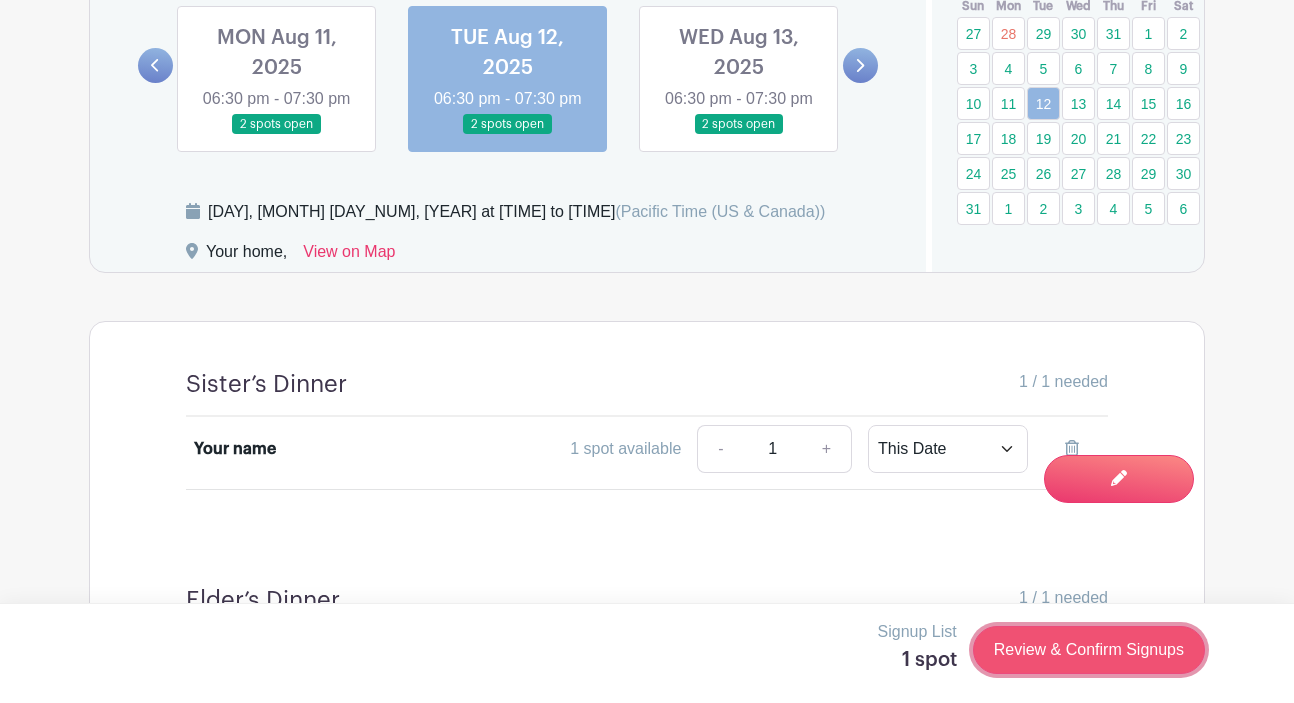 click on "Review & Confirm Signups" at bounding box center [1089, 650] 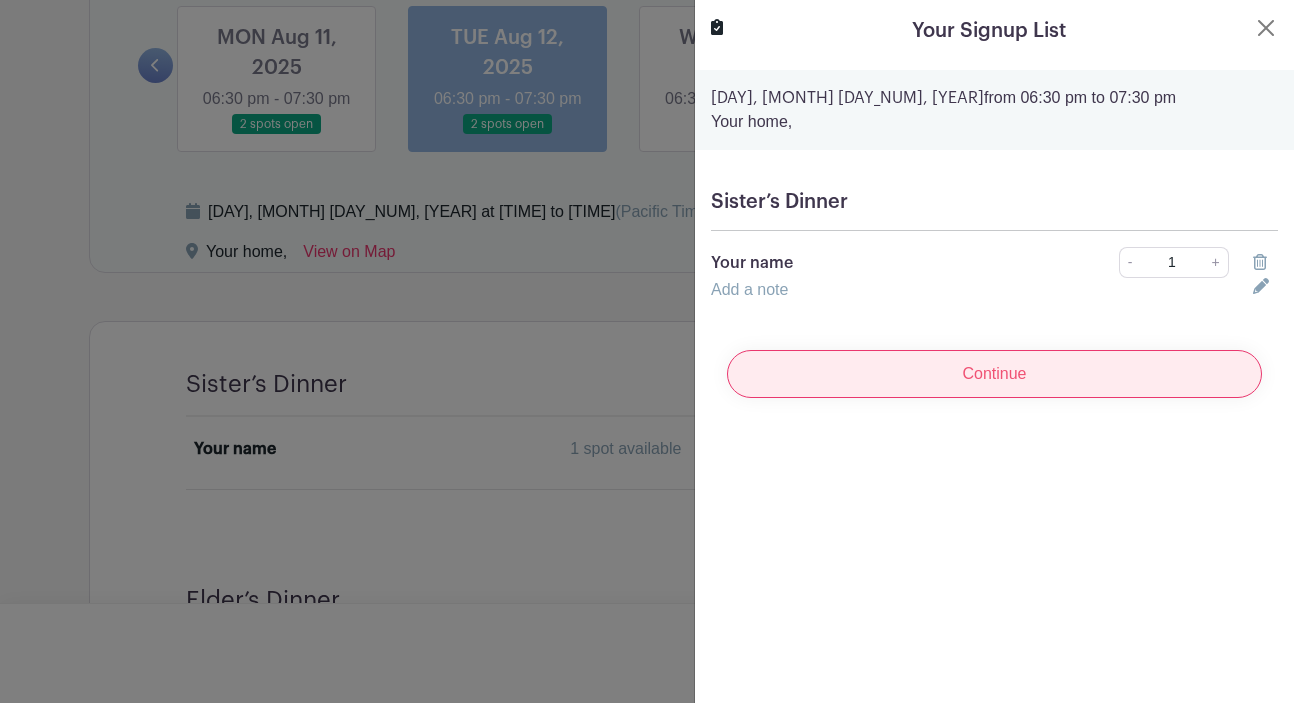 click on "Continue" at bounding box center (994, 374) 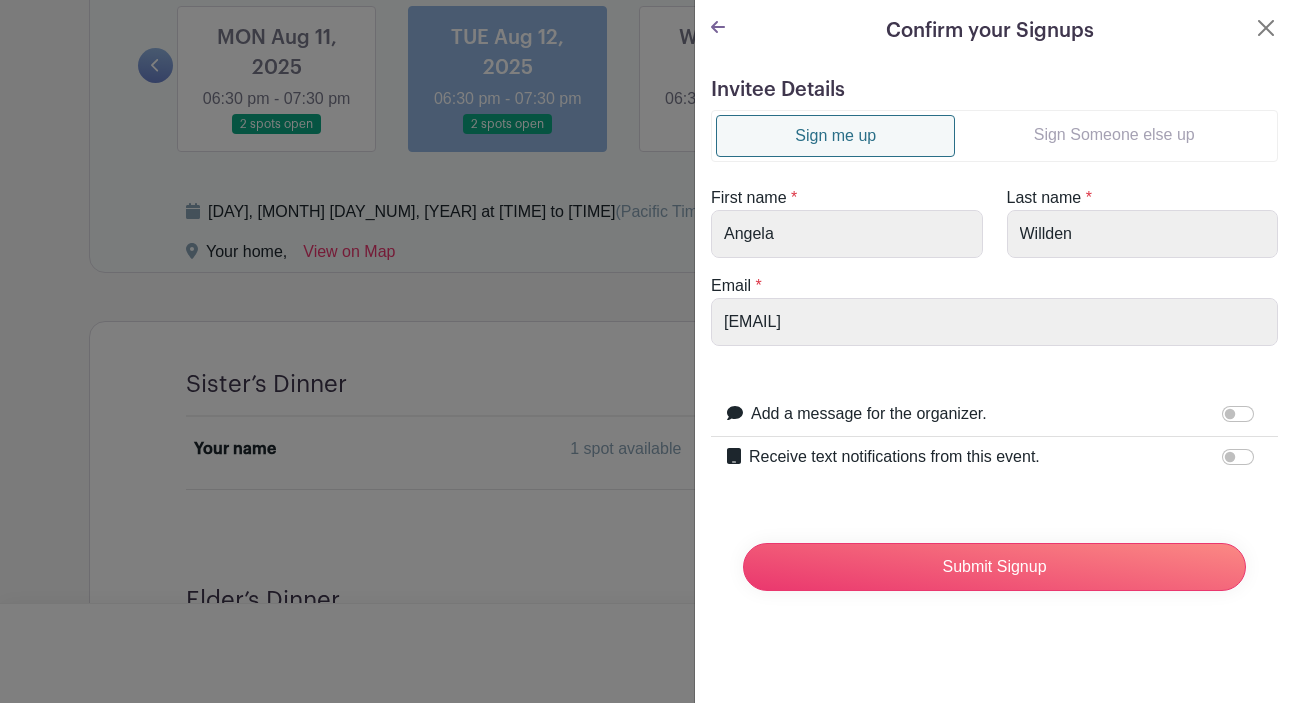 click on "Sign Someone else up" at bounding box center [1114, 135] 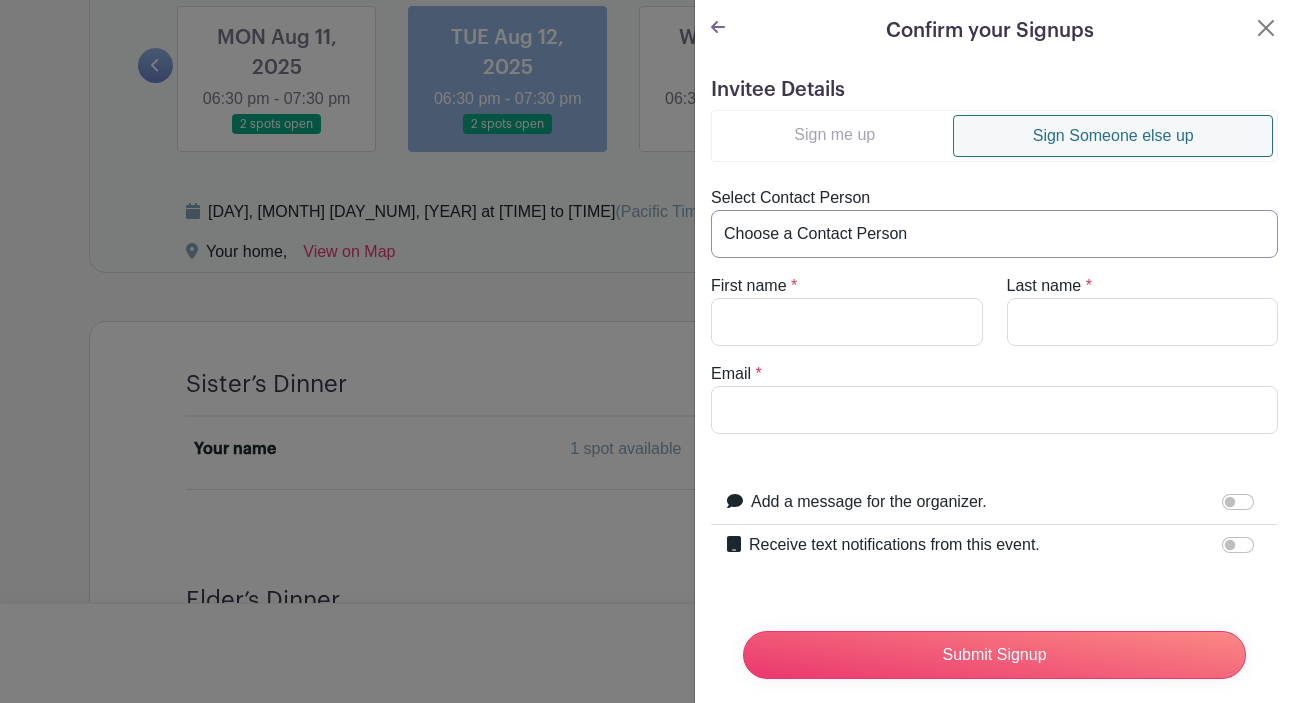 click on "Choose a Contact Person [FIRST] and ([EMAIL])
[FIRST] and ([EMAIL])
[FIRST] and [FIRST] [LAST] ([EMAIL])
[FIRST] and [FIRST] [LAST] ([EMAIL])
[FIRST] [LAST] ([EMAIL])
[FIRST] [LAST] ([EMAIL])
[FIRST] [LAST] ([EMAIL])
[FIRST] [LAST] ([EMAIL])
[FIRST] [LAST] ([EMAIL])
[FIRST] [LAST] ([EMAIL])
[FIRST] and [FIRST] [LAST] ([EMAIL])
[FIRST] [LAST] ([EMAIL])
[FIRST] [LAST] ([EMAIL])
[FIRST] [LAST] ([EMAIL])
[FIRST] [LAST] ([EMAIL])
[FIRST] and ([EMAIL])
[FIRST] and [FIRST] [LAST] ([EMAIL])
[FIRST] [LAST] ([EMAIL])
[FIRST] [LAST] ([EMAIL])
busy busy ([EMAIL])
[FIRST]/[FIRST] [LAST]/[LAST] ([EMAIL])
[CITY] ([EMAIL])
[FIRST] [LAST] ([EMAIL])
[FIRST] [LAST] ([EMAIL])
[FIRST] [LAST] ([EMAIL])" at bounding box center (994, 234) 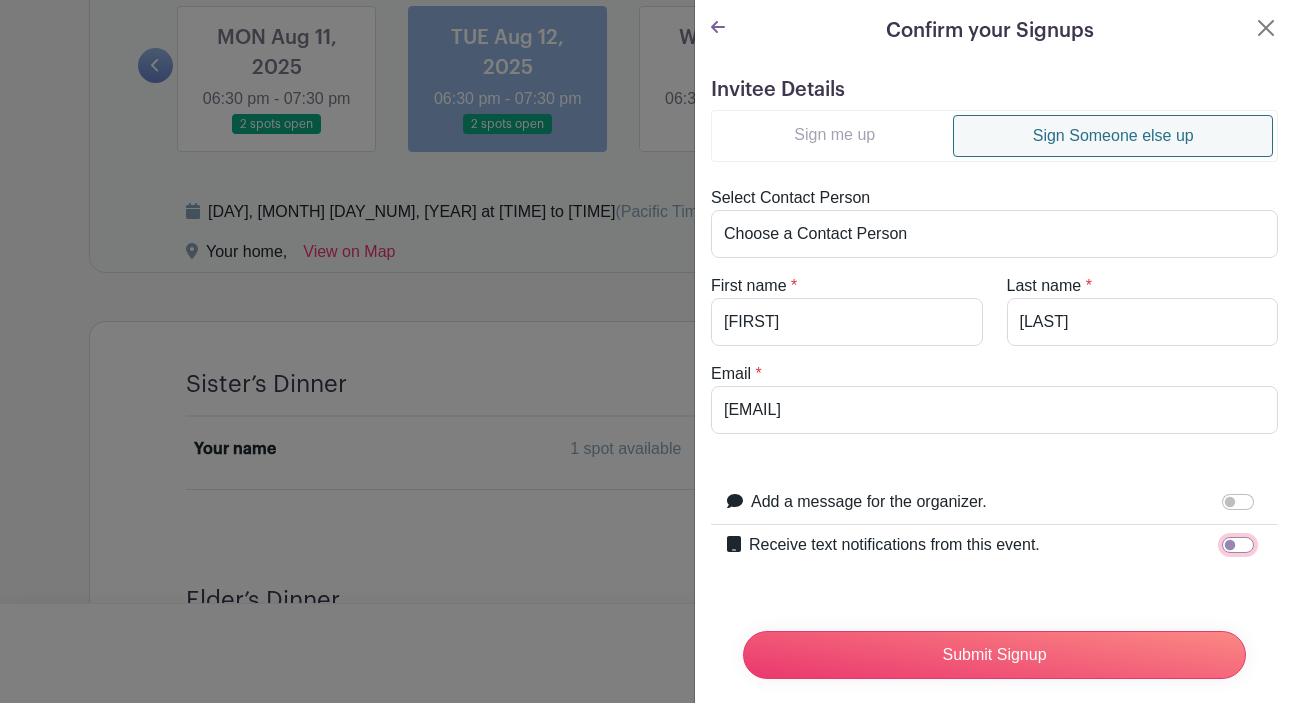 click on "Receive text notifications from this event." at bounding box center [1238, 545] 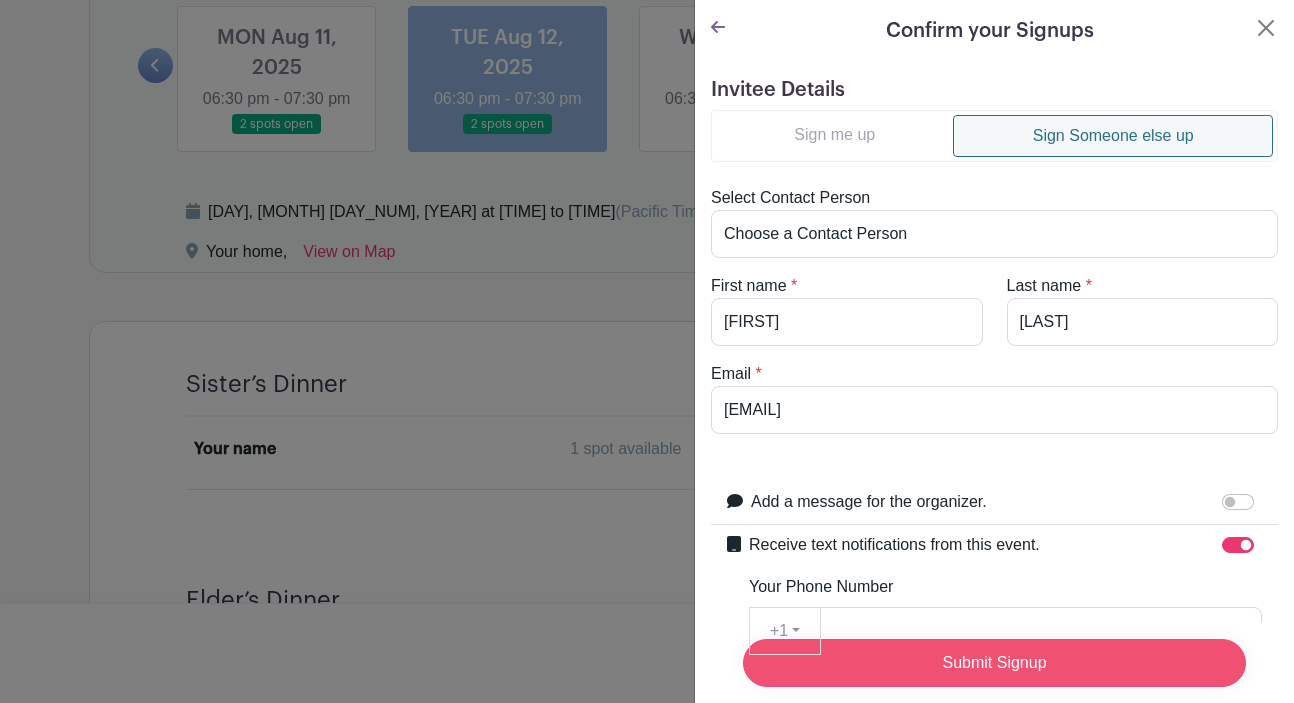 click on "Submit Signup" at bounding box center [994, 663] 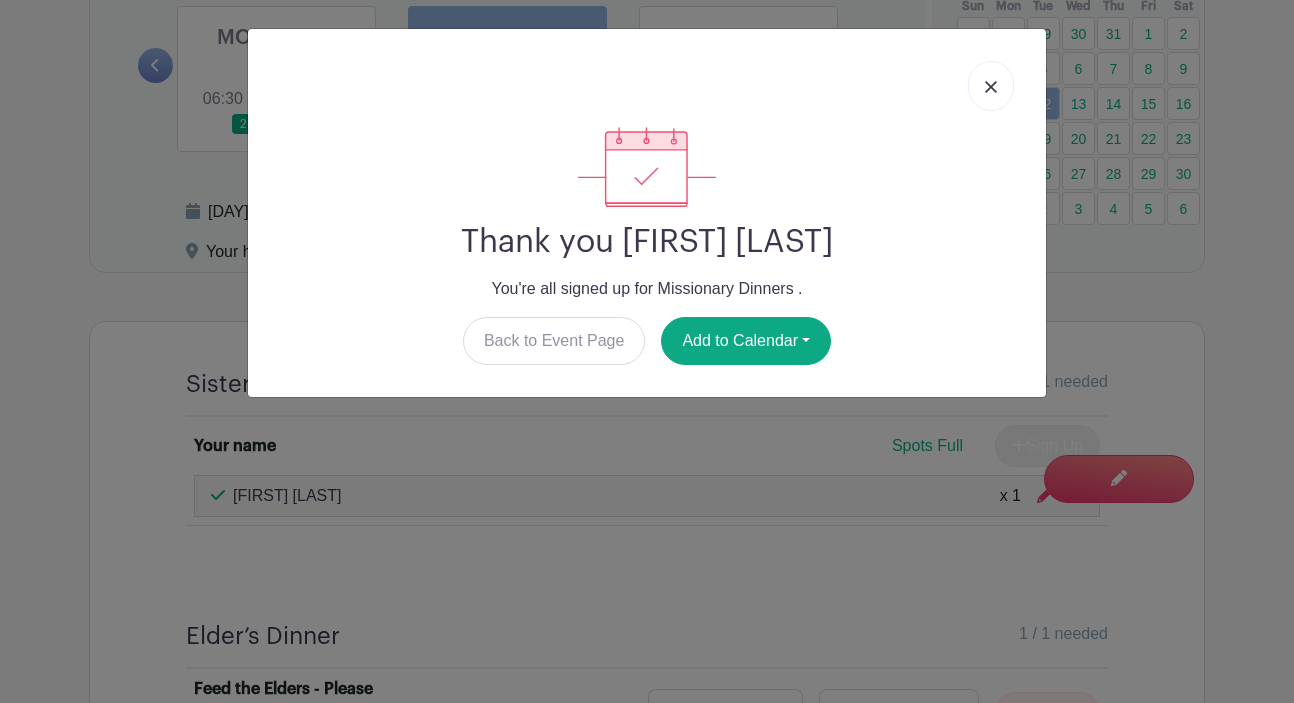 click at bounding box center [991, 87] 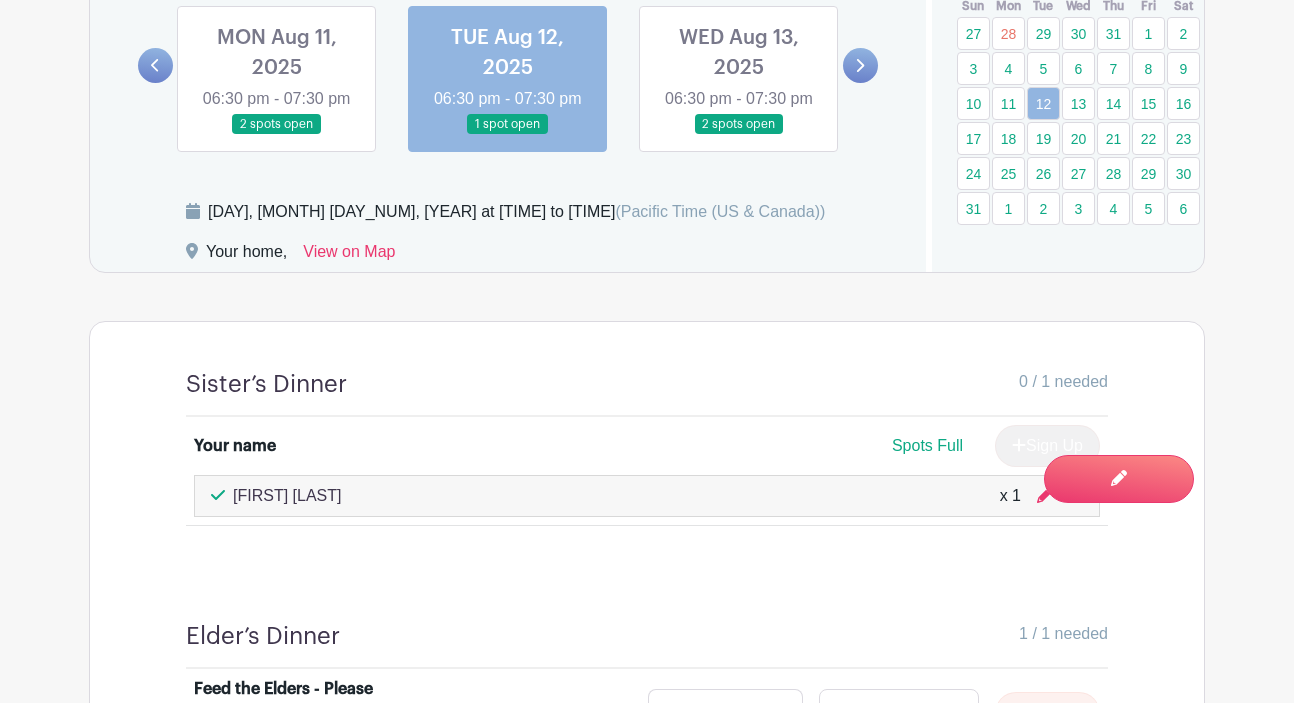click at bounding box center (739, 135) 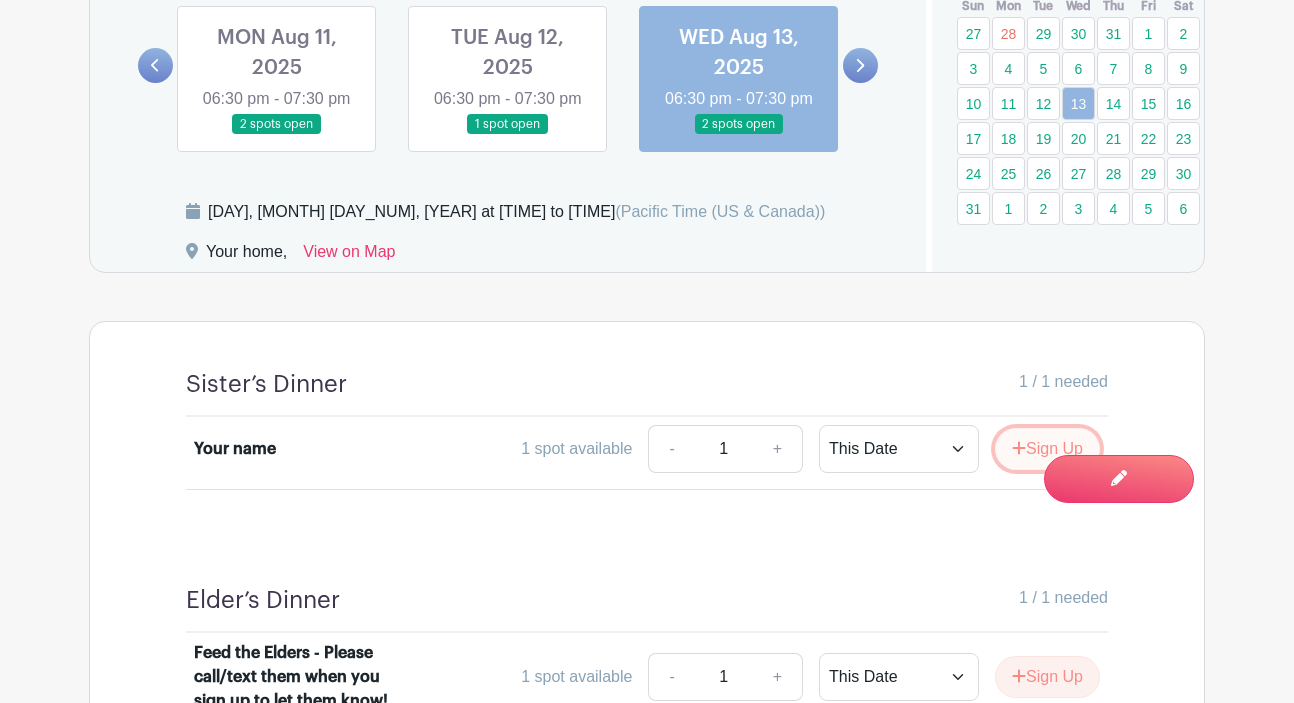 click 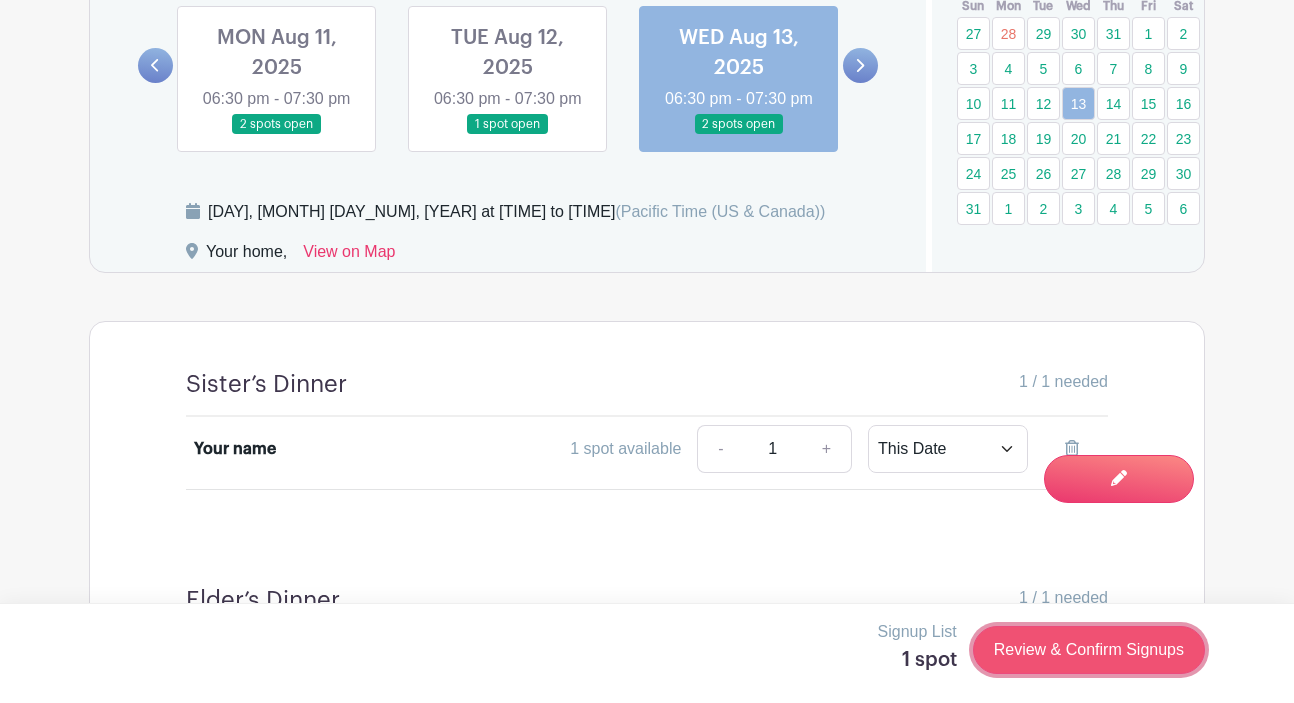 click on "Review & Confirm Signups" at bounding box center [1089, 650] 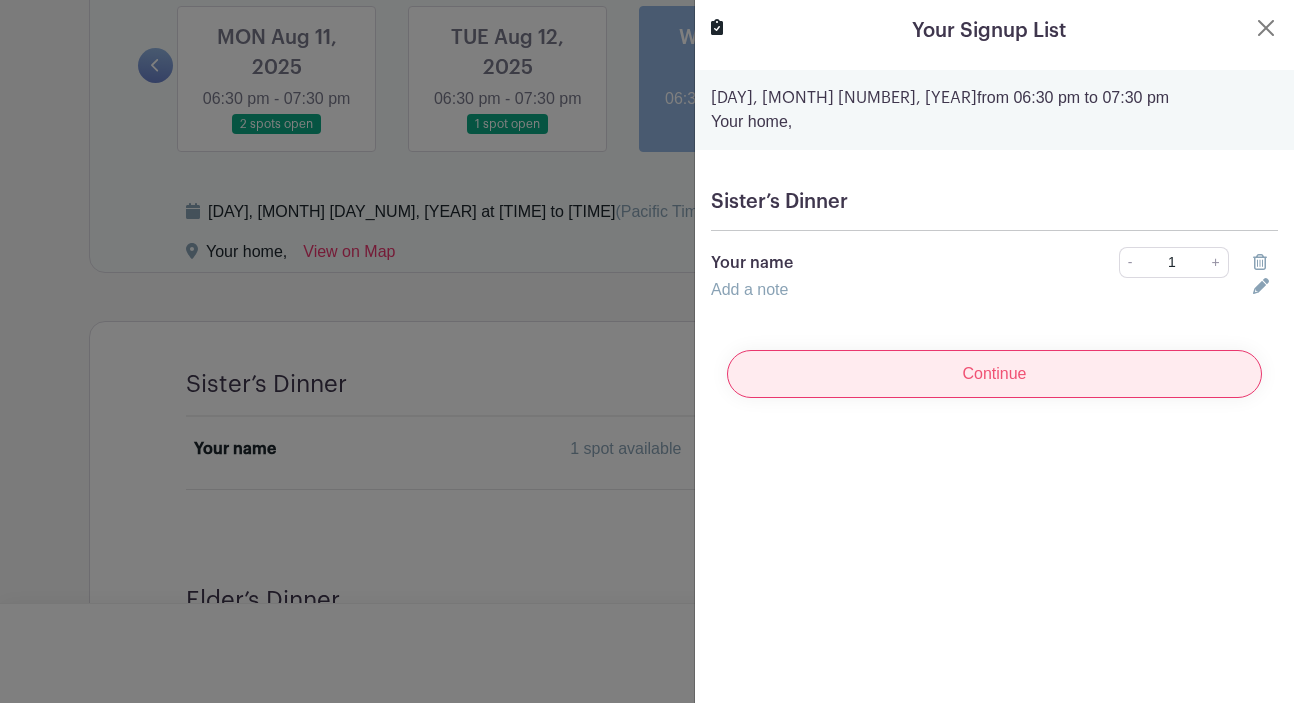 click on "Continue" at bounding box center (994, 374) 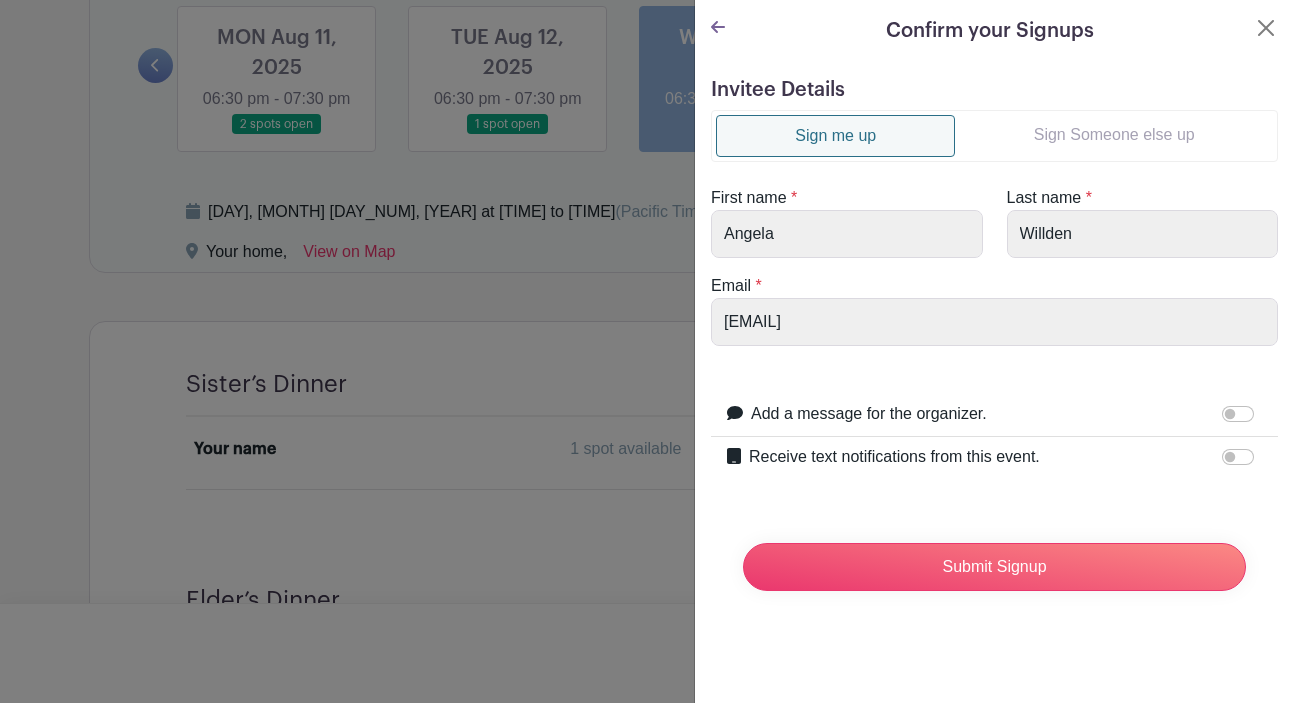 click on "Sign Someone else up" at bounding box center [1114, 135] 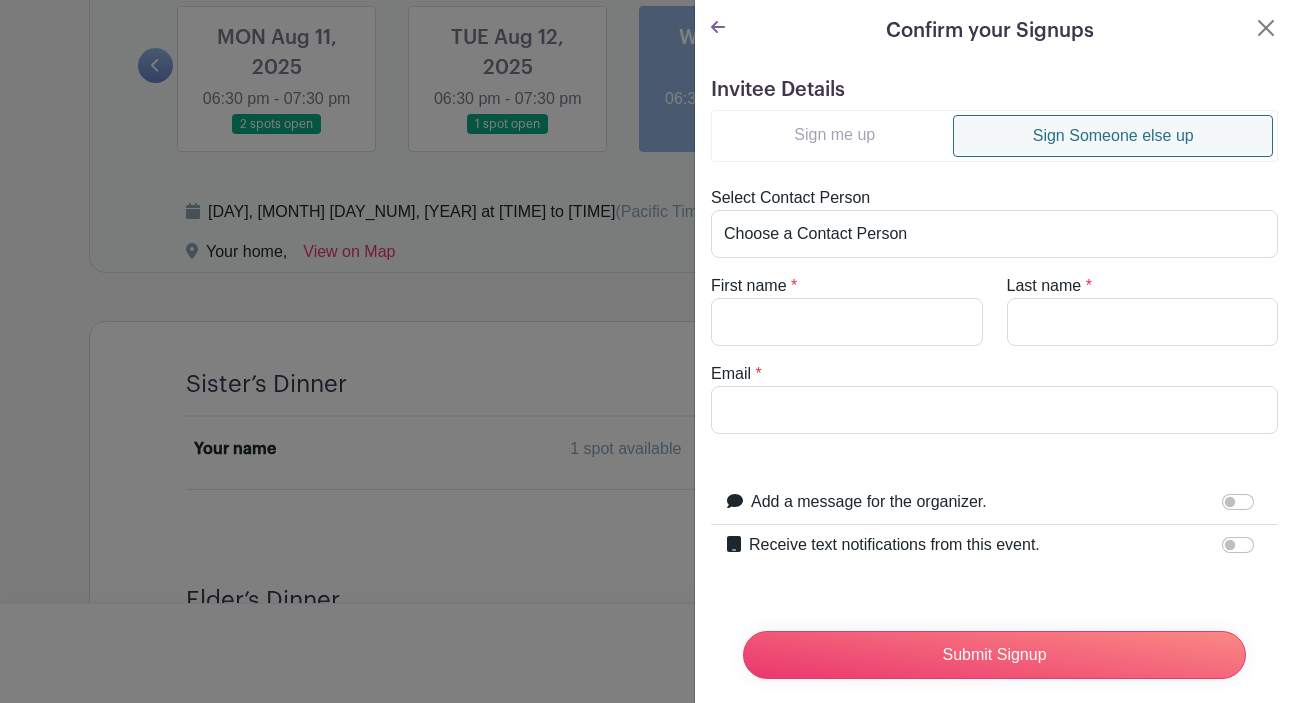 click on "Sign Someone else up" at bounding box center [1113, 136] 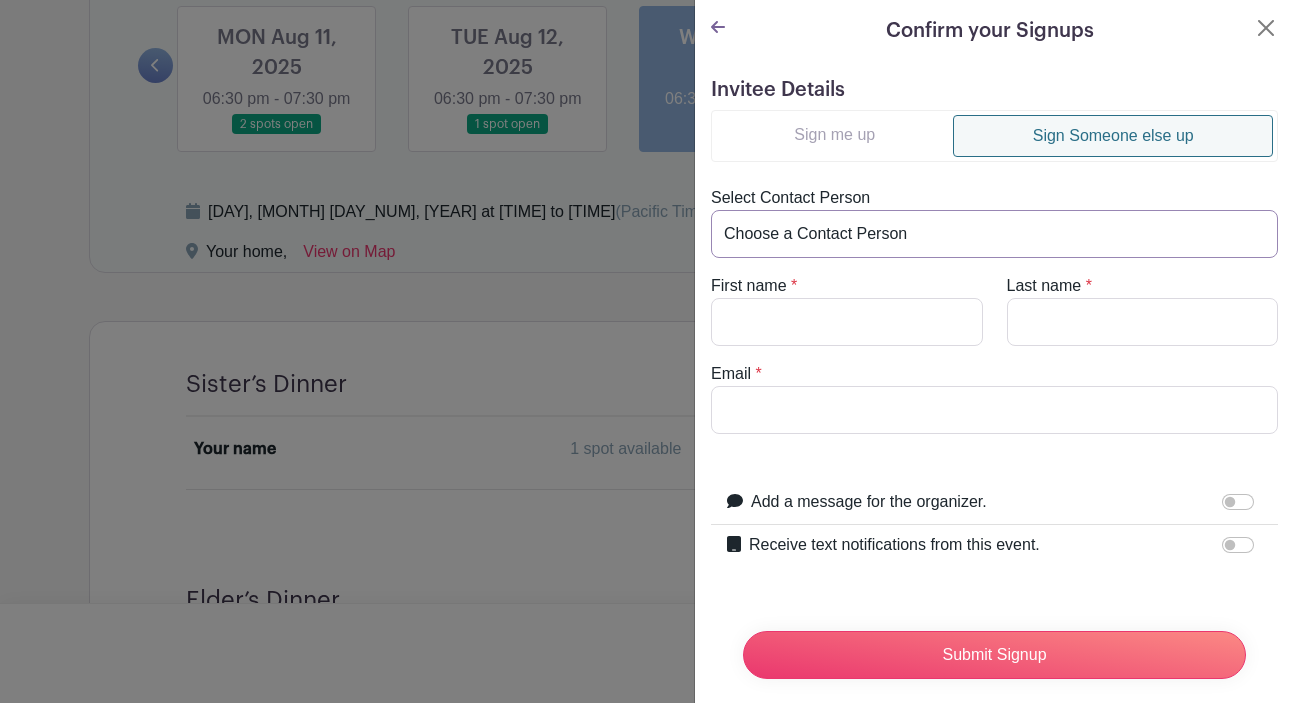 click on "Choose a Contact Person [FIRST] and ([EMAIL])
[FIRST] and ([EMAIL])
[FIRST] and [FIRST] [LAST] ([EMAIL])
[FIRST] and [FIRST] [LAST] ([EMAIL])
[FIRST] [LAST] ([EMAIL])
[FIRST] [LAST] ([EMAIL])
[FIRST] [LAST] ([EMAIL])
[FIRST] [LAST] ([EMAIL])
[FIRST] [LAST] ([EMAIL])
[FIRST] [LAST] ([EMAIL])
[FIRST] and [FIRST] [LAST] ([EMAIL])
[FIRST] [LAST] ([EMAIL])
[FIRST] [LAST] ([EMAIL])
[FIRST] [LAST] ([EMAIL])
[FIRST] [LAST] ([EMAIL])
[FIRST] and ([EMAIL])
[FIRST] and [FIRST] [LAST] ([EMAIL])
[FIRST] [LAST] ([EMAIL])
[FIRST] [LAST] ([EMAIL])
busy busy ([EMAIL])
[FIRST]/[FIRST] [LAST]/[LAST] ([EMAIL])
[CITY] ([EMAIL])
[FIRST] [LAST] ([EMAIL])
[FIRST] [LAST] ([EMAIL])
[FIRST] [LAST] ([EMAIL])" at bounding box center (994, 234) 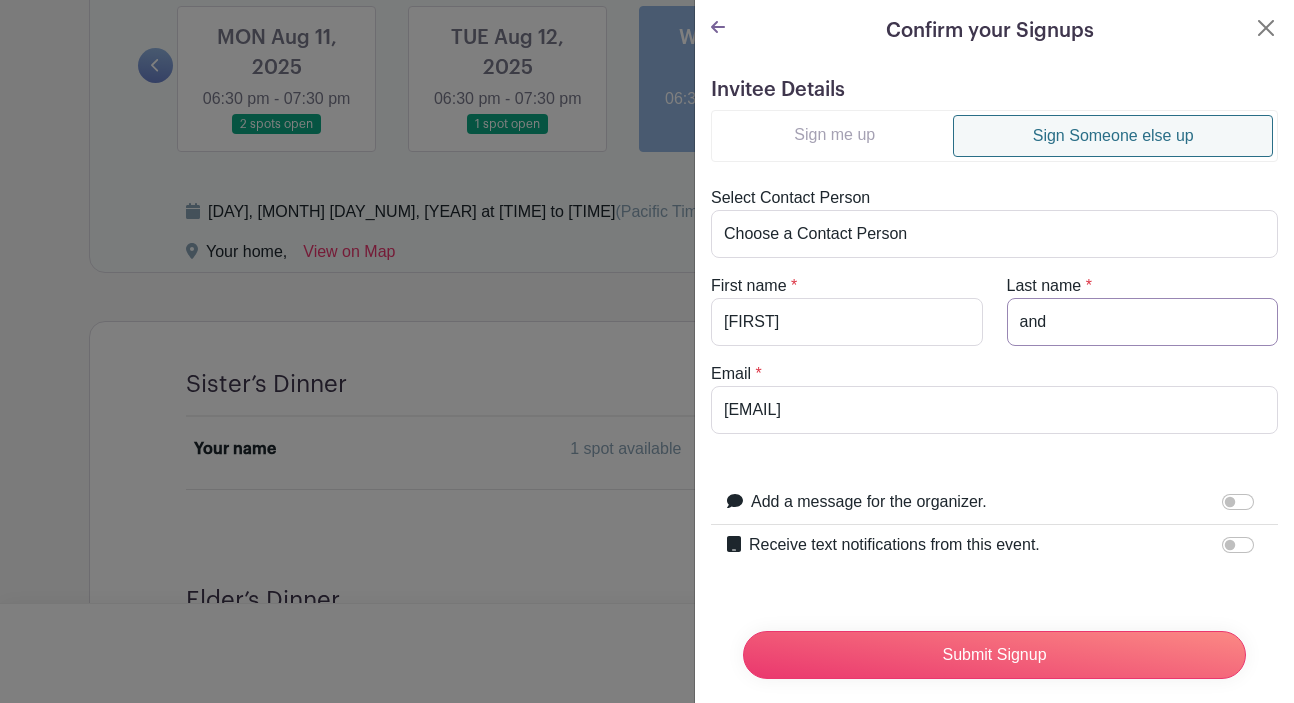 click on "and" at bounding box center [1143, 322] 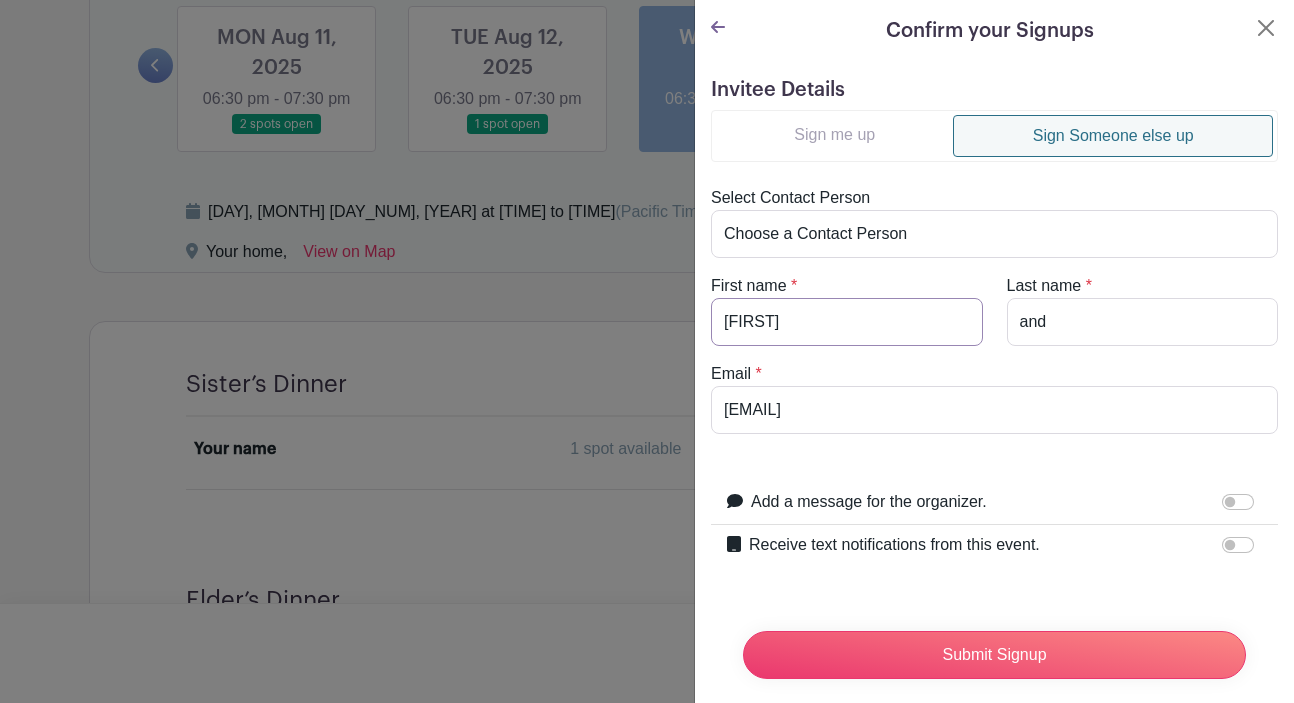 click on "[FIRST]" at bounding box center [847, 322] 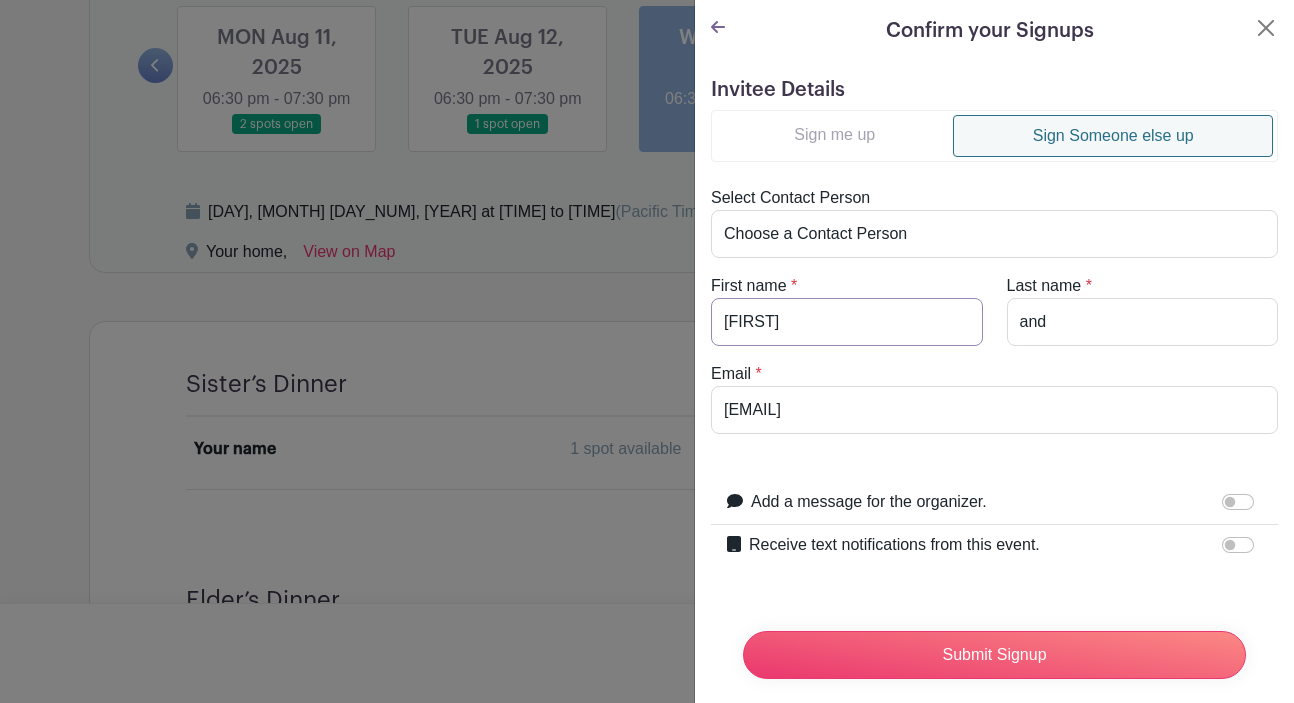 type on "[FIRST] and [FIRST]" 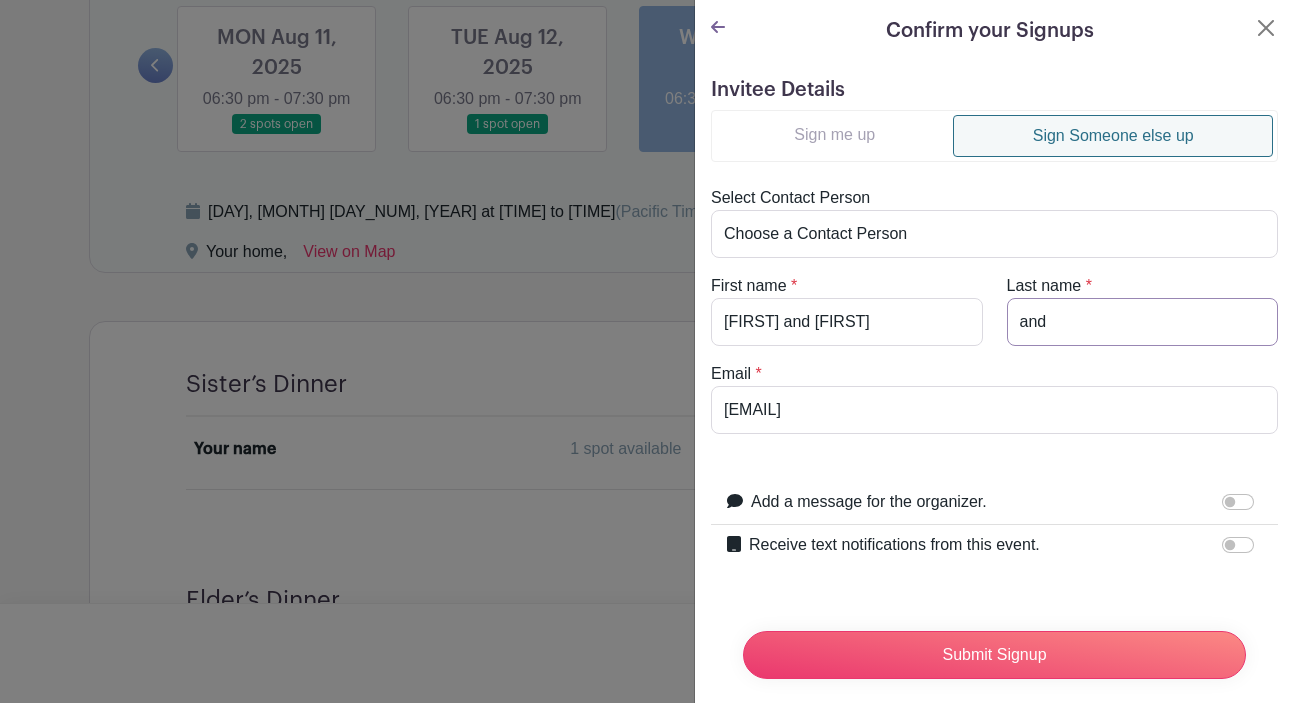 click on "and" at bounding box center [1143, 322] 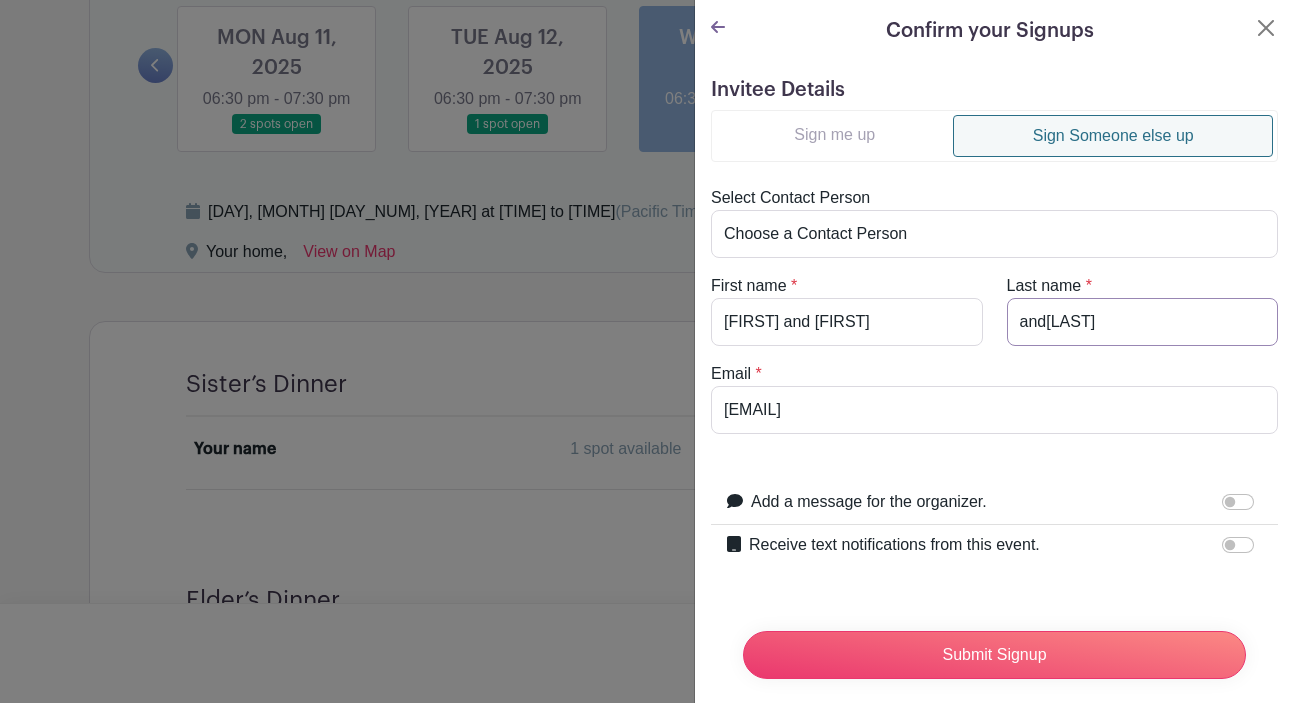 click on "and[LAST]" at bounding box center [1143, 322] 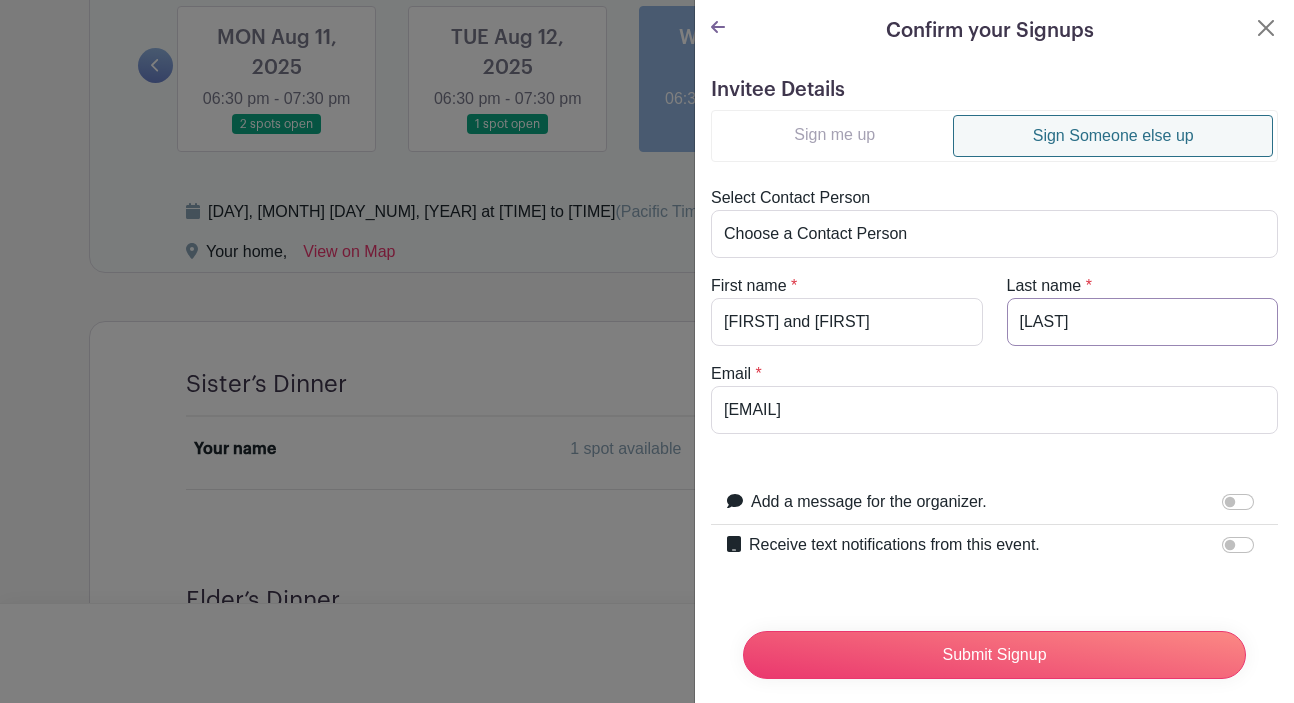 type on "[LAST]" 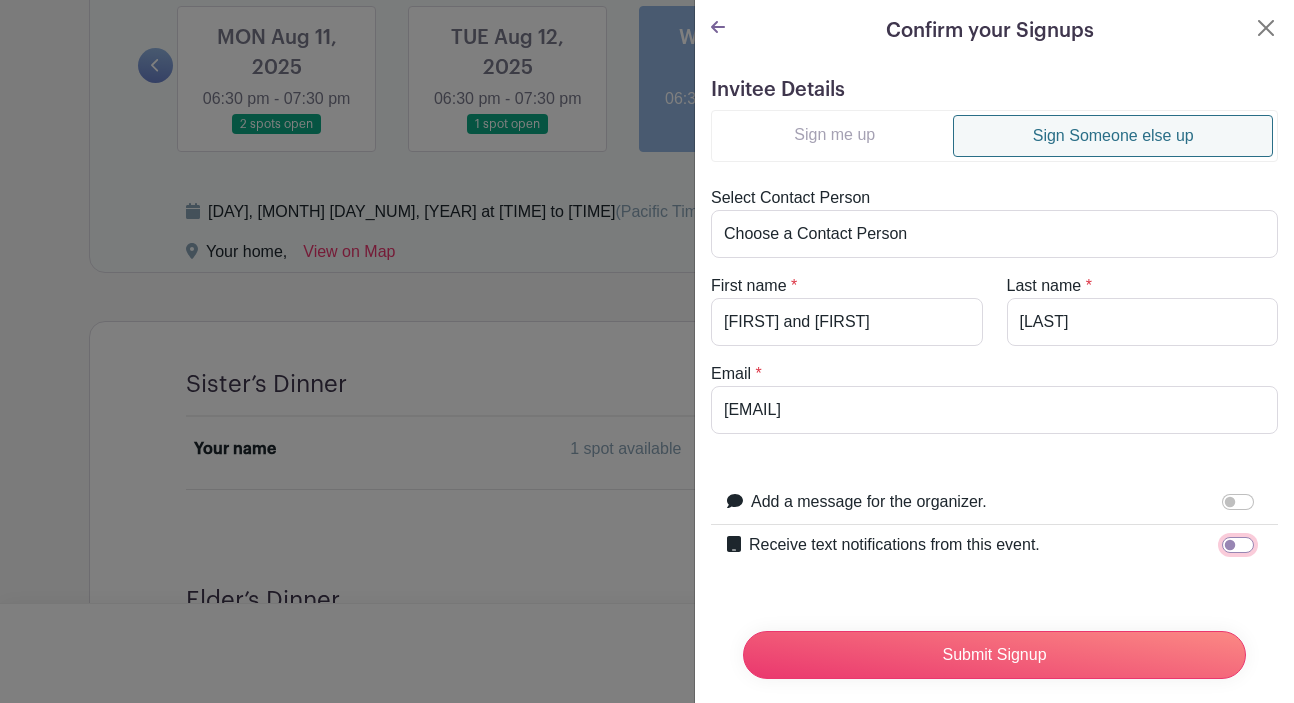 click on "Receive text notifications from this event." at bounding box center (1238, 545) 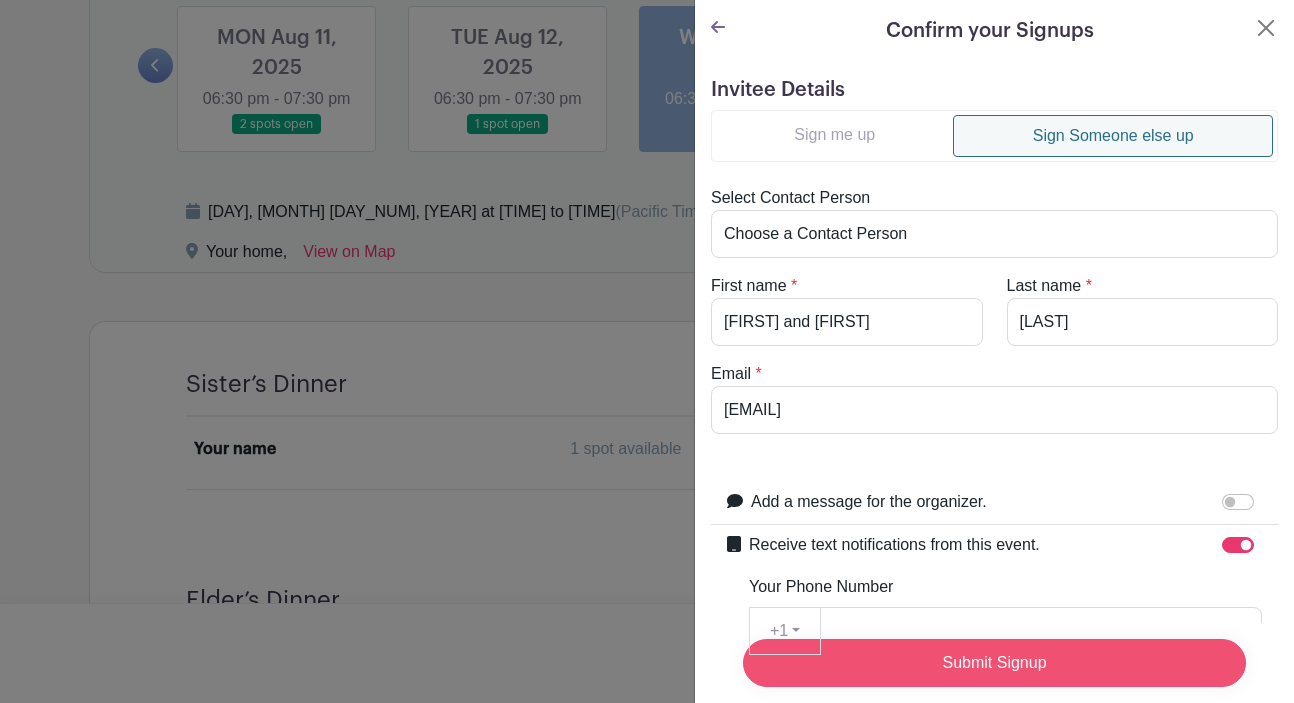 click on "Submit Signup" at bounding box center (994, 663) 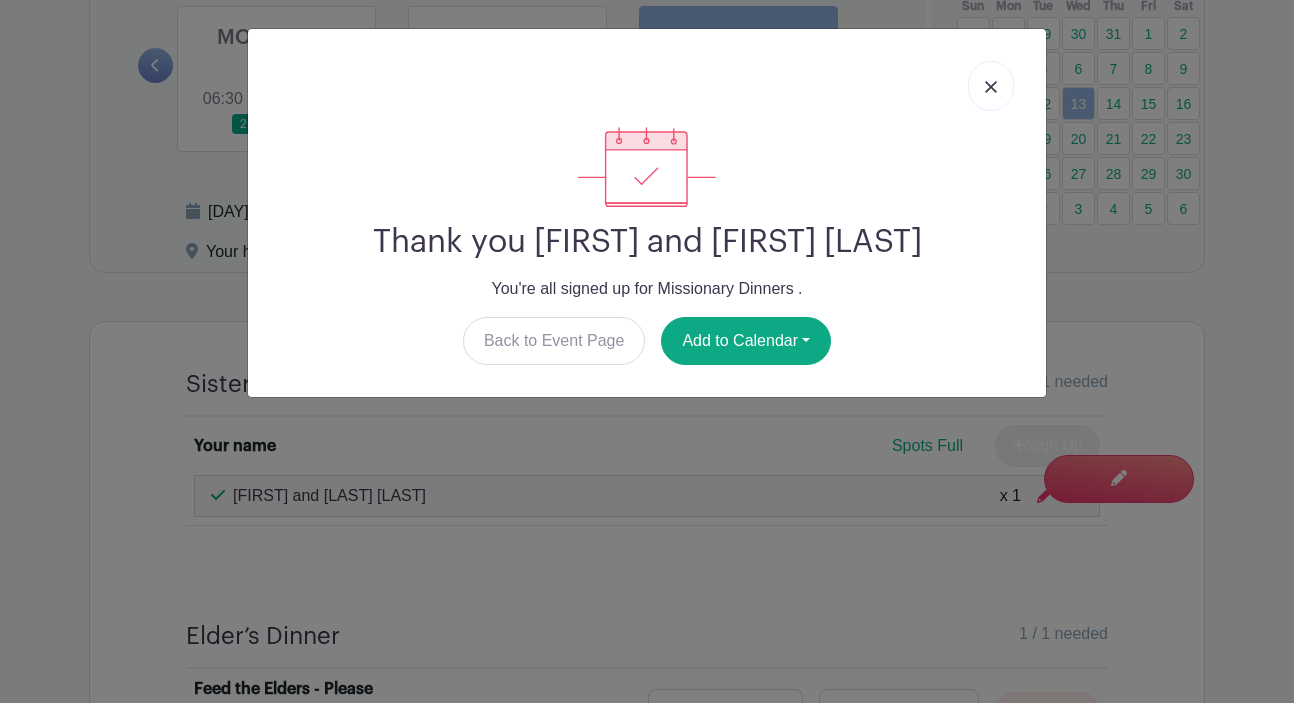 click at bounding box center [991, 87] 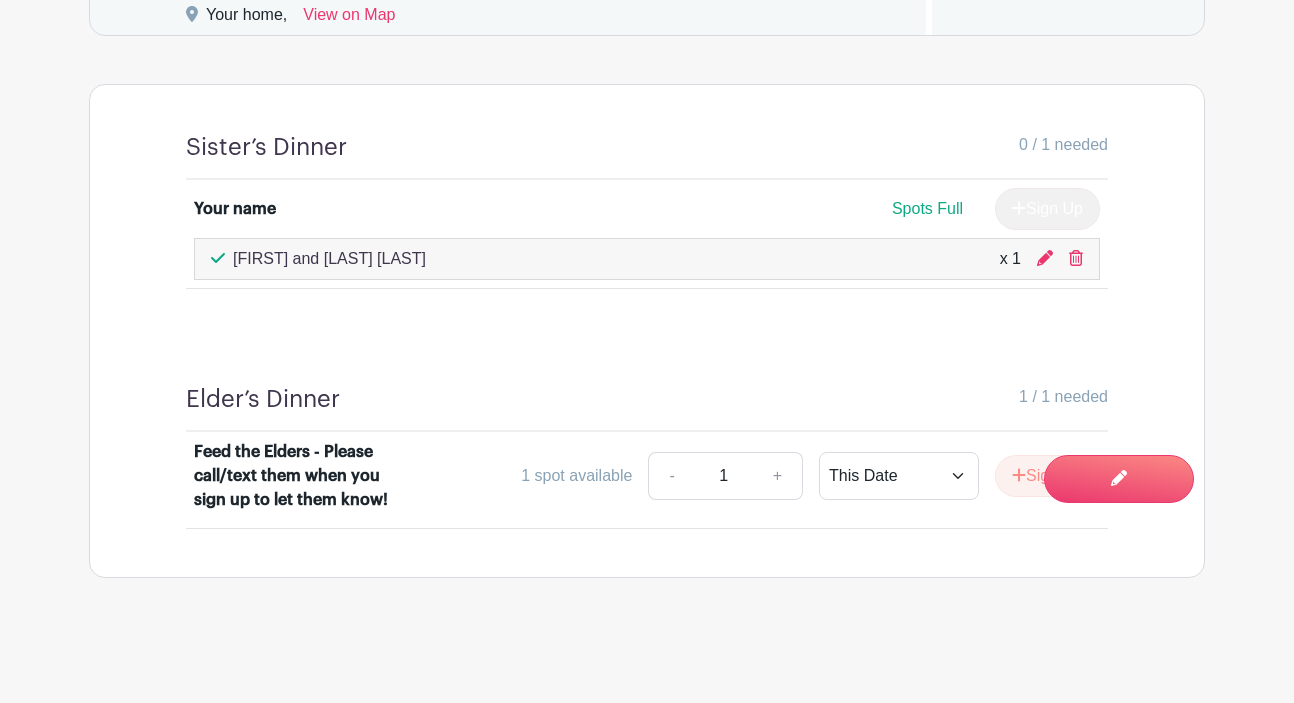 scroll, scrollTop: 1462, scrollLeft: 0, axis: vertical 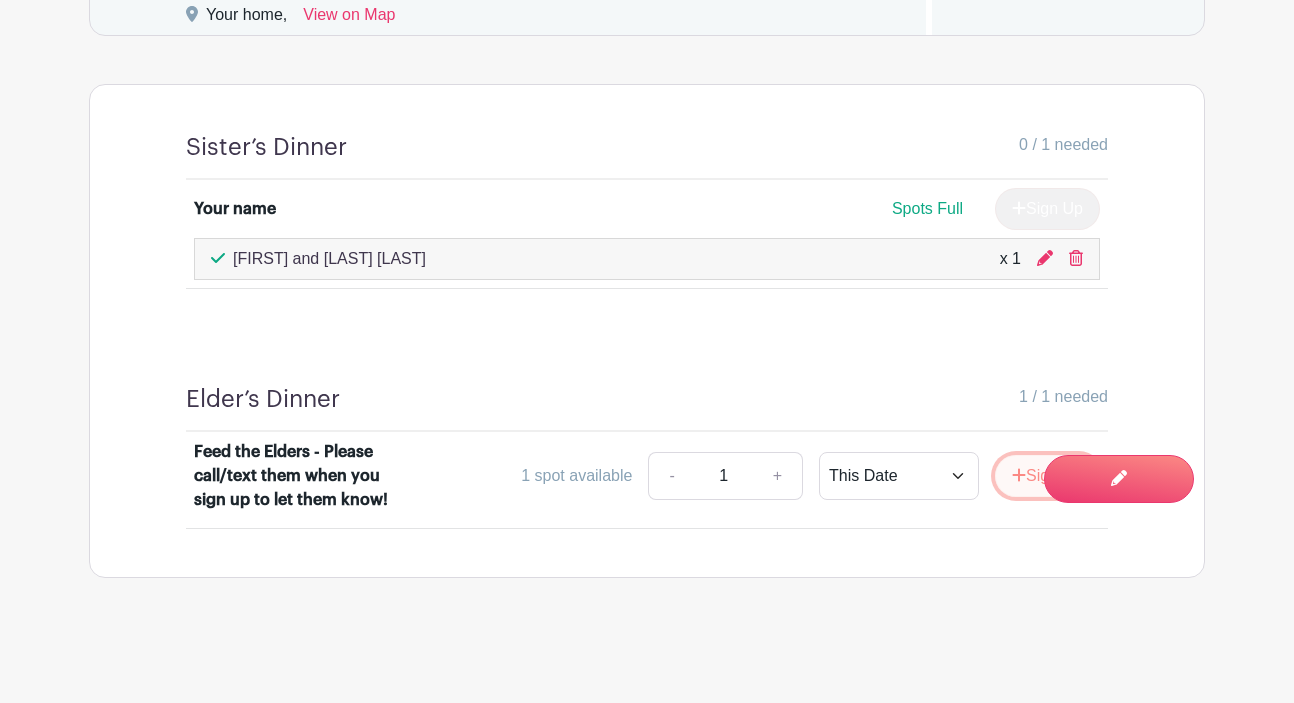 click 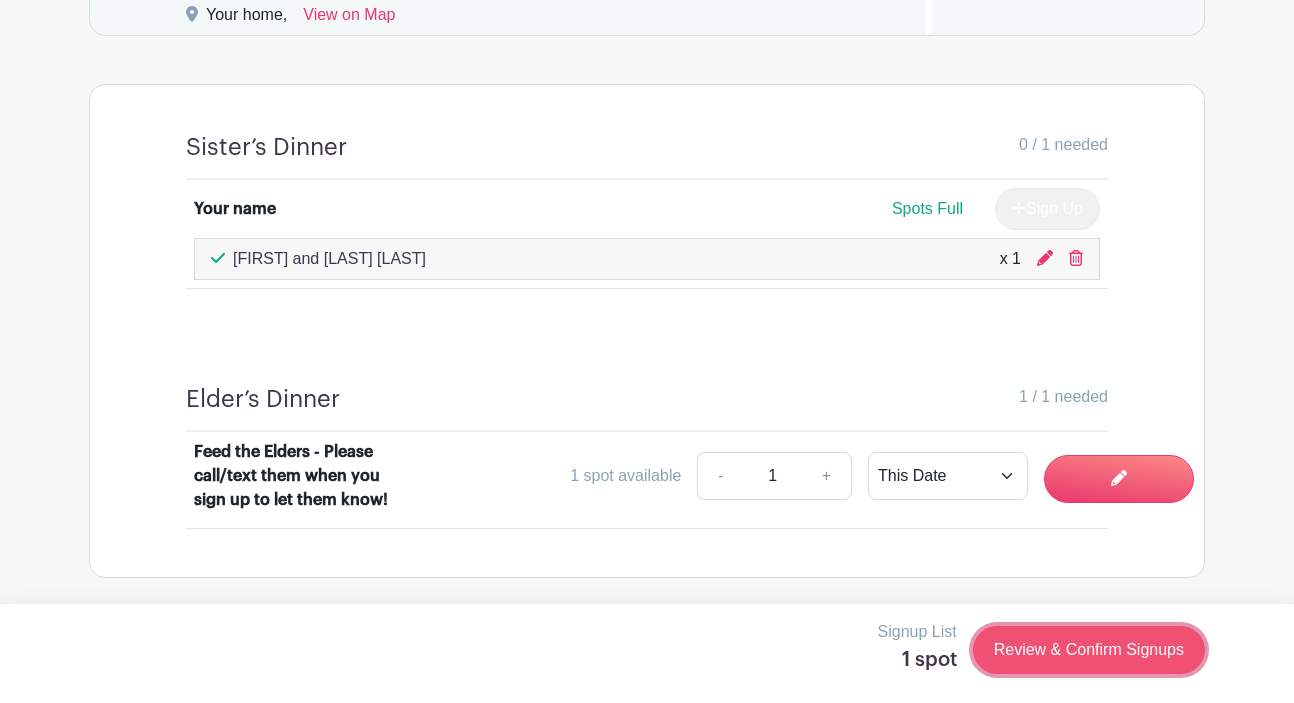 click on "Review & Confirm Signups" at bounding box center (1089, 650) 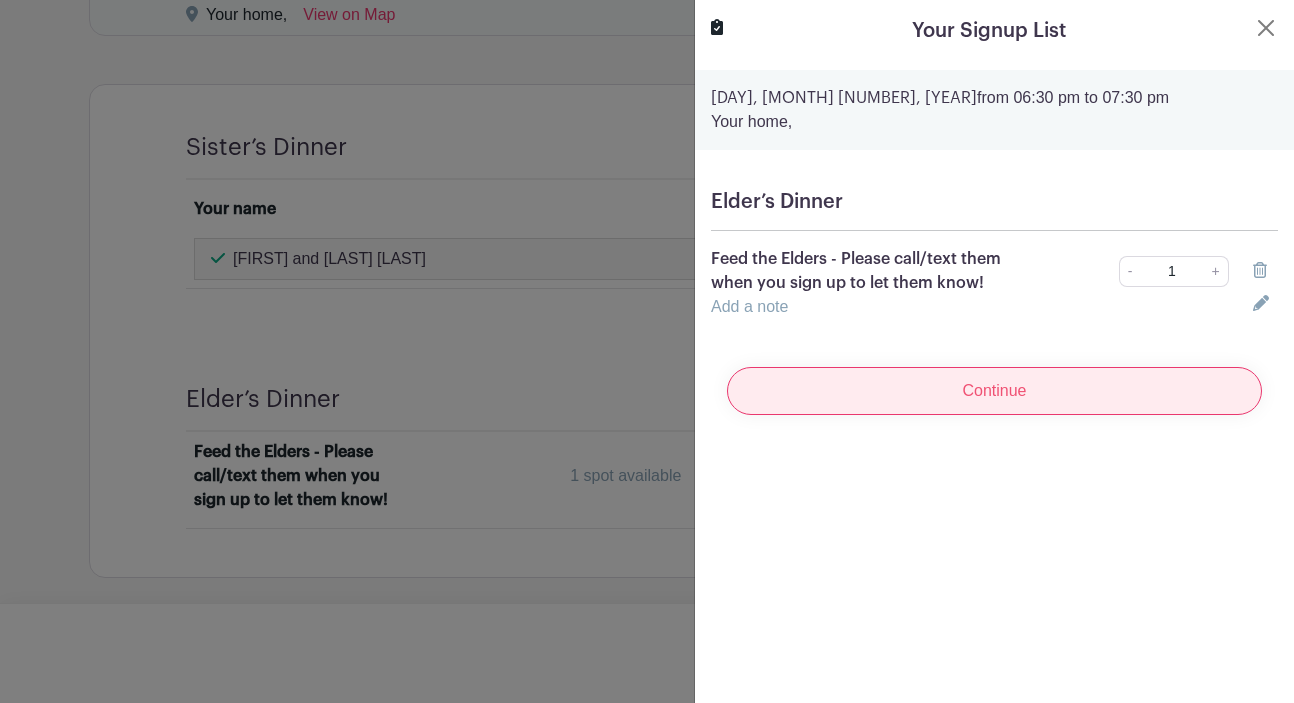 click on "Continue" at bounding box center [994, 391] 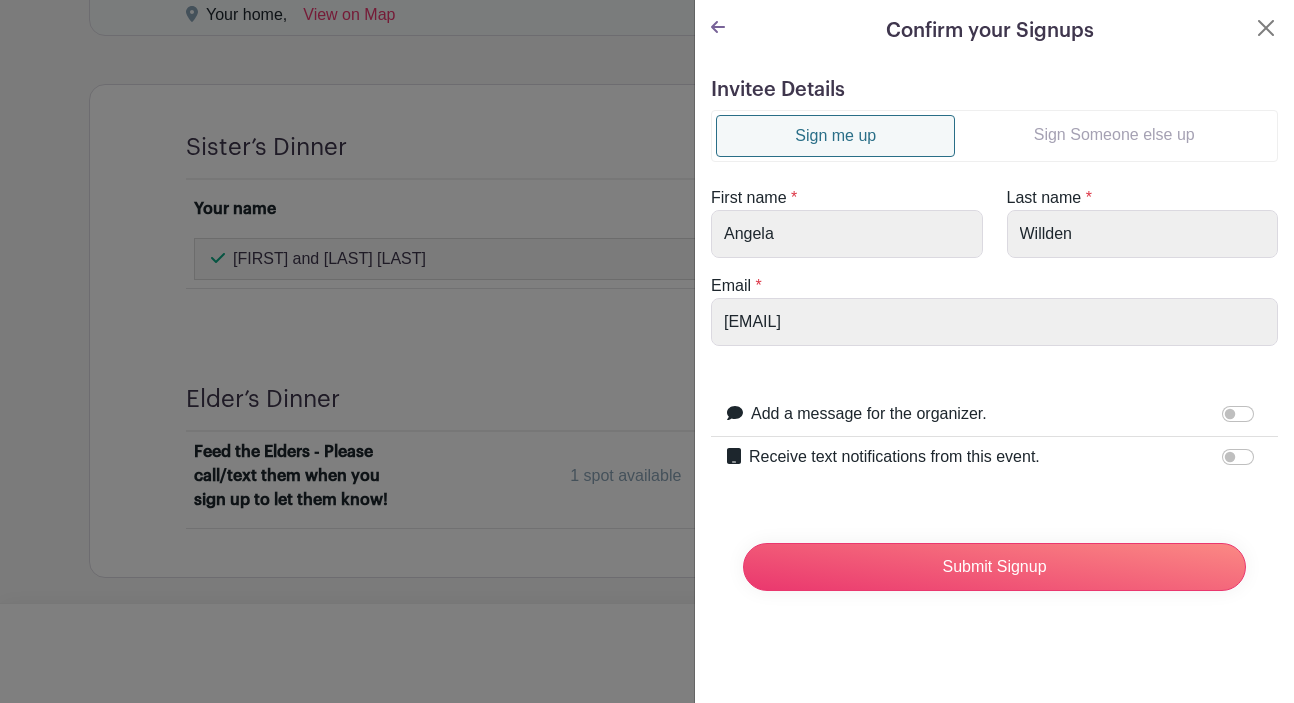 click on "Sign Someone else up" at bounding box center [1114, 135] 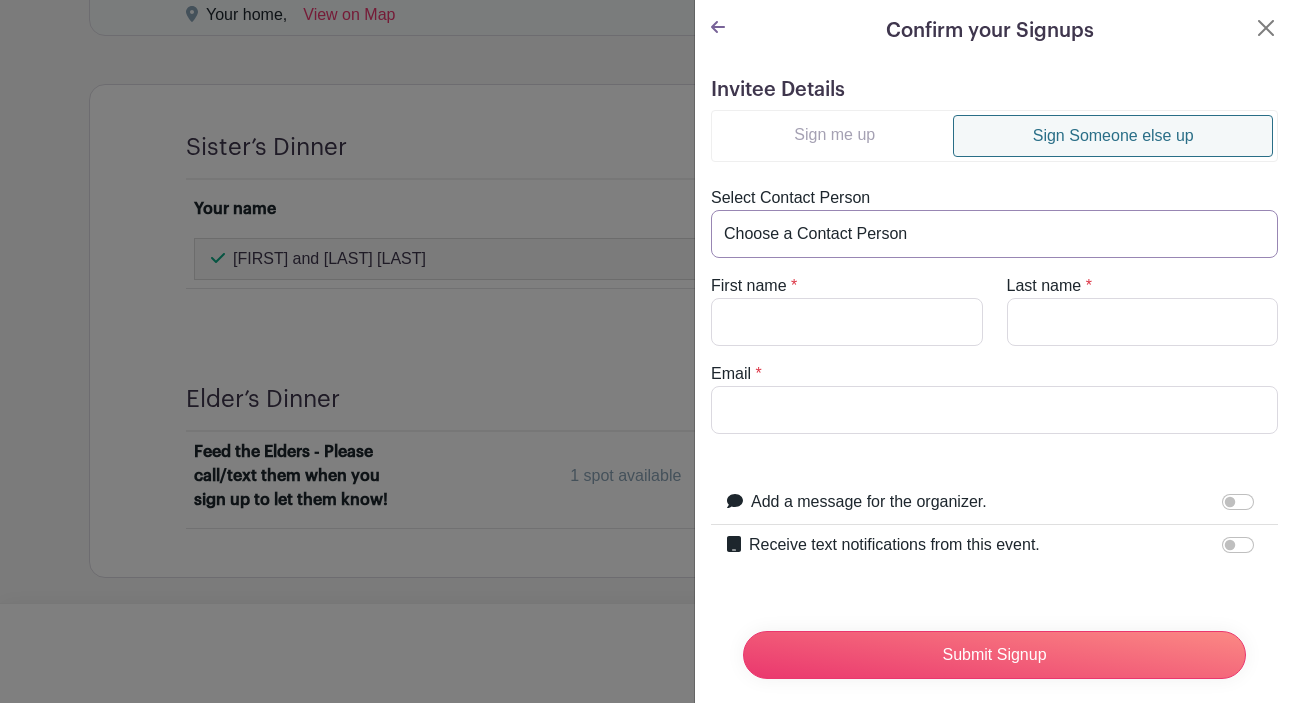 click on "Choose a Contact Person [FIRST] and ([EMAIL])
[FIRST] and ([EMAIL])
[FIRST] and [FIRST] [LAST] ([EMAIL])
[FIRST] and [FIRST] [LAST] ([EMAIL])
[FIRST] [LAST] ([EMAIL])
[FIRST] [LAST] ([EMAIL])
[FIRST] [LAST] ([EMAIL])
[FIRST] [LAST] ([EMAIL])
[FIRST] [LAST] ([EMAIL])
[FIRST] [LAST] ([EMAIL])
[FIRST] and [FIRST] [LAST] ([EMAIL])
[FIRST] [LAST] ([EMAIL])
[FIRST] [LAST] ([EMAIL])
[FIRST] [LAST] ([EMAIL])
[FIRST] [LAST] ([EMAIL])
[FIRST] and ([EMAIL])
[FIRST] and [FIRST] [LAST] ([EMAIL])
[FIRST] [LAST] ([EMAIL])
[FIRST] [LAST] ([EMAIL])
busy busy ([EMAIL])
[FIRST]/[FIRST] [LAST]/[LAST] ([EMAIL])
[CITY] ([EMAIL])
[FIRST] [LAST] ([EMAIL])
[FIRST] [LAST] ([EMAIL])
[FIRST] [LAST] ([EMAIL])" at bounding box center (994, 234) 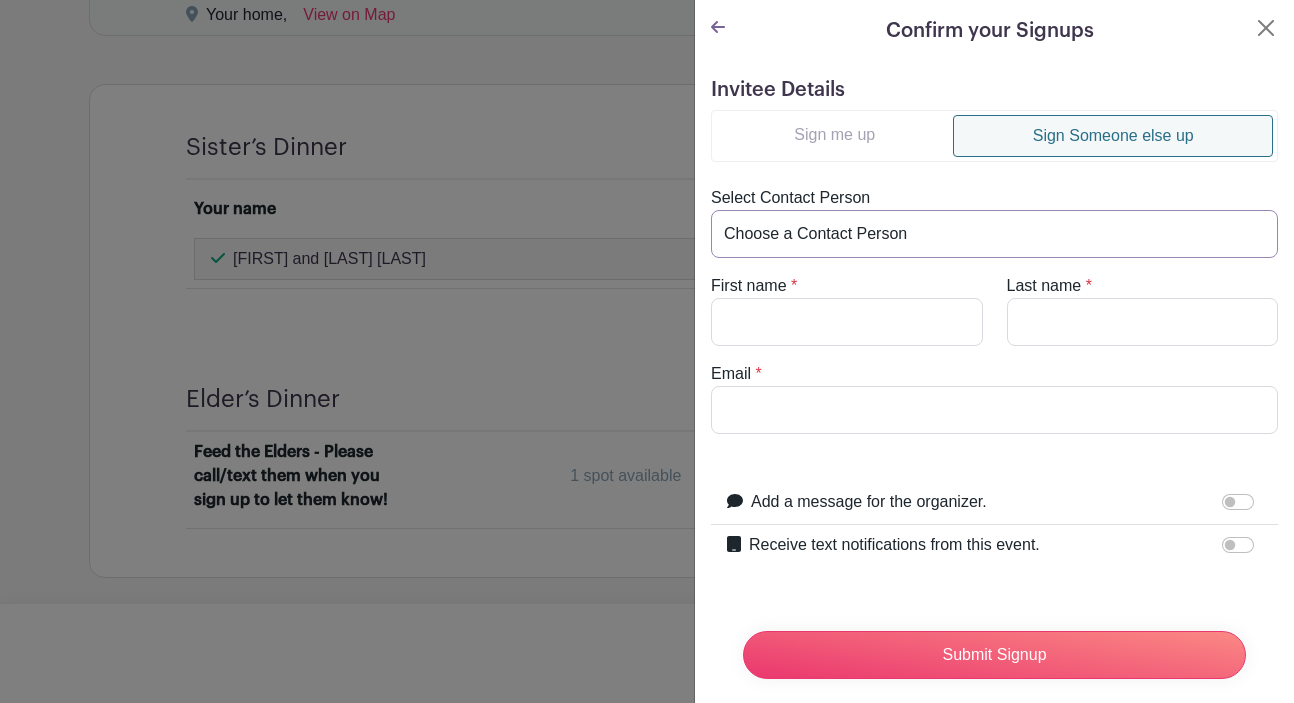 select on "[EMAIL]" 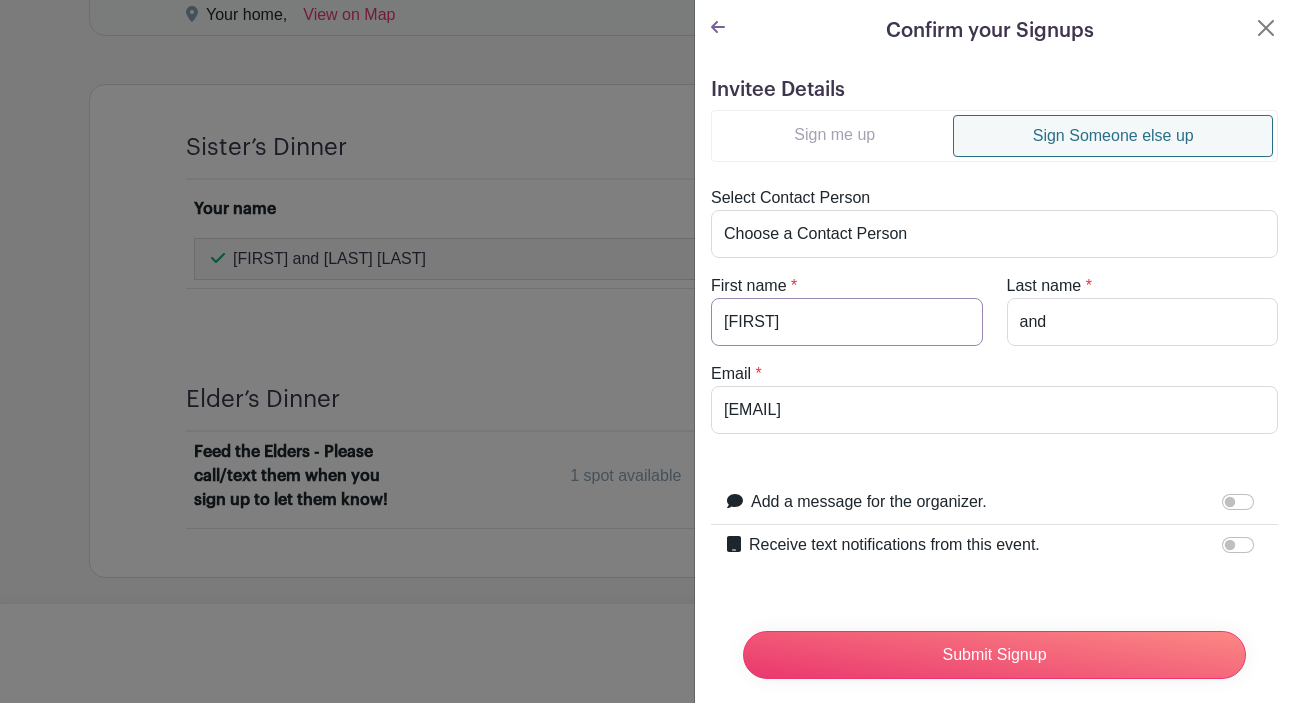 click on "[FIRST]" at bounding box center (847, 322) 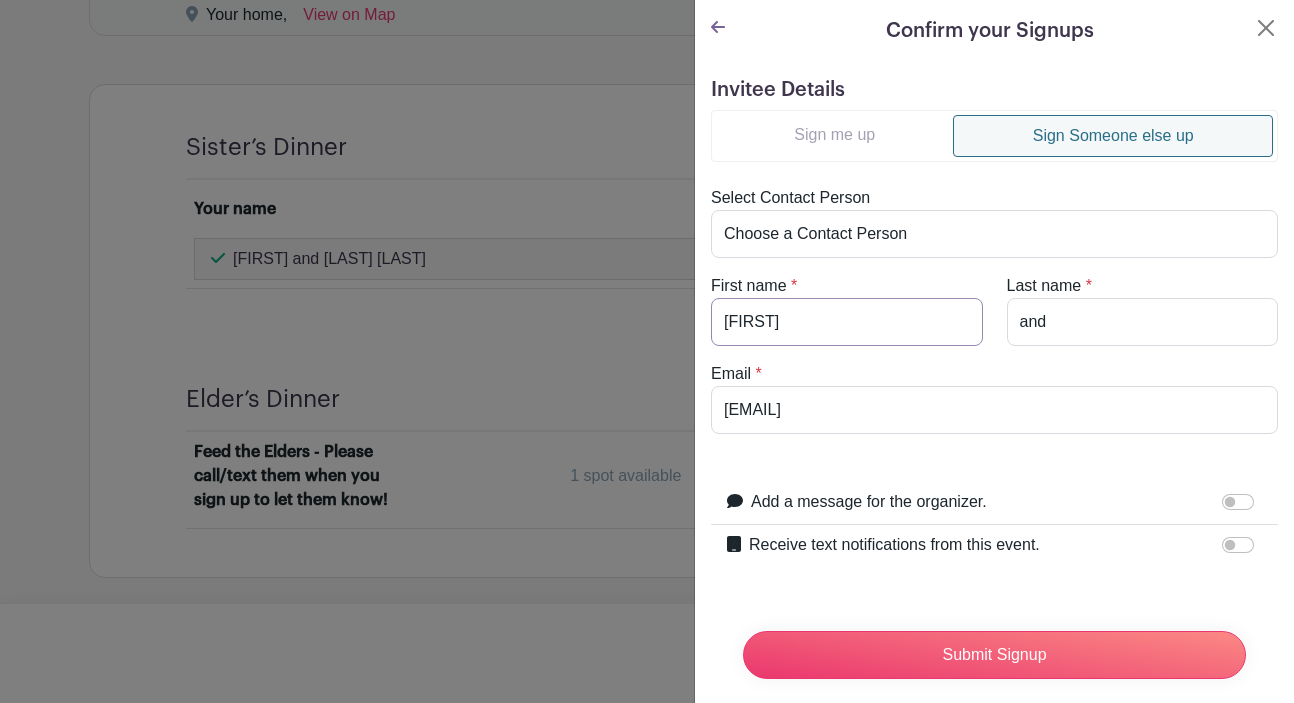 type on "Amy and Ray" 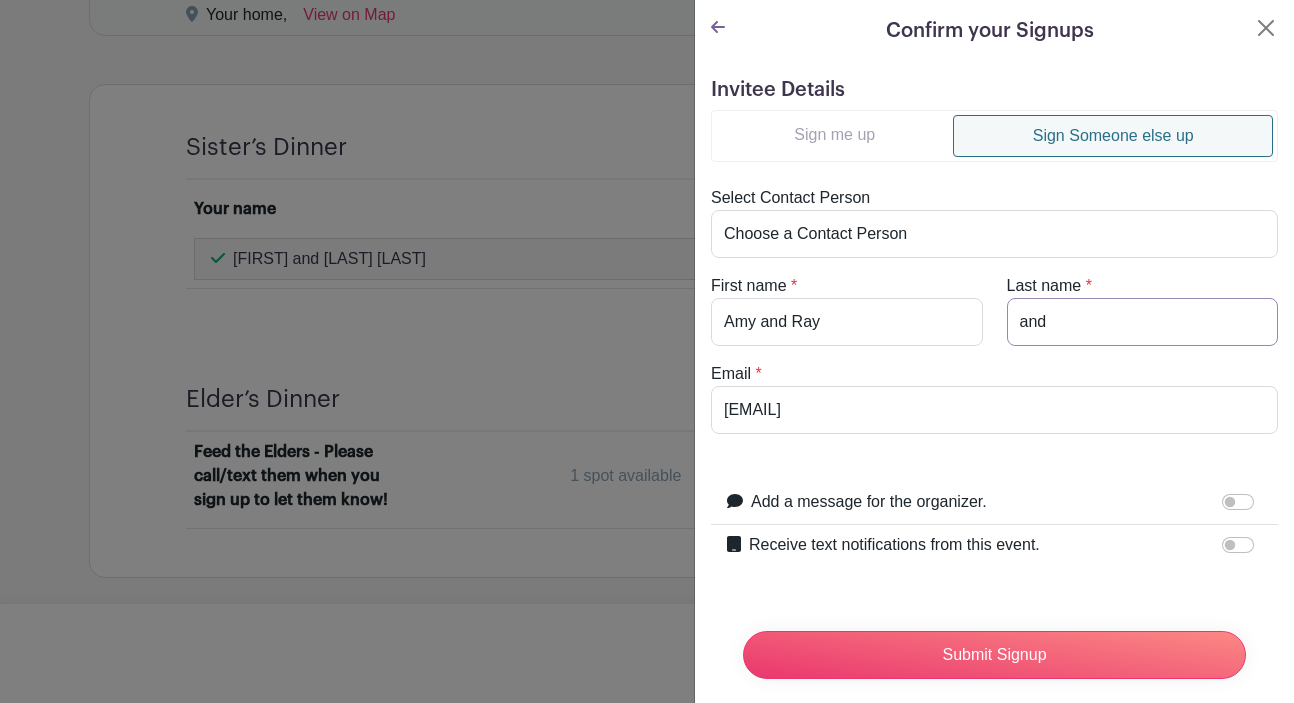 click on "and" at bounding box center (1143, 322) 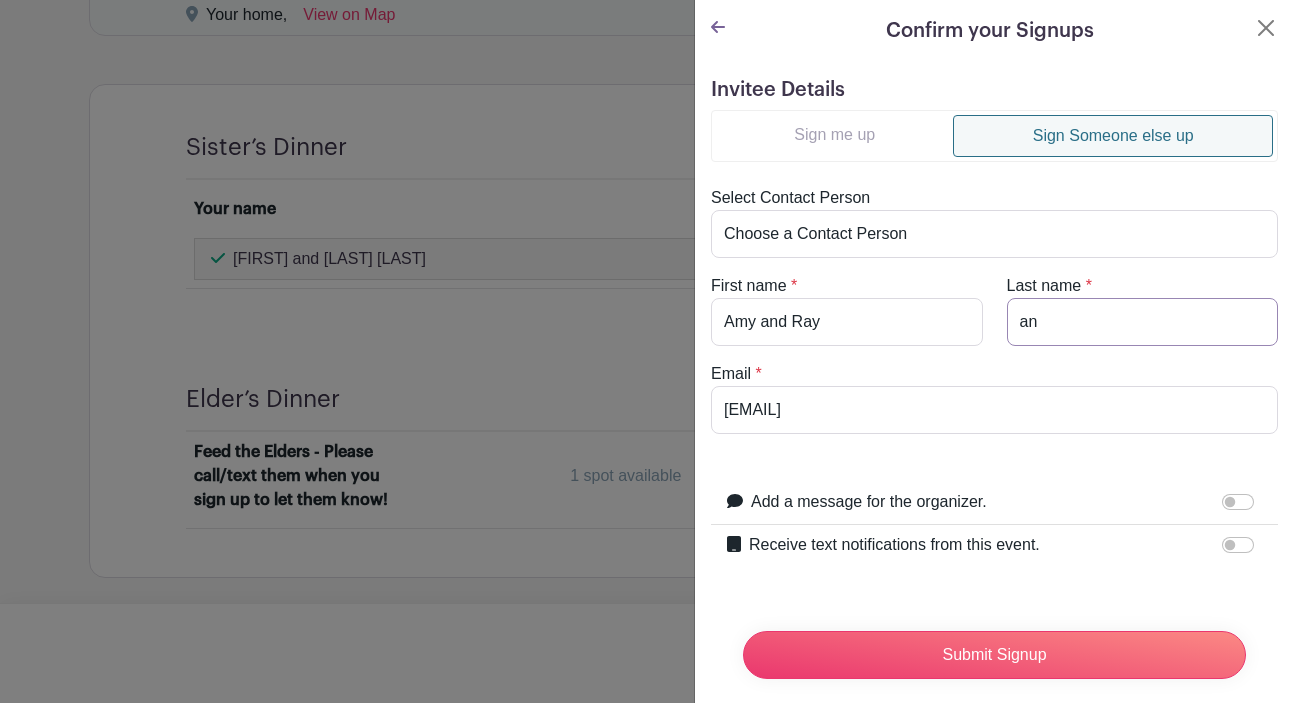 type on "a" 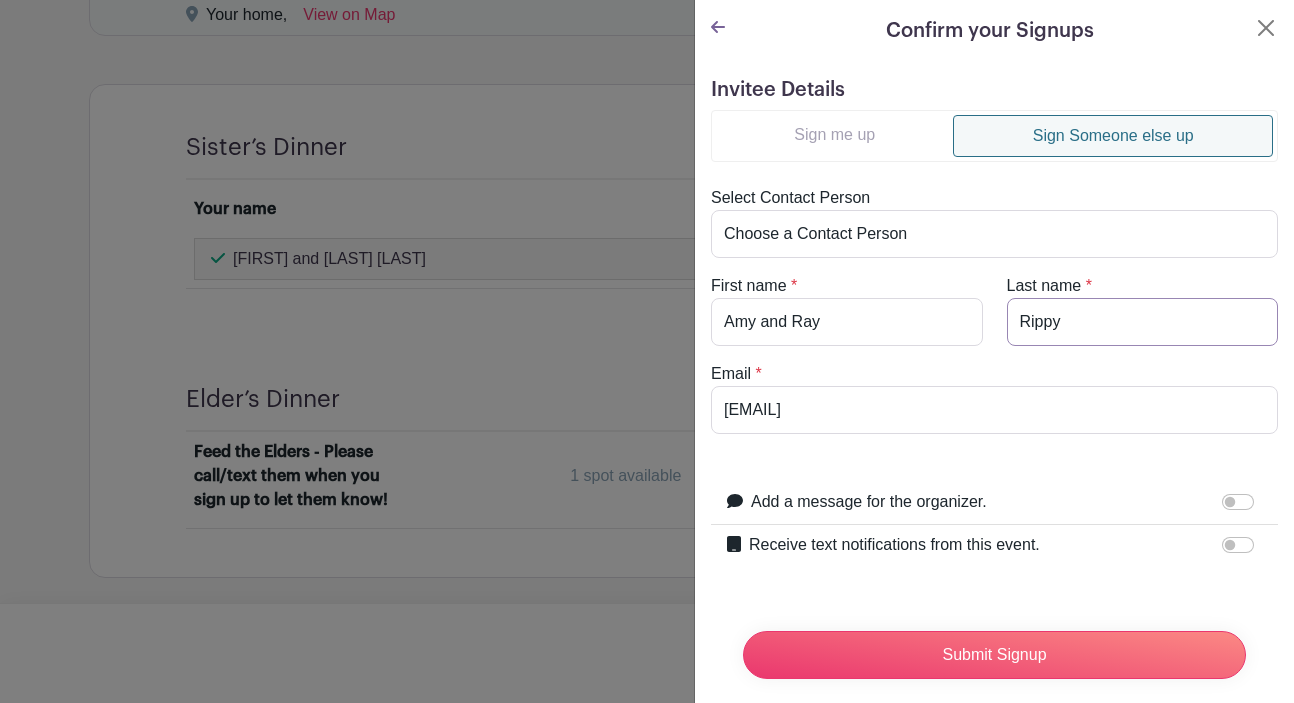 type on "Rippy" 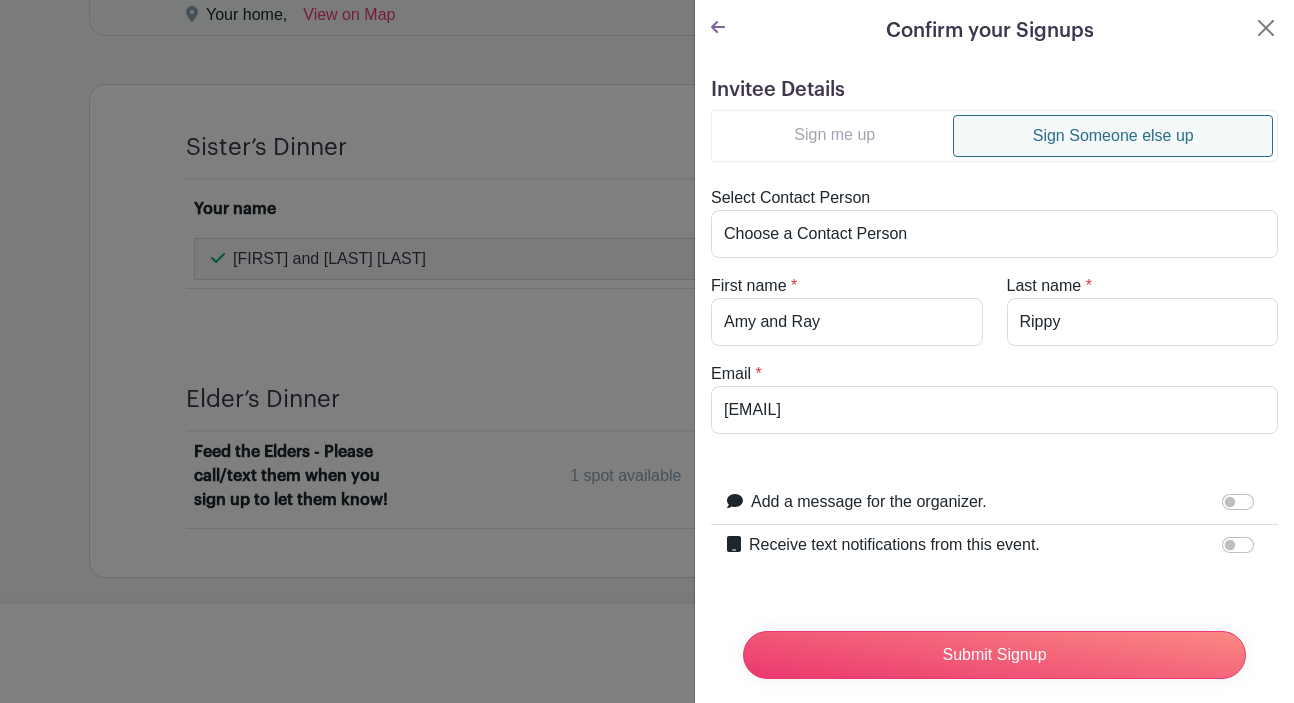 click at bounding box center [1242, 545] 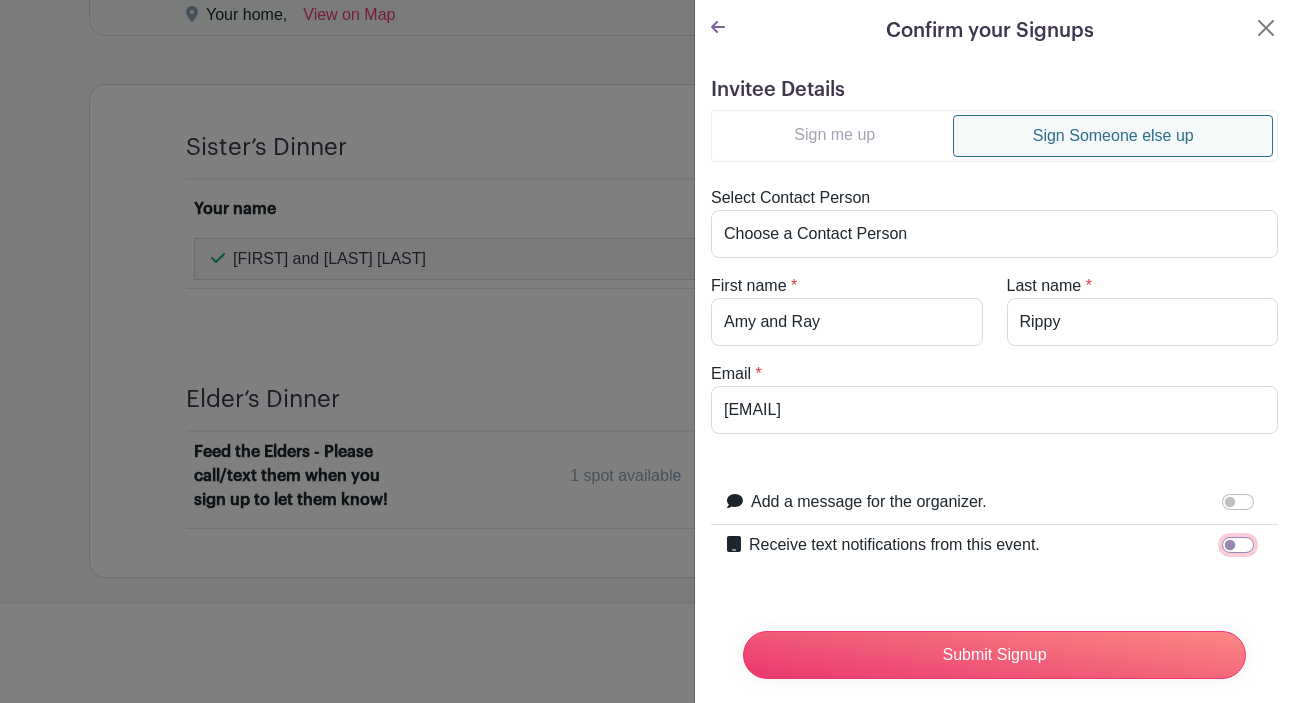 click on "Receive text notifications from this event." at bounding box center [1238, 545] 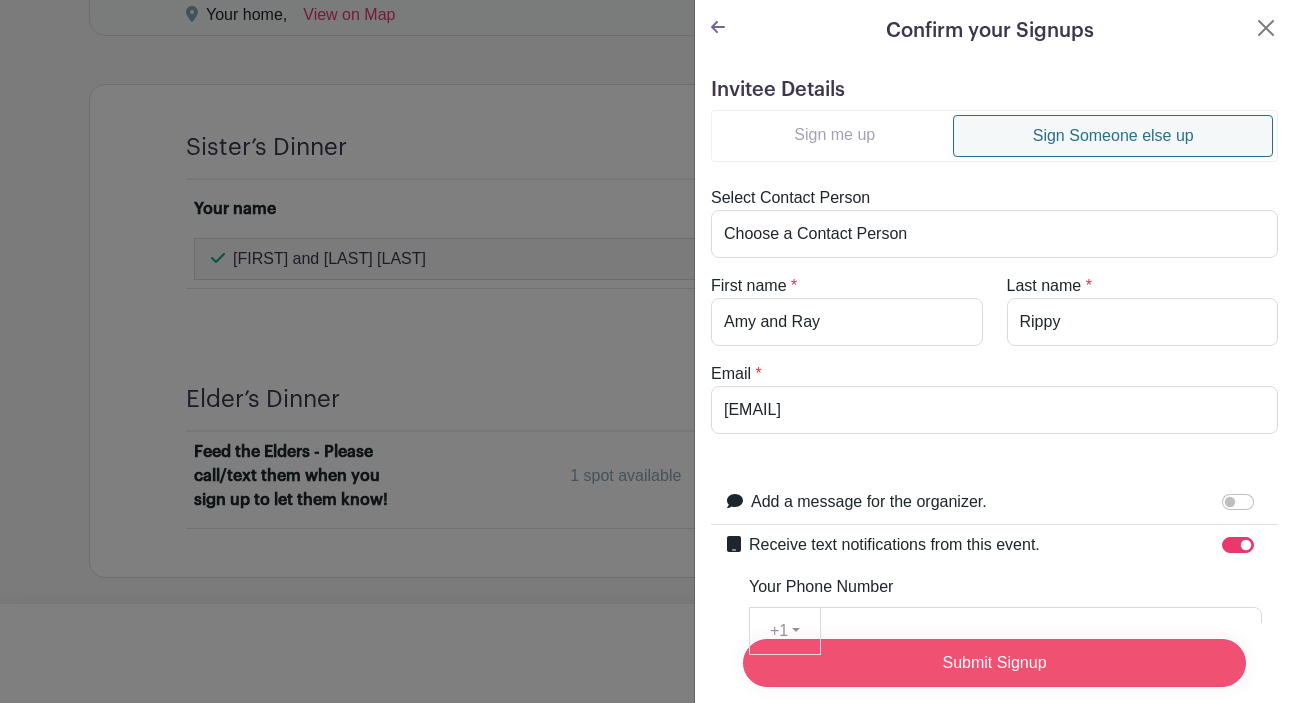 click on "Submit Signup" at bounding box center (994, 663) 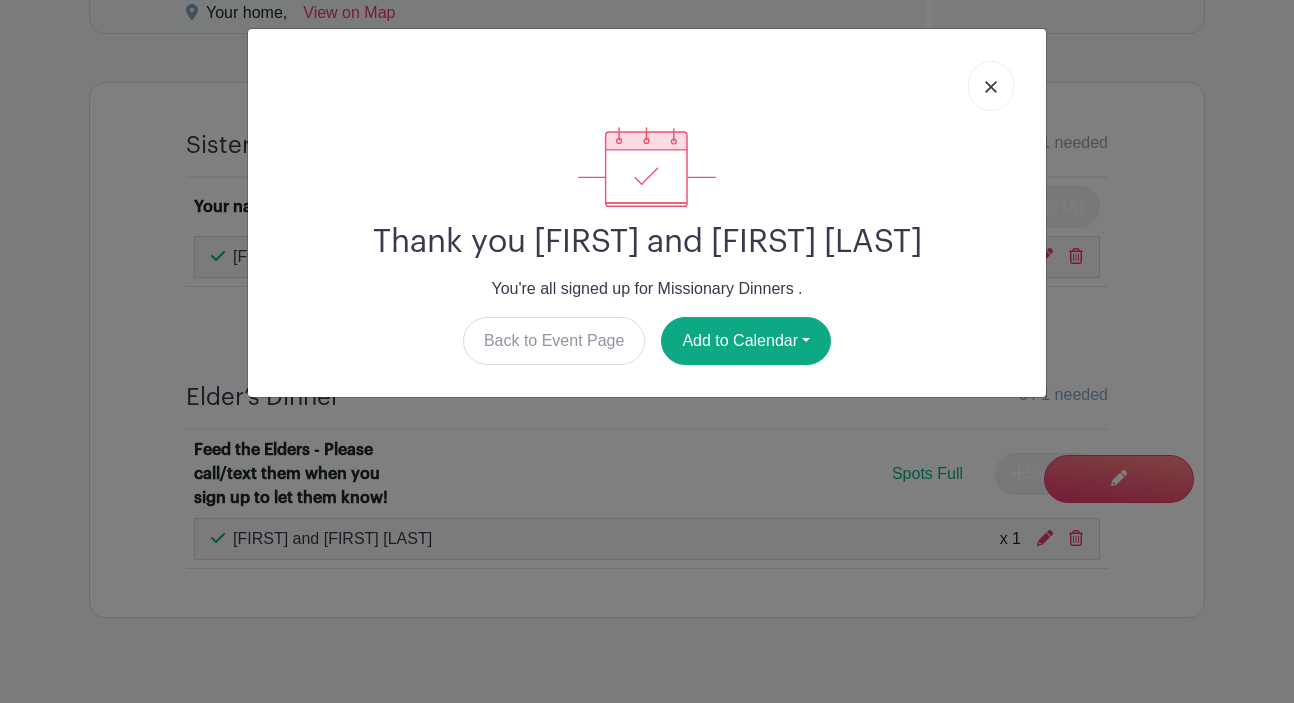 click at bounding box center (991, 86) 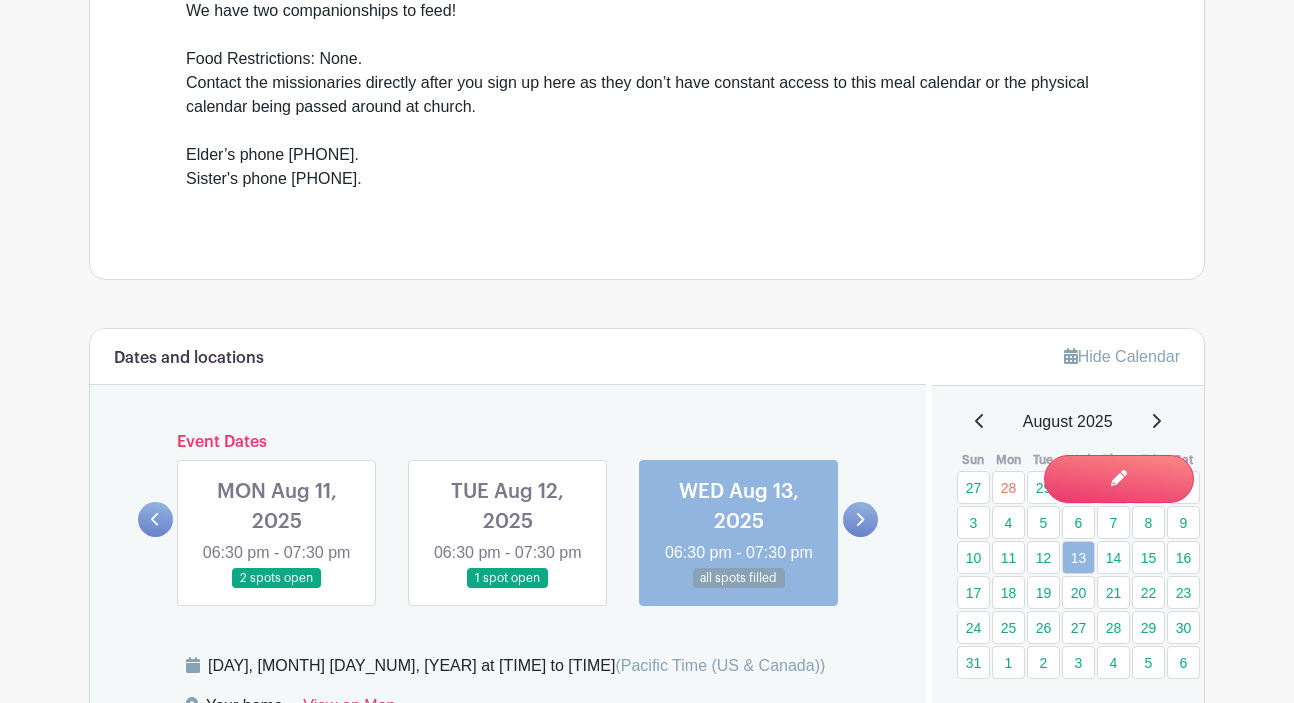 scroll, scrollTop: 770, scrollLeft: 0, axis: vertical 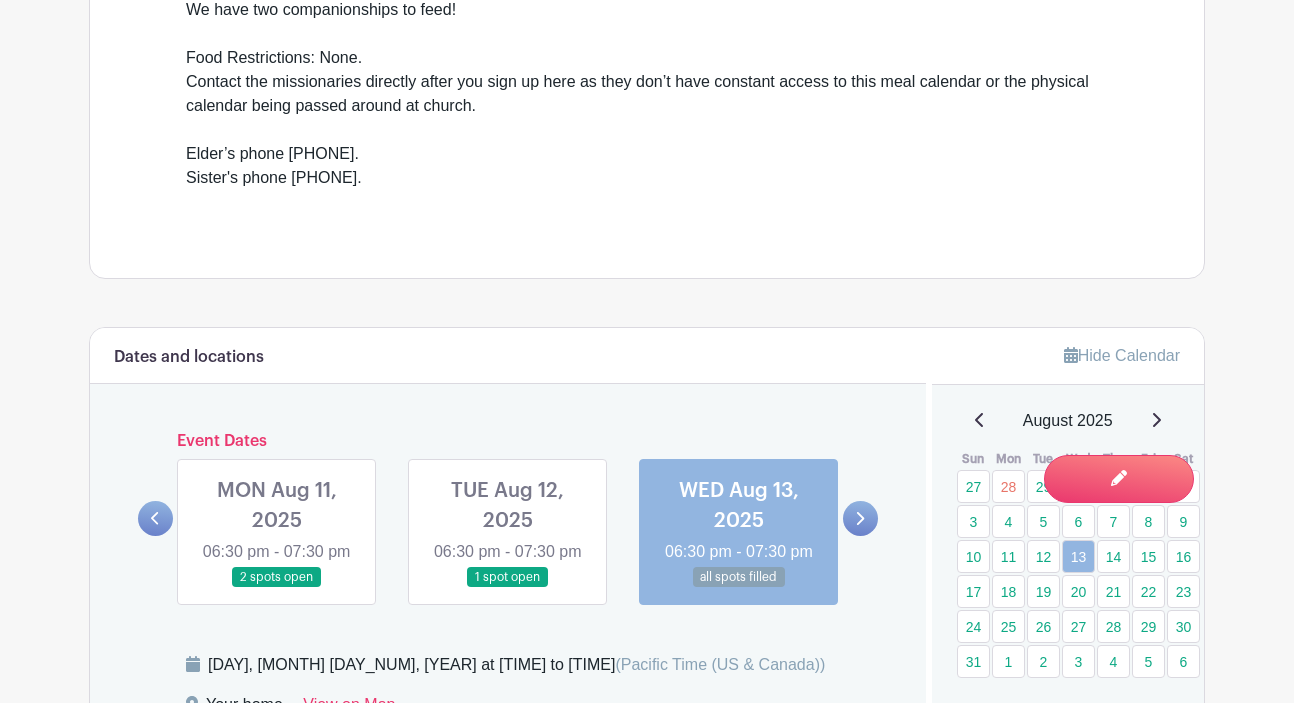 click at bounding box center (860, 518) 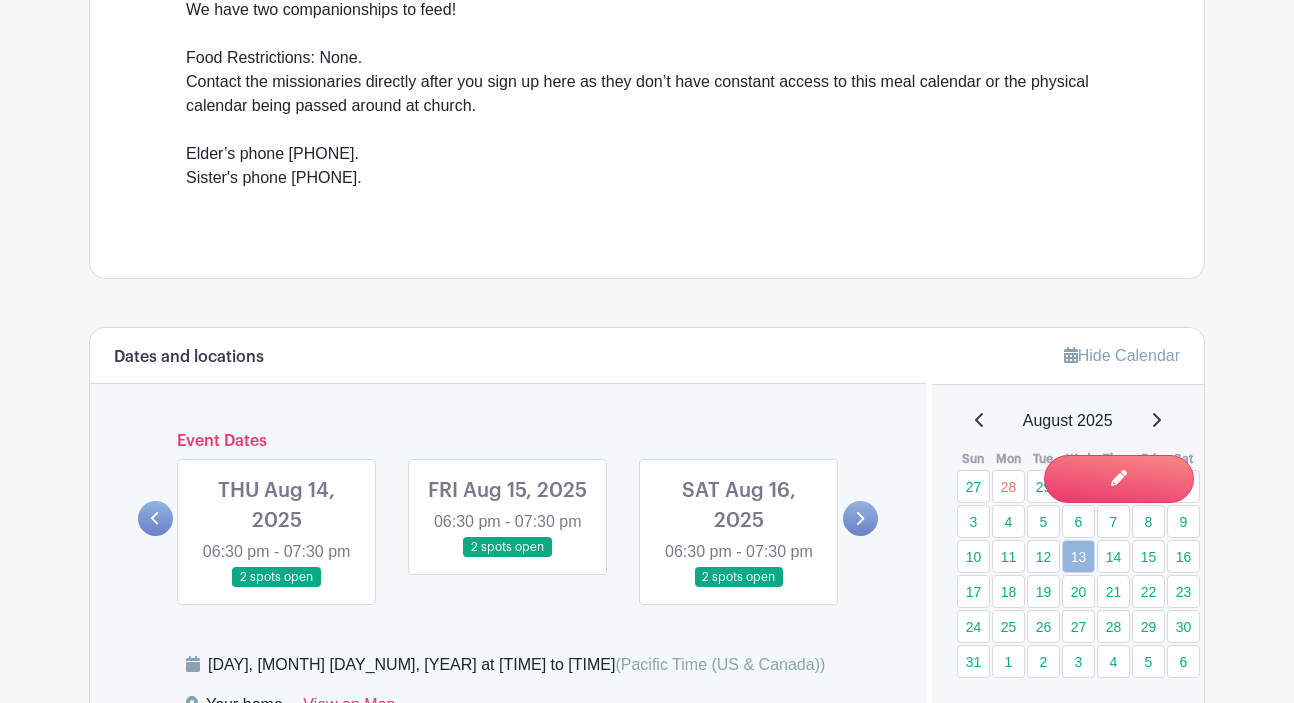click at bounding box center [277, 588] 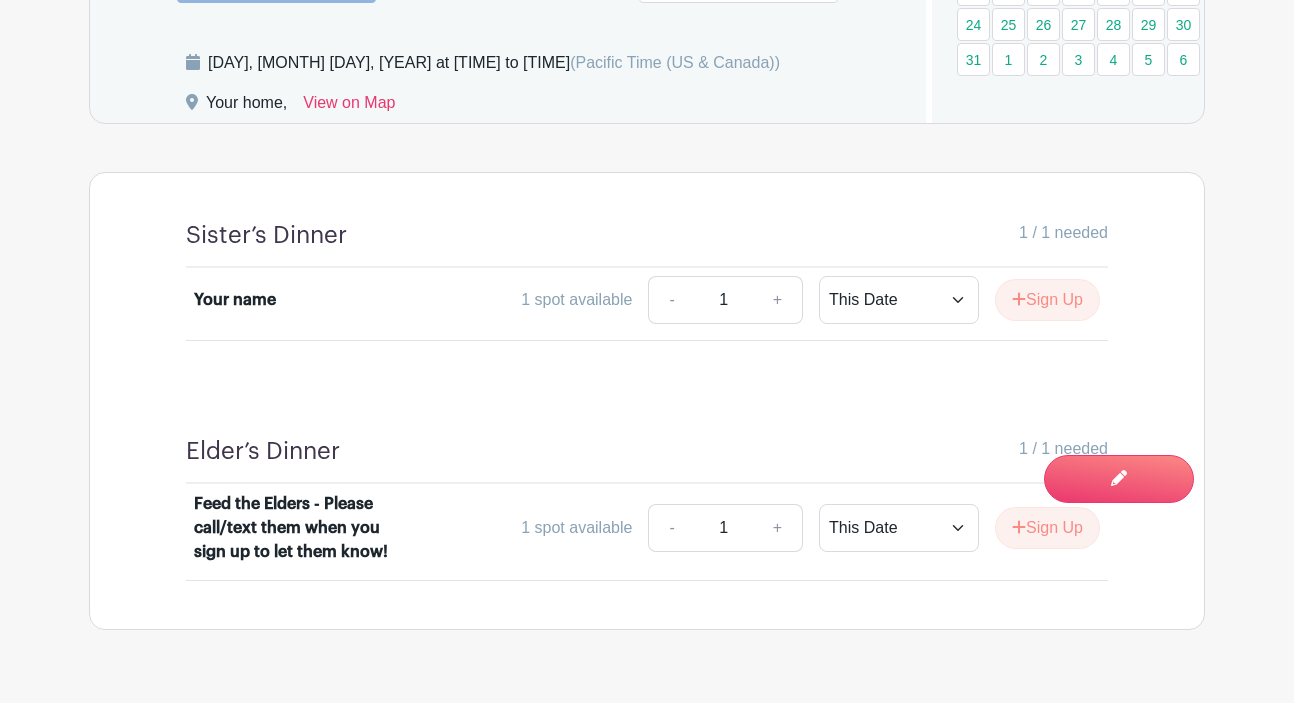 scroll, scrollTop: 1389, scrollLeft: 0, axis: vertical 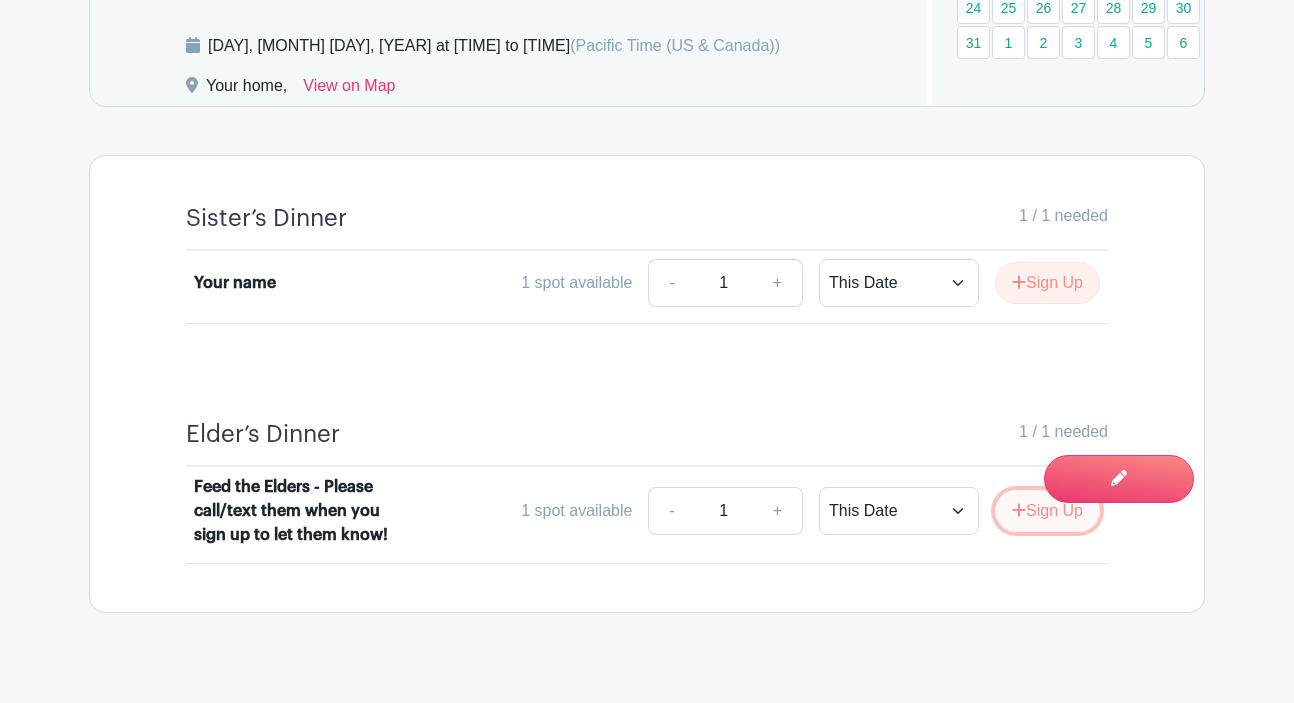 click on "Sign Up" at bounding box center (1047, 511) 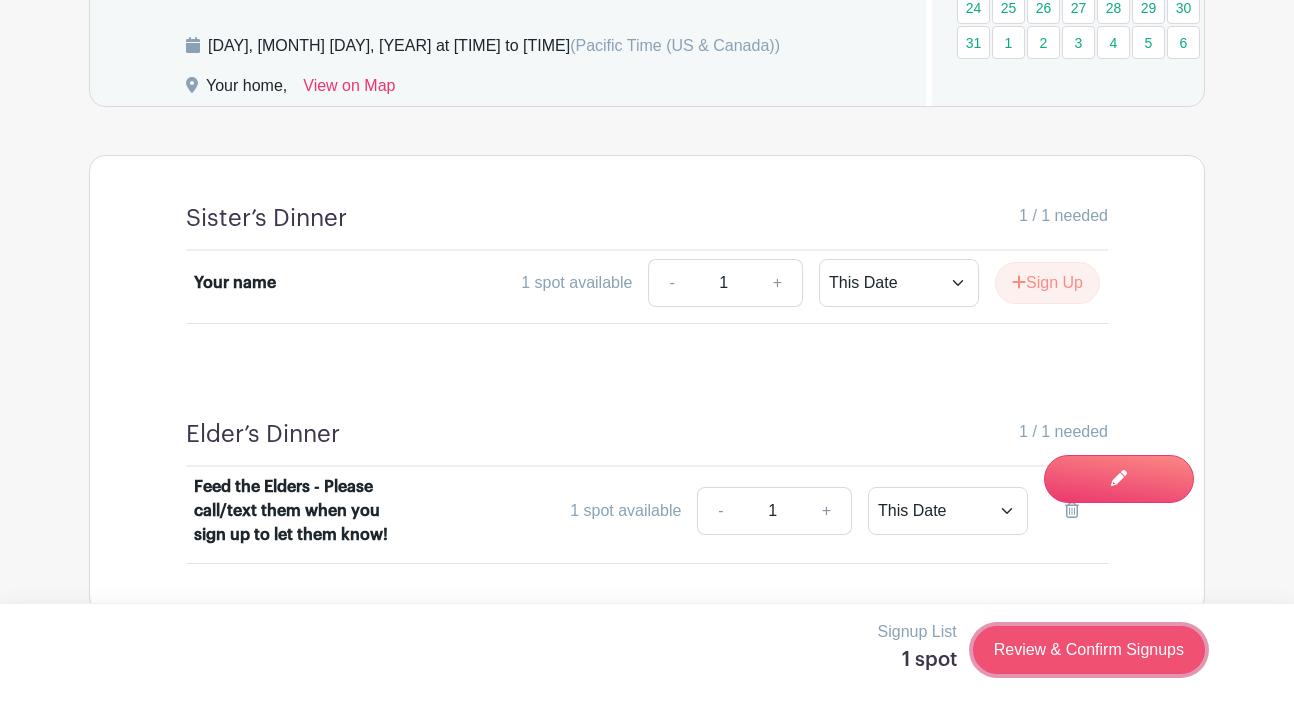 click on "Review & Confirm Signups" at bounding box center (1089, 650) 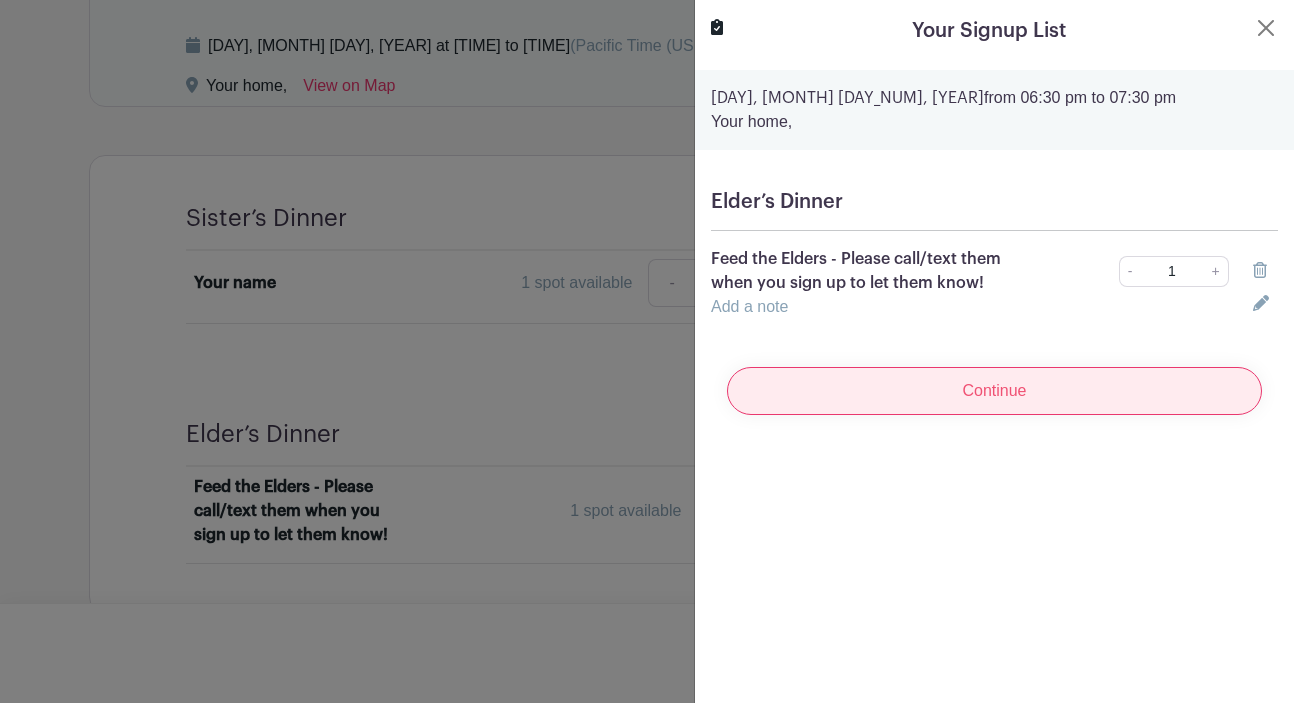 click on "Continue" at bounding box center (994, 391) 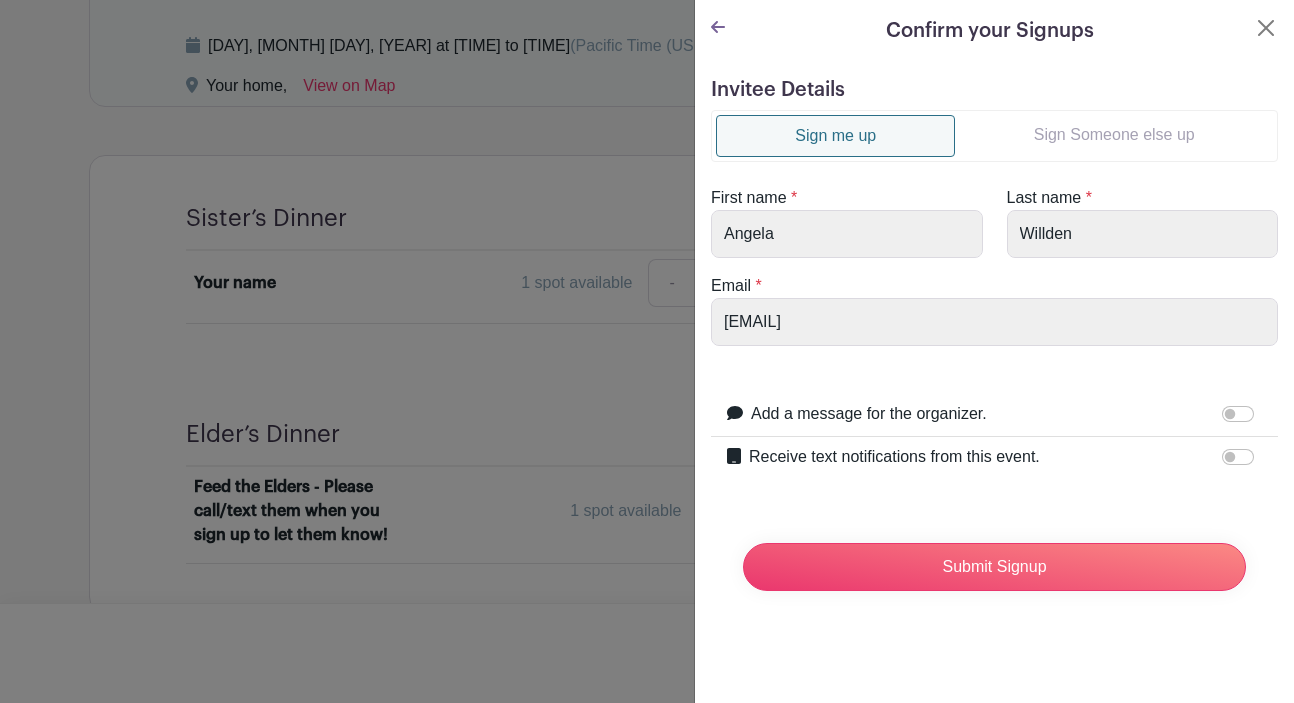 click on "Sign Someone else up" at bounding box center (1114, 135) 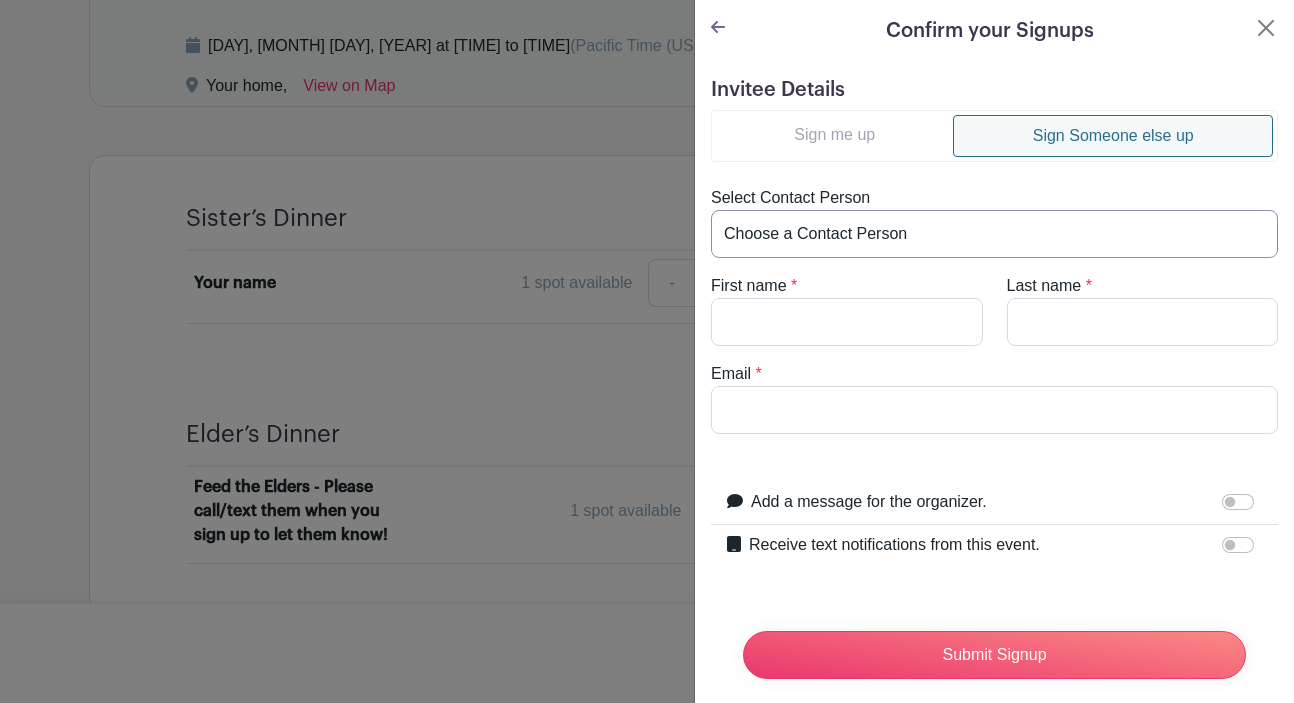 click on "Choose a Contact Person [FIRST] and ([EMAIL])
[FIRST] and ([EMAIL])
[FIRST] and [FIRST] [LAST] ([EMAIL])
[FIRST] and [FIRST] [LAST] ([EMAIL])
[FIRST] [LAST] ([EMAIL])
[FIRST] [LAST] ([EMAIL])
[FIRST] [LAST] ([EMAIL])
[FIRST] [LAST] ([EMAIL])
[FIRST] [LAST] ([EMAIL])
[FIRST] [LAST] ([EMAIL])
[FIRST] and [FIRST] [LAST] ([EMAIL])
[FIRST] [LAST] ([EMAIL])
[FIRST] [LAST] ([EMAIL])
[FIRST] [LAST] ([EMAIL])
[FIRST] [LAST] ([EMAIL])
[FIRST] and ([EMAIL])
[FIRST] and [FIRST] [LAST] ([EMAIL])
[FIRST] [LAST] ([EMAIL])
[FIRST] [LAST] ([EMAIL])
busy busy ([EMAIL])
[FIRST]/[FIRST] [LAST]/[LAST] ([EMAIL])
[CITY] ([EMAIL])
[FIRST] [LAST] ([EMAIL])
[FIRST] [LAST] ([EMAIL])
[FIRST] [LAST] ([EMAIL])" at bounding box center [994, 234] 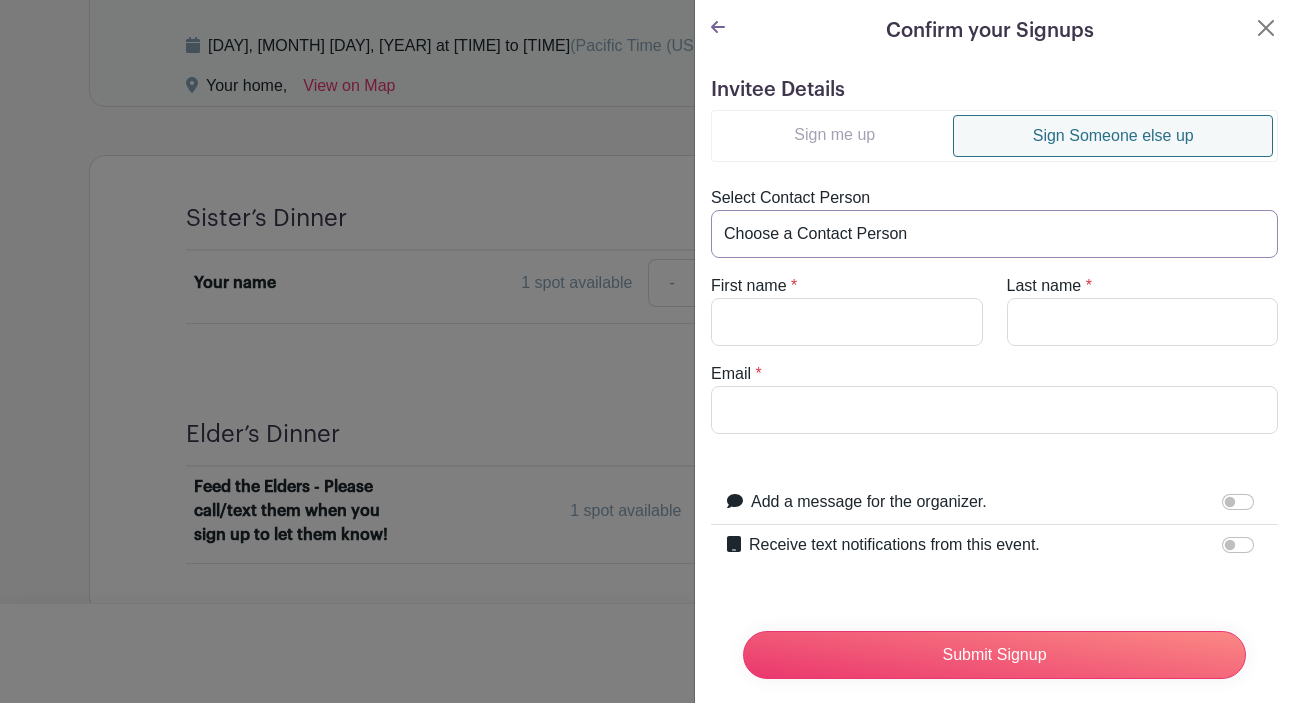 select on "[EMAIL]" 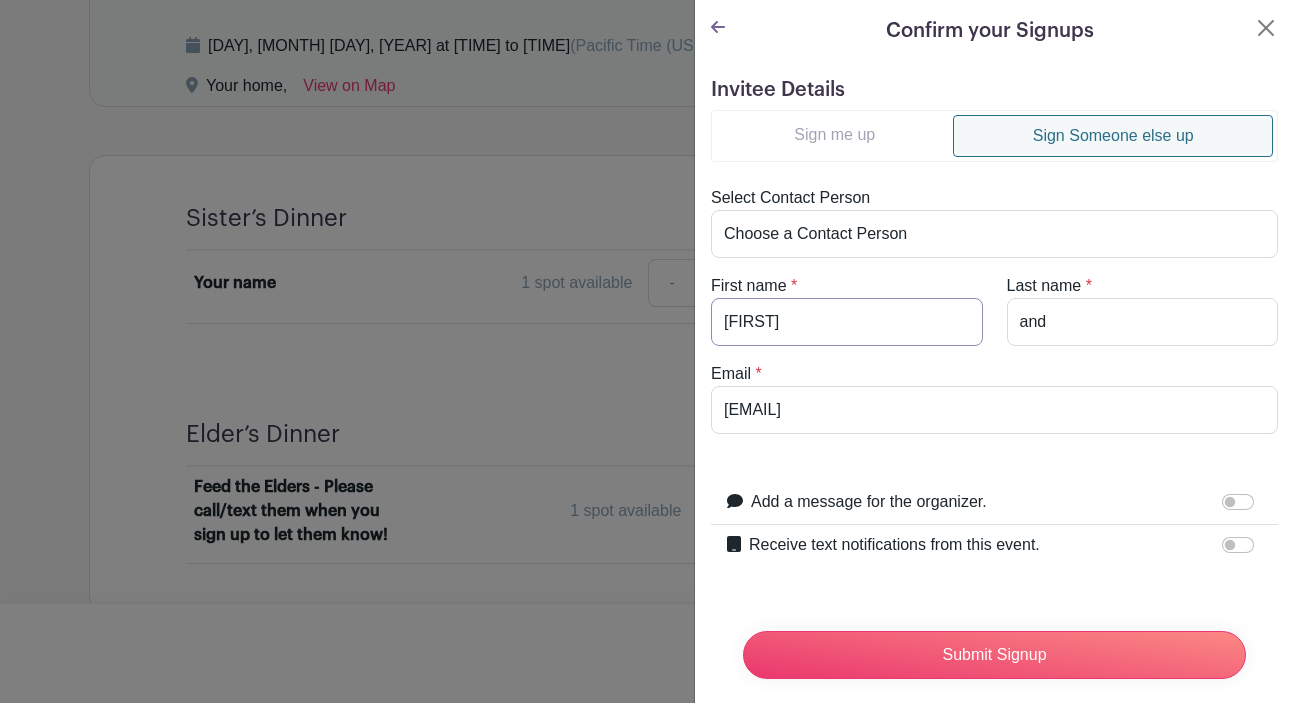 click on "[FIRST]" at bounding box center (847, 322) 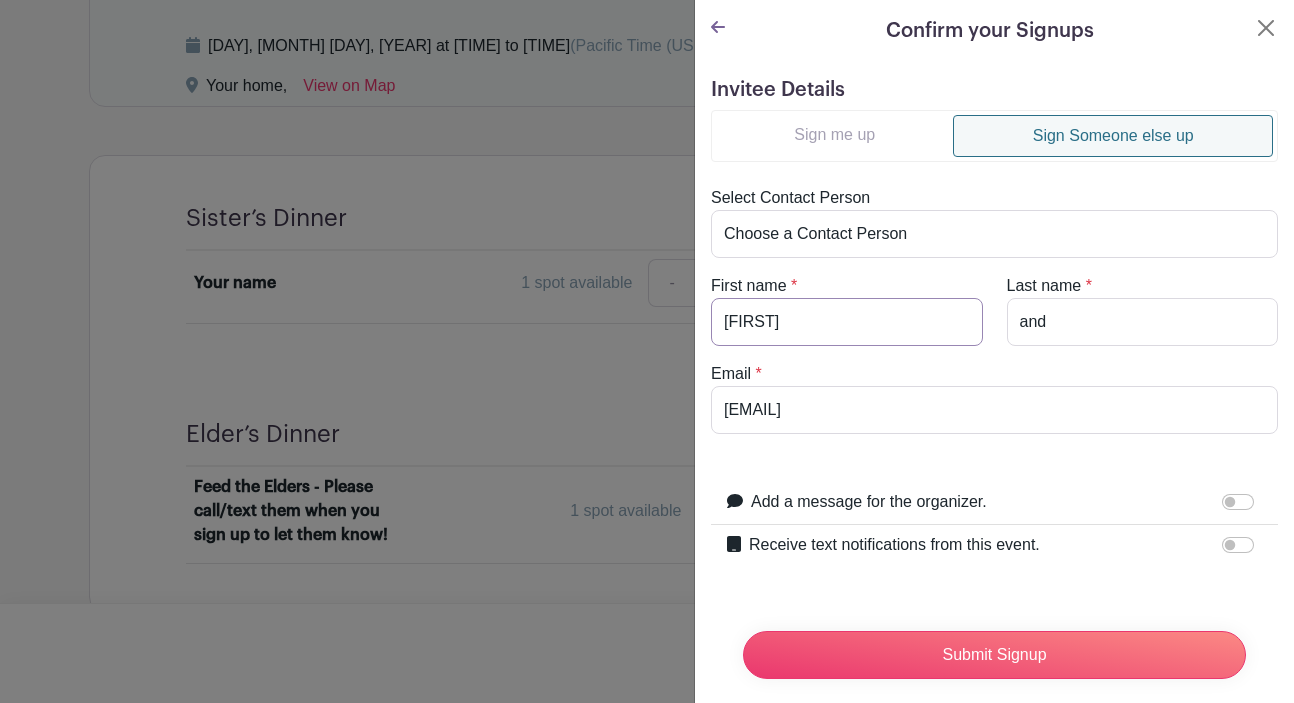 type on "Richard and Marci" 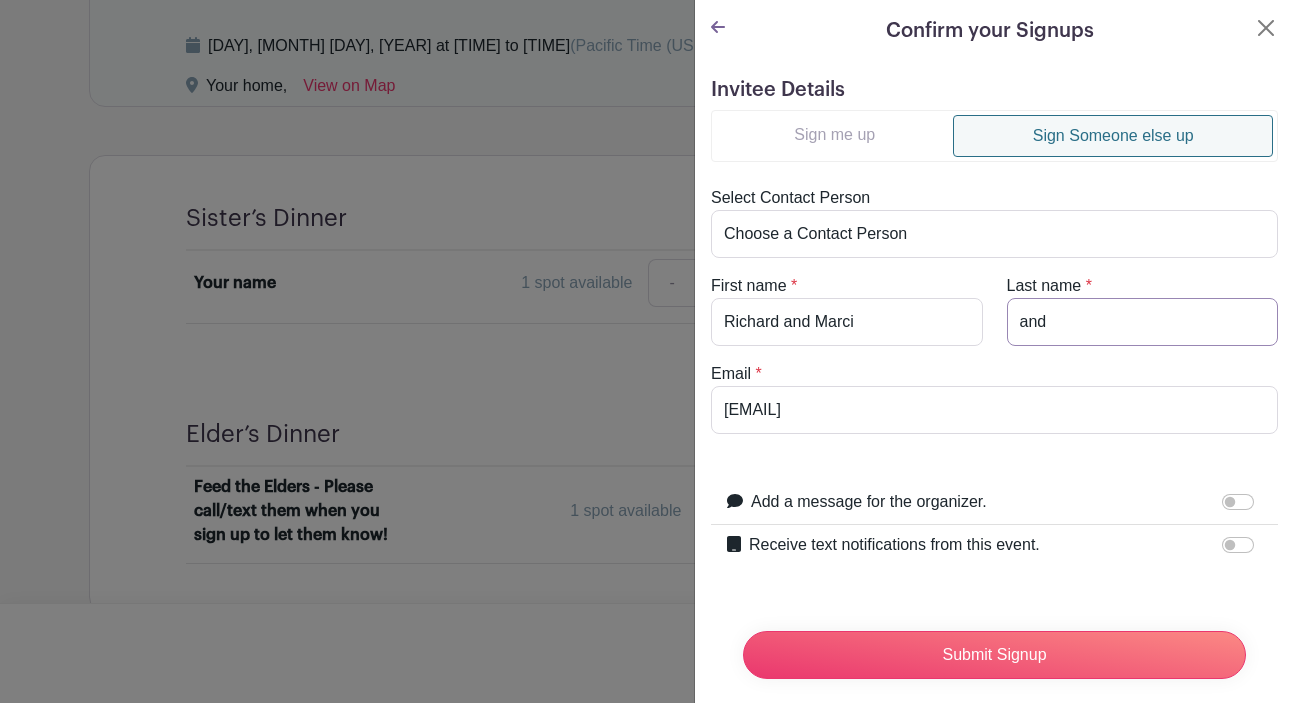 click on "and" at bounding box center [1143, 322] 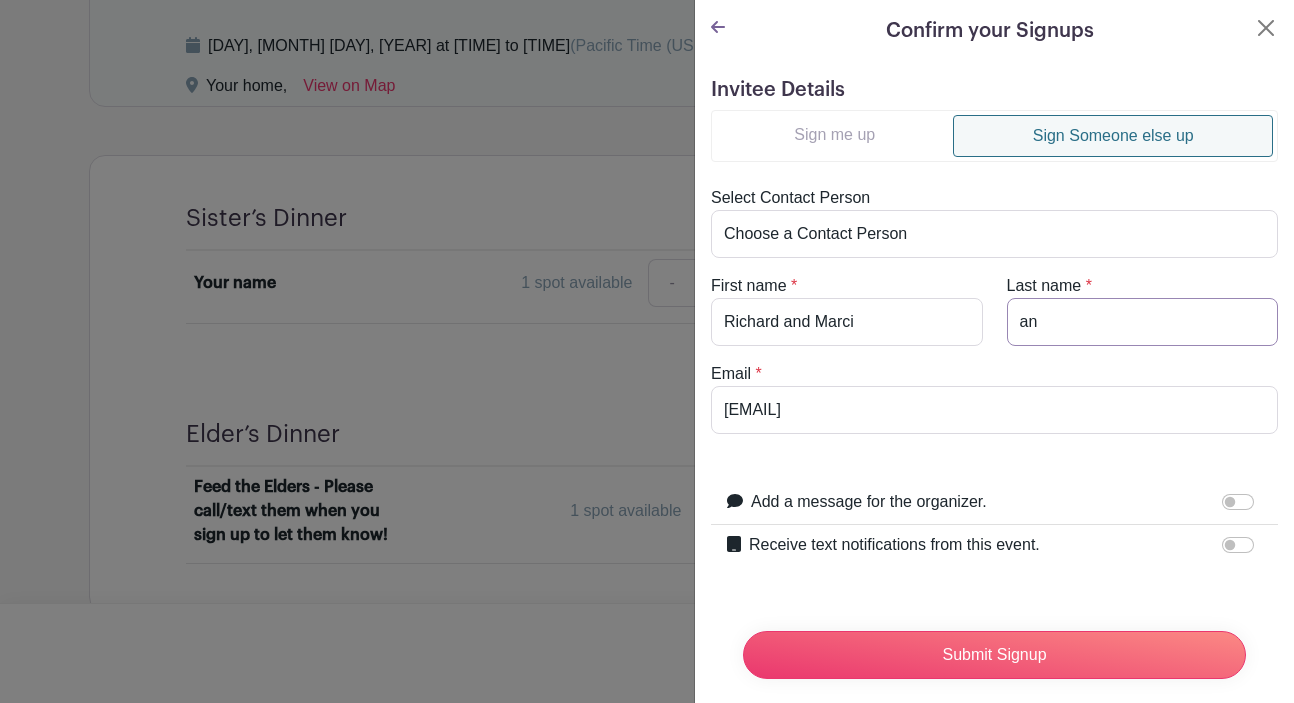 type on "a" 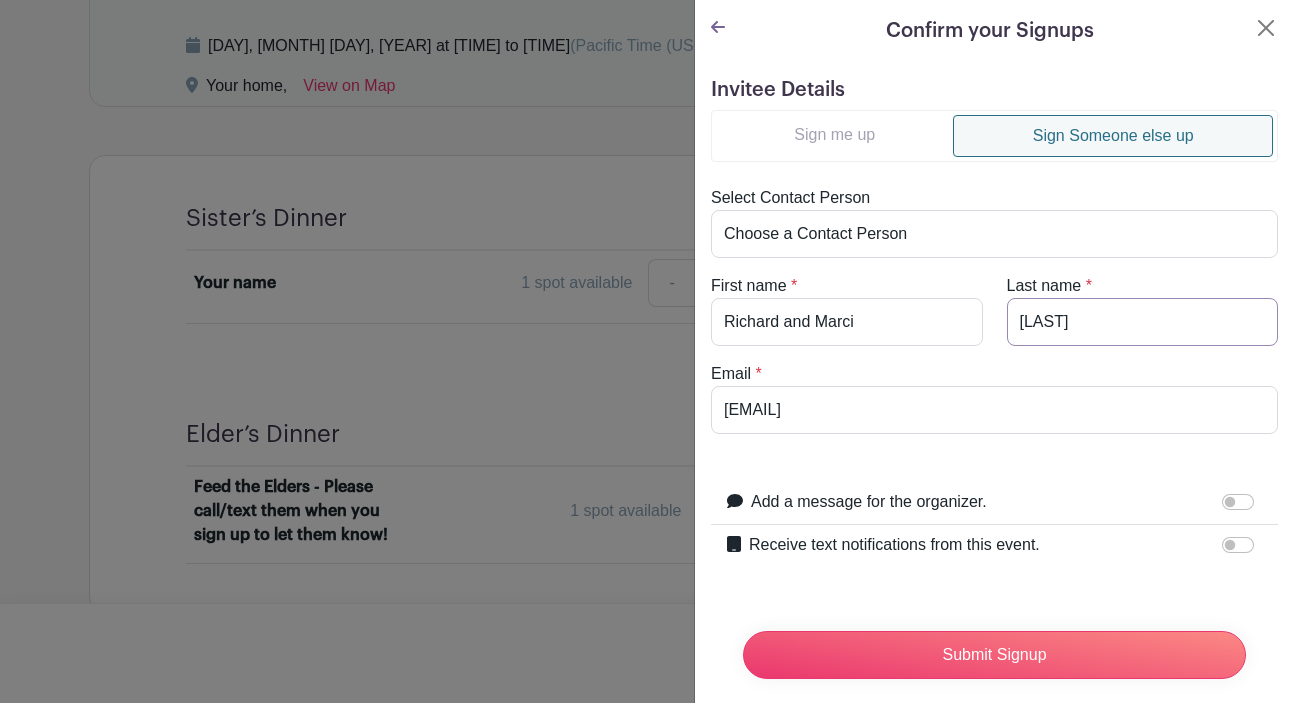 type on "[LAST]" 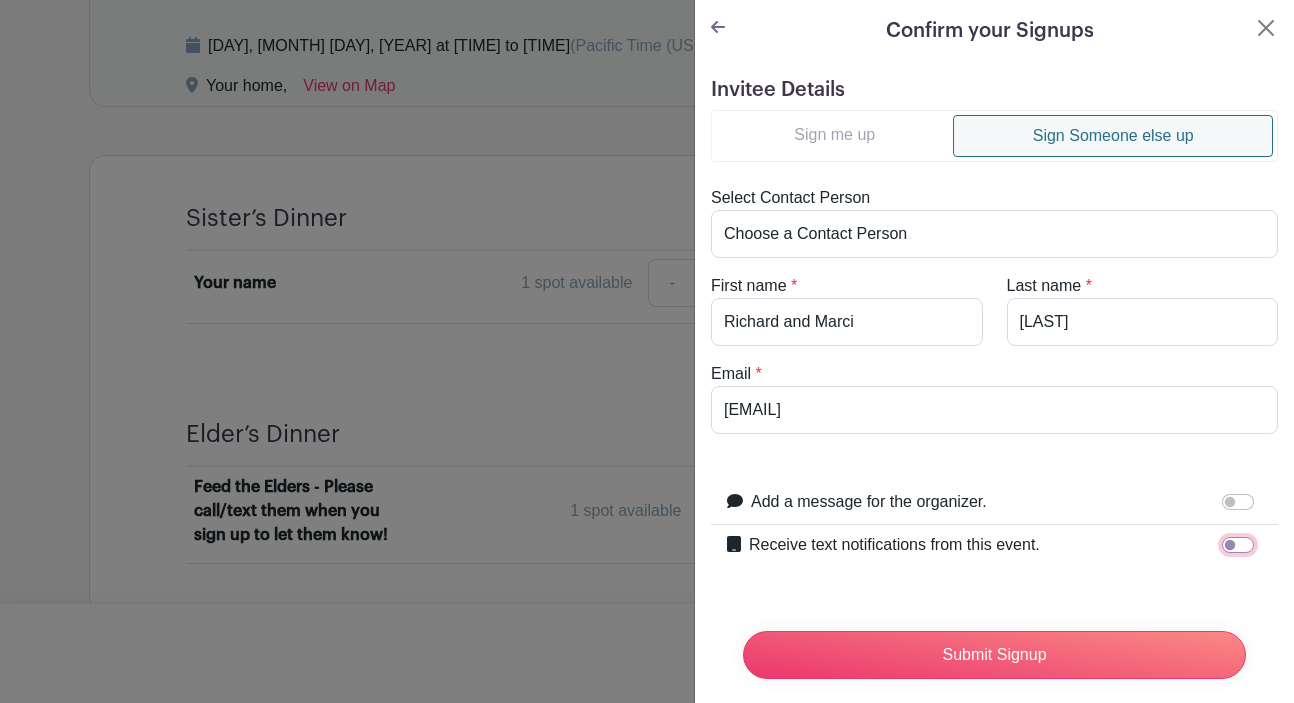 click on "Receive text notifications from this event." at bounding box center [1238, 545] 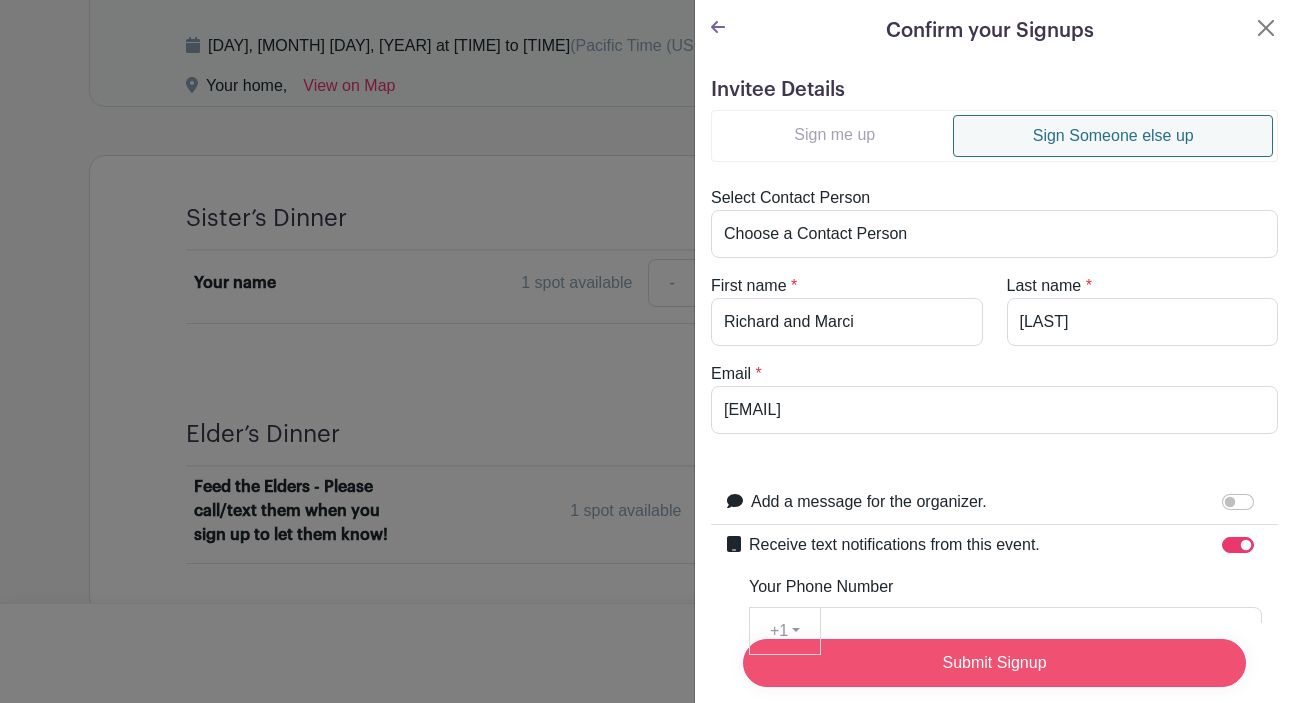 click on "Submit Signup" at bounding box center [994, 663] 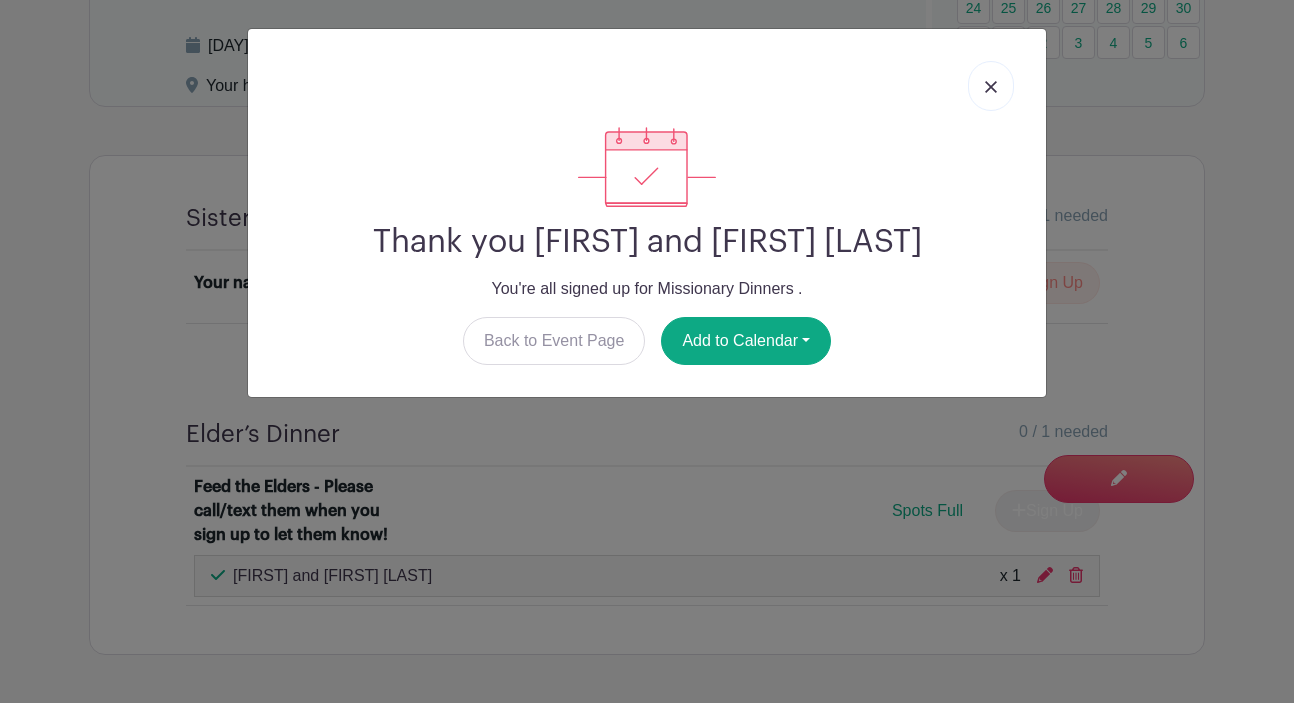 click at bounding box center [991, 87] 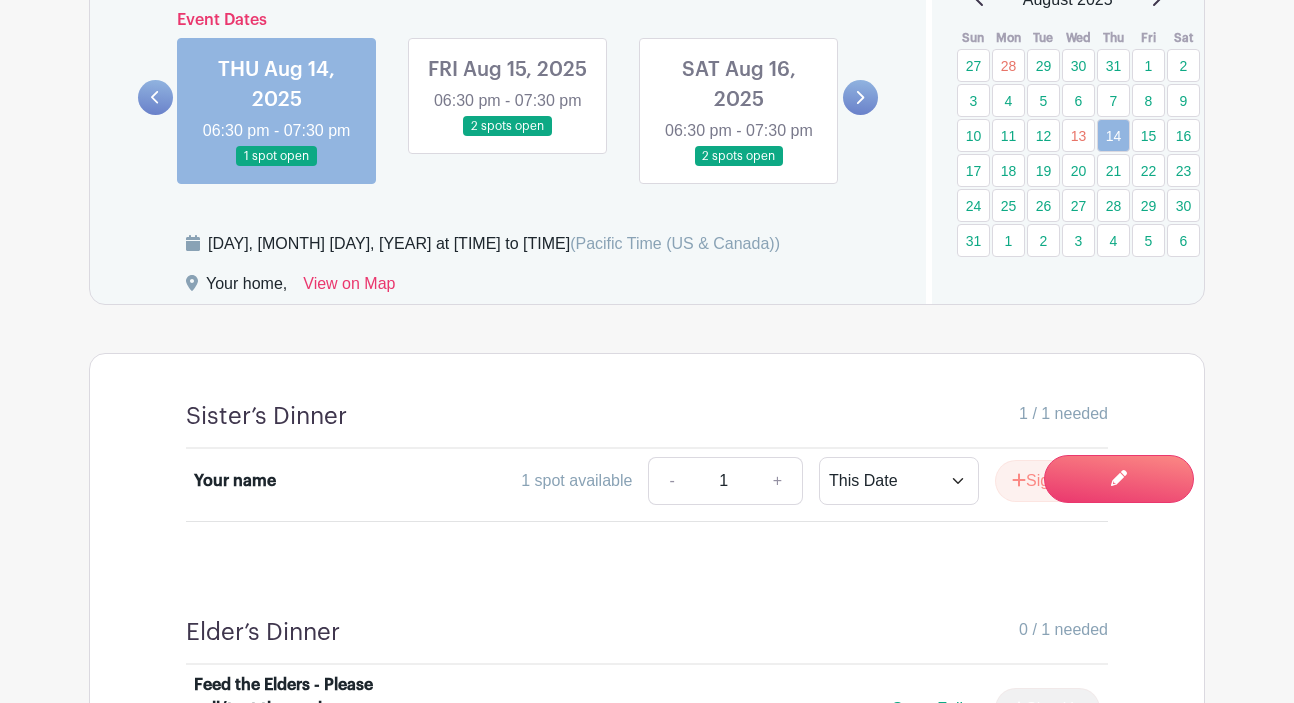 scroll, scrollTop: 1164, scrollLeft: 0, axis: vertical 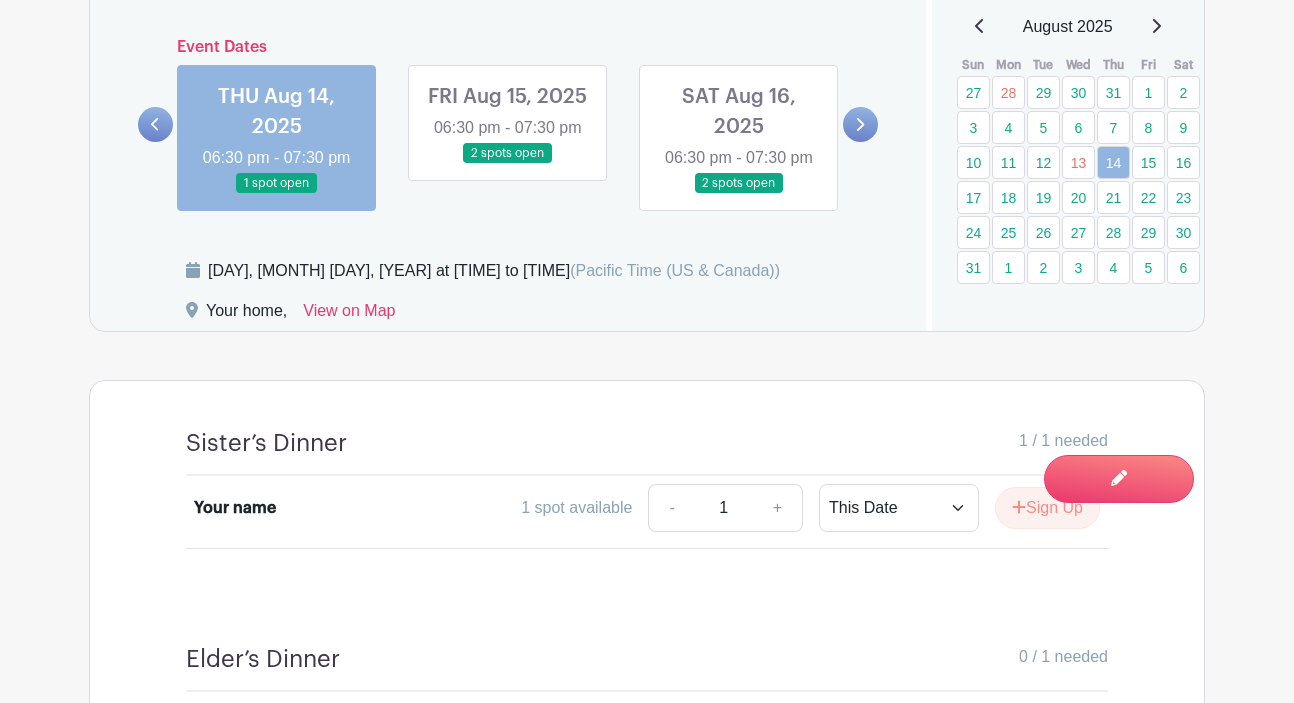 click at bounding box center [508, 164] 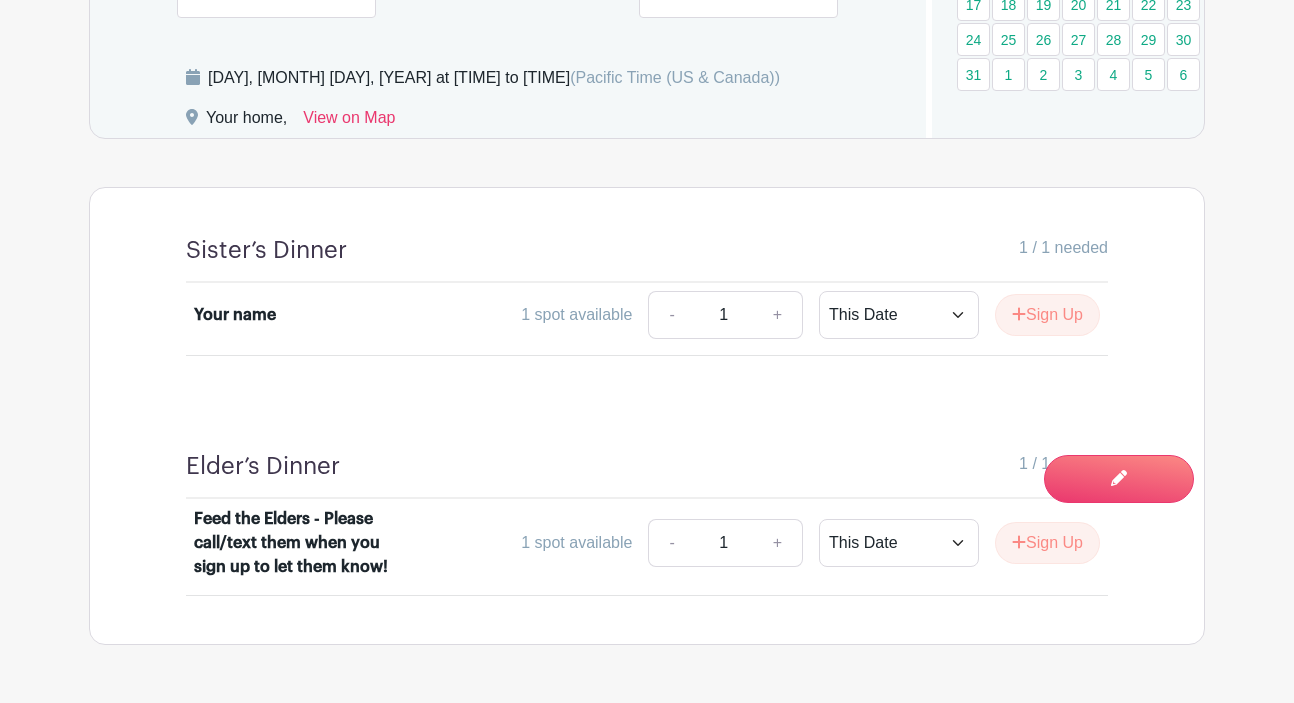 scroll, scrollTop: 1353, scrollLeft: 0, axis: vertical 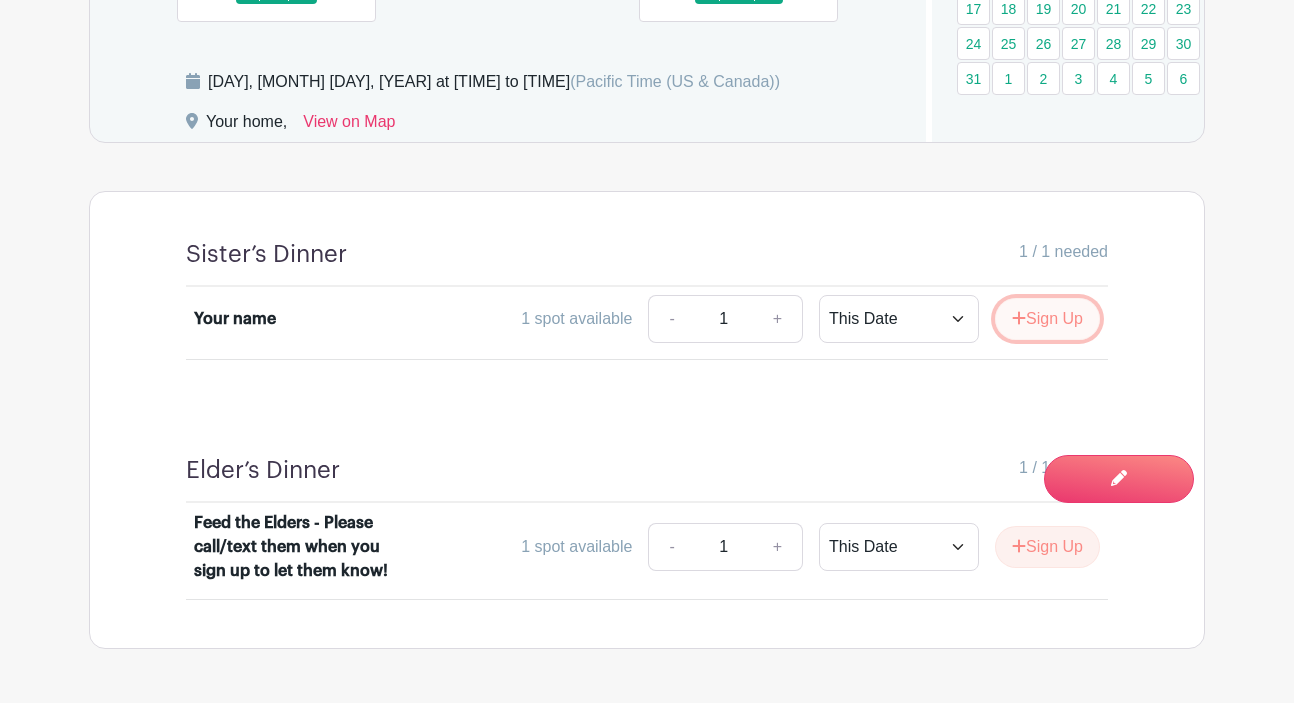 click on "Sign Up" at bounding box center [1047, 319] 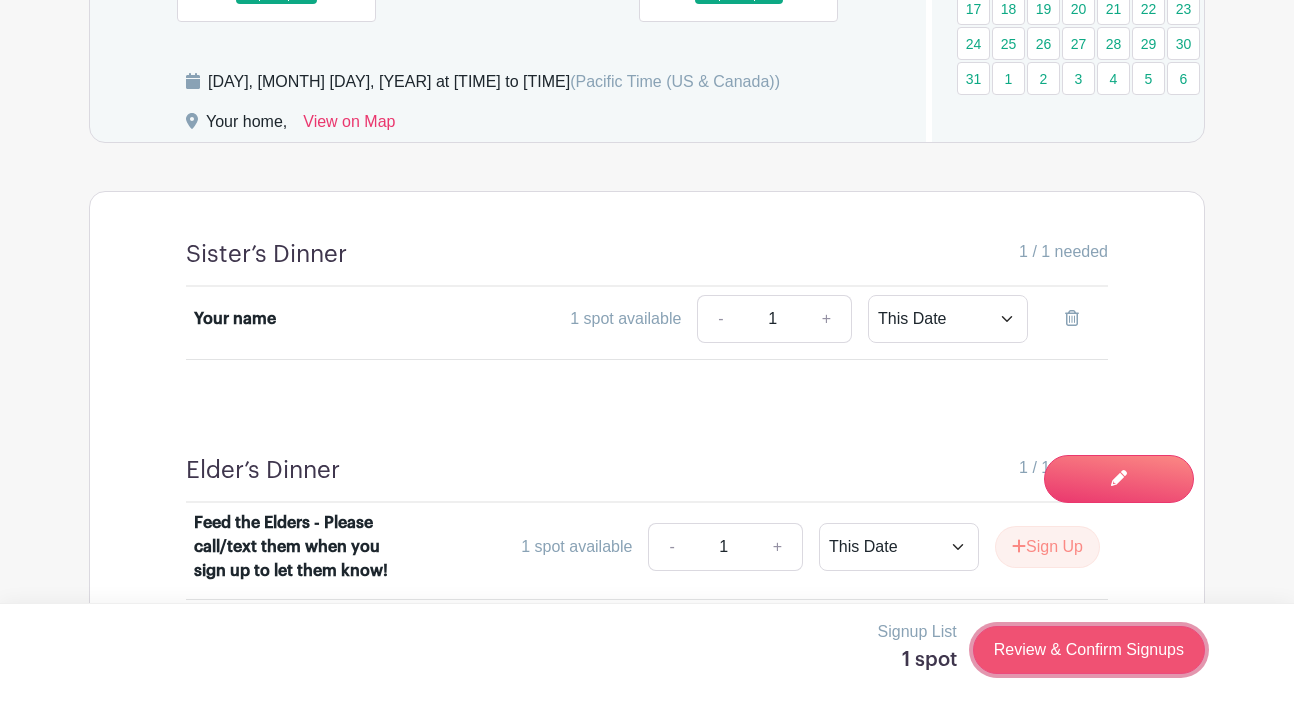 click on "Review & Confirm Signups" at bounding box center [1089, 650] 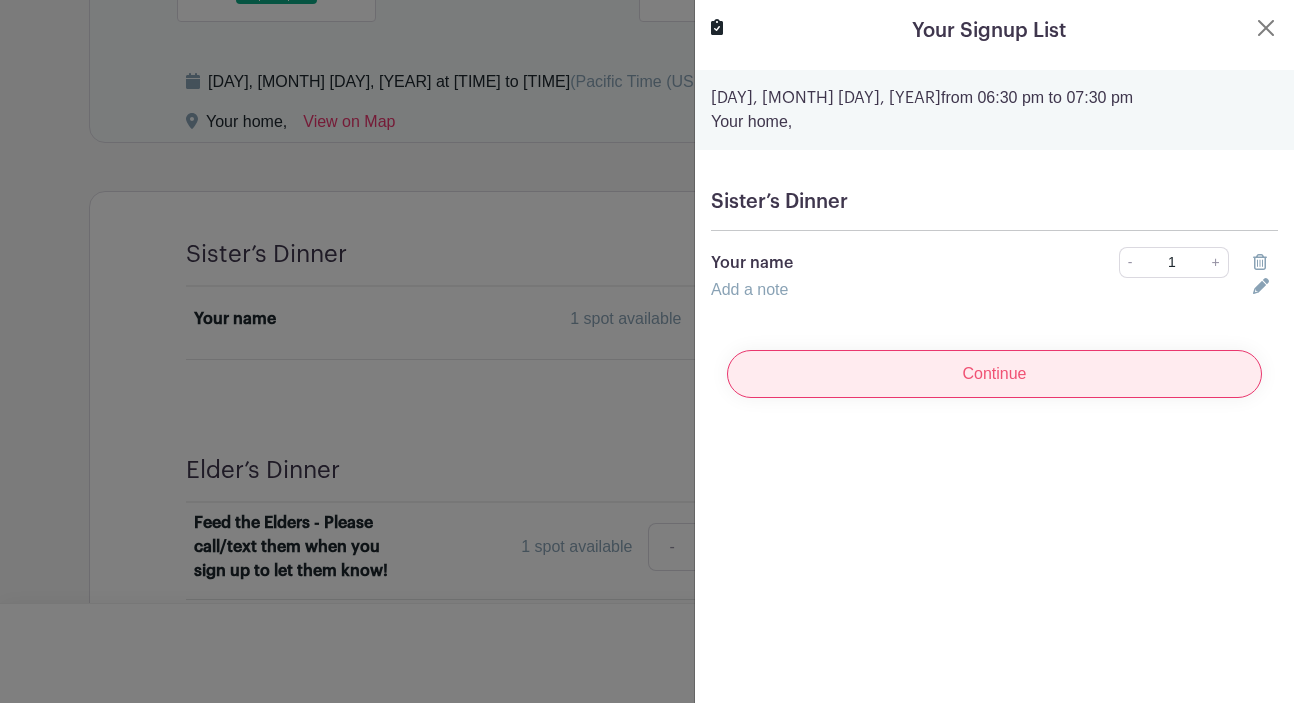 click on "Continue" at bounding box center [994, 374] 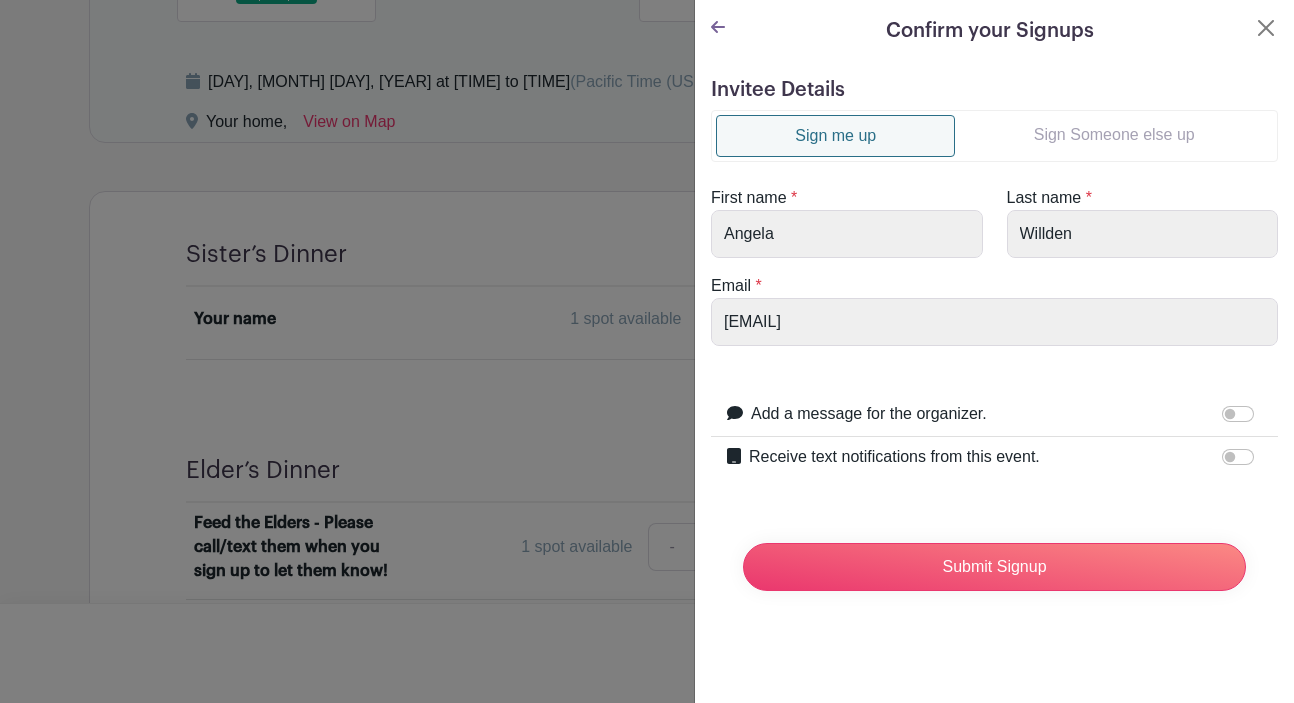 click on "Sign Someone else up" at bounding box center (1114, 135) 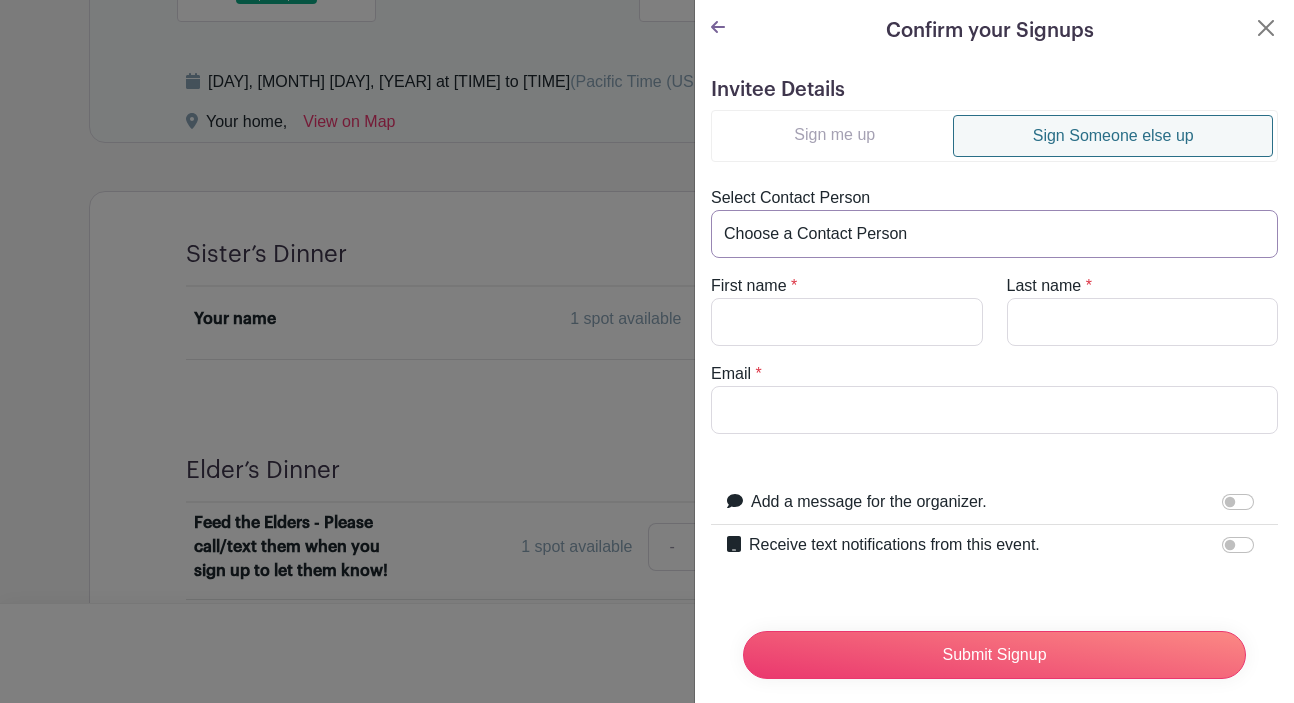 click on "Choose a Contact Person [FIRST] and ([EMAIL])
[FIRST] and ([EMAIL])
[FIRST] and [FIRST] [LAST] ([EMAIL])
[FIRST] and [FIRST] [LAST] ([EMAIL])
[FIRST] [LAST] ([EMAIL])
[FIRST] [LAST] ([EMAIL])
[FIRST] [LAST] ([EMAIL])
[FIRST] [LAST] ([EMAIL])
[FIRST] [LAST] ([EMAIL])
[FIRST] [LAST] ([EMAIL])
[FIRST] and [FIRST] [LAST] ([EMAIL])
[FIRST] [LAST] ([EMAIL])
[FIRST] [LAST] ([EMAIL])
[FIRST] [LAST] ([EMAIL])
[FIRST] [LAST] ([EMAIL])
[FIRST] and ([EMAIL])
[FIRST] and [FIRST] [LAST] ([EMAIL])
[FIRST] [LAST] ([EMAIL])
[FIRST] [LAST] ([EMAIL])
busy busy ([EMAIL])
[FIRST]/[FIRST] [LAST]/[LAST] ([EMAIL])
[CITY] ([EMAIL])
[FIRST] [LAST] ([EMAIL])
[FIRST] [LAST] ([EMAIL])
[FIRST] [LAST] ([EMAIL])" at bounding box center (994, 234) 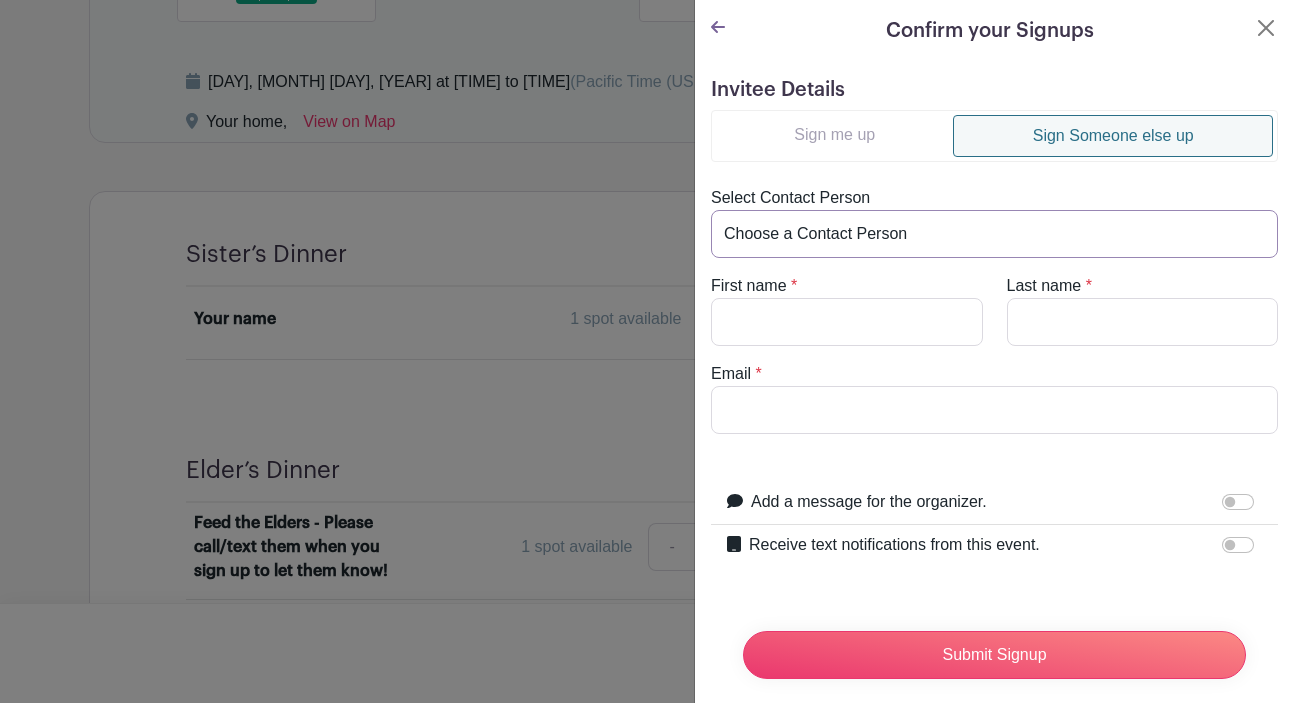 select on "[EMAIL]" 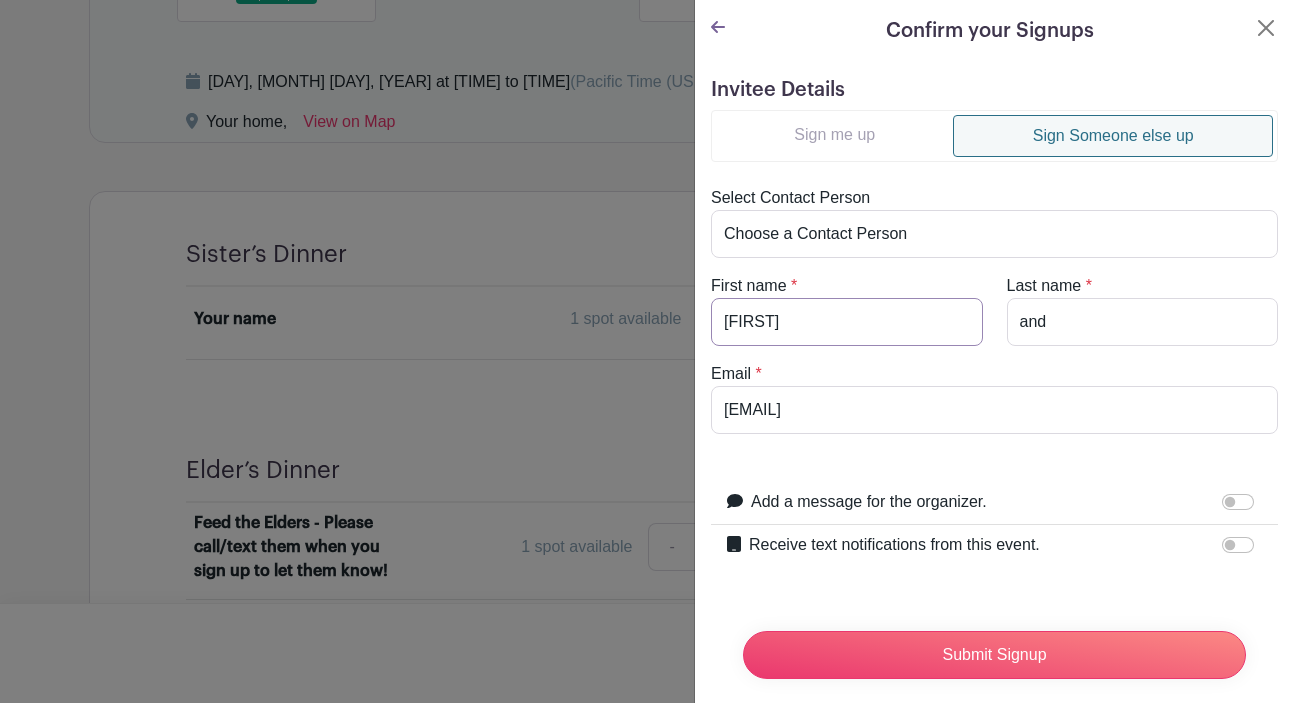 click on "[FIRST]" at bounding box center [847, 322] 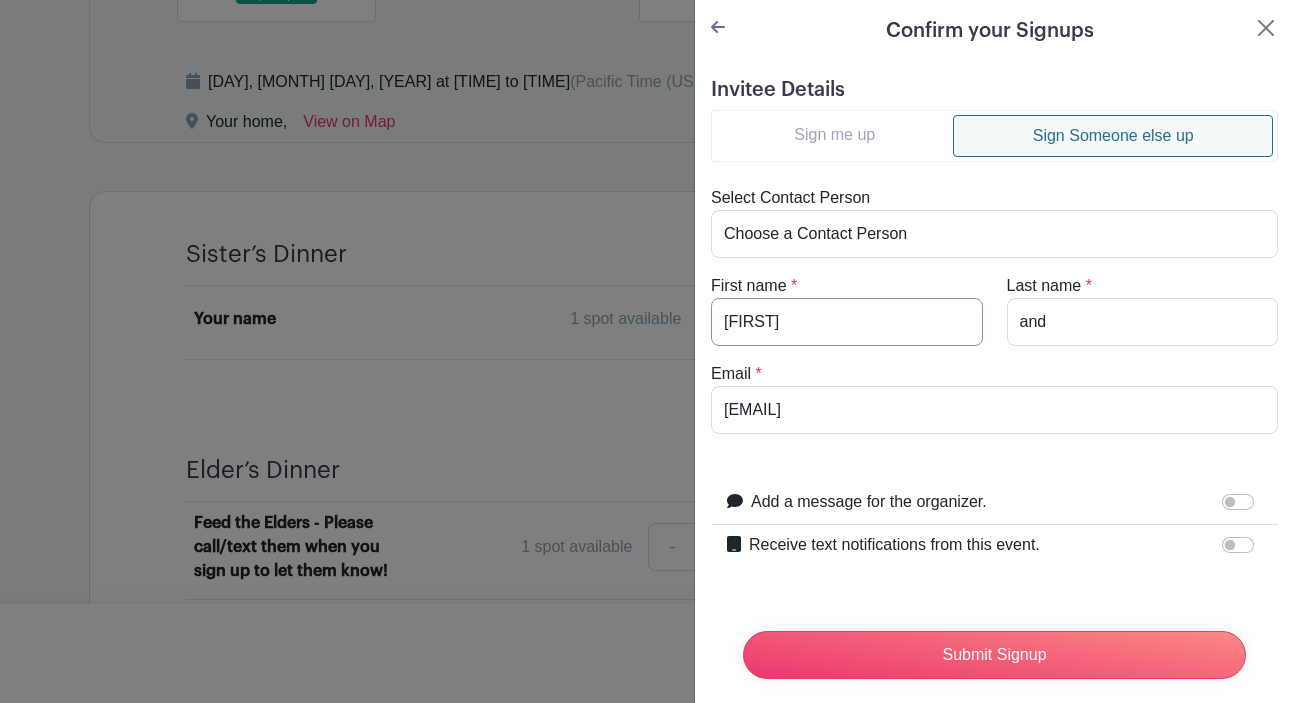 type on "[FIRST] and [FIRST]" 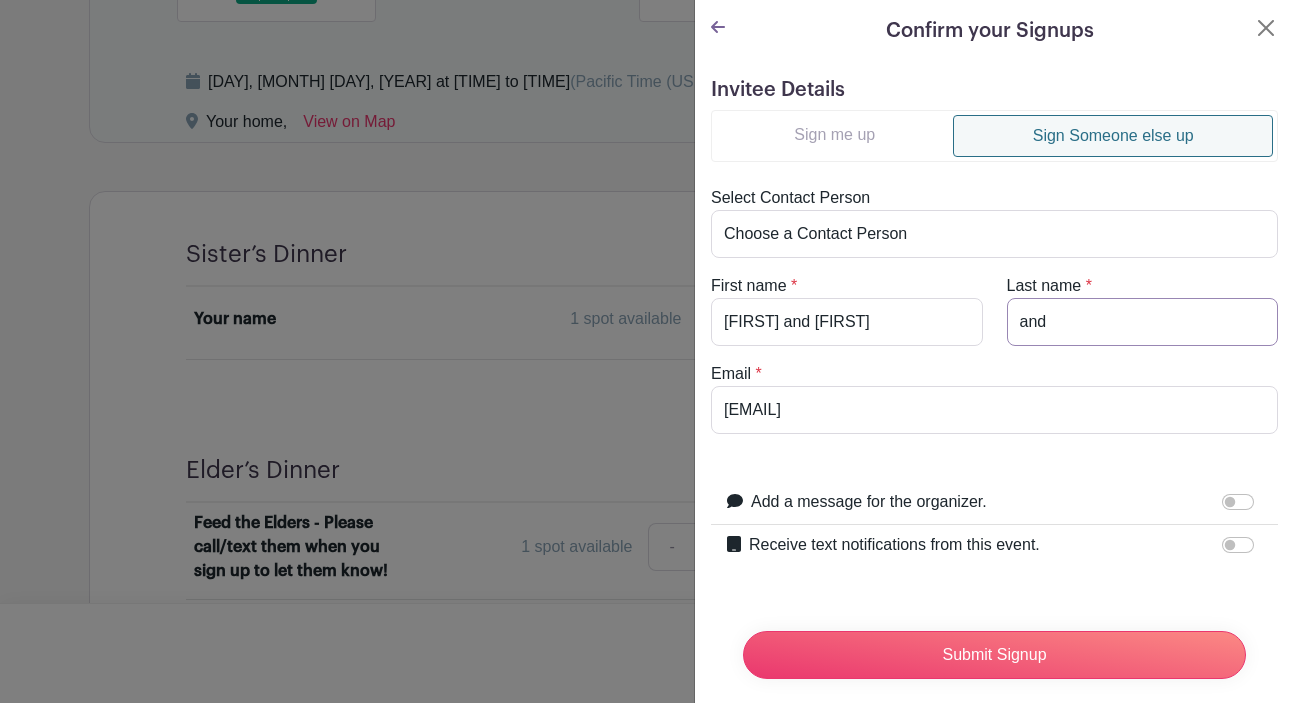 click on "and" at bounding box center (1143, 322) 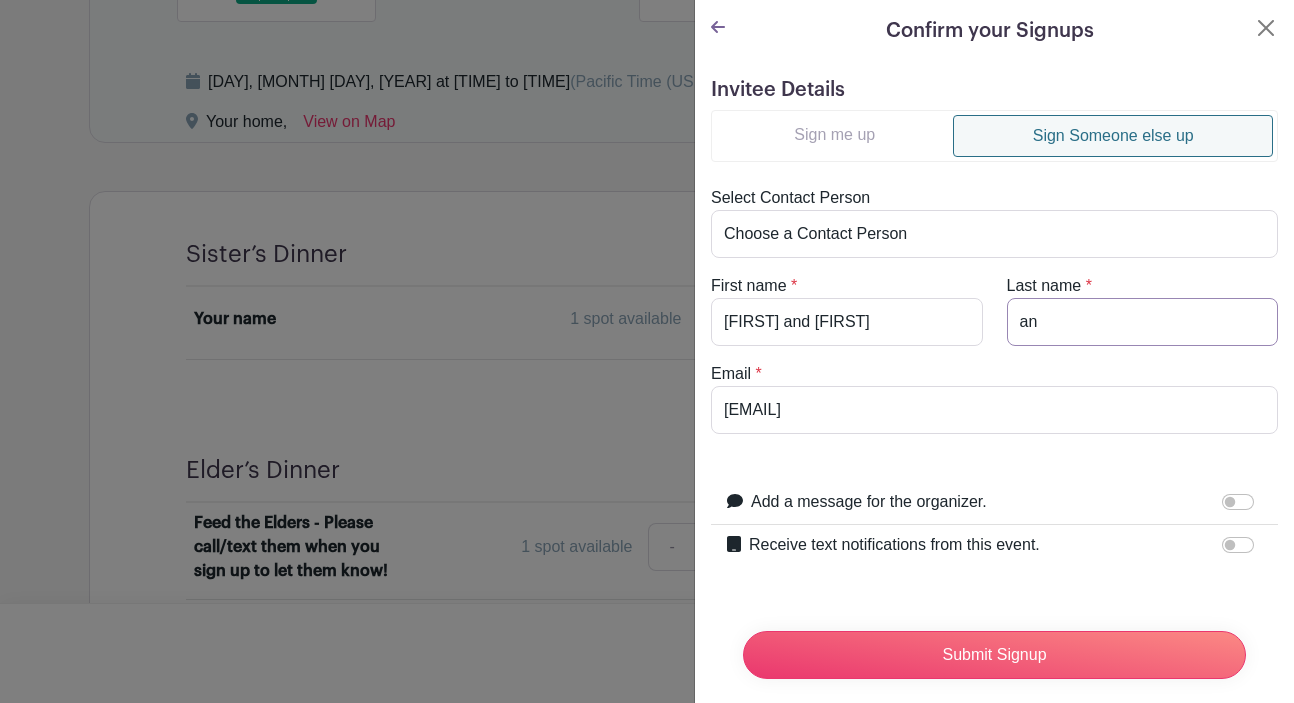 type on "a" 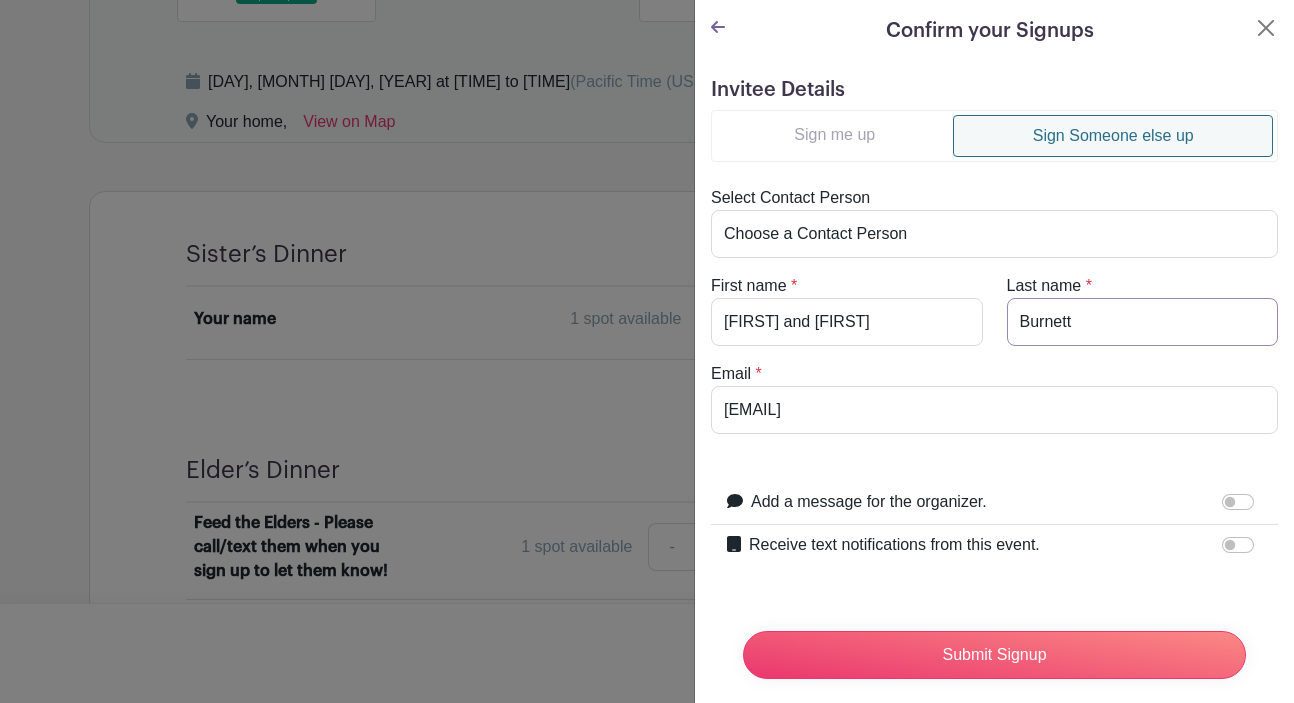 type on "Burnett" 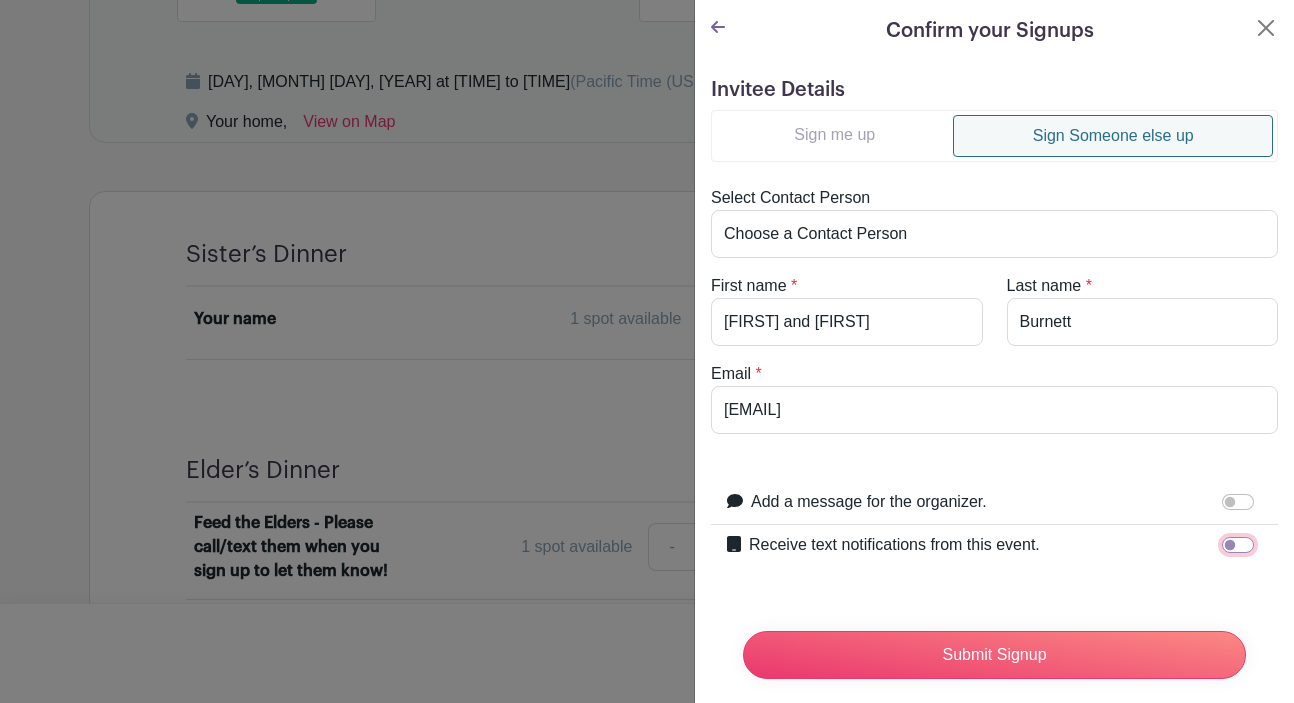 click on "Receive text notifications from this event." at bounding box center [1238, 545] 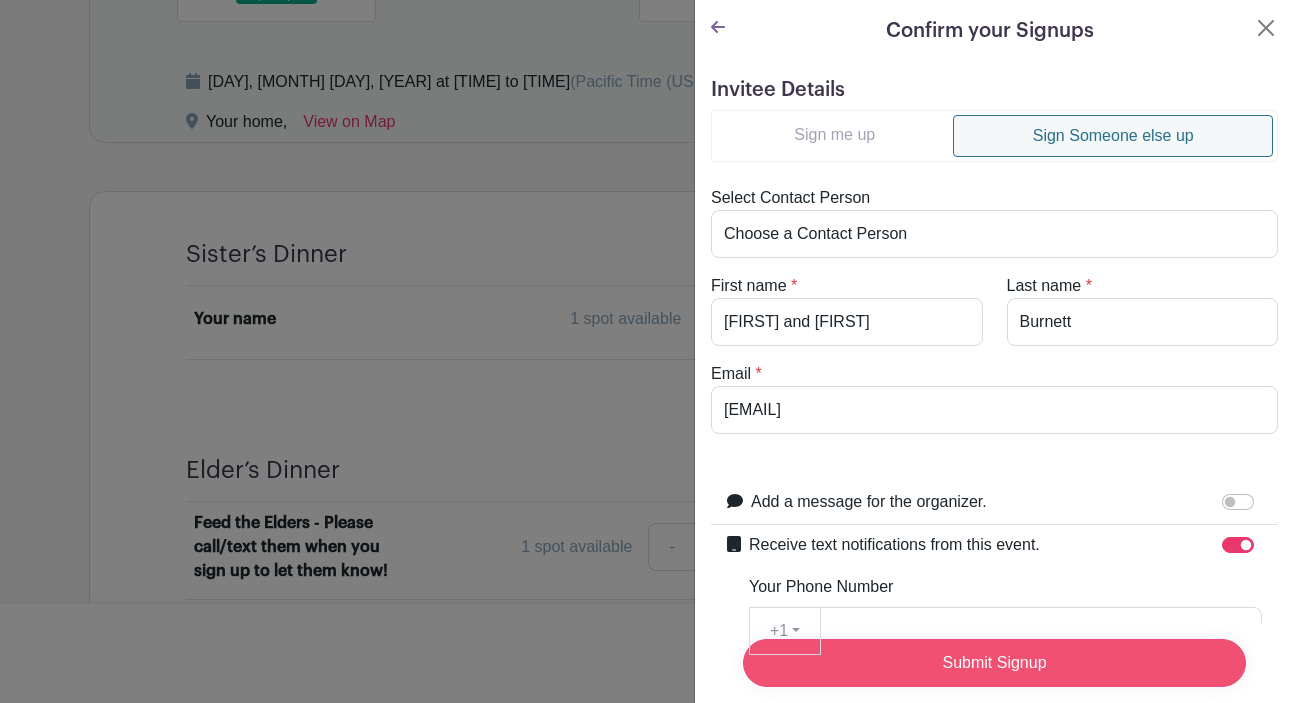 click on "Submit Signup" at bounding box center (994, 663) 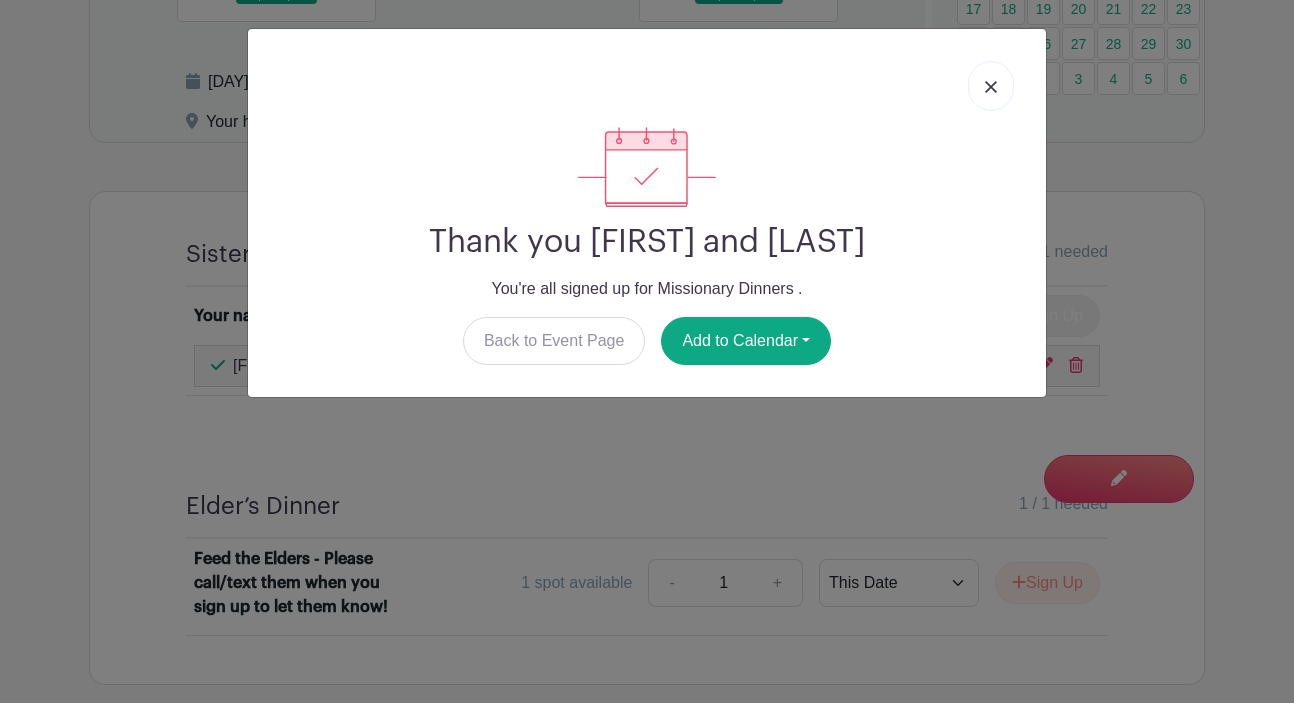click at bounding box center [991, 87] 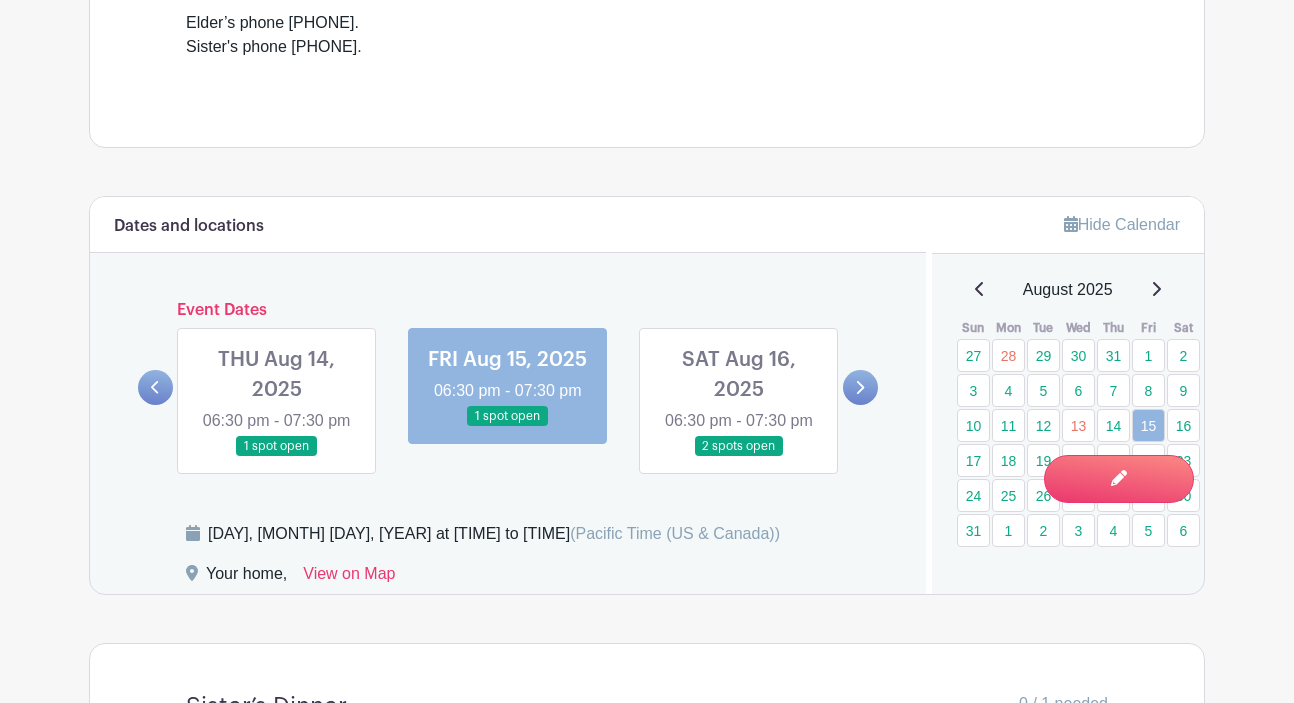 scroll, scrollTop: 902, scrollLeft: 0, axis: vertical 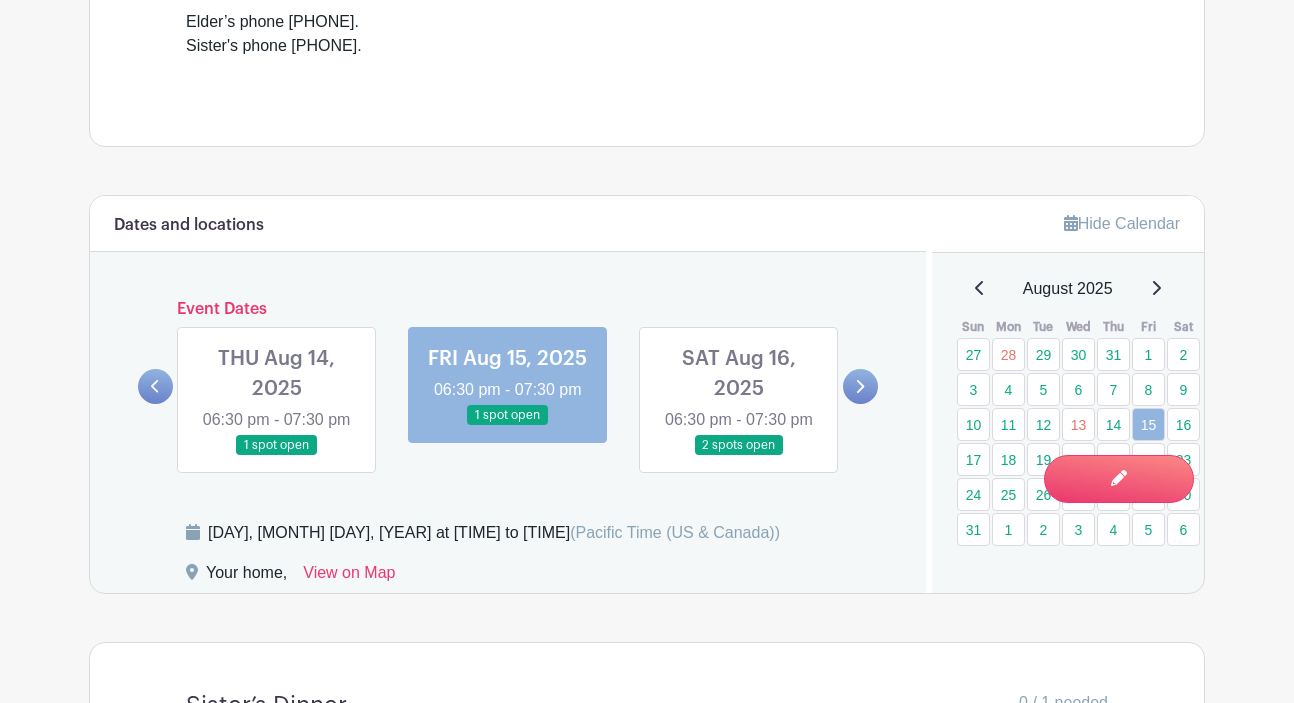 click 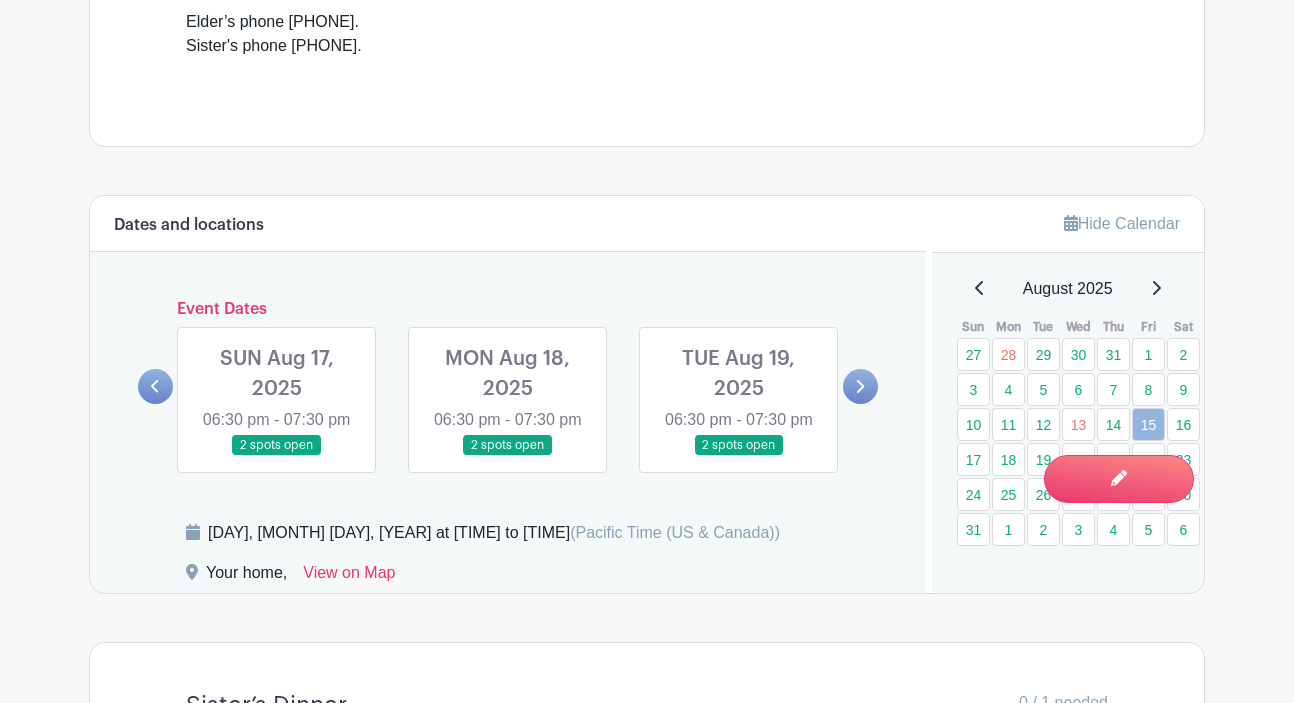 click at bounding box center [508, 456] 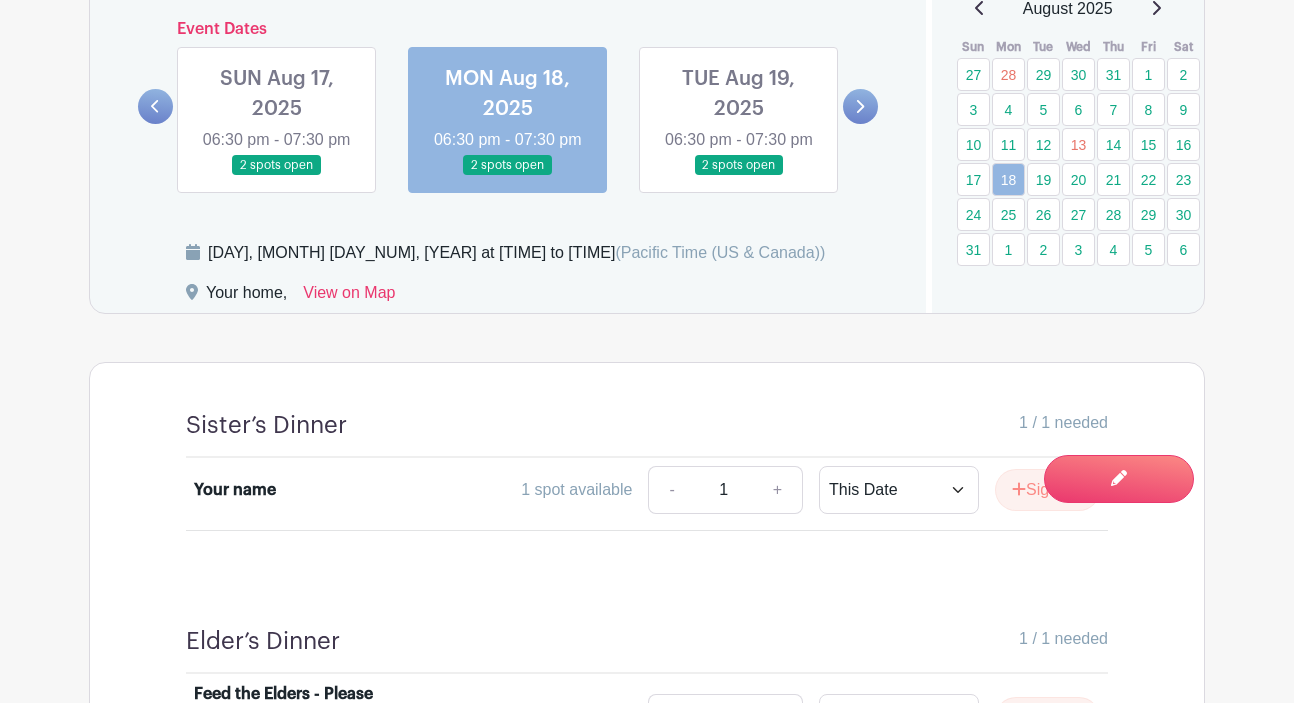 scroll, scrollTop: 1186, scrollLeft: 0, axis: vertical 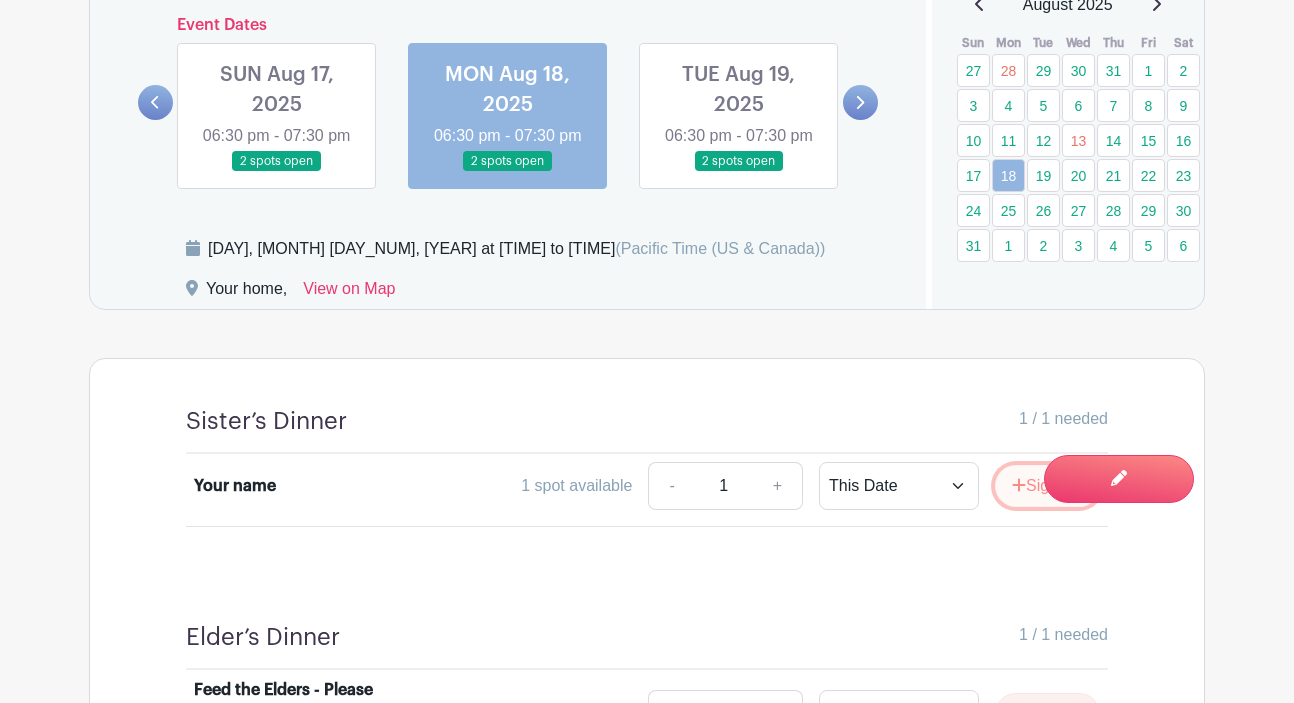 click on "Sign Up" at bounding box center (1047, 486) 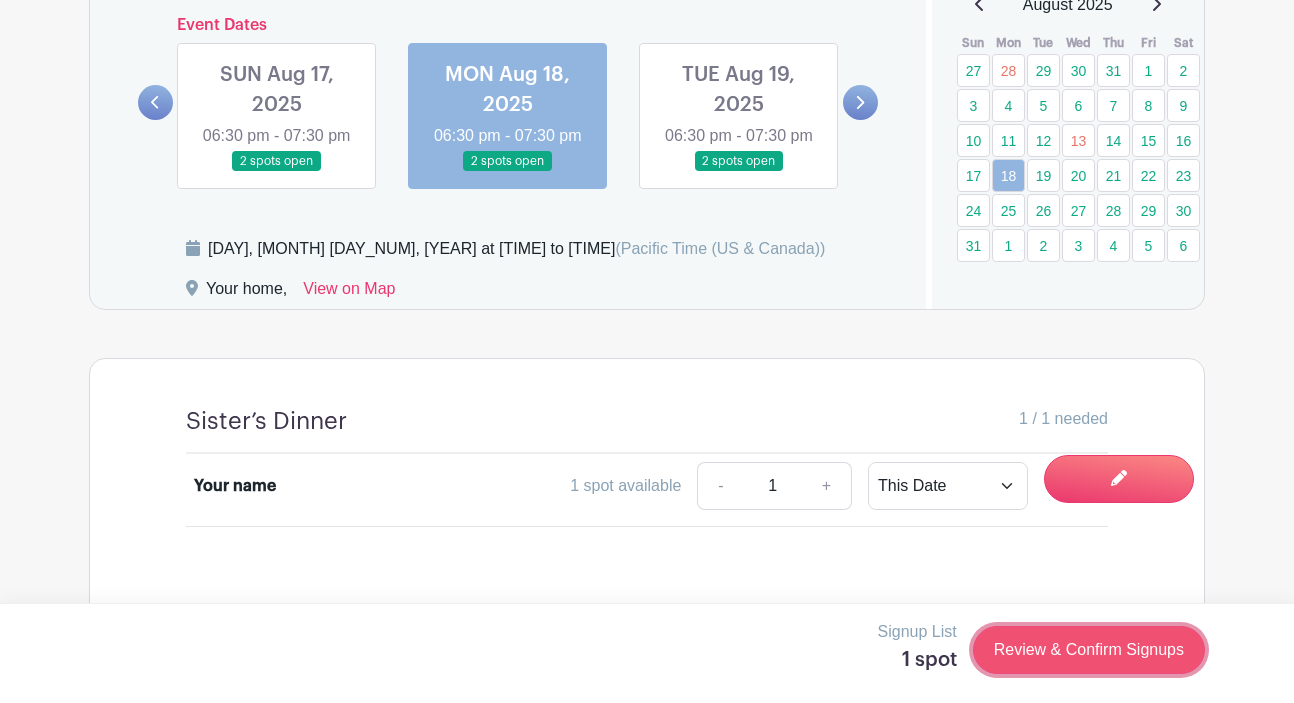 click on "Review & Confirm Signups" at bounding box center (1089, 650) 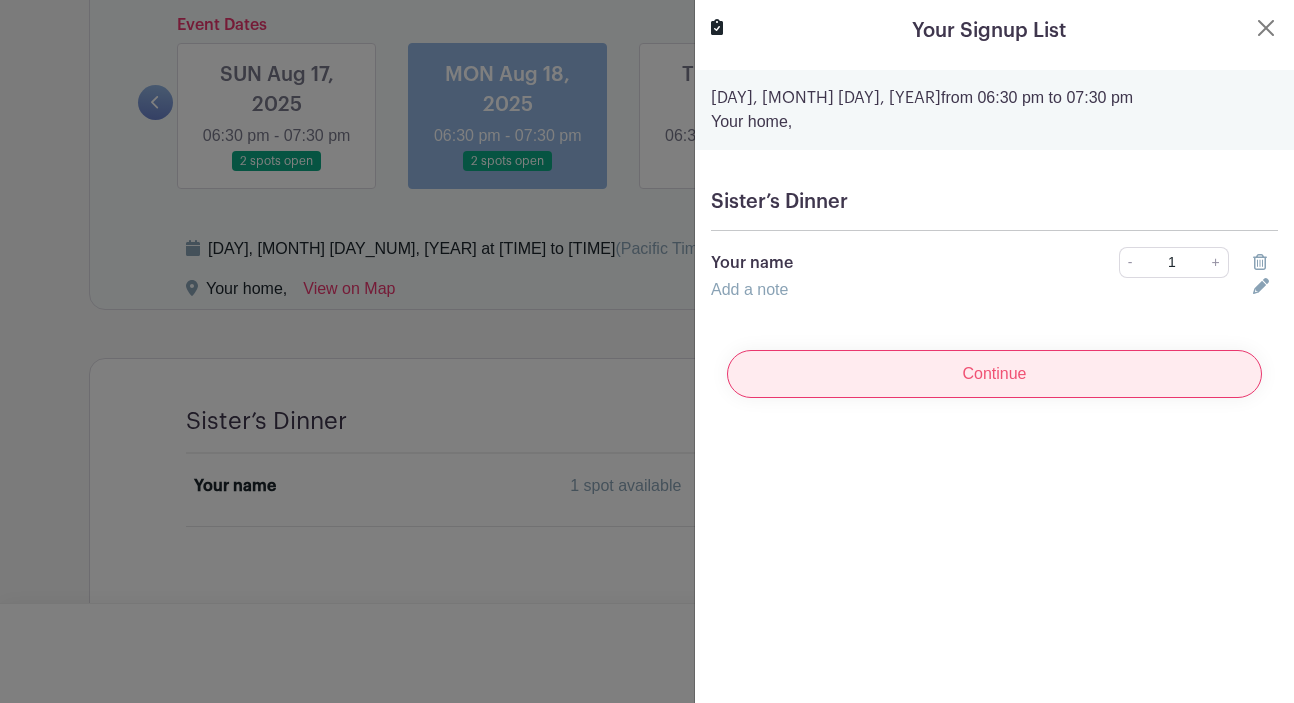 click on "Continue" at bounding box center (994, 374) 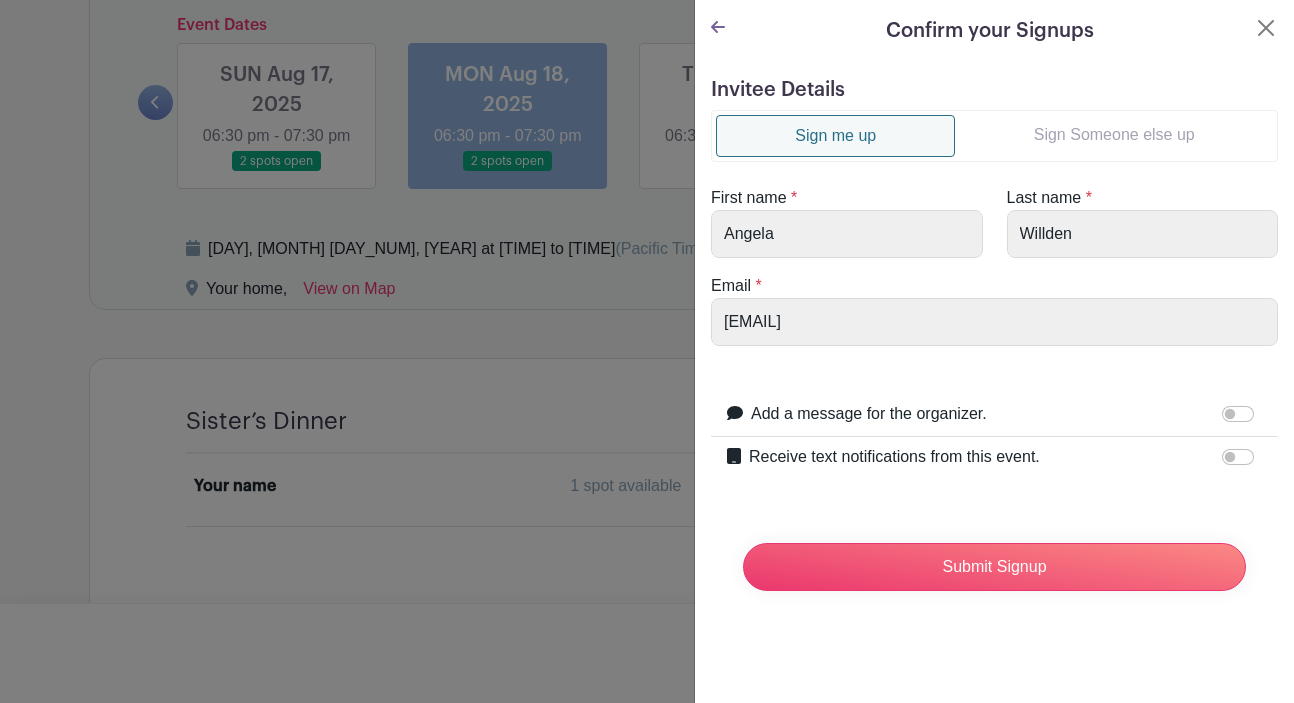 click on "Sign Someone else up" at bounding box center (1114, 135) 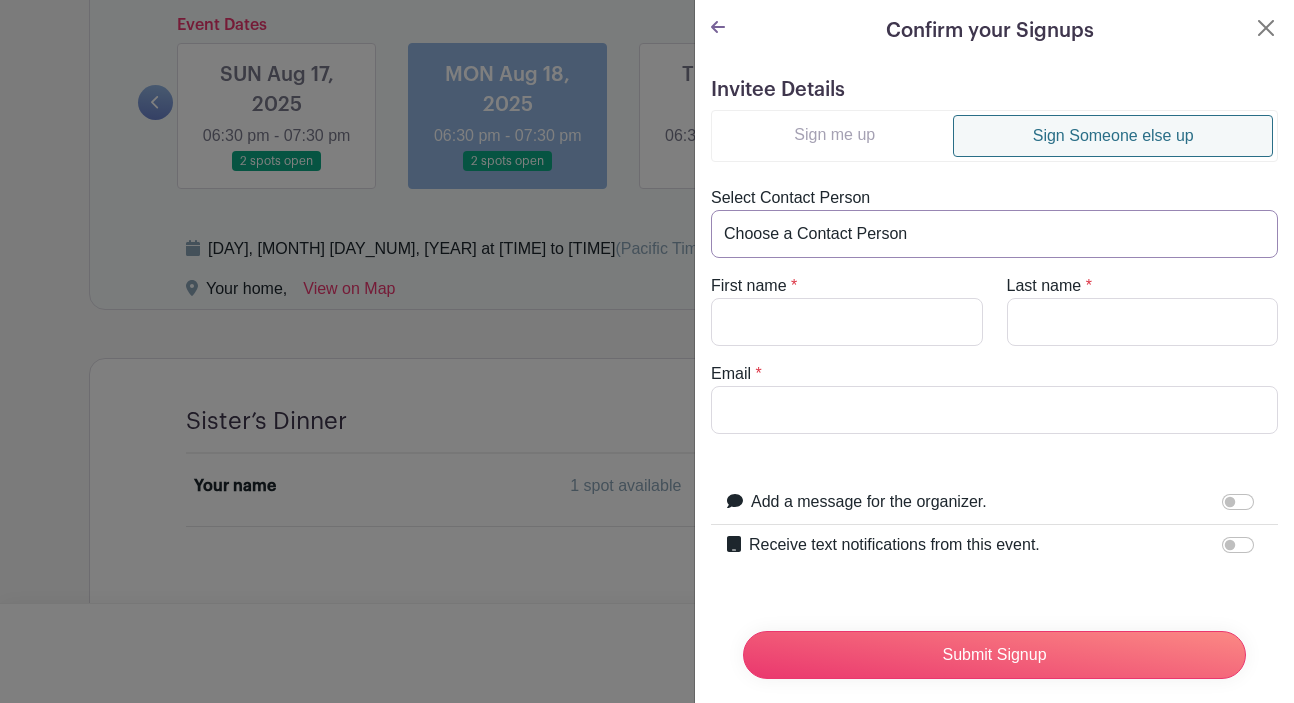 click on "Choose a Contact Person [FIRST] and ([EMAIL])
[FIRST] and ([EMAIL])
[FIRST] and [FIRST] [LAST] ([EMAIL])
[FIRST] and [FIRST] [LAST] ([EMAIL])
[FIRST] [LAST] ([EMAIL])
[FIRST] [LAST] ([EMAIL])
[FIRST] [LAST] ([EMAIL])
[FIRST] [LAST] ([EMAIL])
[FIRST] [LAST] ([EMAIL])
[FIRST] [LAST] ([EMAIL])
[FIRST] and [FIRST] [LAST] ([EMAIL])
[FIRST] [LAST] ([EMAIL])
[FIRST] [LAST] ([EMAIL])
[FIRST] [LAST] ([EMAIL])
[FIRST] [LAST] ([EMAIL])
[FIRST] and ([EMAIL])
[FIRST] and [FIRST] [LAST] ([EMAIL])
[FIRST] [LAST] ([EMAIL])
[FIRST] [LAST] ([EMAIL])
busy busy ([EMAIL])
[FIRST]/[FIRST] [LAST]/[LAST] ([EMAIL])
[CITY] ([EMAIL])
[FIRST] [LAST] ([EMAIL])
[FIRST] [LAST] ([EMAIL])
[FIRST] [LAST] ([EMAIL])" at bounding box center [994, 234] 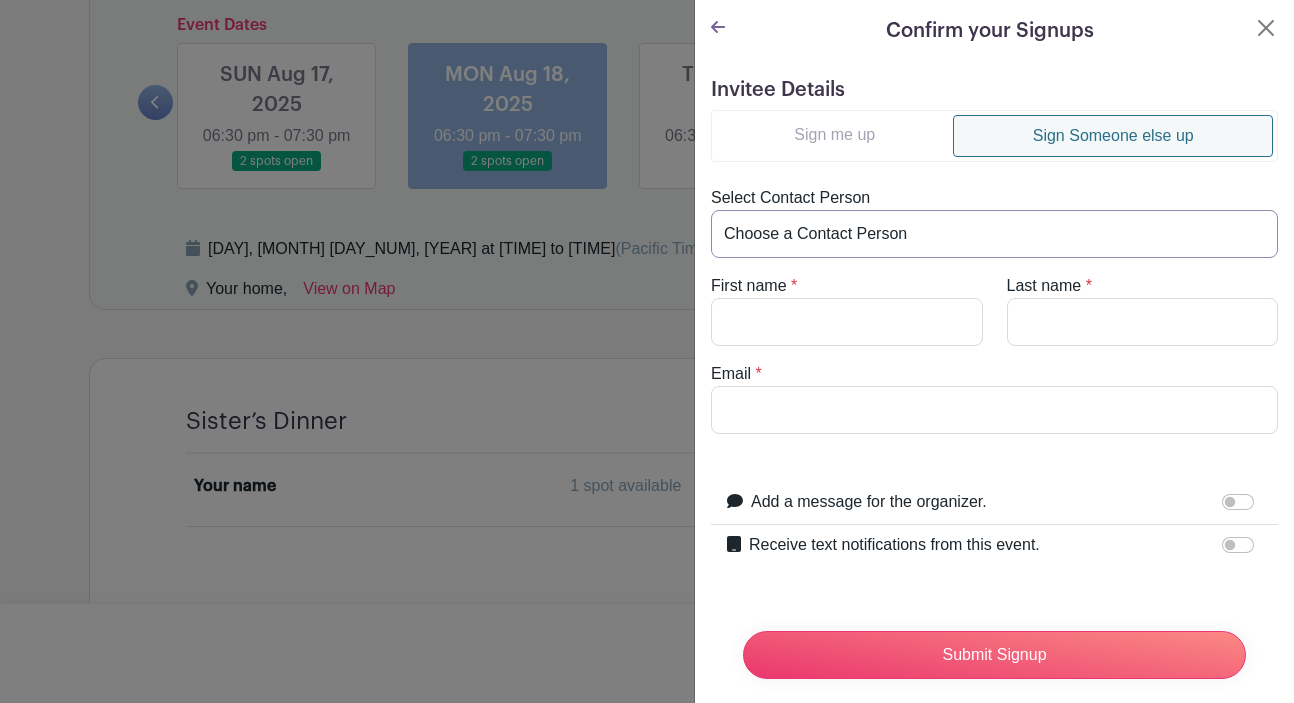 select on "[EMAIL]" 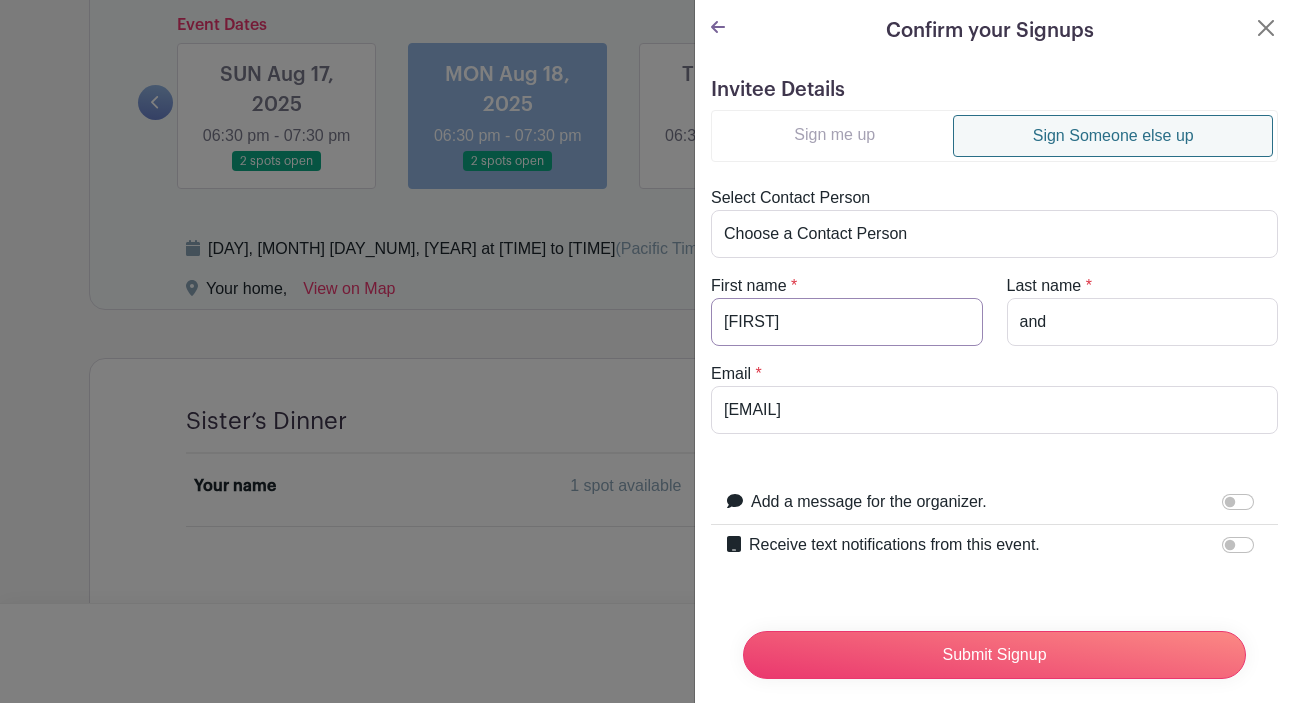 click on "[FIRST]" at bounding box center (847, 322) 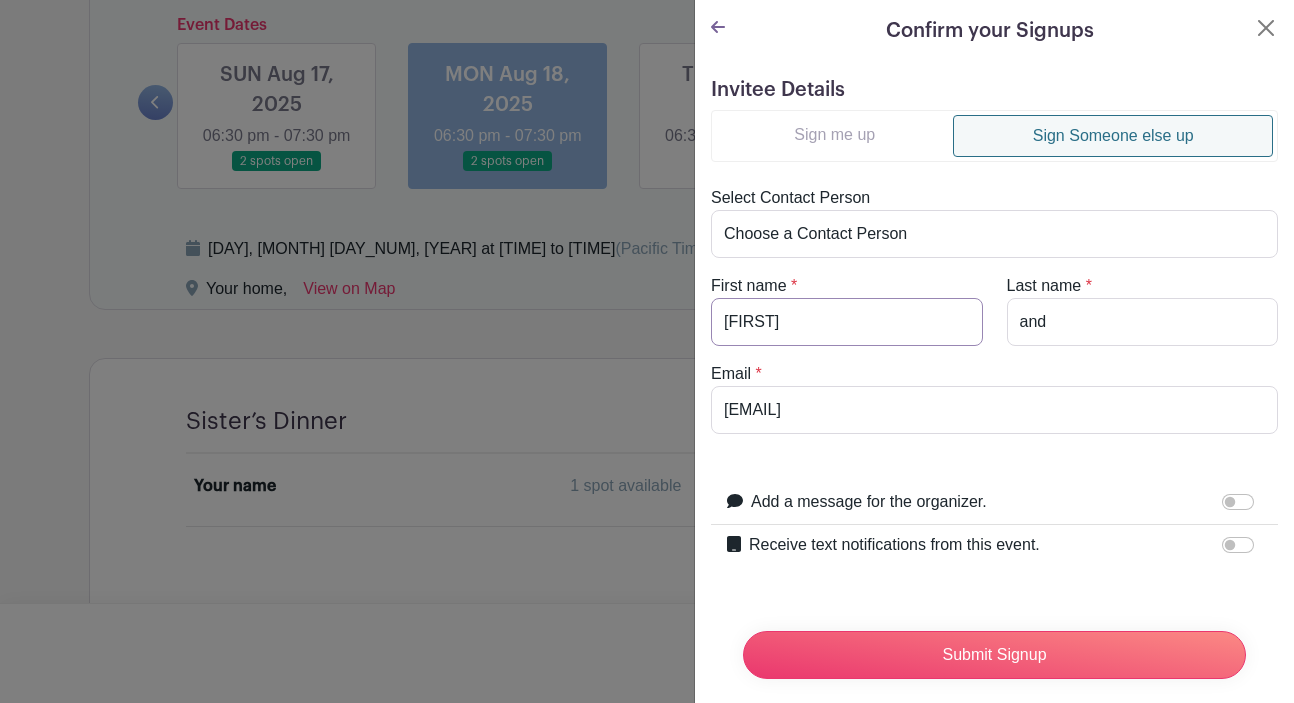 type on "[FIRST] and [FIRST]" 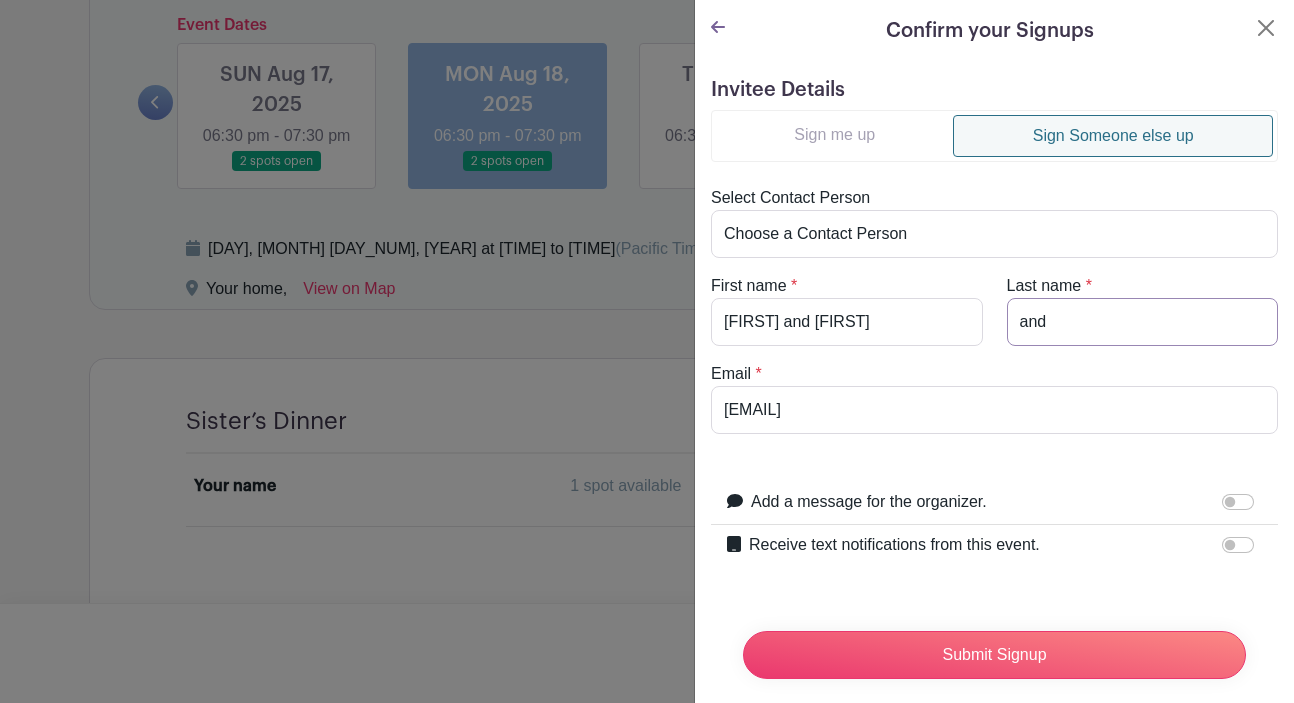click on "and" at bounding box center [1143, 322] 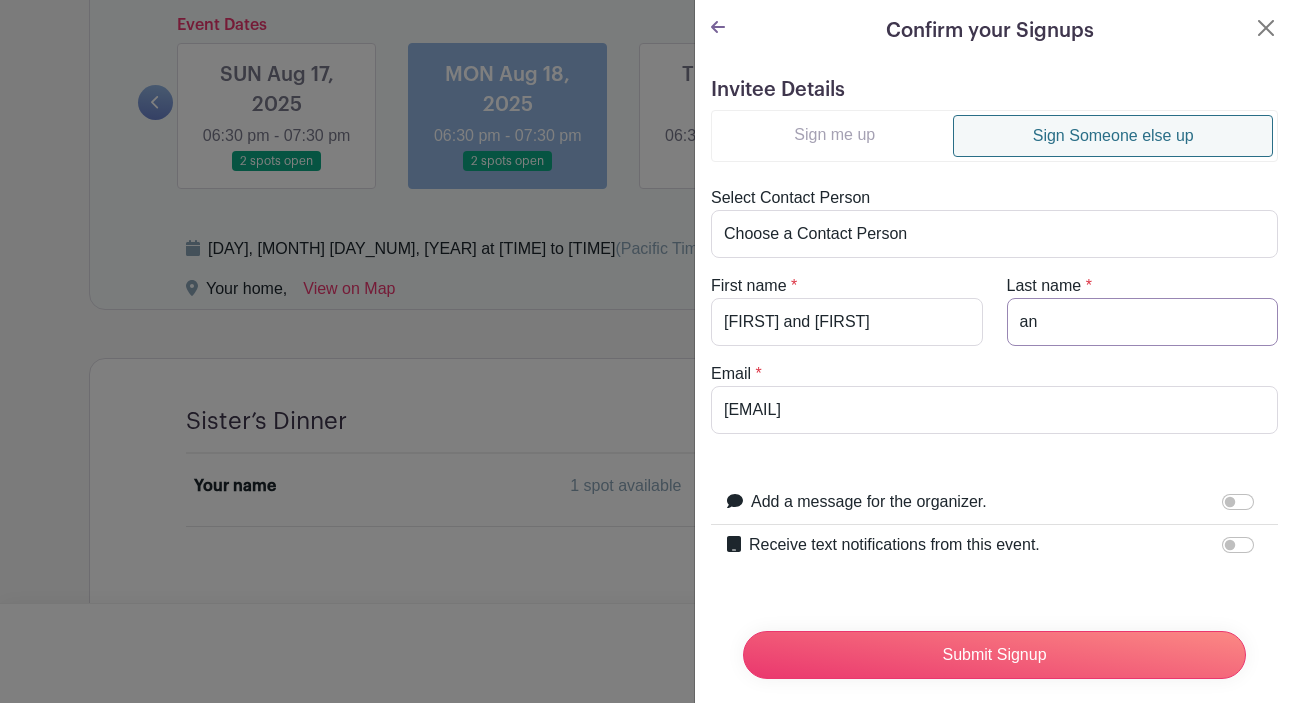 type on "a" 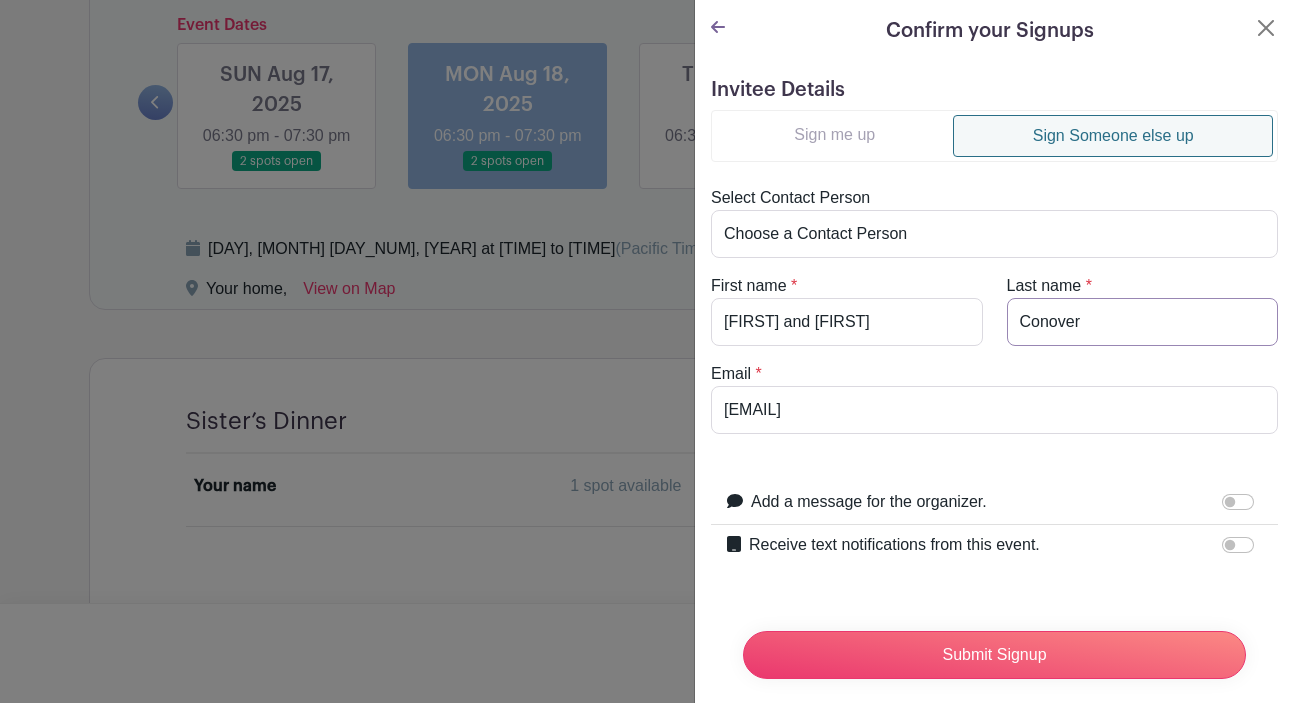 type on "Conover" 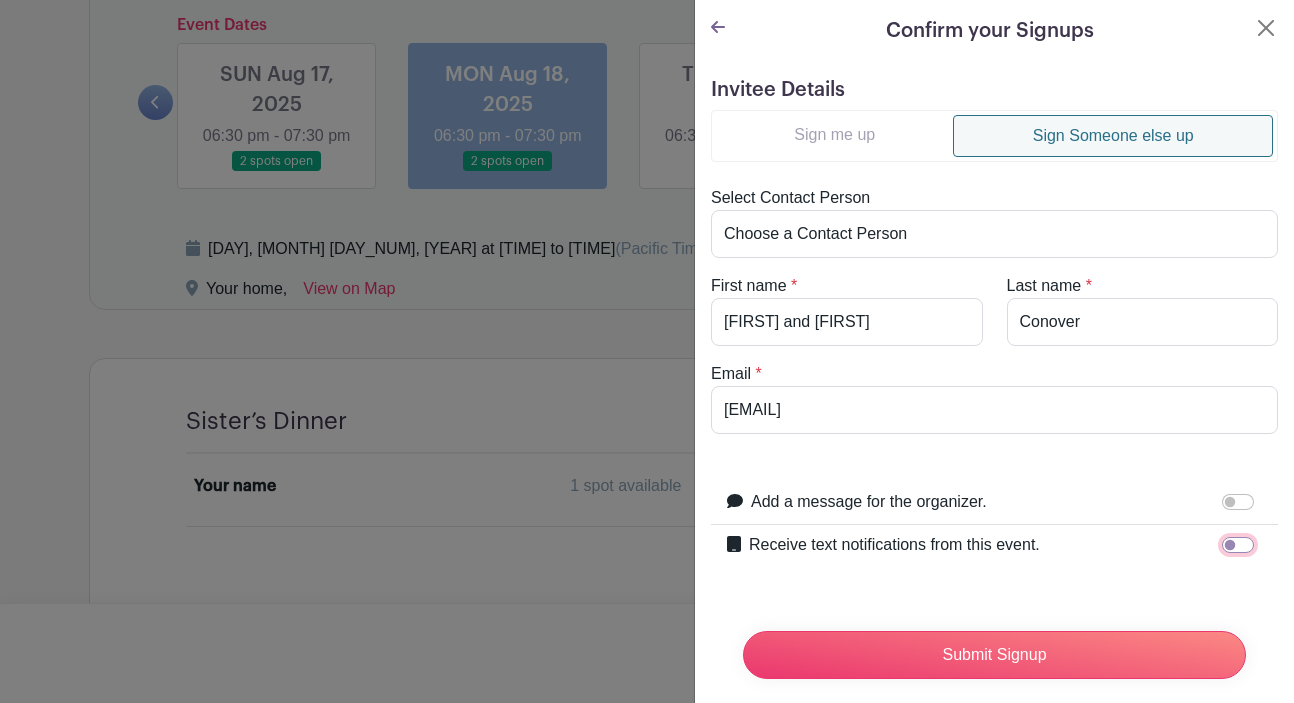 click on "Receive text notifications from this event." at bounding box center (1238, 545) 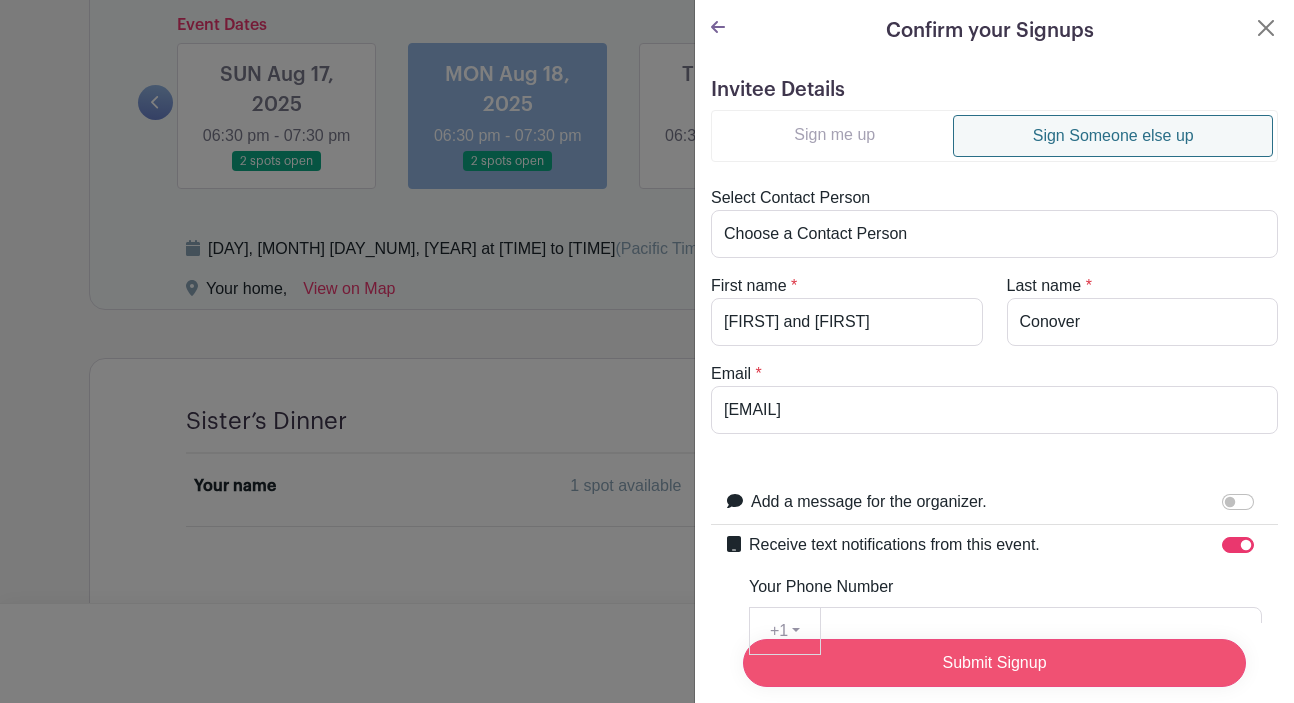 click on "Submit Signup" at bounding box center [994, 663] 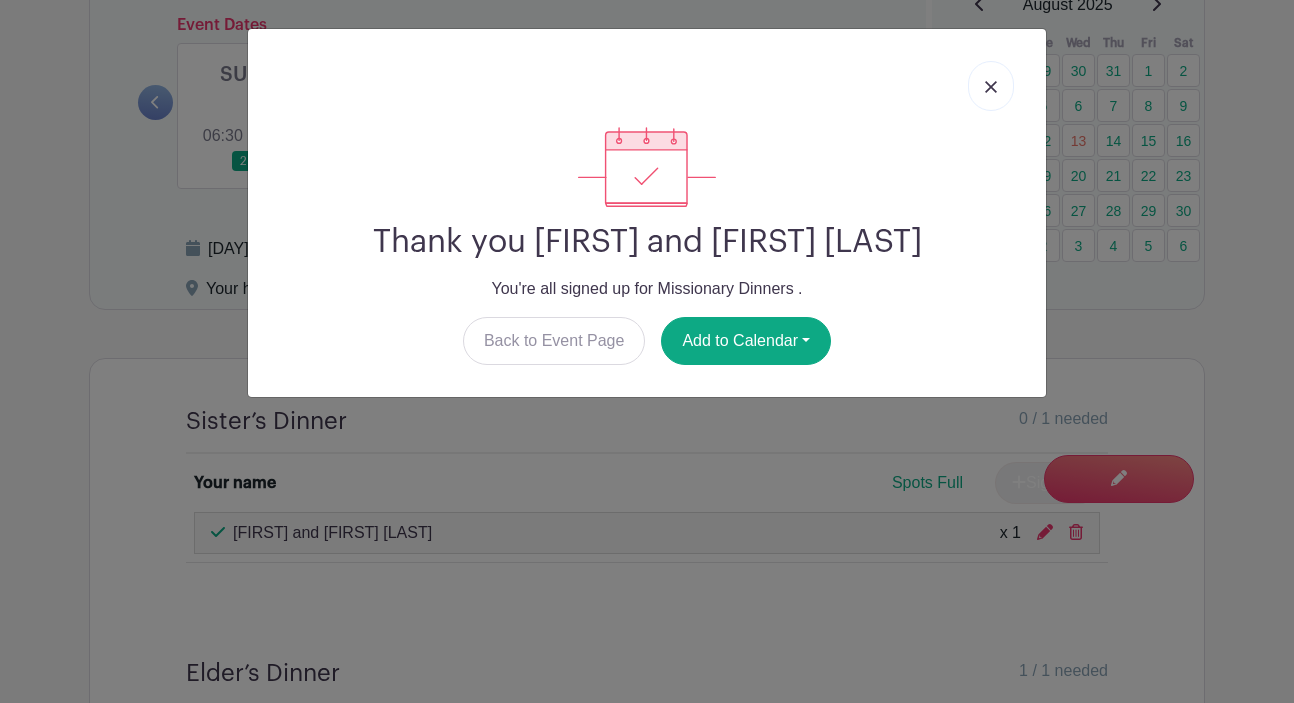 click at bounding box center (991, 86) 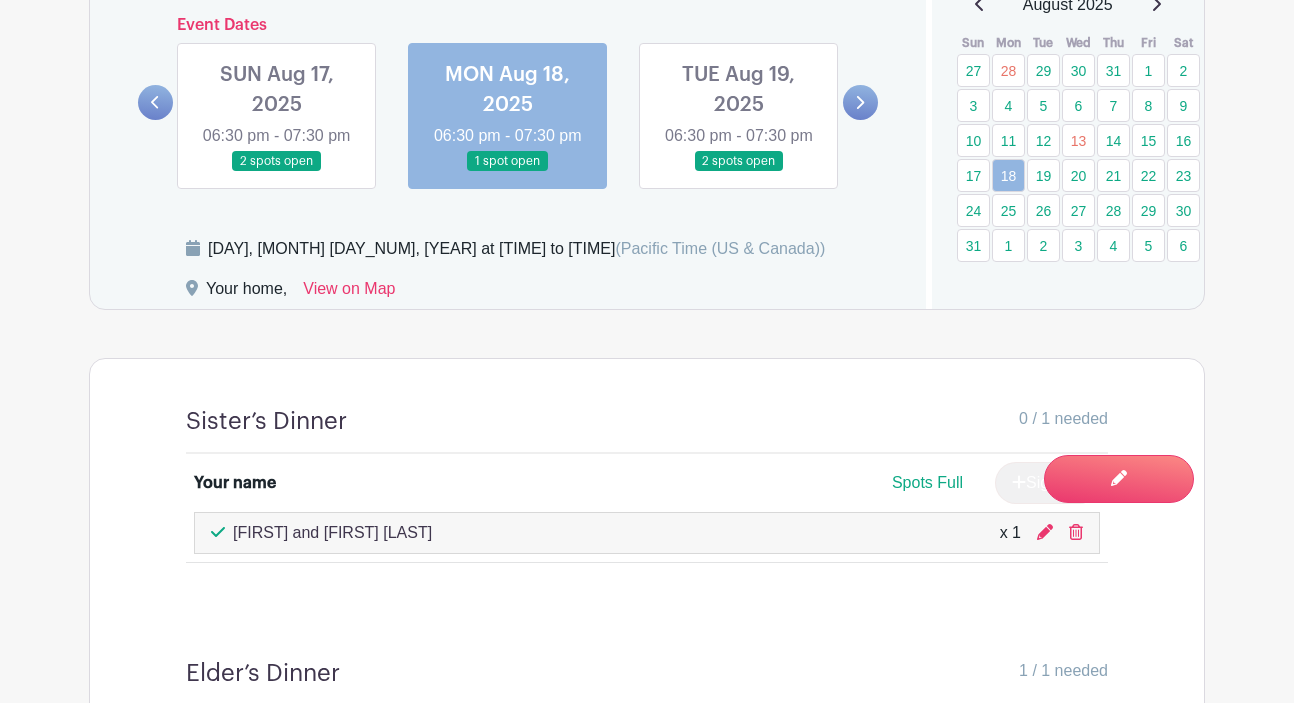click at bounding box center (860, 102) 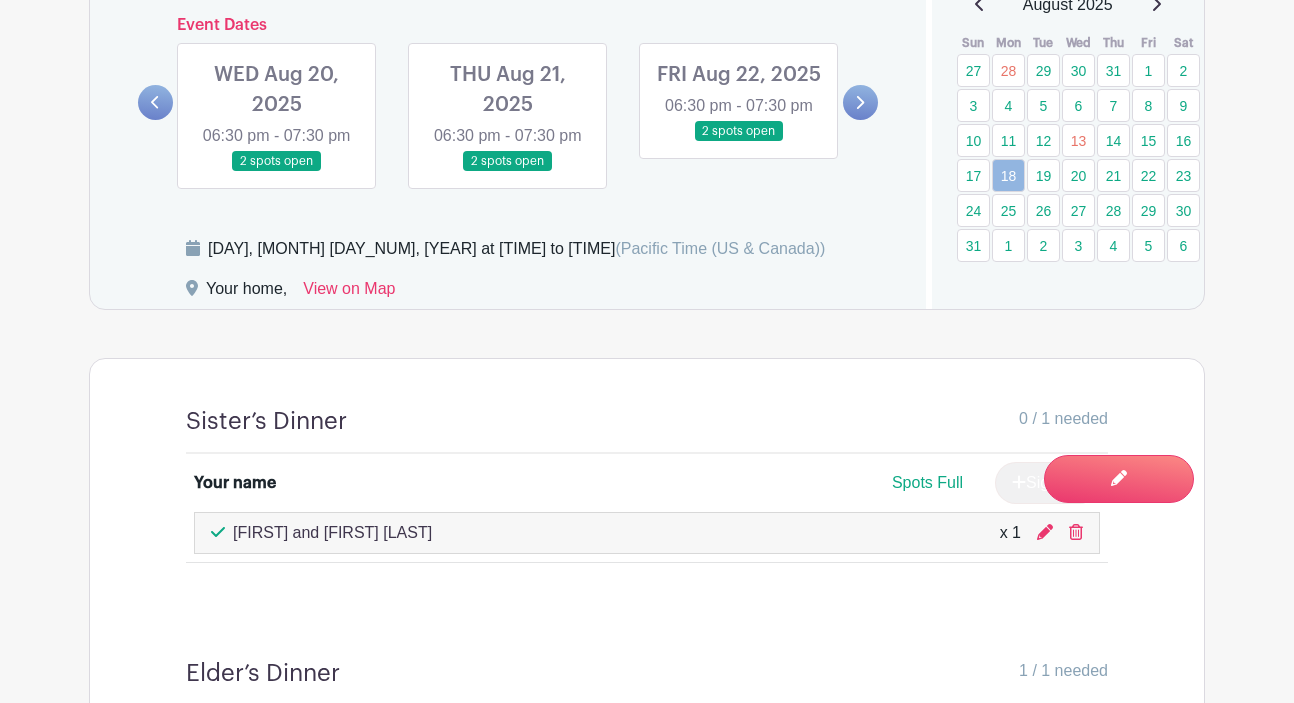 click at bounding box center [860, 102] 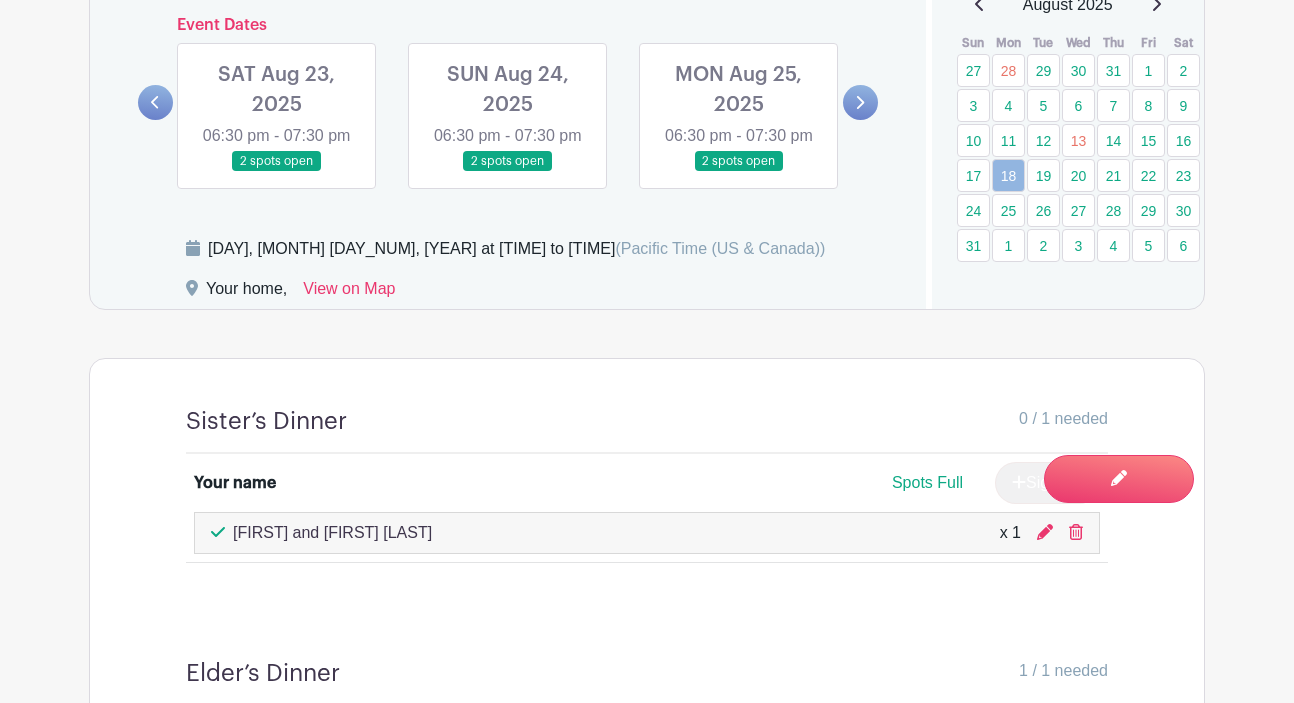 click at bounding box center (860, 102) 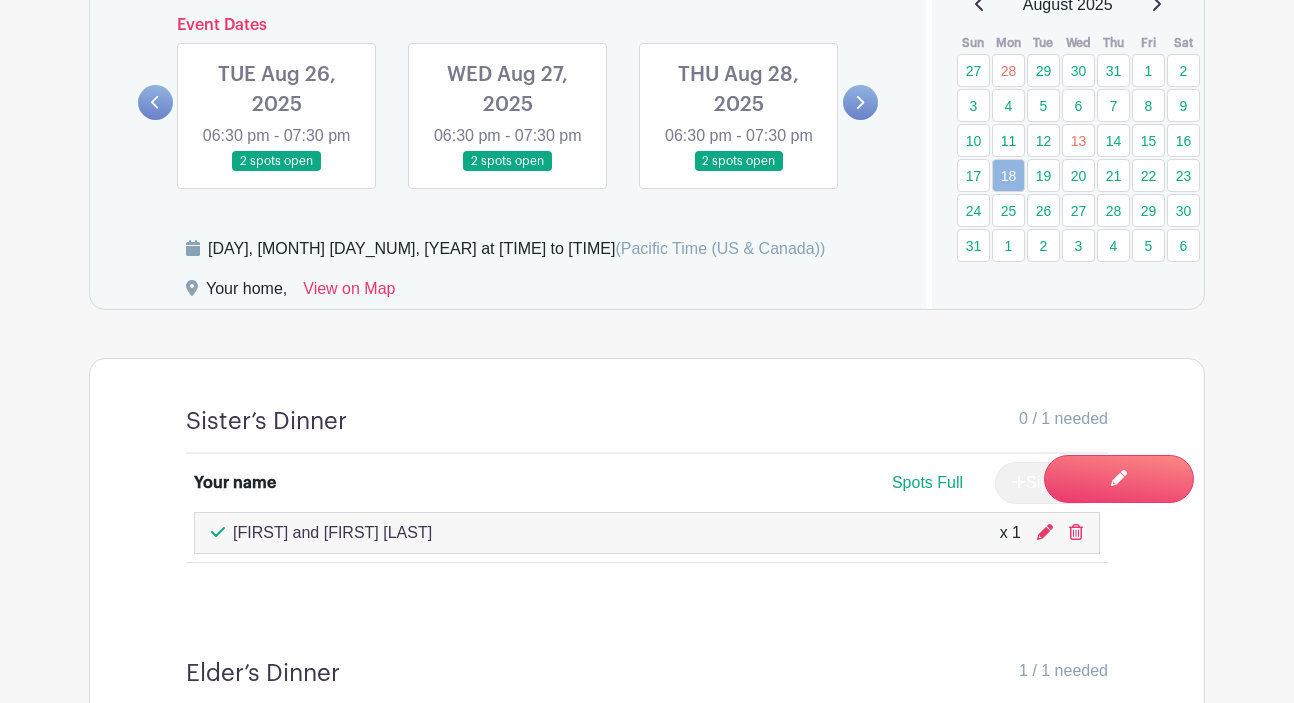 click at bounding box center (508, 172) 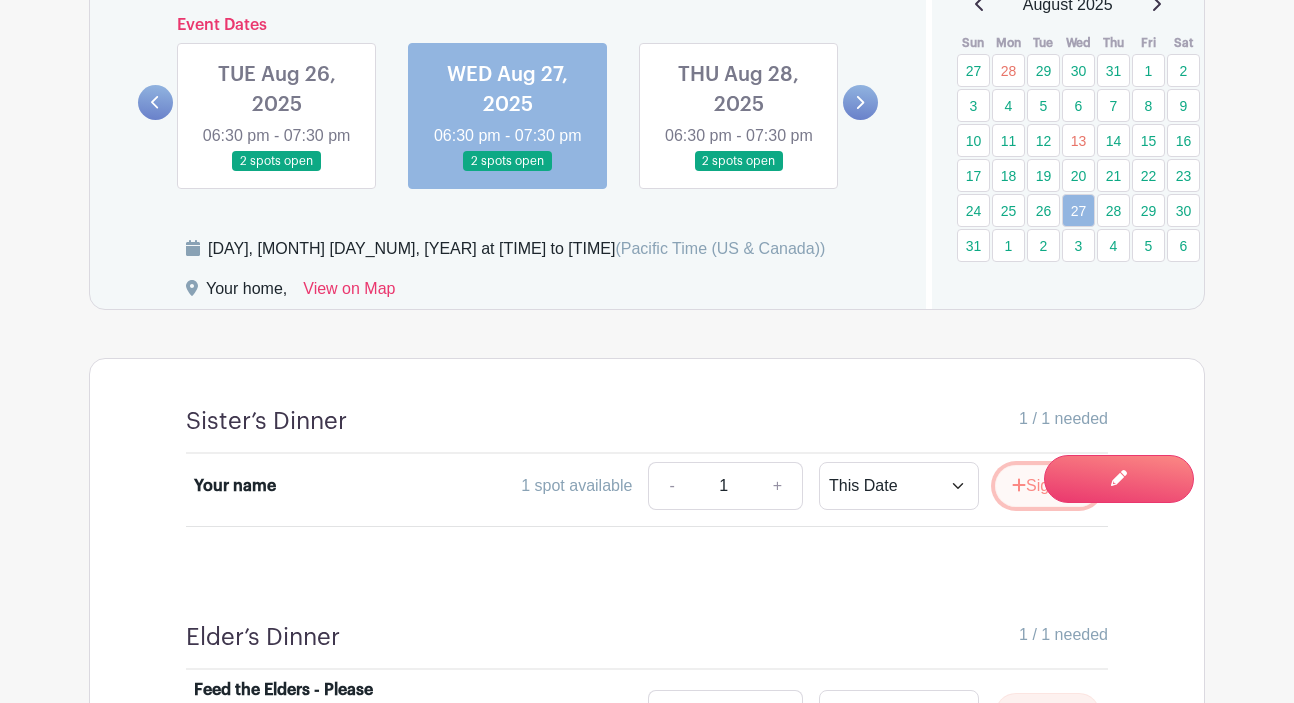 click 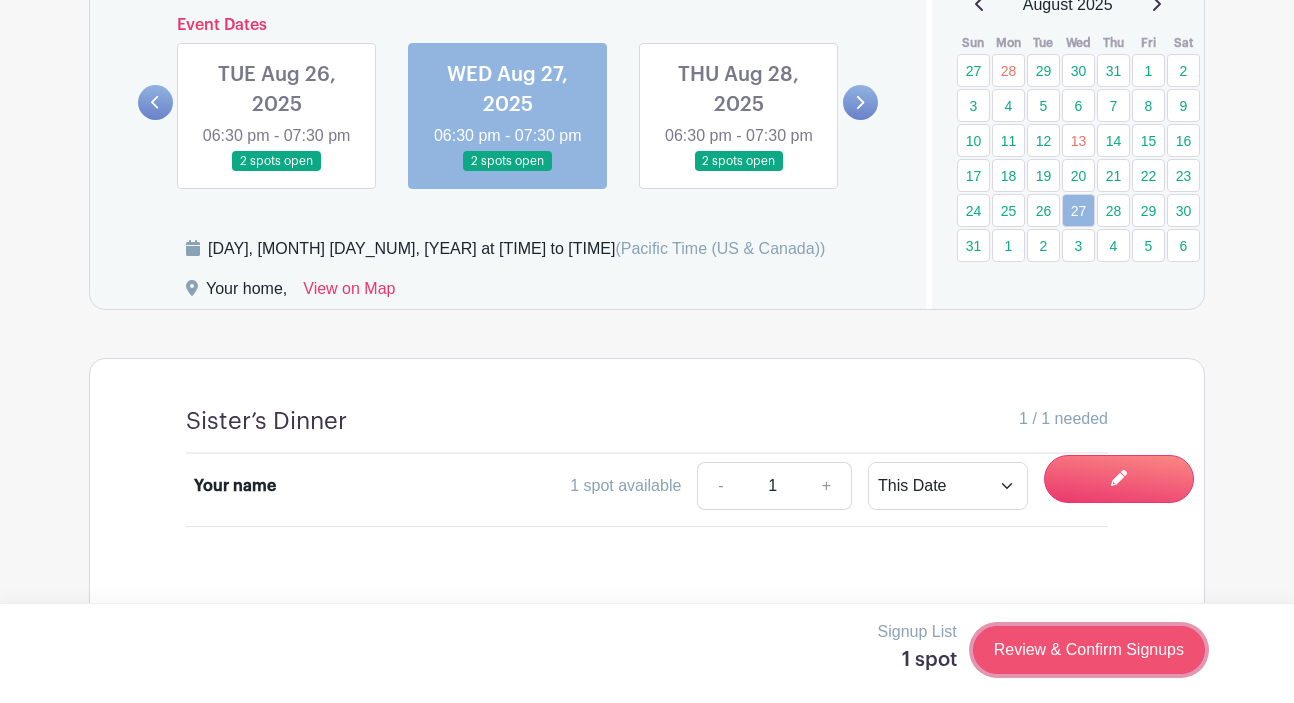 click on "Review & Confirm Signups" at bounding box center (1089, 650) 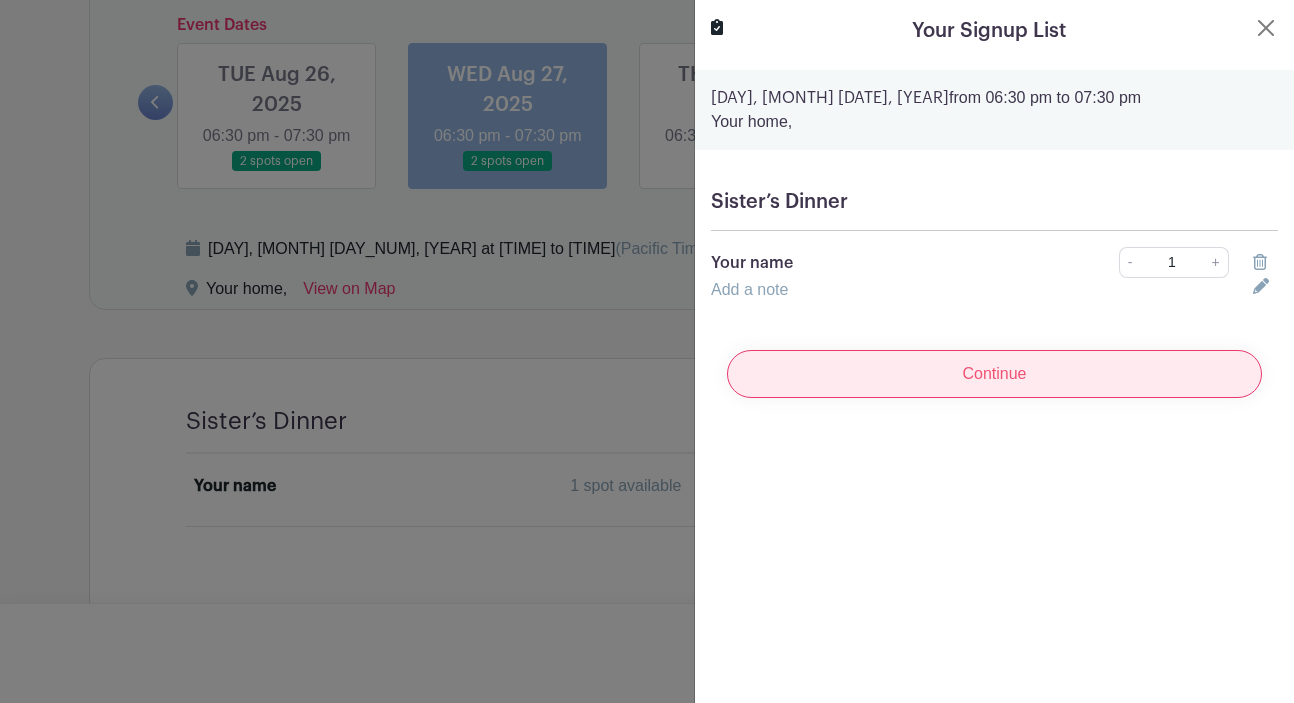click on "Continue" at bounding box center [994, 374] 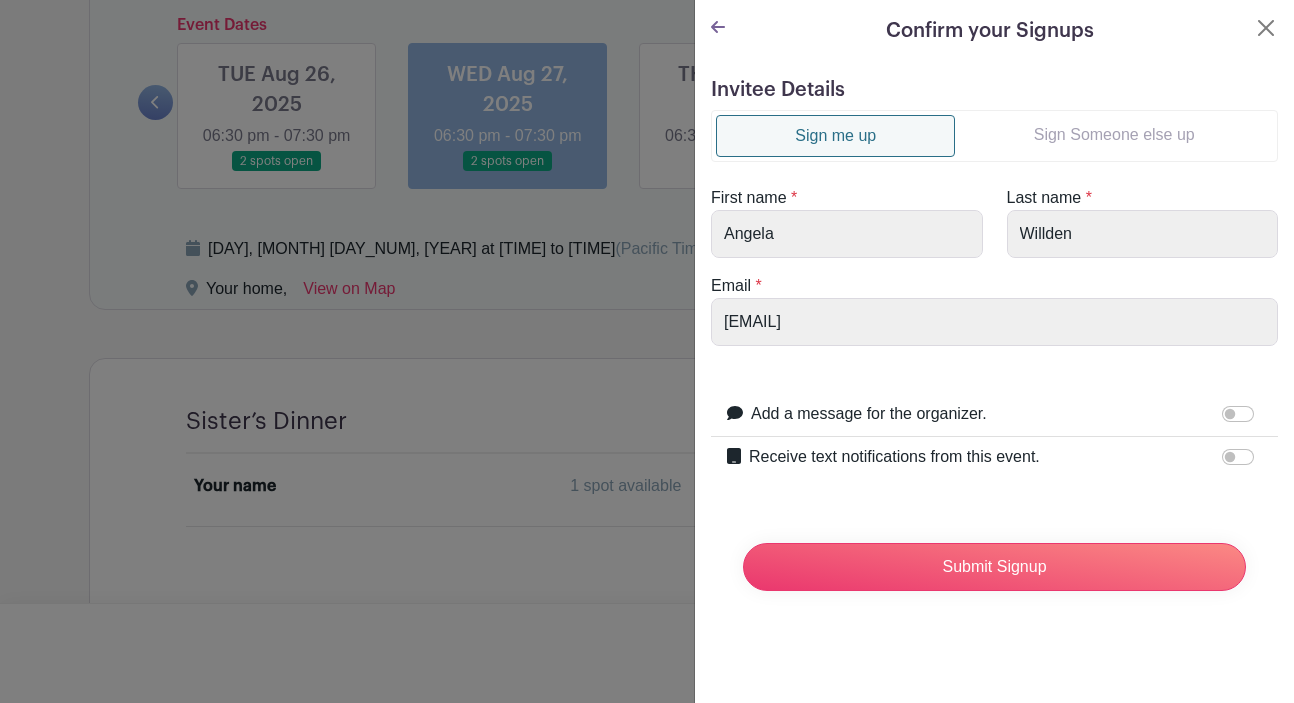 click on "Sign Someone else up" at bounding box center (1114, 135) 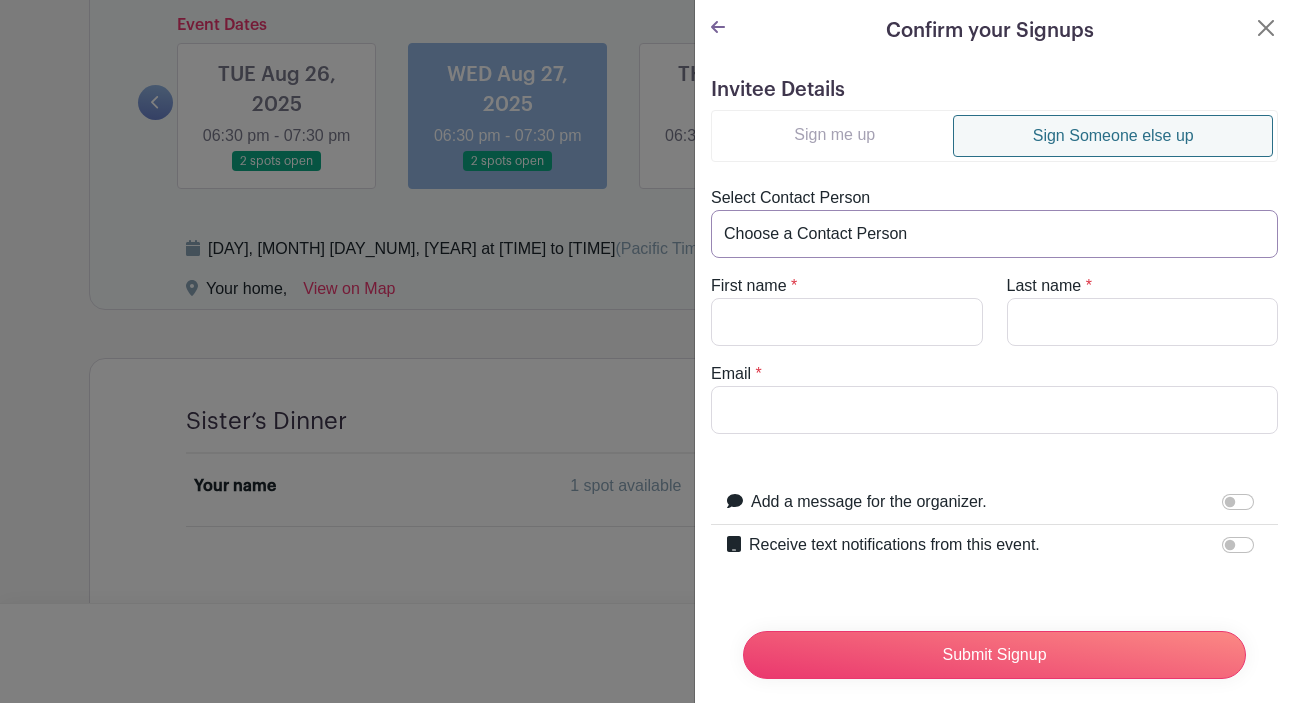 click on "Choose a Contact Person [FIRST] and ([EMAIL])
[FIRST] and ([EMAIL])
[FIRST] and [FIRST] [LAST] ([EMAIL])
[FIRST] and [FIRST] [LAST] ([EMAIL])
[FIRST] [LAST] ([EMAIL])
[FIRST] [LAST] ([EMAIL])
[FIRST] [LAST] ([EMAIL])
[FIRST] [LAST] ([EMAIL])
[FIRST] [LAST] ([EMAIL])
[FIRST] [LAST] ([EMAIL])
[FIRST] and [FIRST] [LAST] ([EMAIL])
[FIRST] [LAST] ([EMAIL])
[FIRST] [LAST] ([EMAIL])
[FIRST] [LAST] ([EMAIL])
[FIRST] [LAST] ([EMAIL])
[FIRST] and ([EMAIL])
[FIRST] and [FIRST] [LAST] ([EMAIL])
[FIRST] [LAST] ([EMAIL])
[FIRST] [LAST] ([EMAIL])
busy busy ([EMAIL])
[FIRST]/[FIRST] [LAST]/[LAST] ([EMAIL])
[CITY] ([EMAIL])
[FIRST] [LAST] ([EMAIL])
[FIRST] [LAST] ([EMAIL])
[FIRST] [LAST] ([EMAIL])" at bounding box center [994, 234] 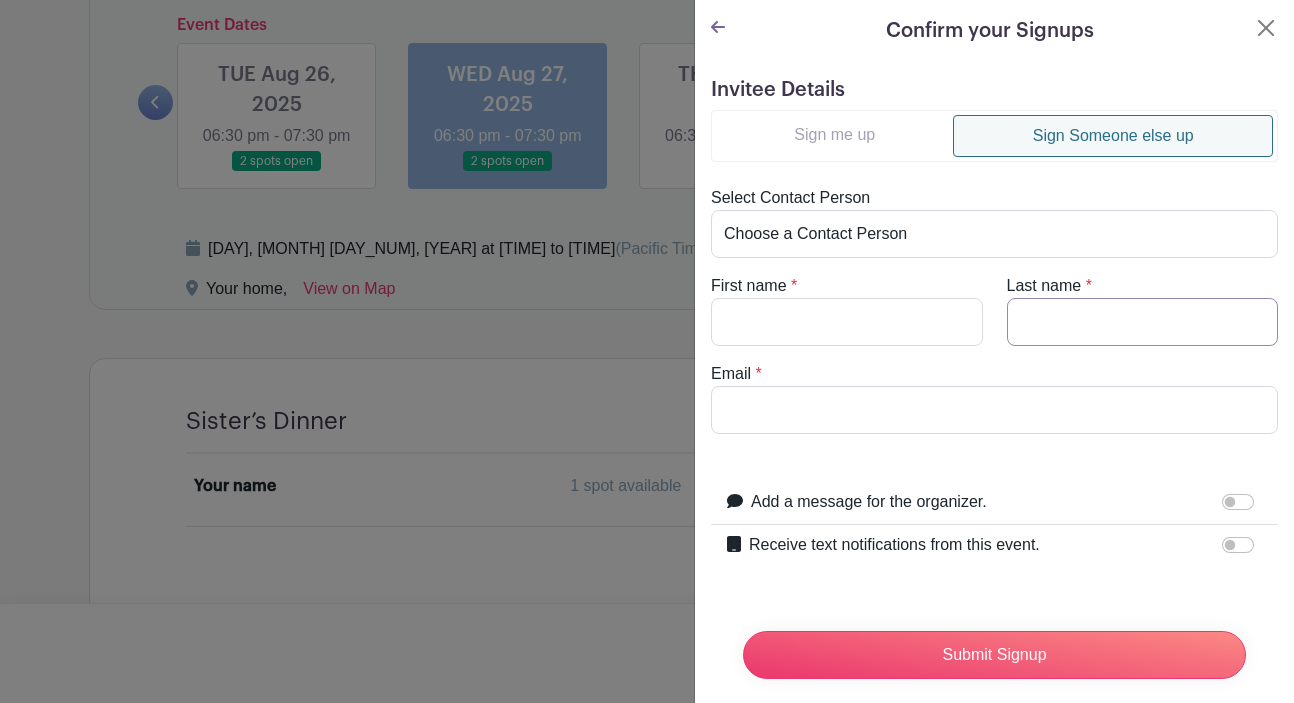 click on "Last name" at bounding box center [1143, 322] 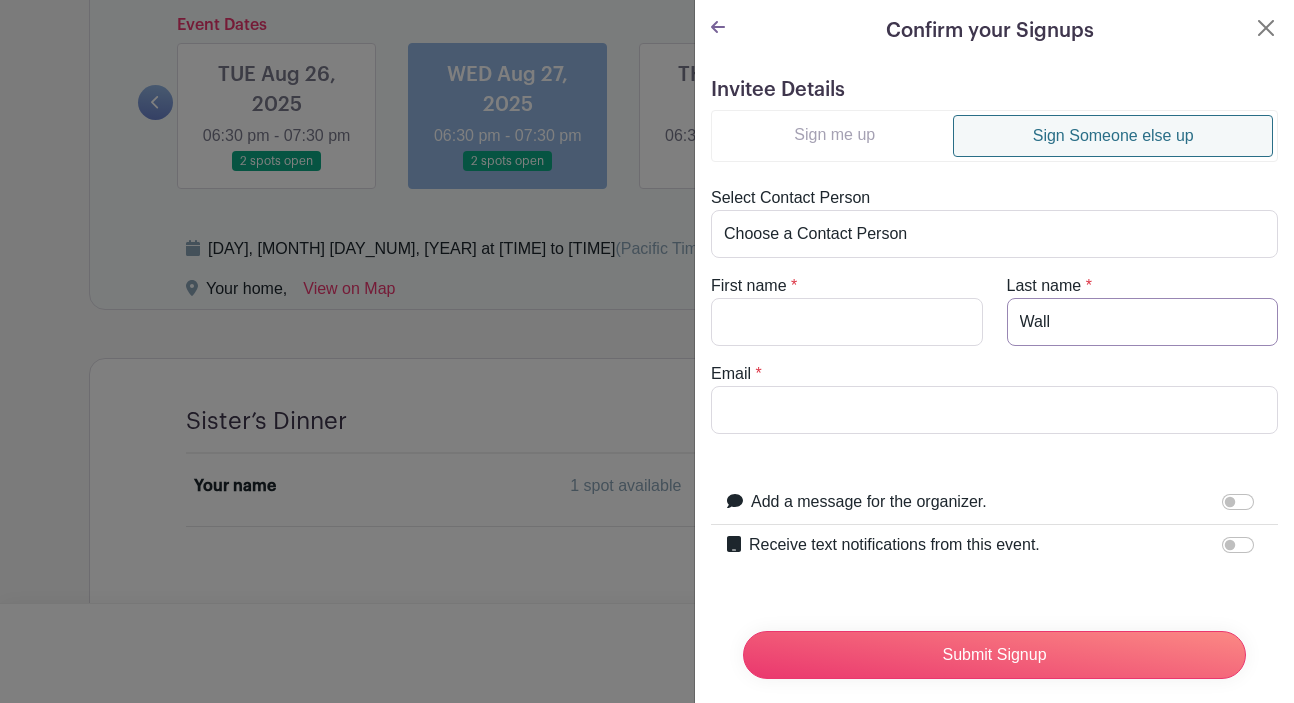 type on "Wall" 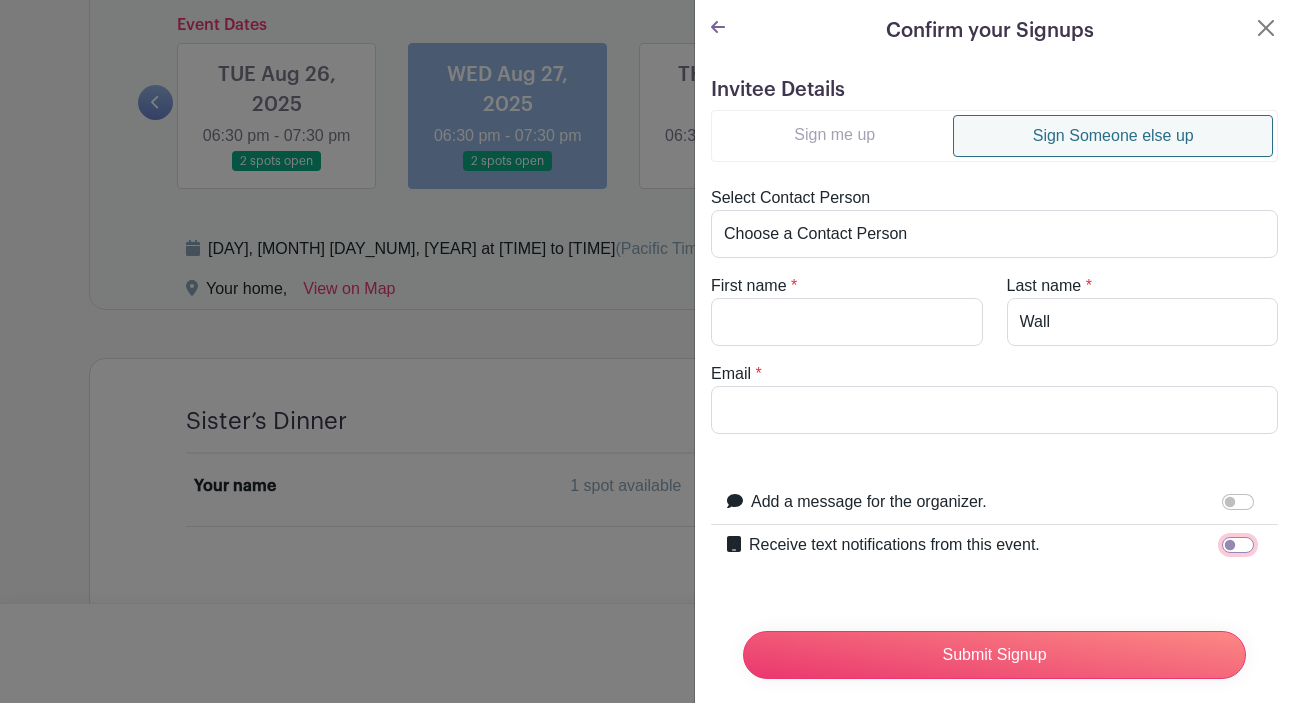 click on "Receive text notifications from this event." at bounding box center [1238, 545] 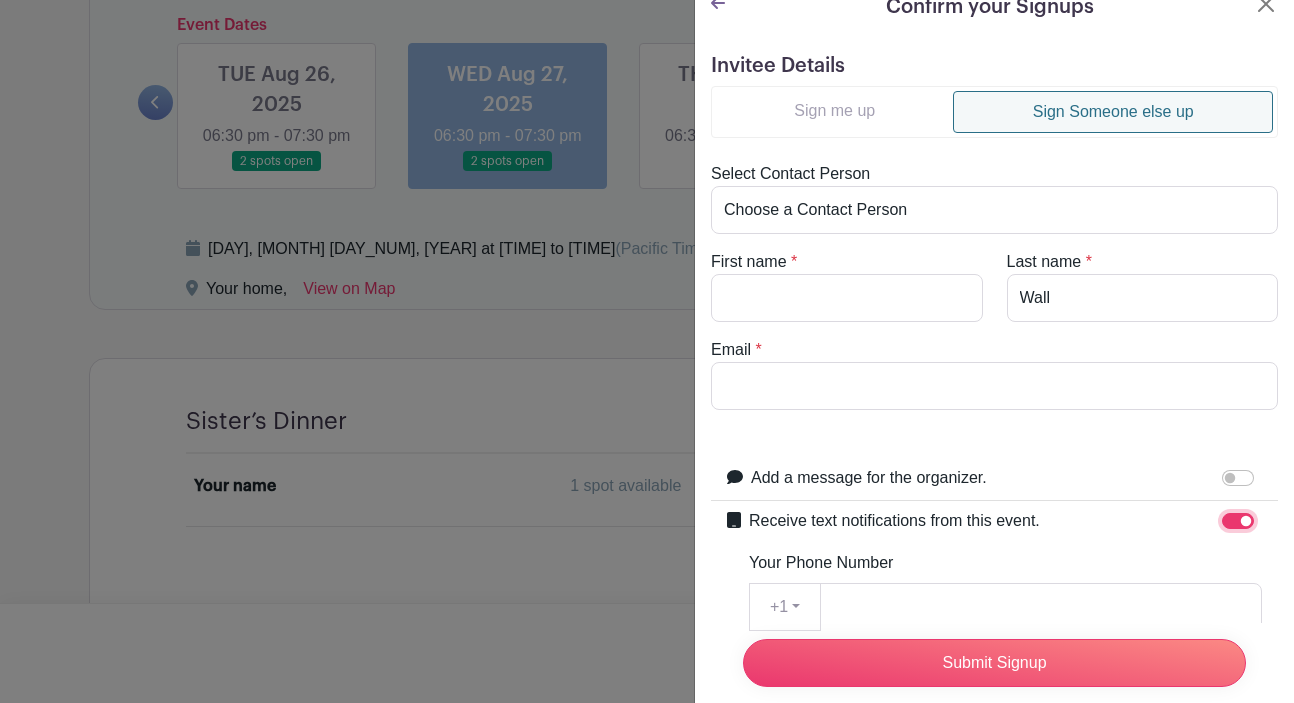 scroll, scrollTop: 27, scrollLeft: 0, axis: vertical 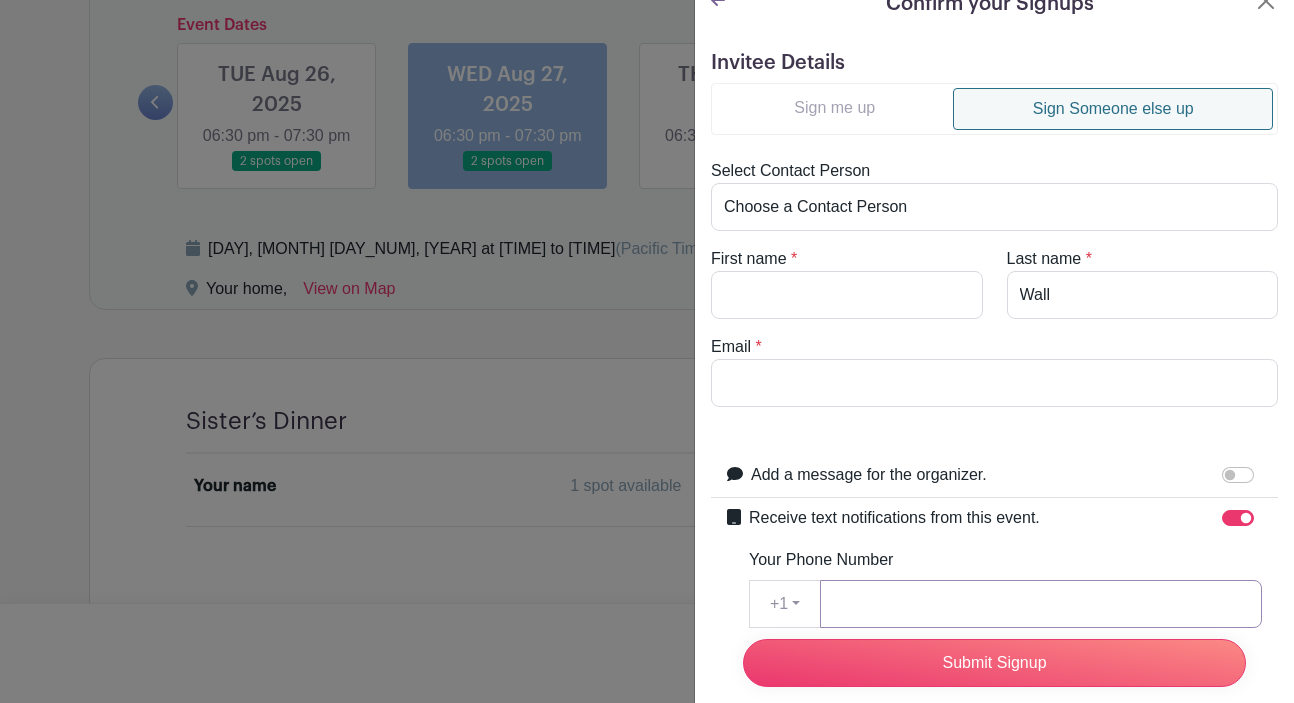 click on "Your Phone Number" at bounding box center [1041, 604] 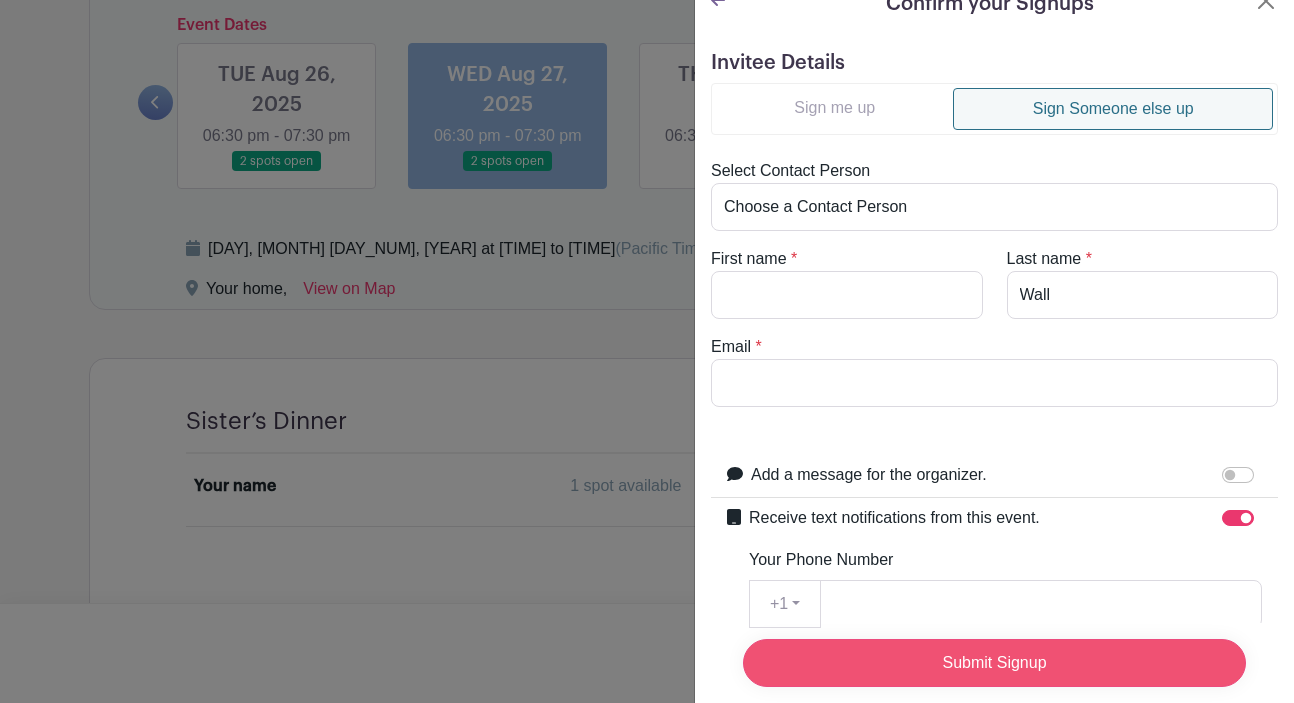 click on "Submit Signup" at bounding box center (994, 663) 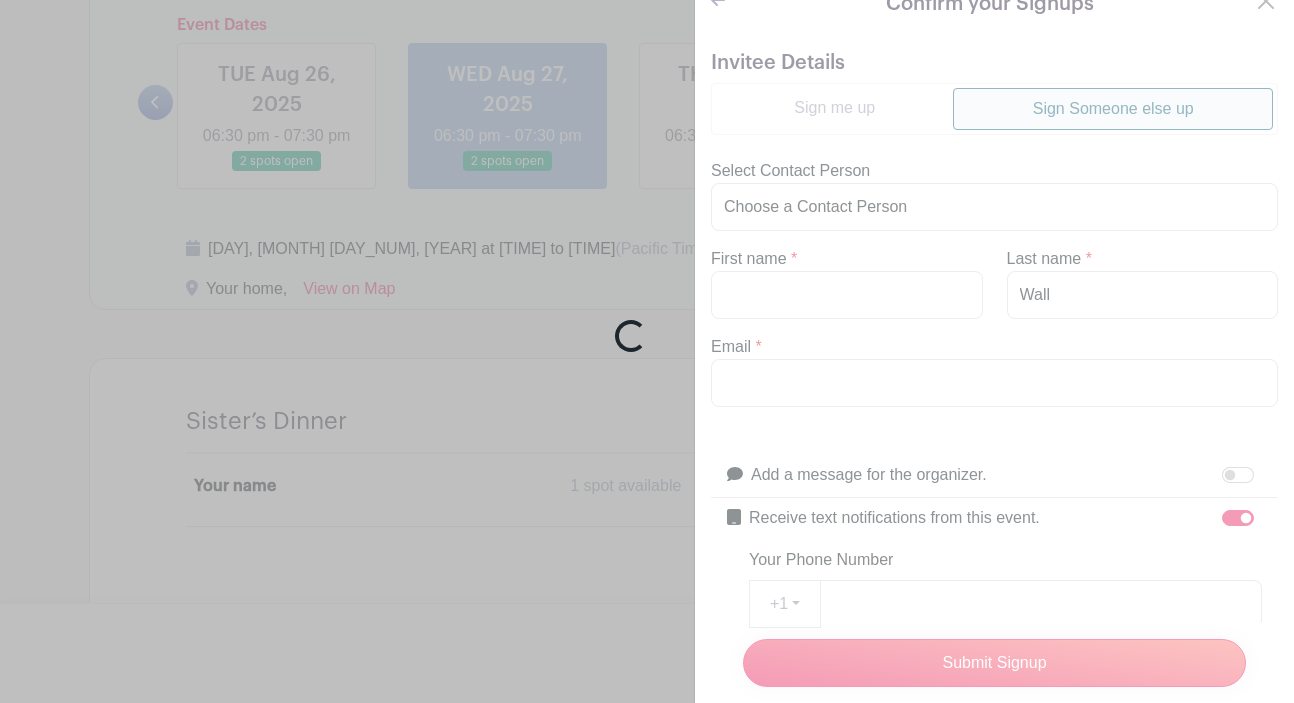 click on "Loading..." at bounding box center (647, 351) 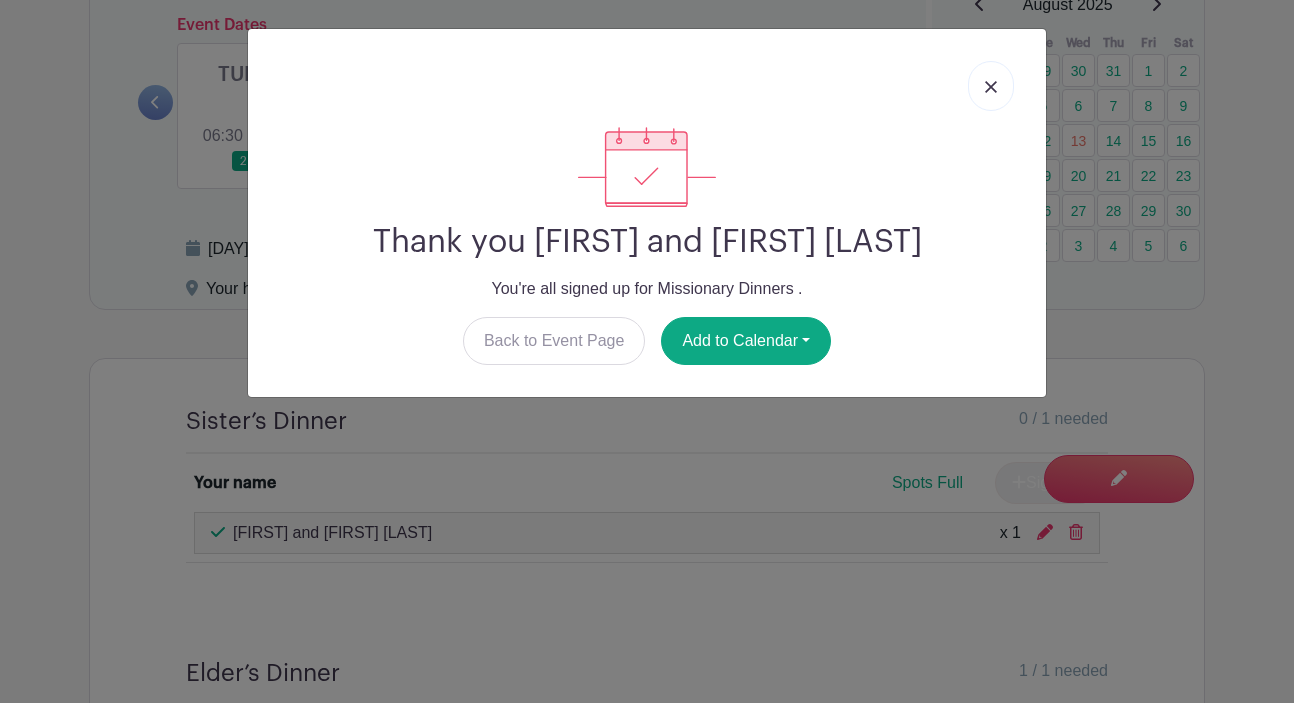 click at bounding box center (991, 87) 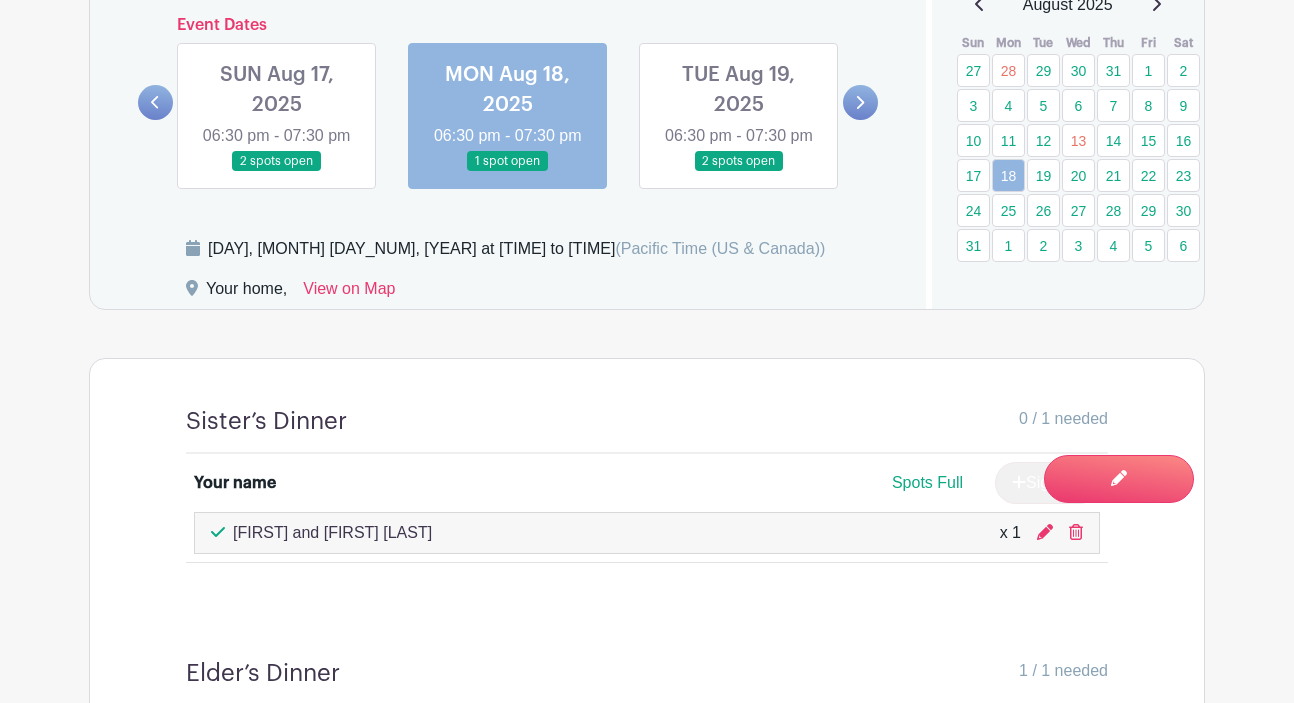 click at bounding box center [508, 172] 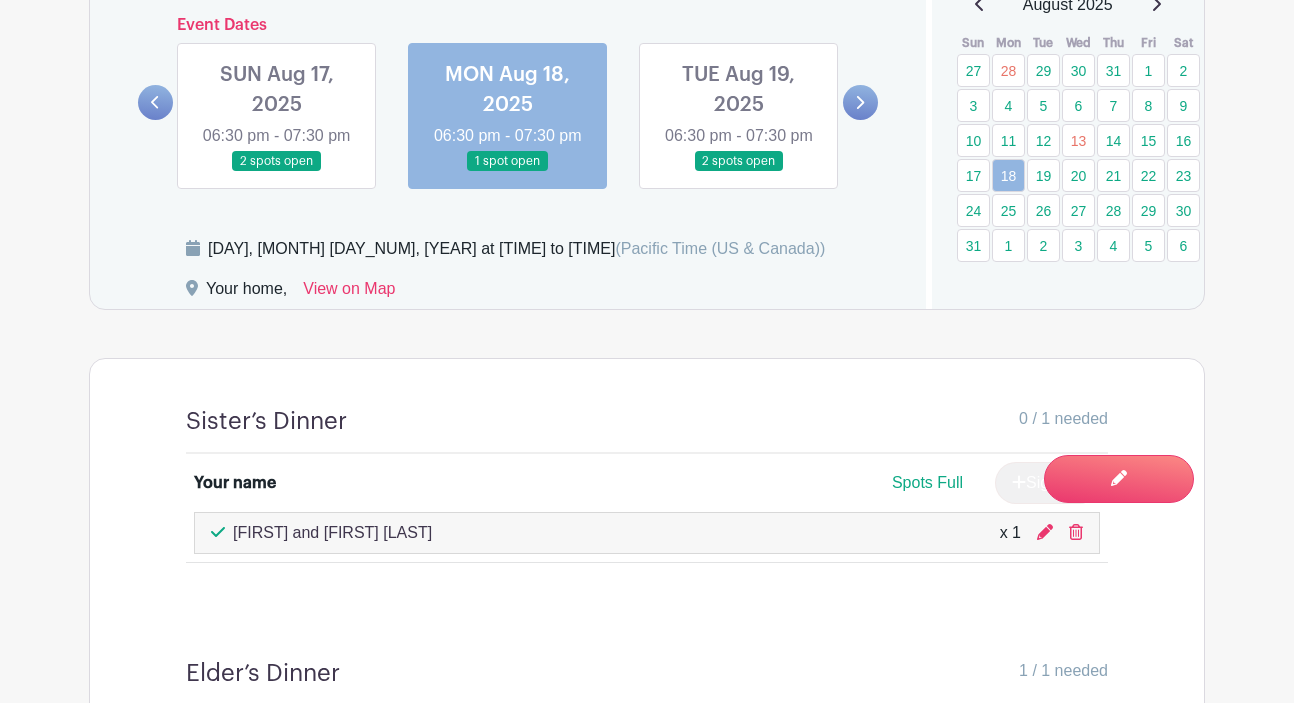 click at bounding box center (860, 102) 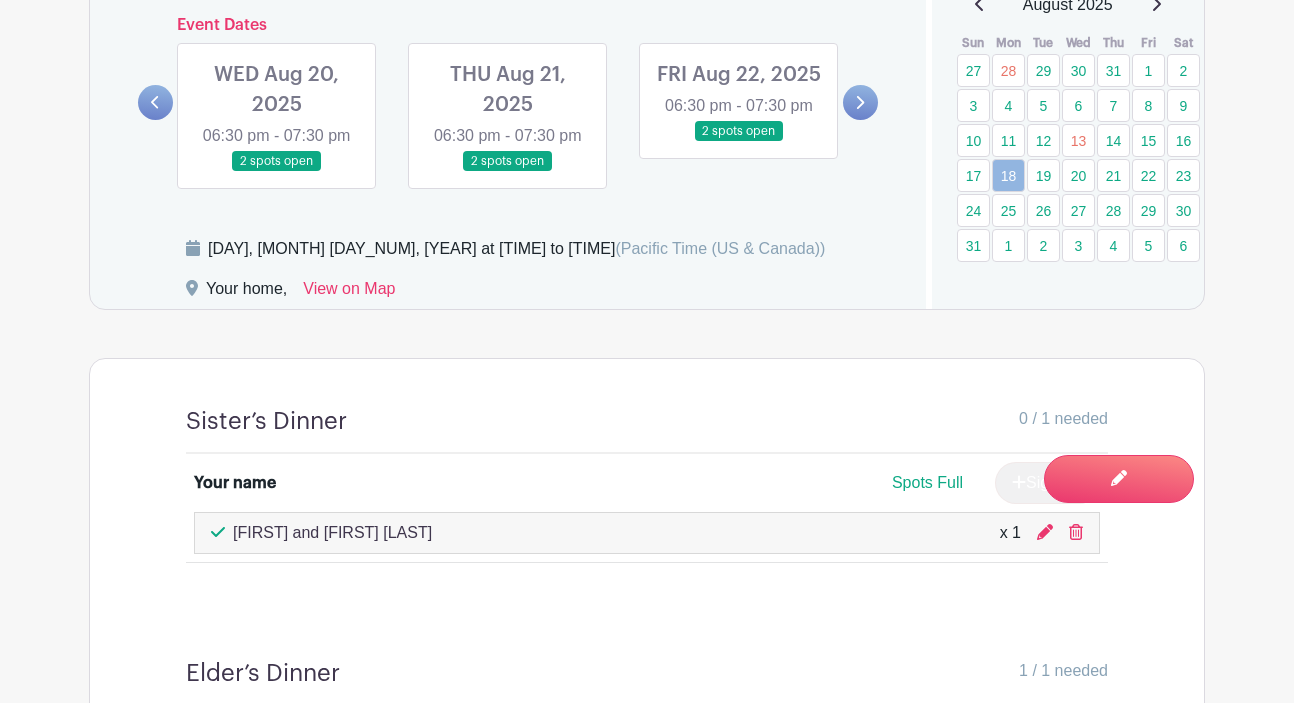 click at bounding box center (860, 102) 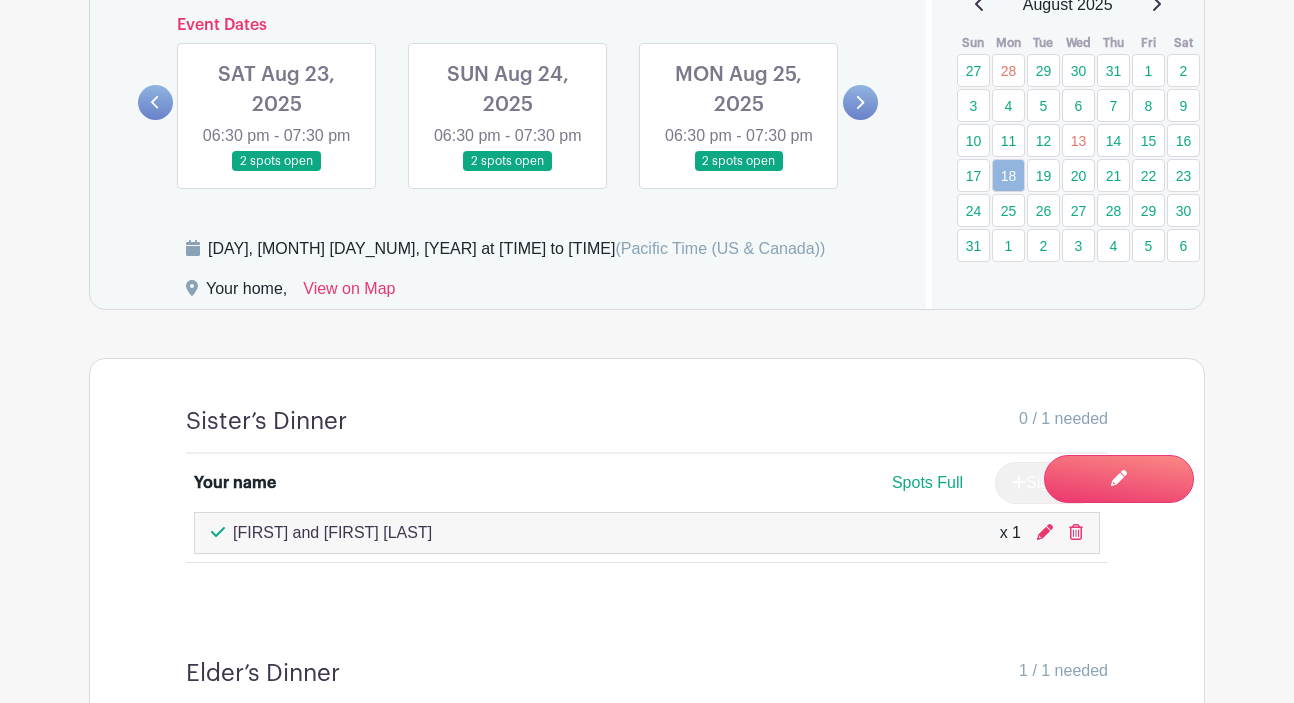 click at bounding box center [860, 102] 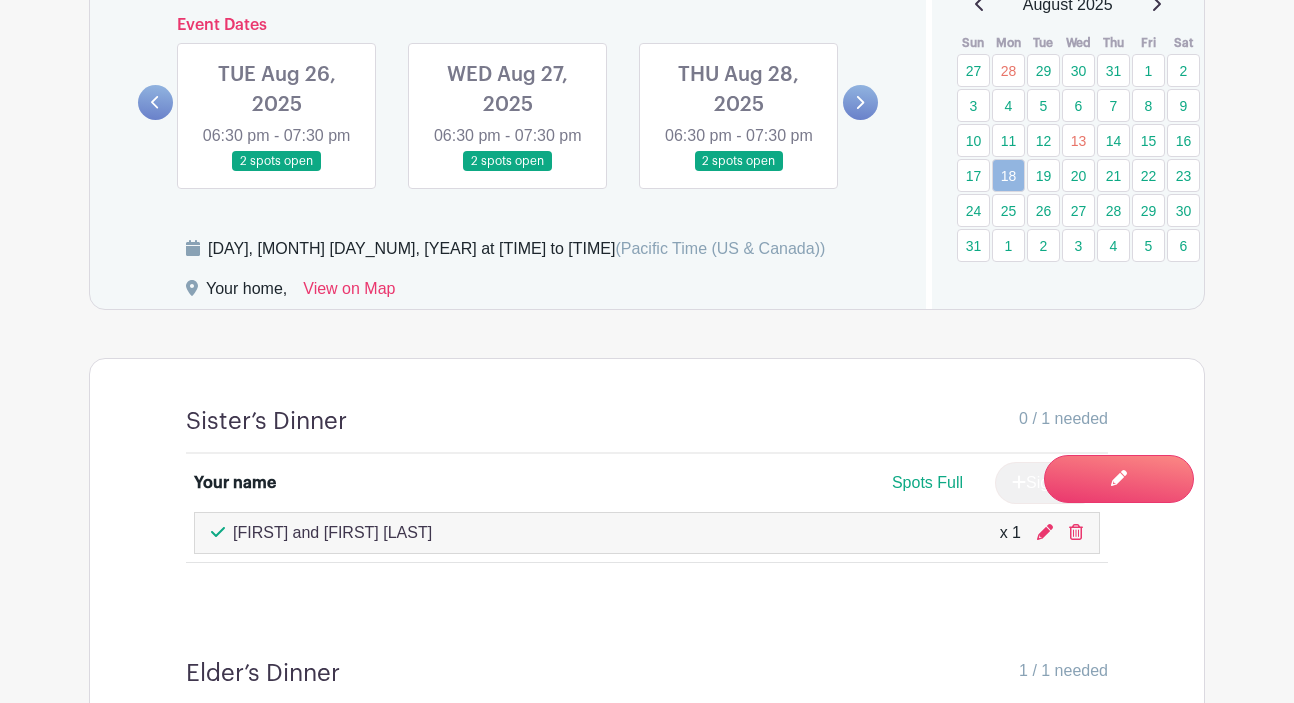click at bounding box center [508, 172] 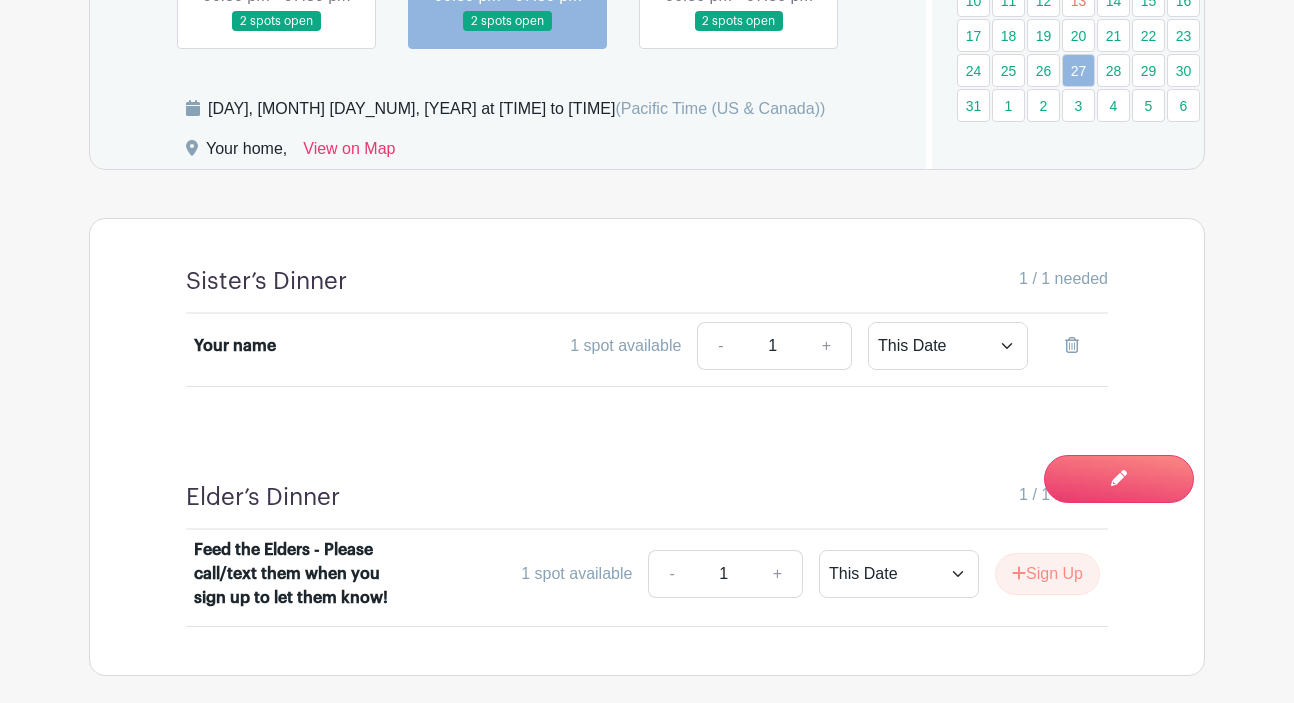 scroll, scrollTop: 1327, scrollLeft: 0, axis: vertical 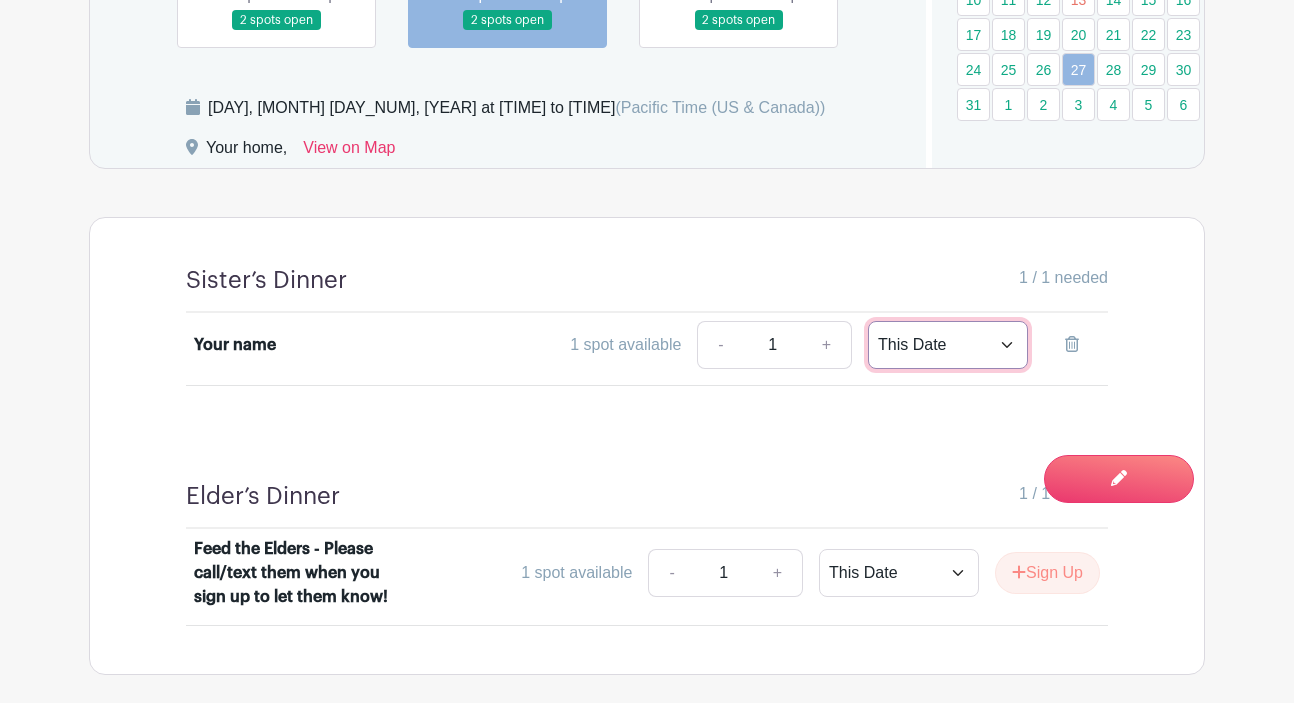 click on "This Date
Select Dates" at bounding box center [948, 345] 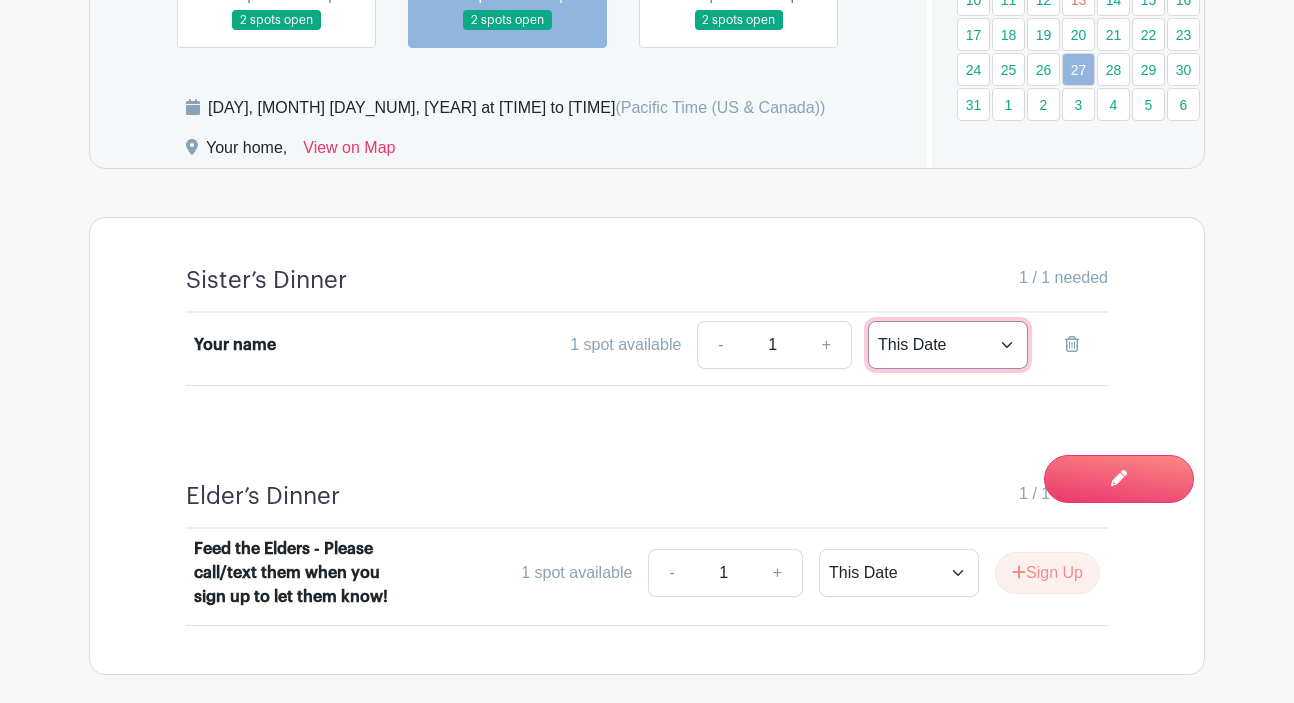 click on "This Date
Select Dates" at bounding box center (948, 345) 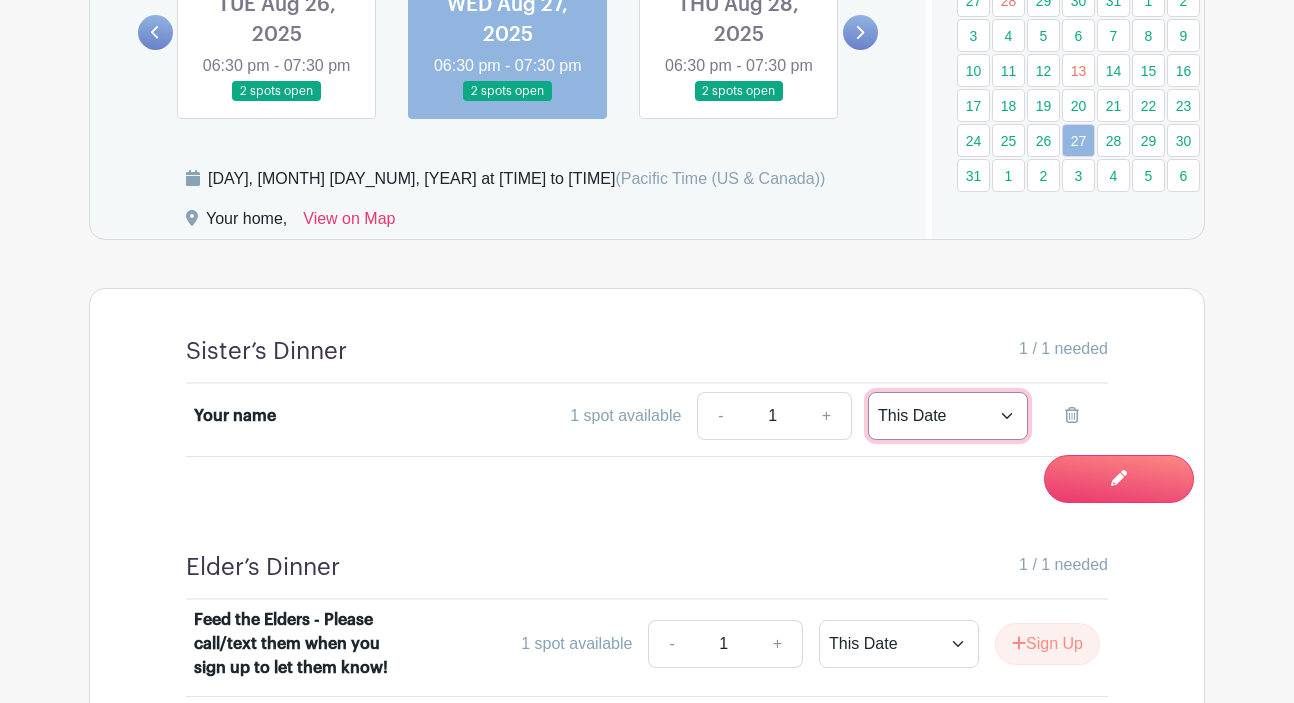 scroll, scrollTop: 1254, scrollLeft: 0, axis: vertical 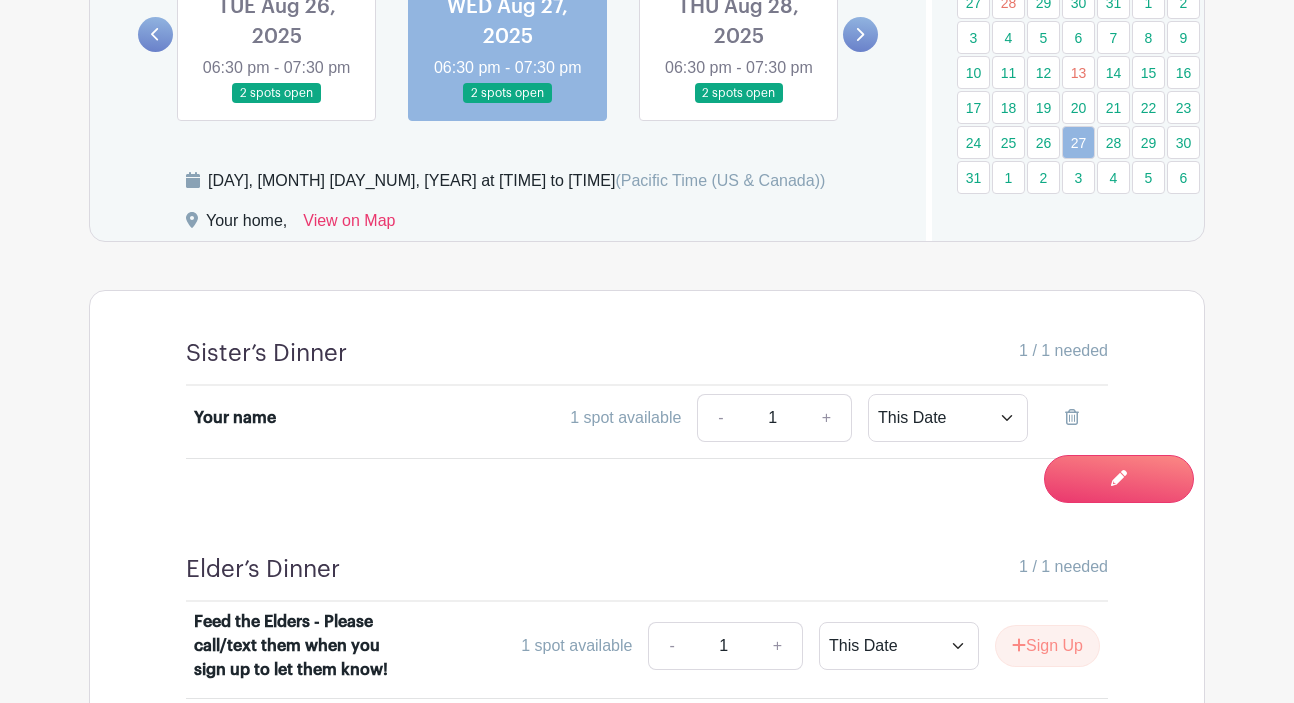 click at bounding box center (508, 104) 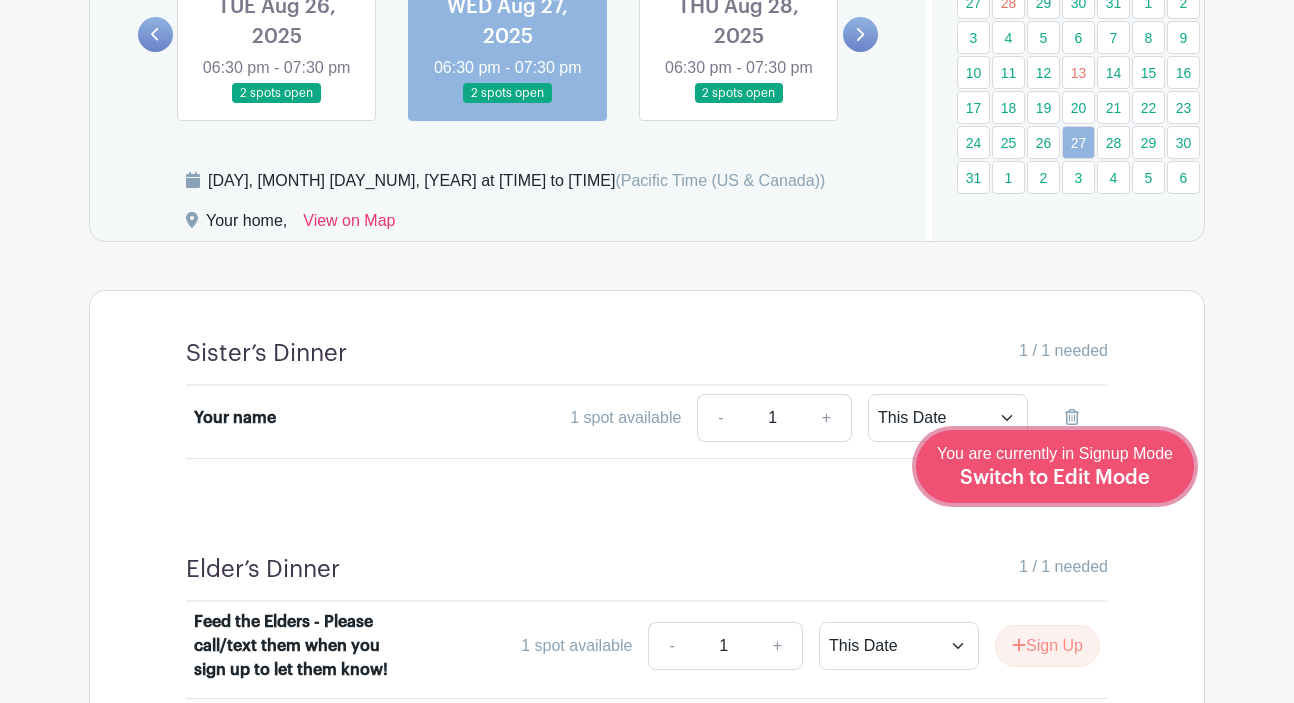 click on "Switch to Edit Mode" at bounding box center [1055, 478] 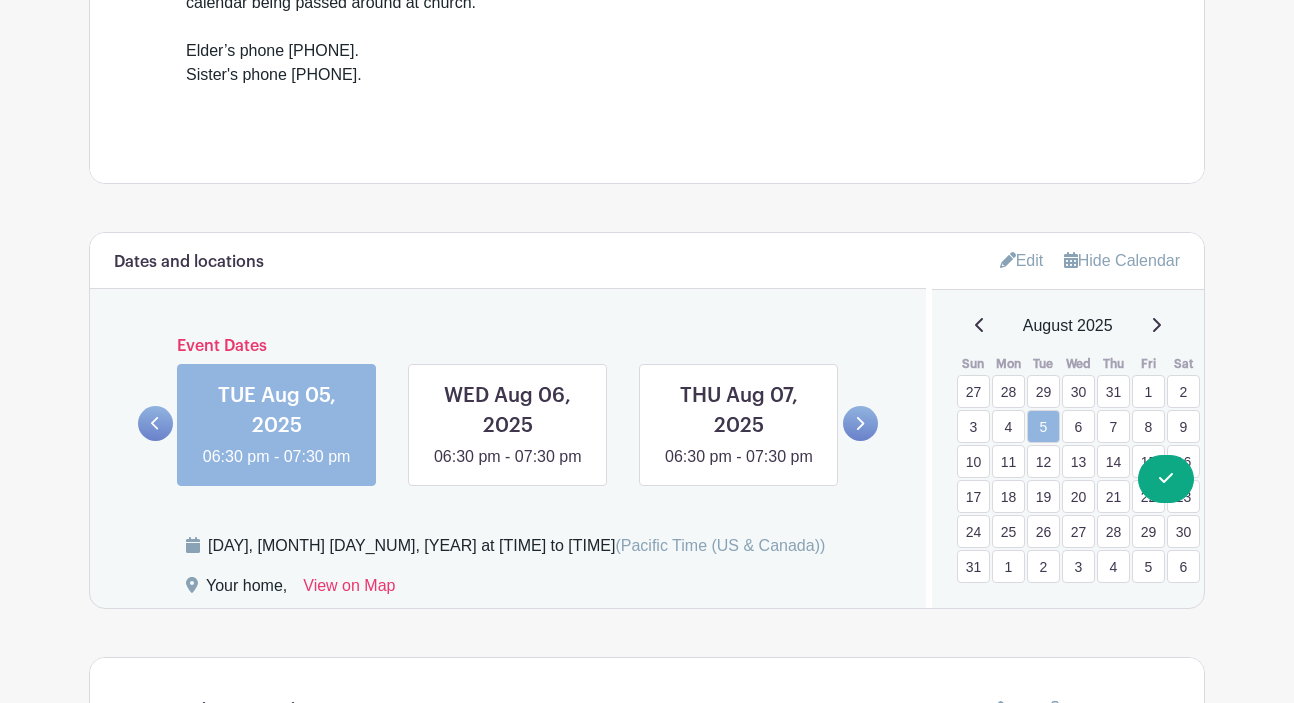 scroll, scrollTop: 913, scrollLeft: 0, axis: vertical 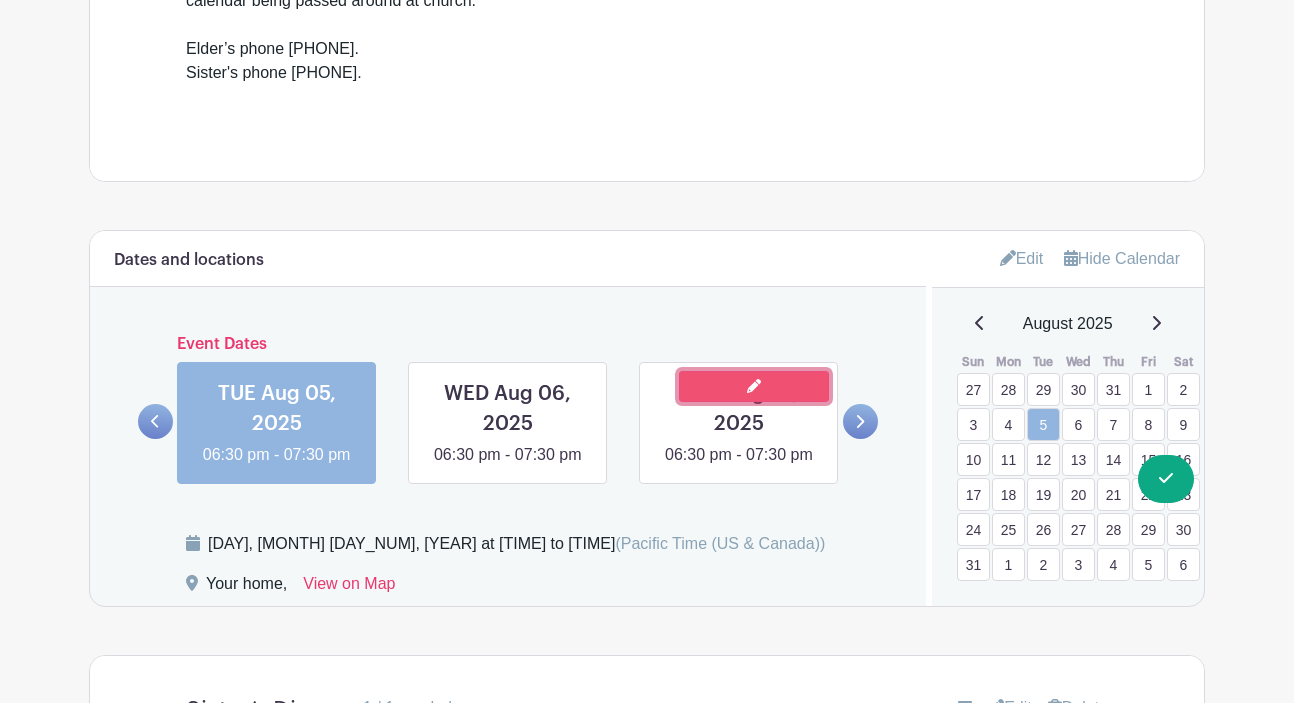 click 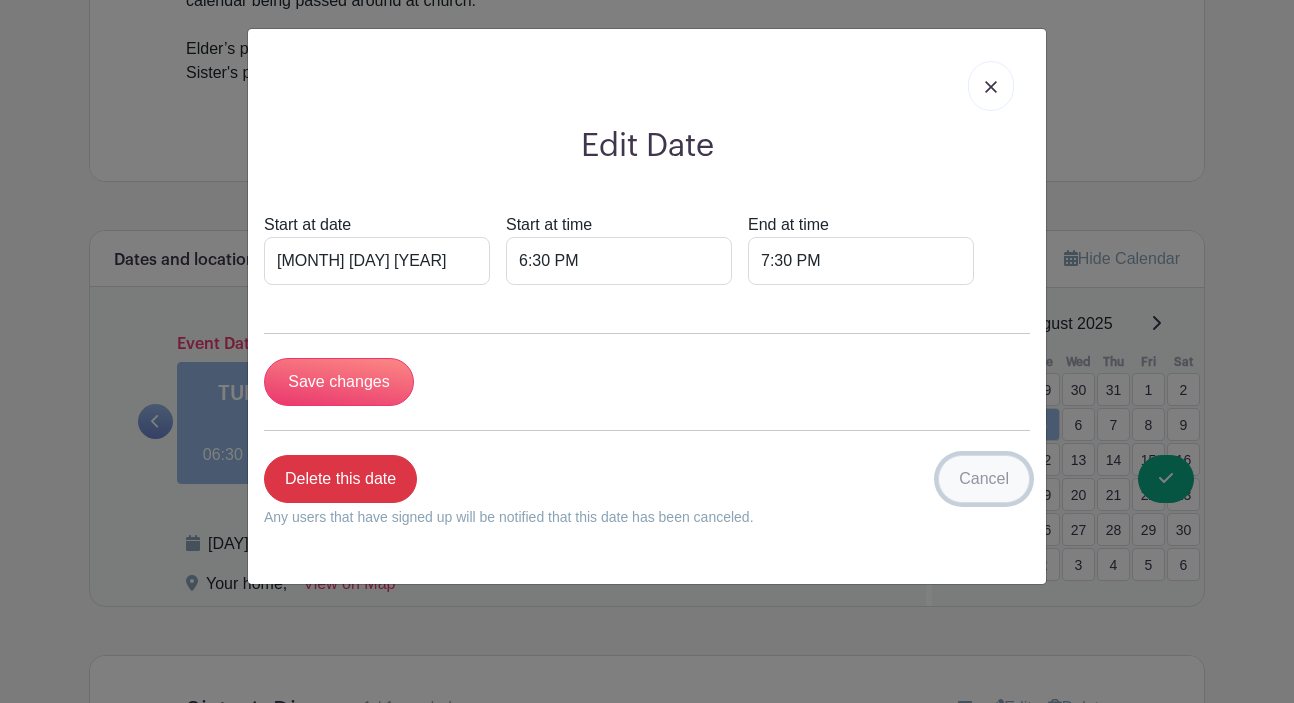 click on "Cancel" at bounding box center [984, 479] 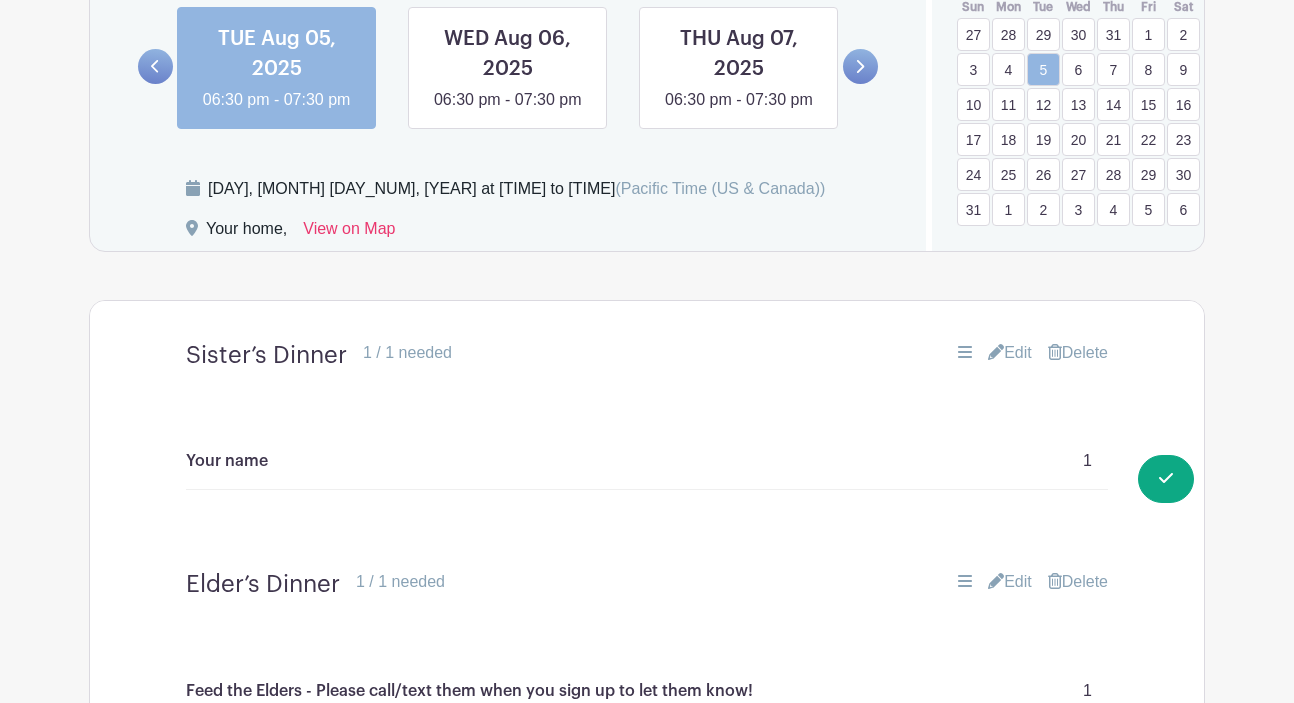 scroll, scrollTop: 1267, scrollLeft: 0, axis: vertical 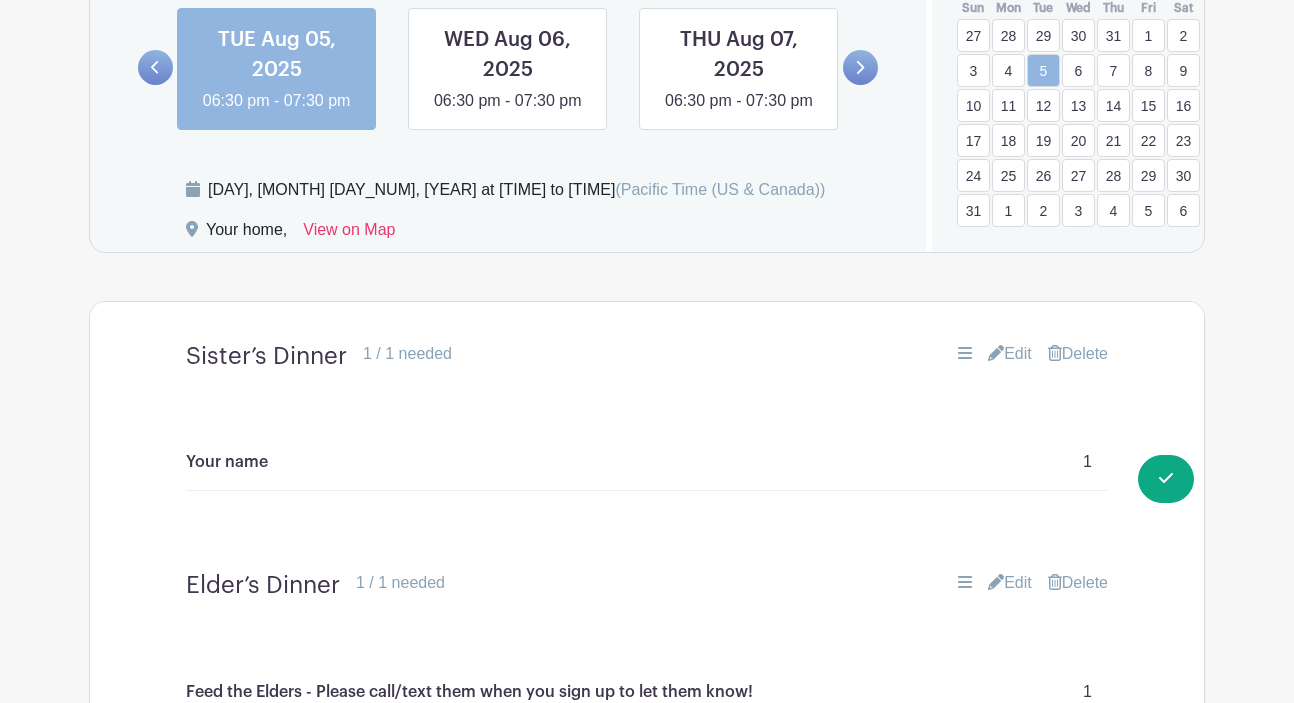 click 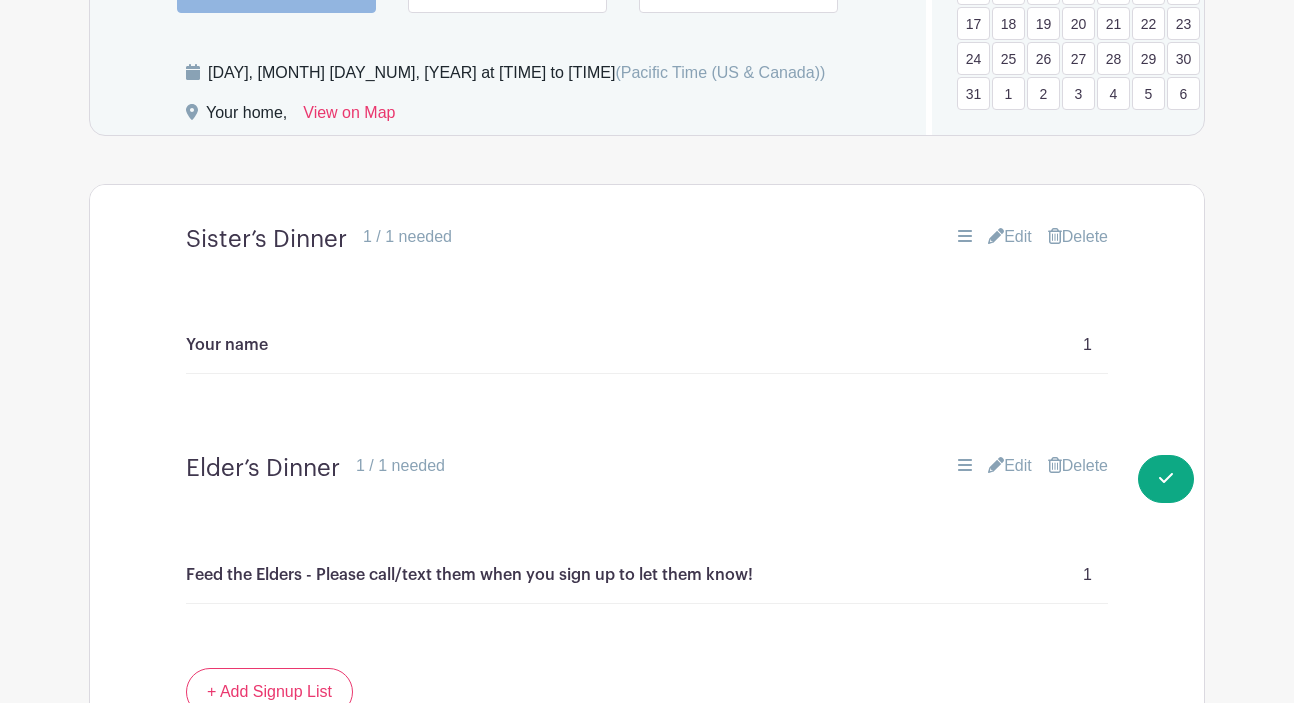 scroll, scrollTop: 1388, scrollLeft: 0, axis: vertical 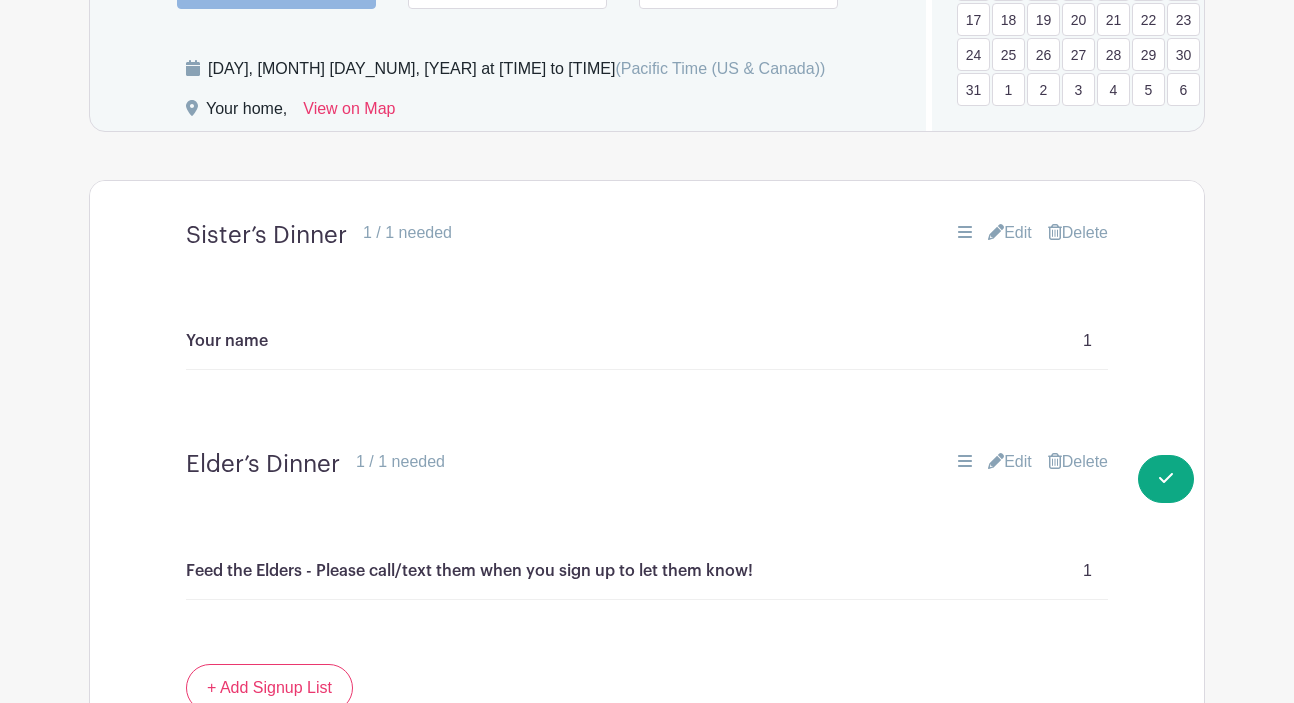 click on "Edit" at bounding box center [1010, 233] 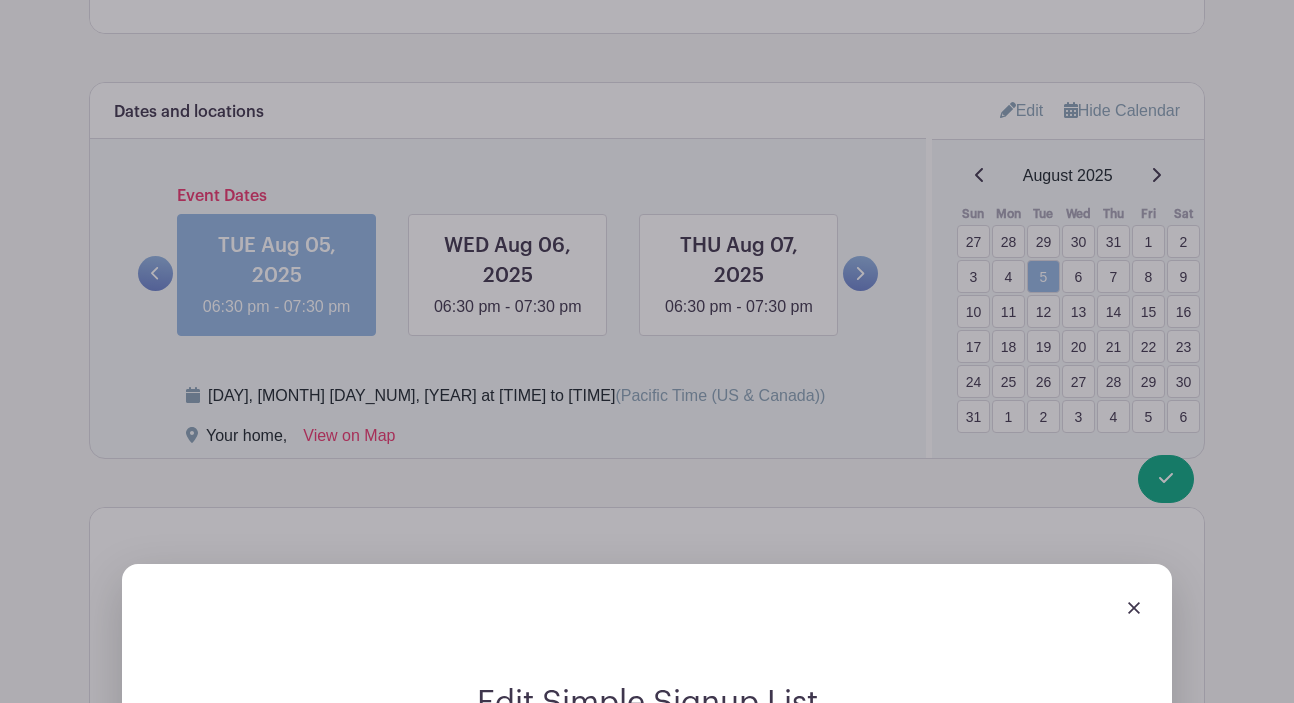 scroll, scrollTop: 1053, scrollLeft: 0, axis: vertical 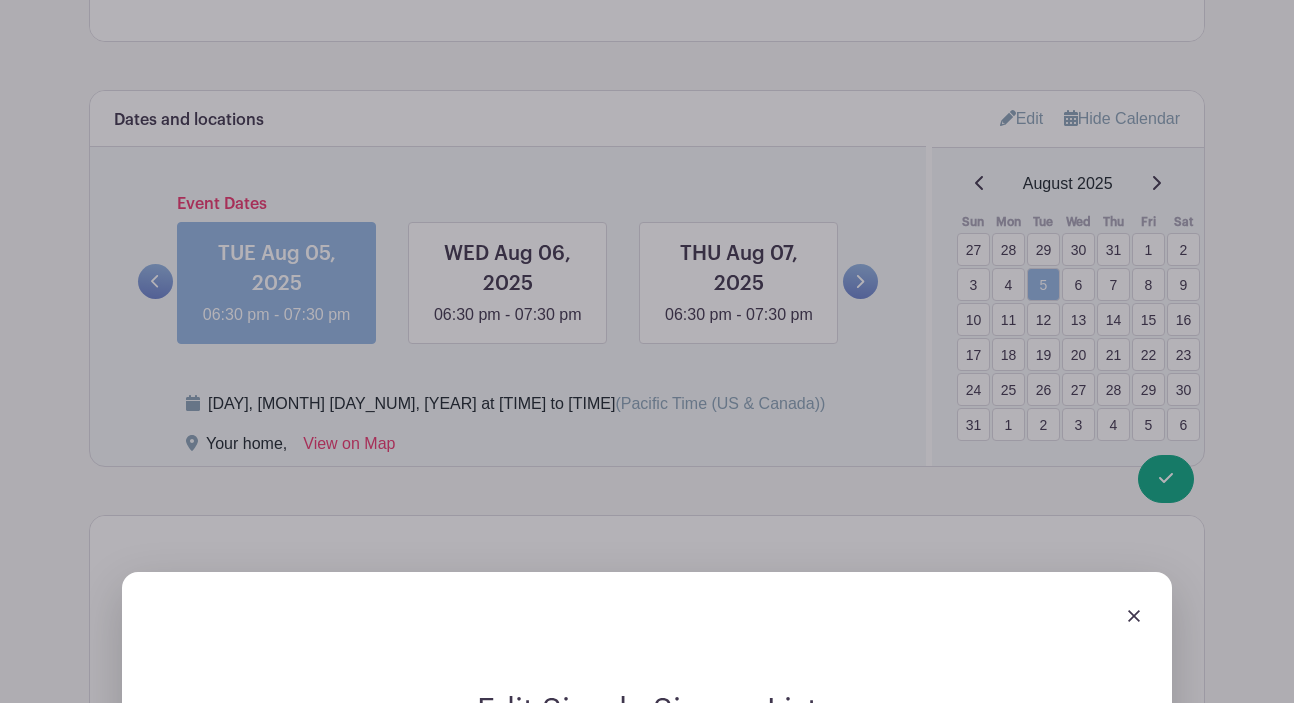 click on "Edit Simple Signup List Sister’s Dinner Item Name Your name - 1 + Unlimited Add Item Add bulk items Apply this list to: Just this date and location [DAY], [MONTH] [DAY], [YEAR] at [TIME] to [TIME] (Pacific Time (US & Canada)) Your home," at bounding box center (647, 1221) 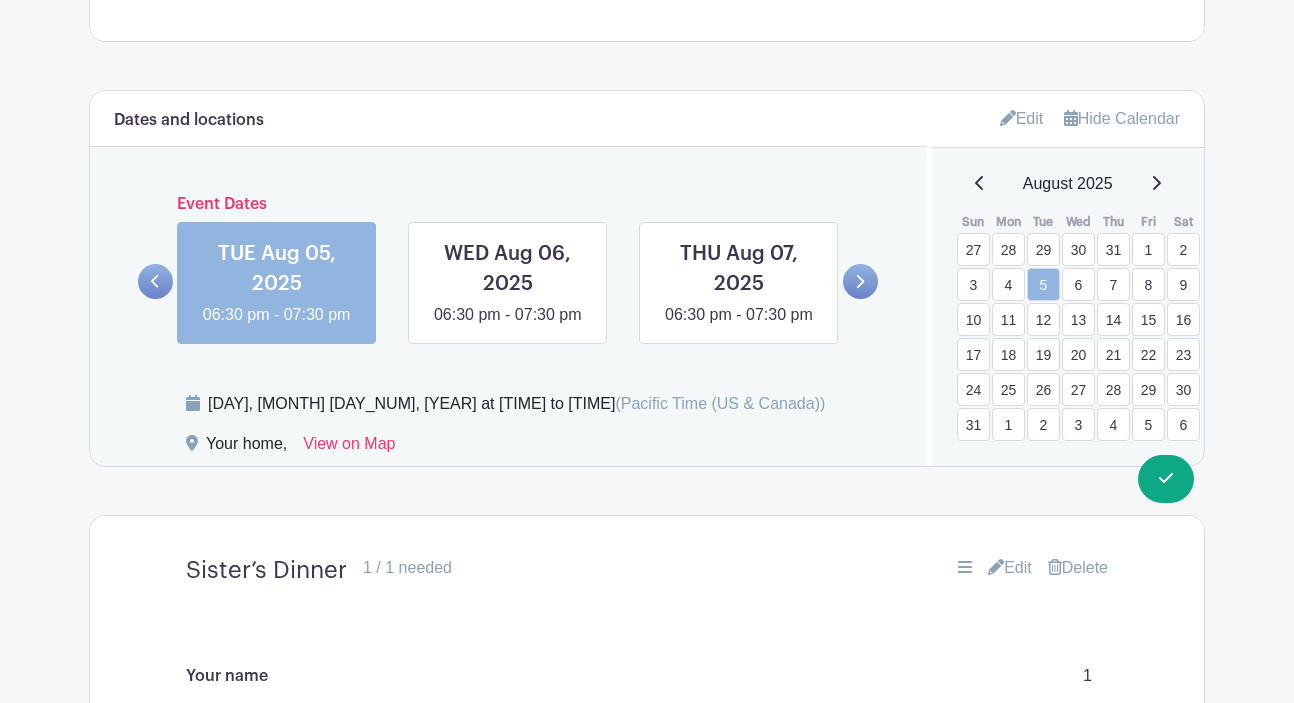 click at bounding box center [860, 281] 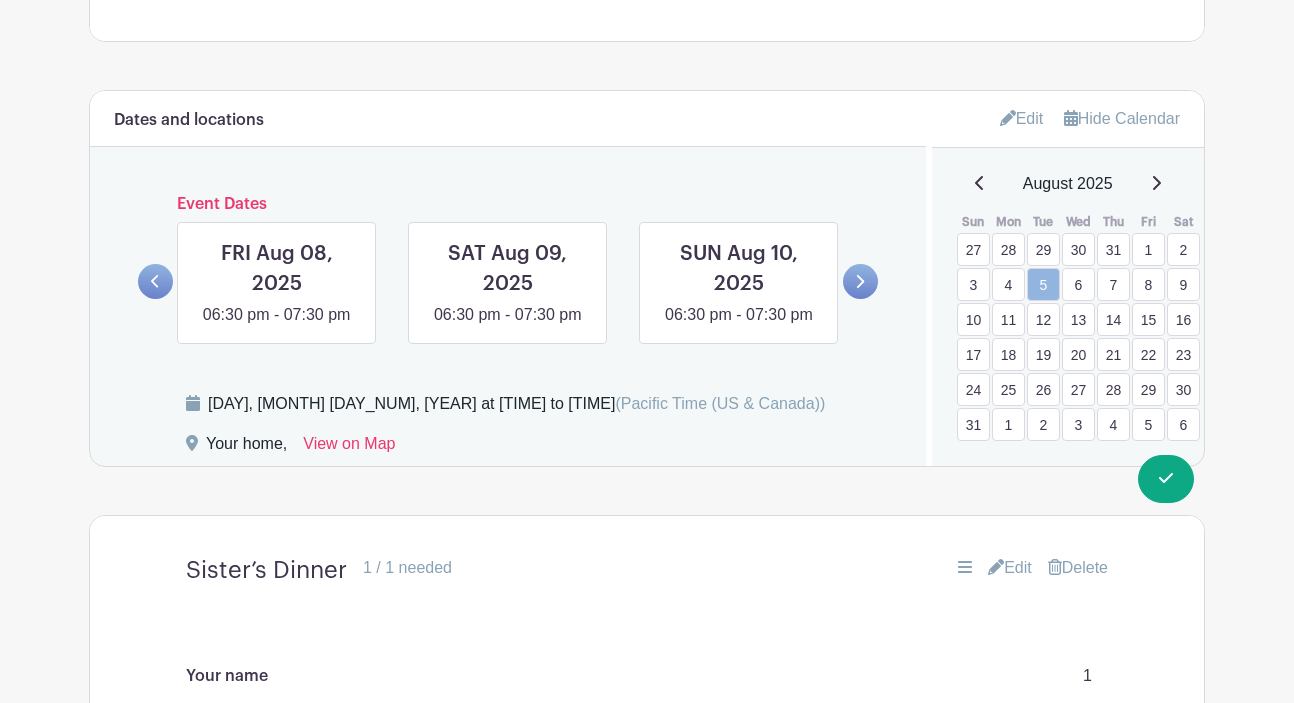 click at bounding box center [860, 281] 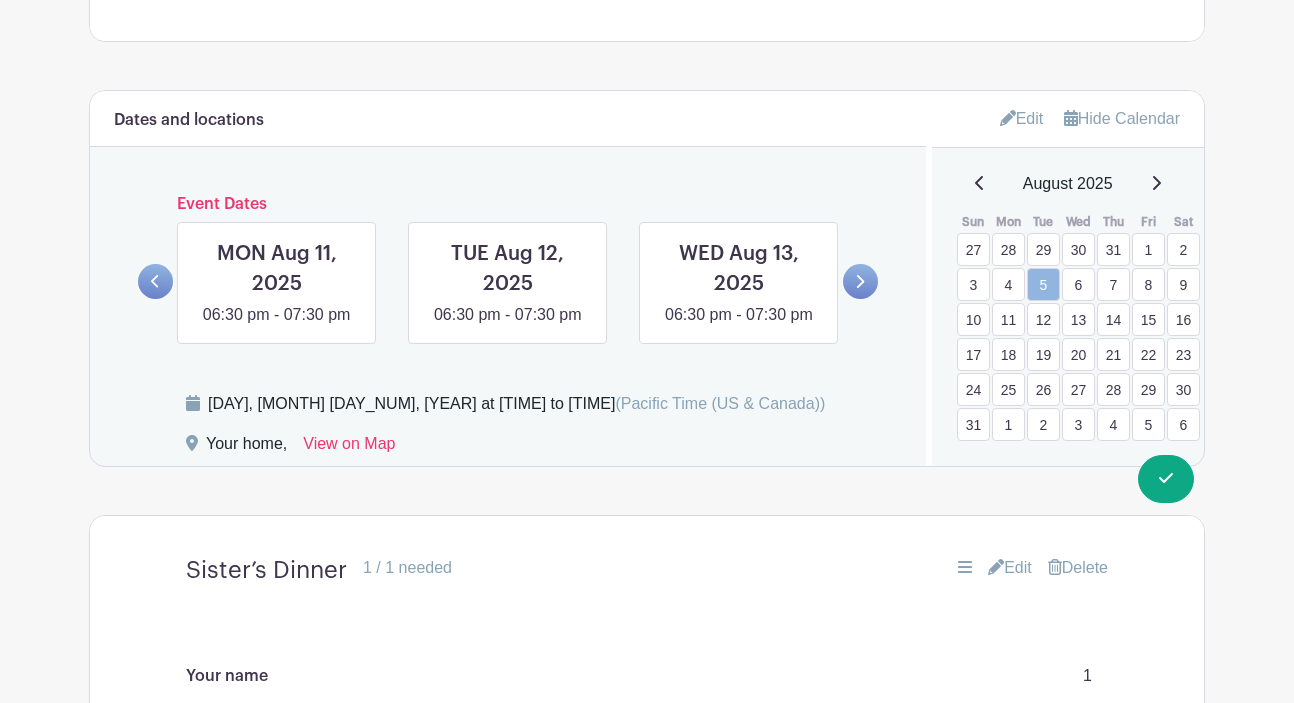 click at bounding box center (860, 281) 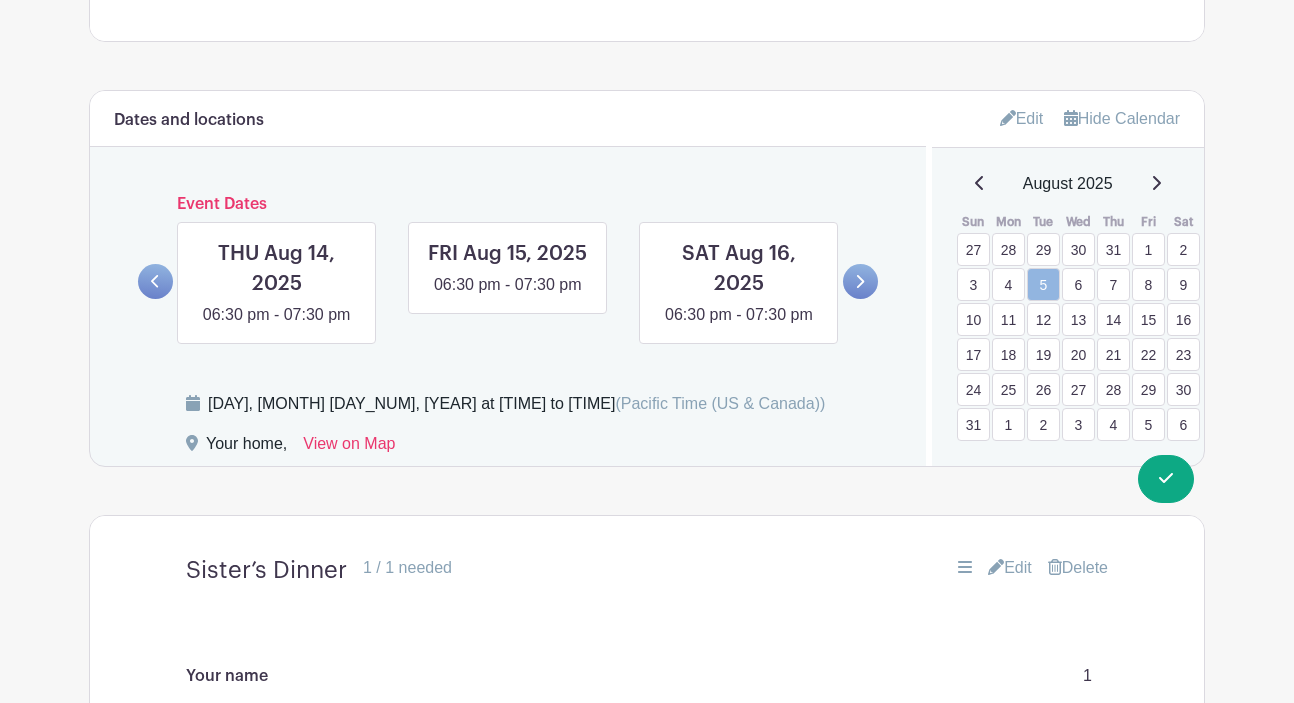 click at bounding box center [860, 281] 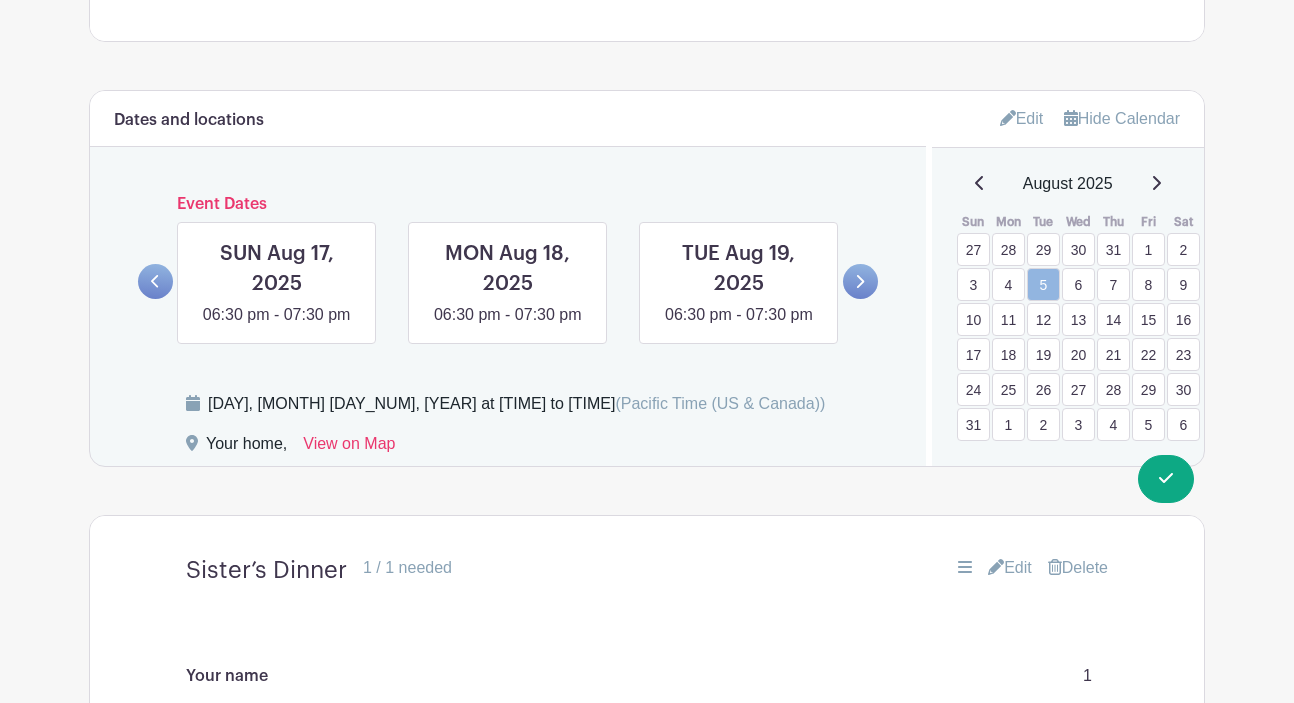 click 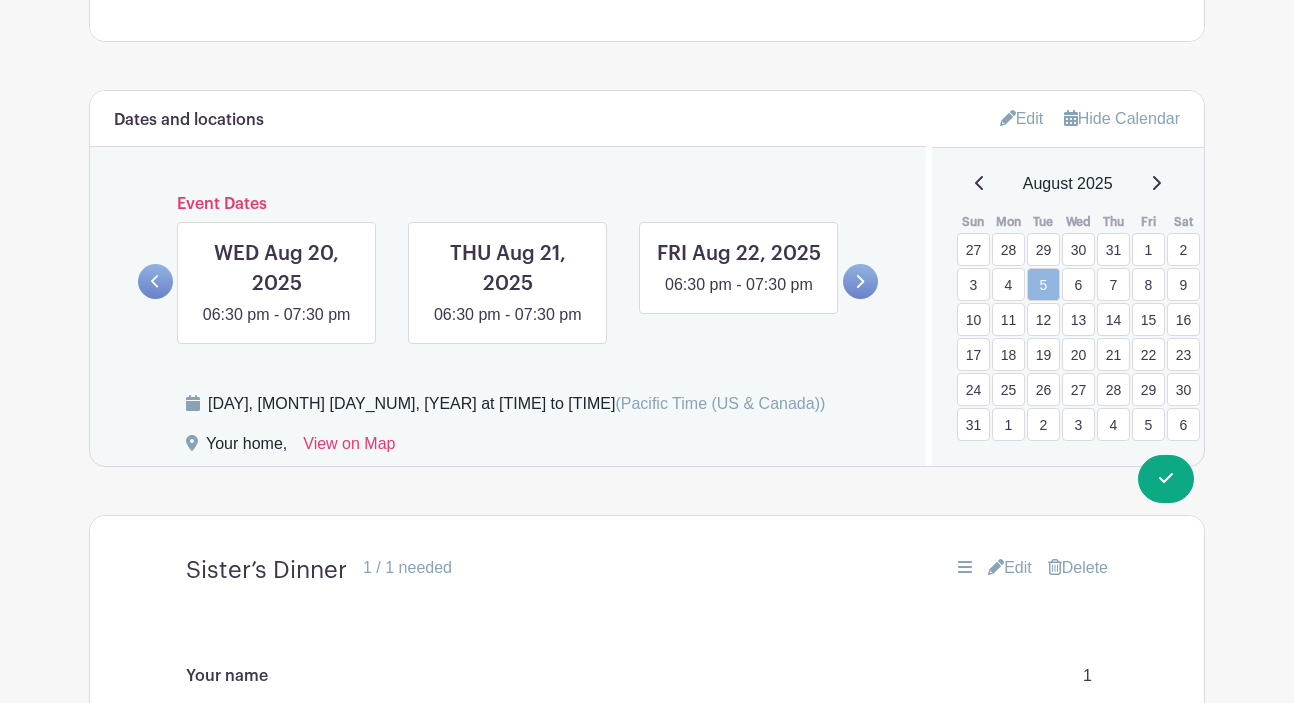 click 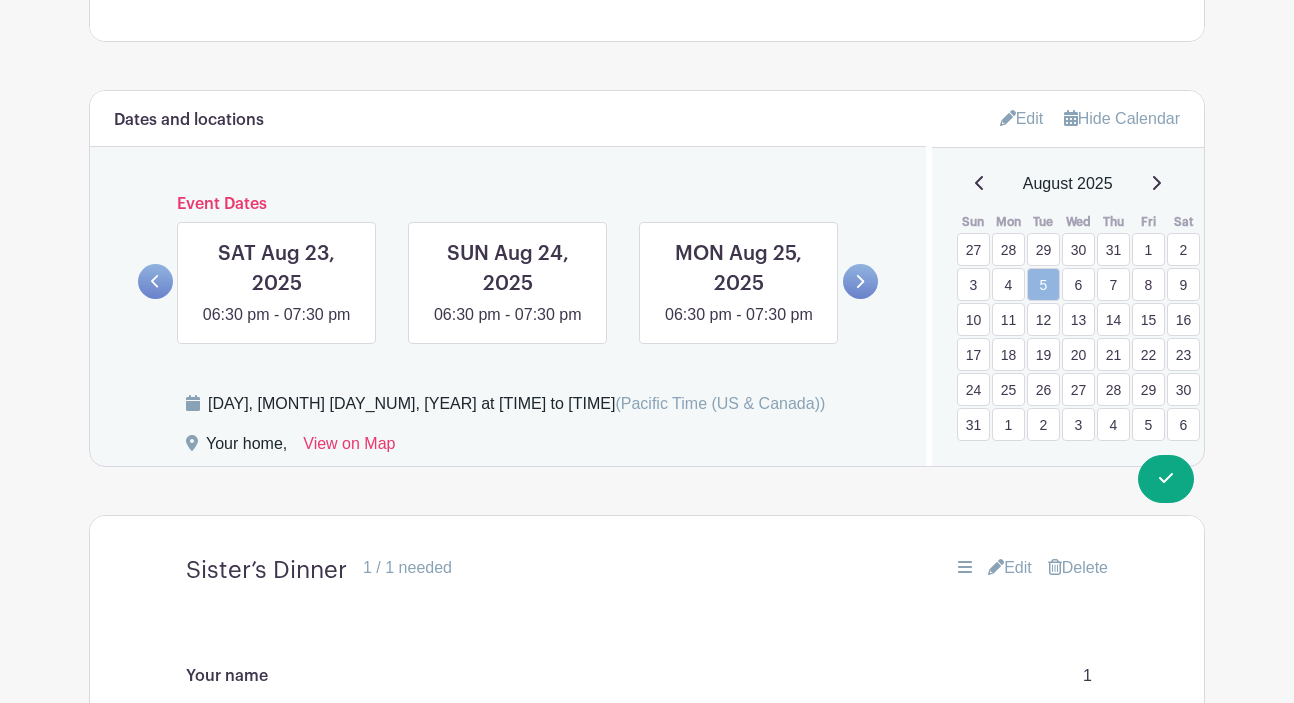 click 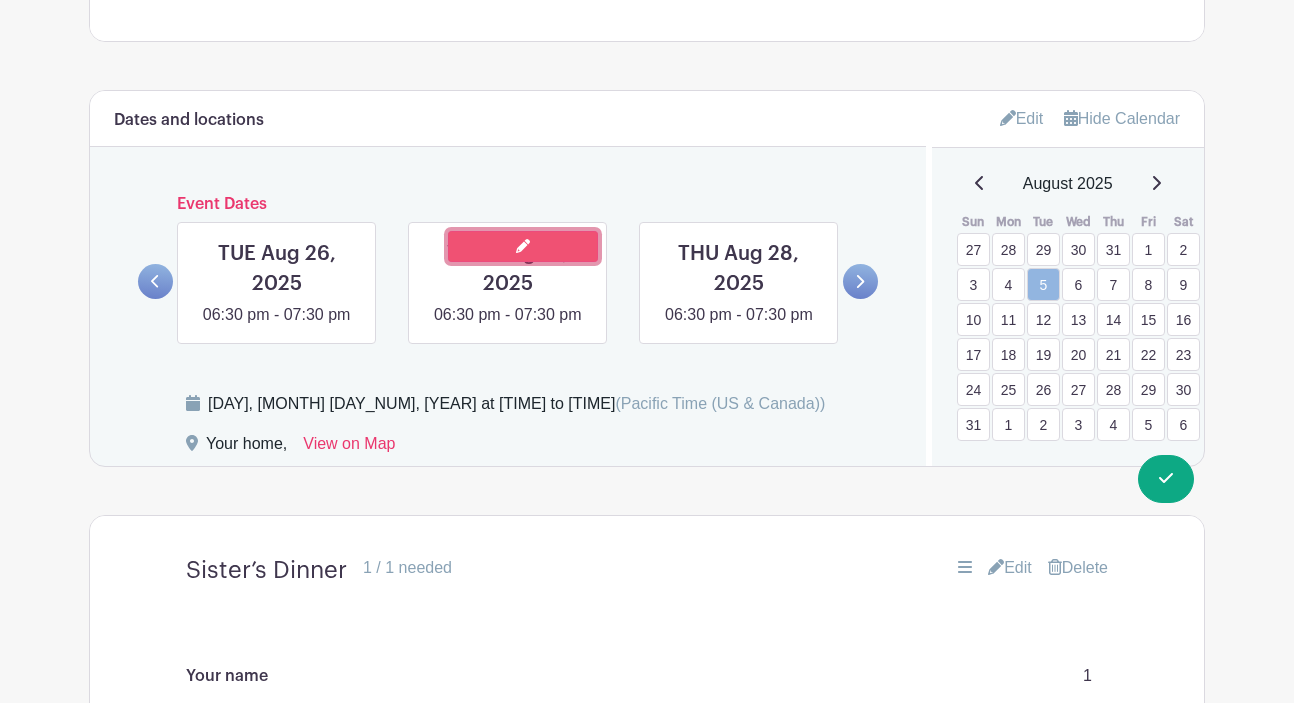 click 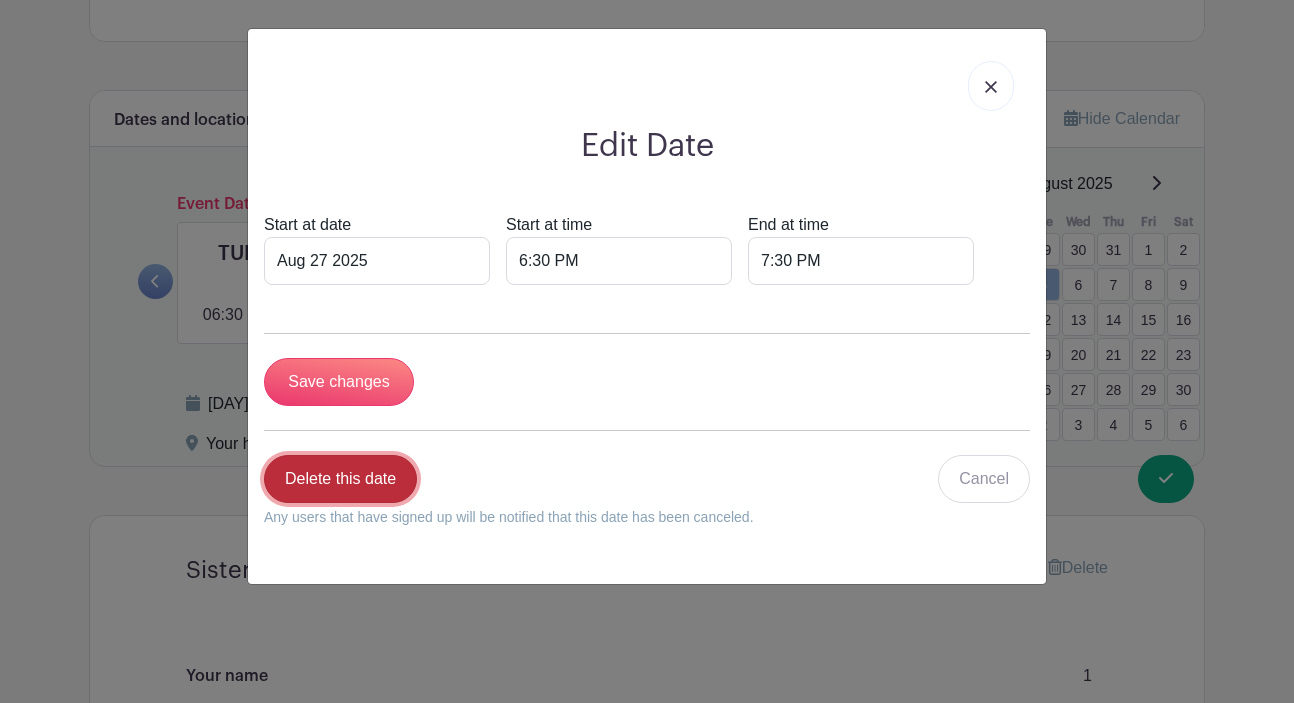 click on "Delete this date" at bounding box center [340, 479] 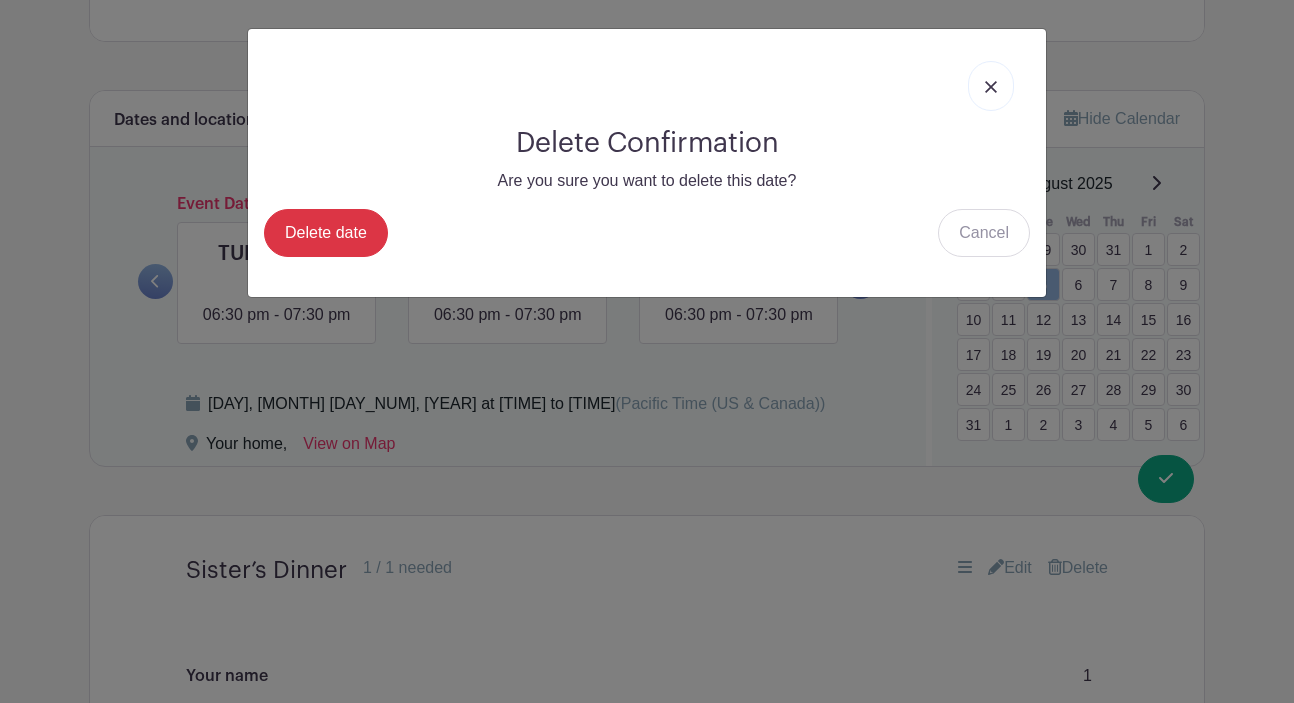 click at bounding box center (991, 87) 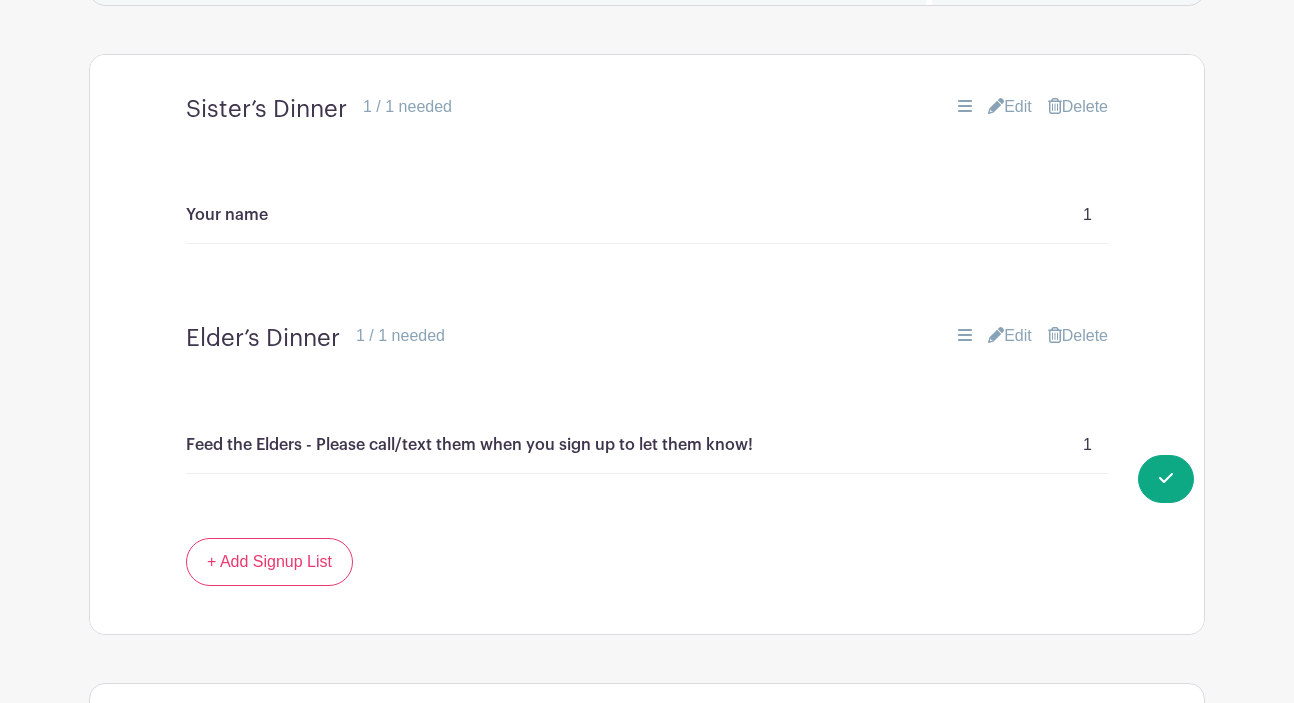 scroll, scrollTop: 1442, scrollLeft: 0, axis: vertical 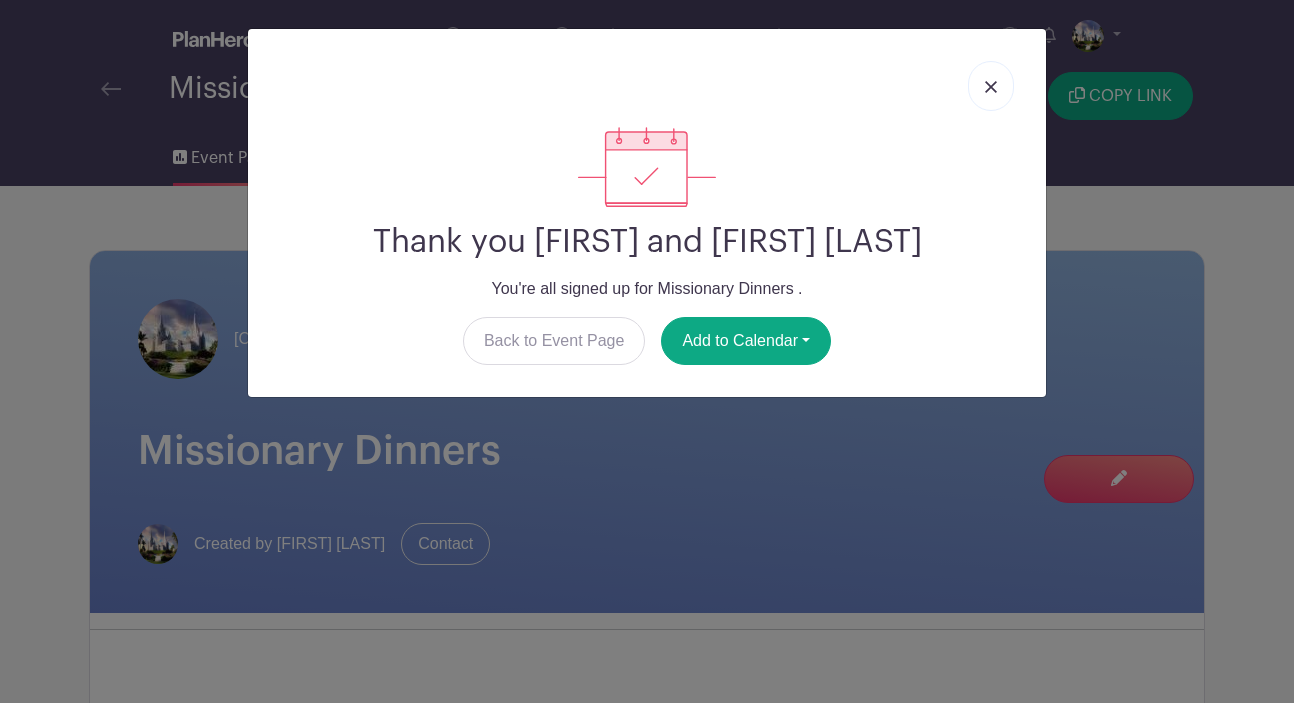 click at bounding box center (991, 87) 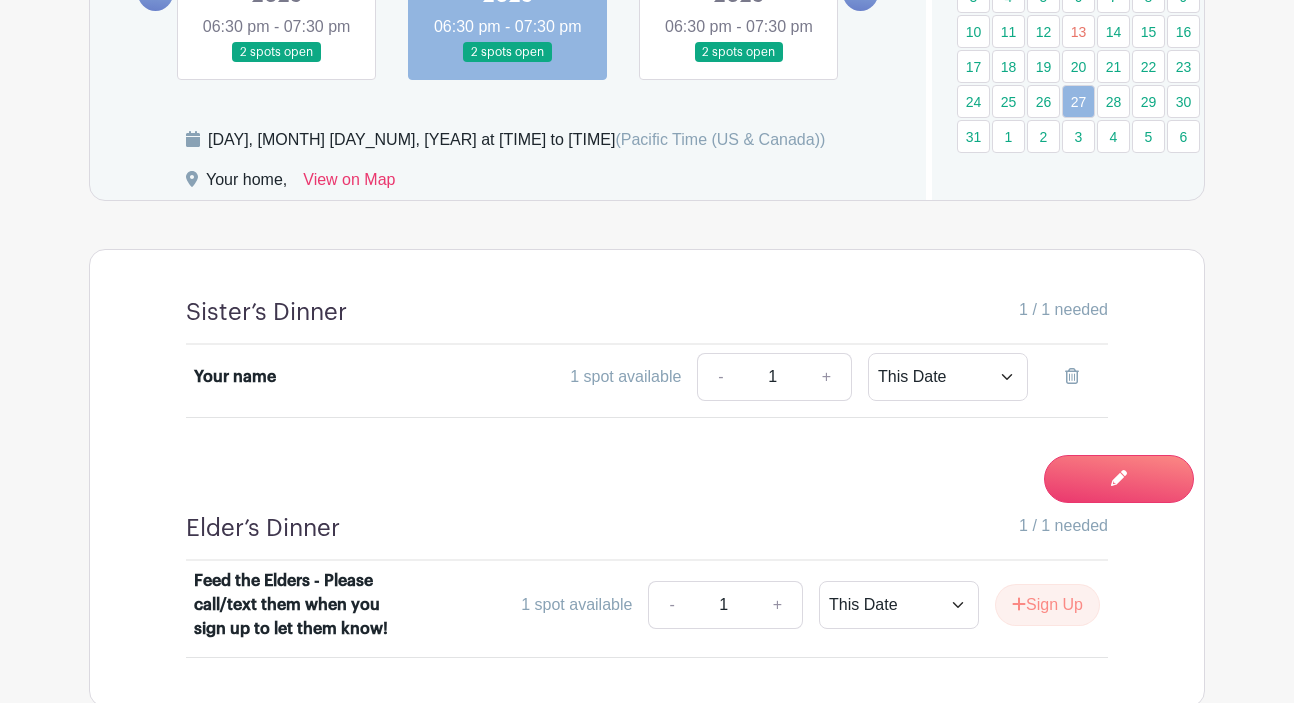 scroll, scrollTop: 1297, scrollLeft: 0, axis: vertical 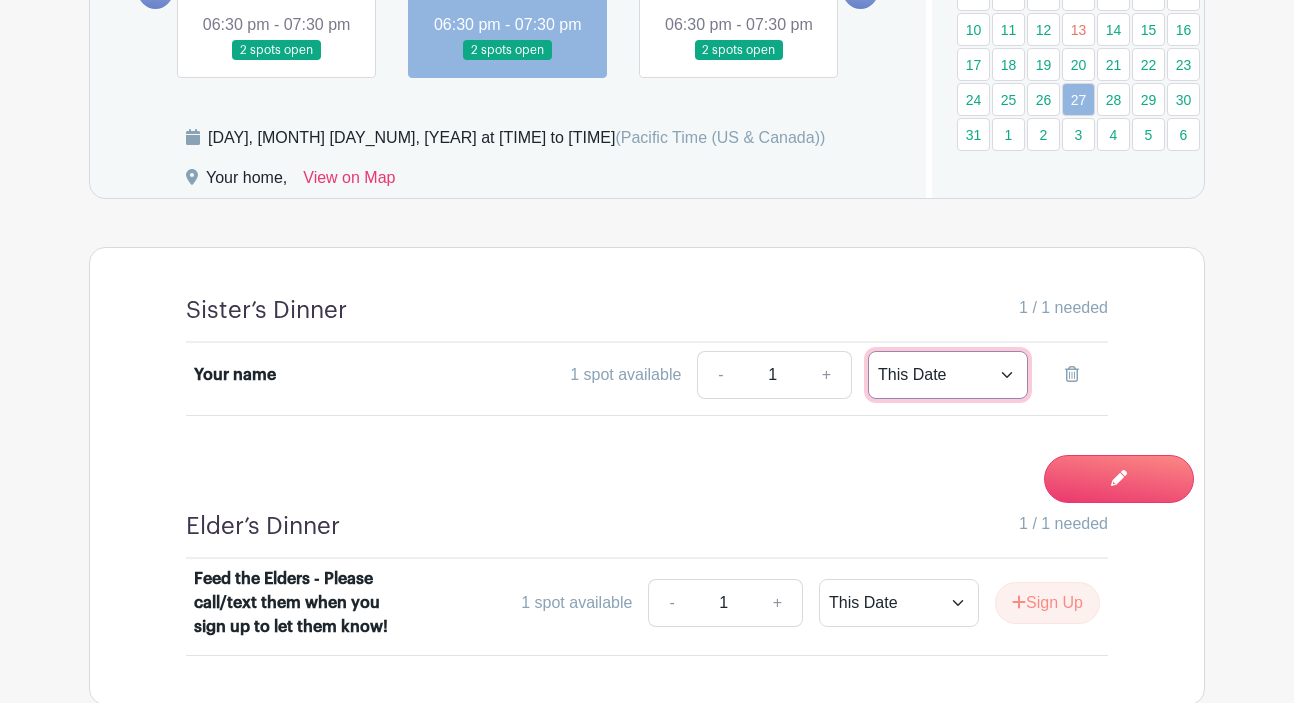 click on "This Date
Select Dates" at bounding box center (948, 375) 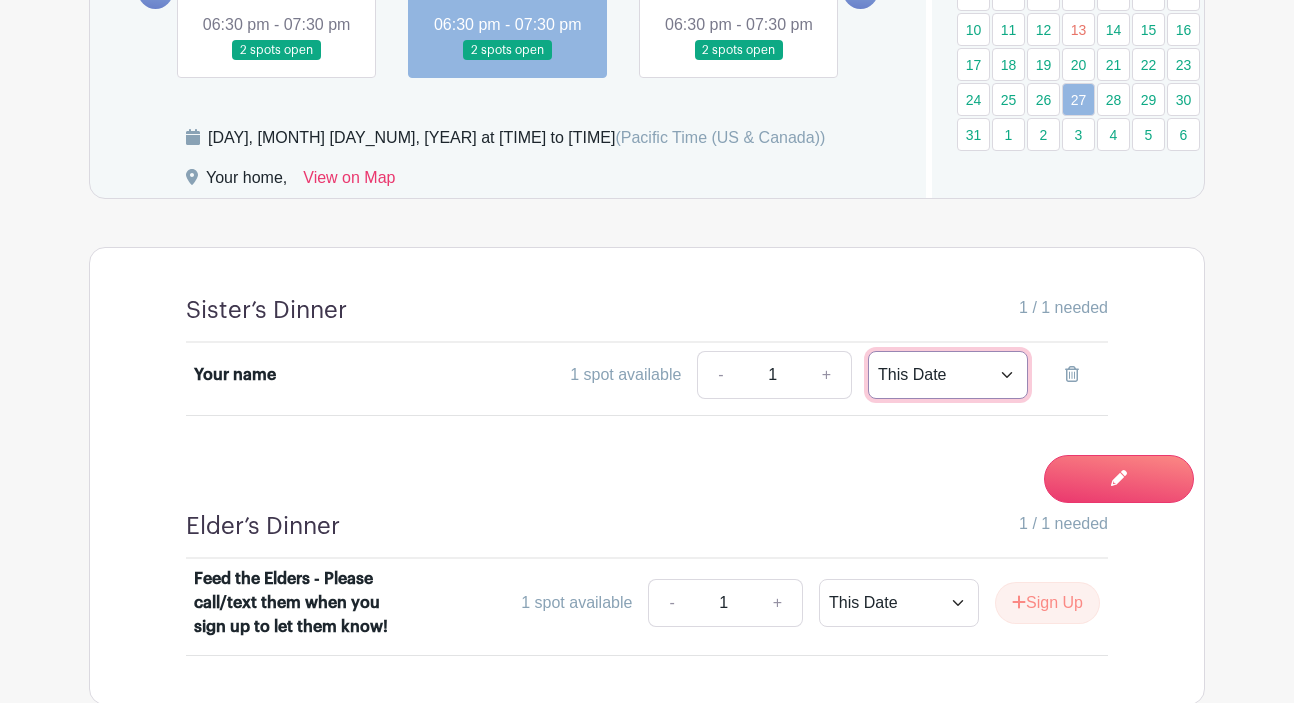 select on "select_dates" 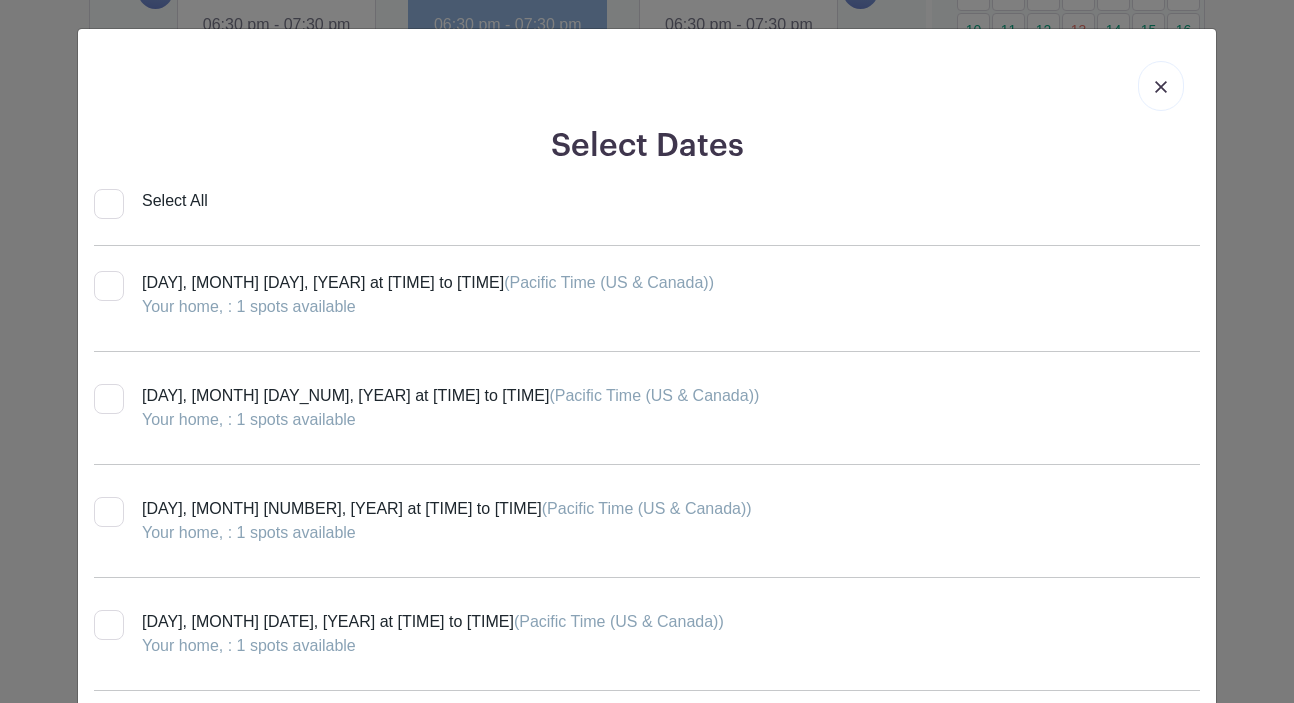 scroll, scrollTop: 7183, scrollLeft: 0, axis: vertical 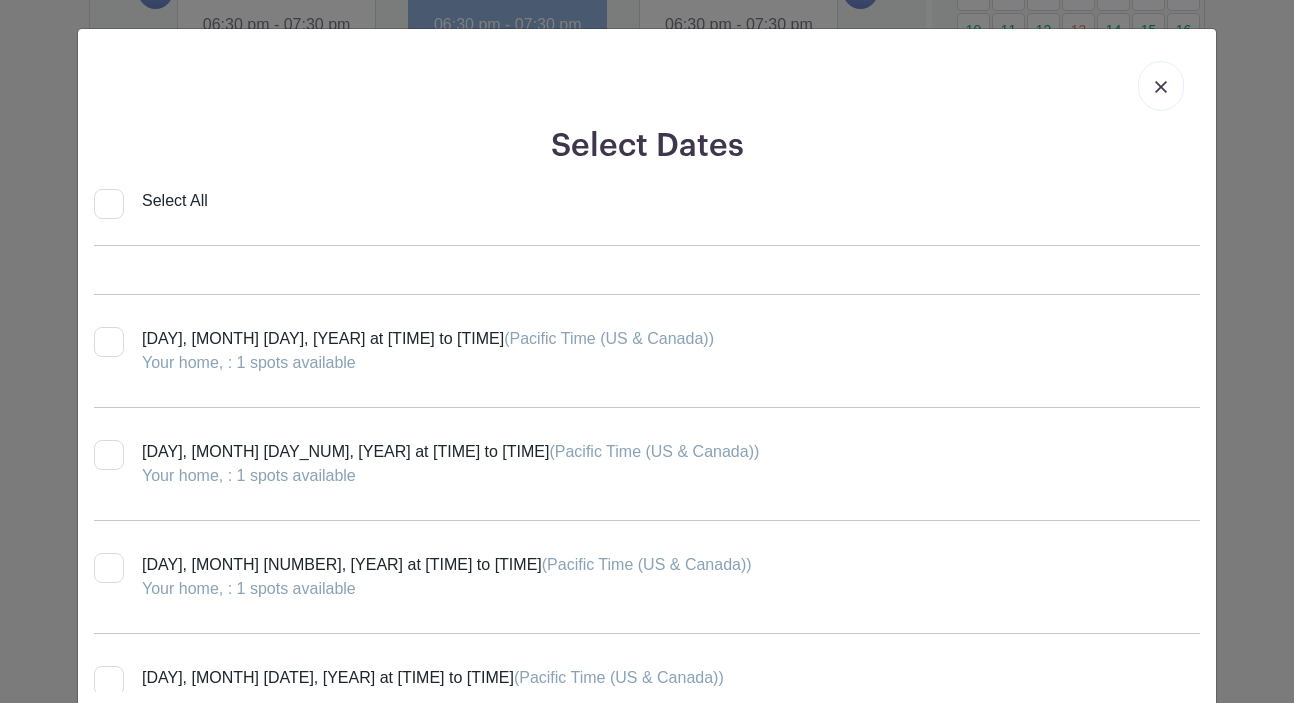 click at bounding box center (1161, 87) 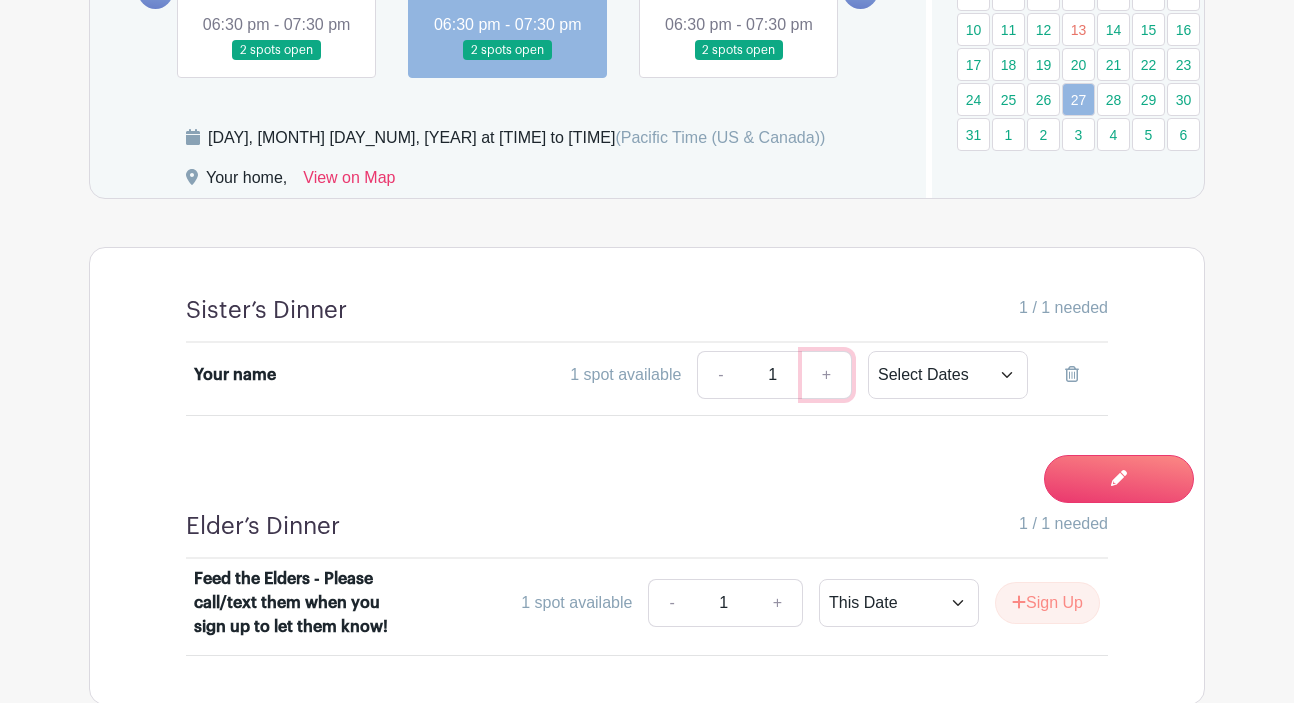click on "+" at bounding box center (827, 375) 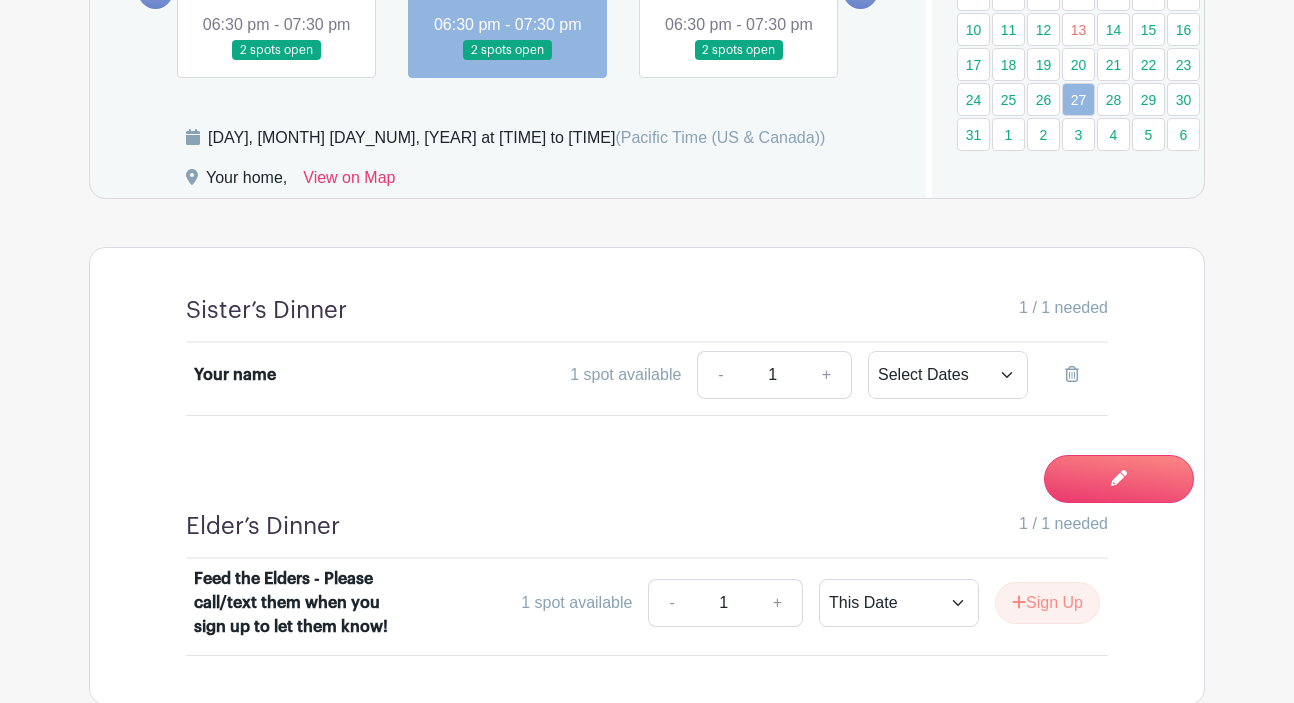 click on "Sister’s Dinner 1 / 1 needed Your name 1 spot available - 1 + This Date Select Dates Select Dates" at bounding box center (647, 356) 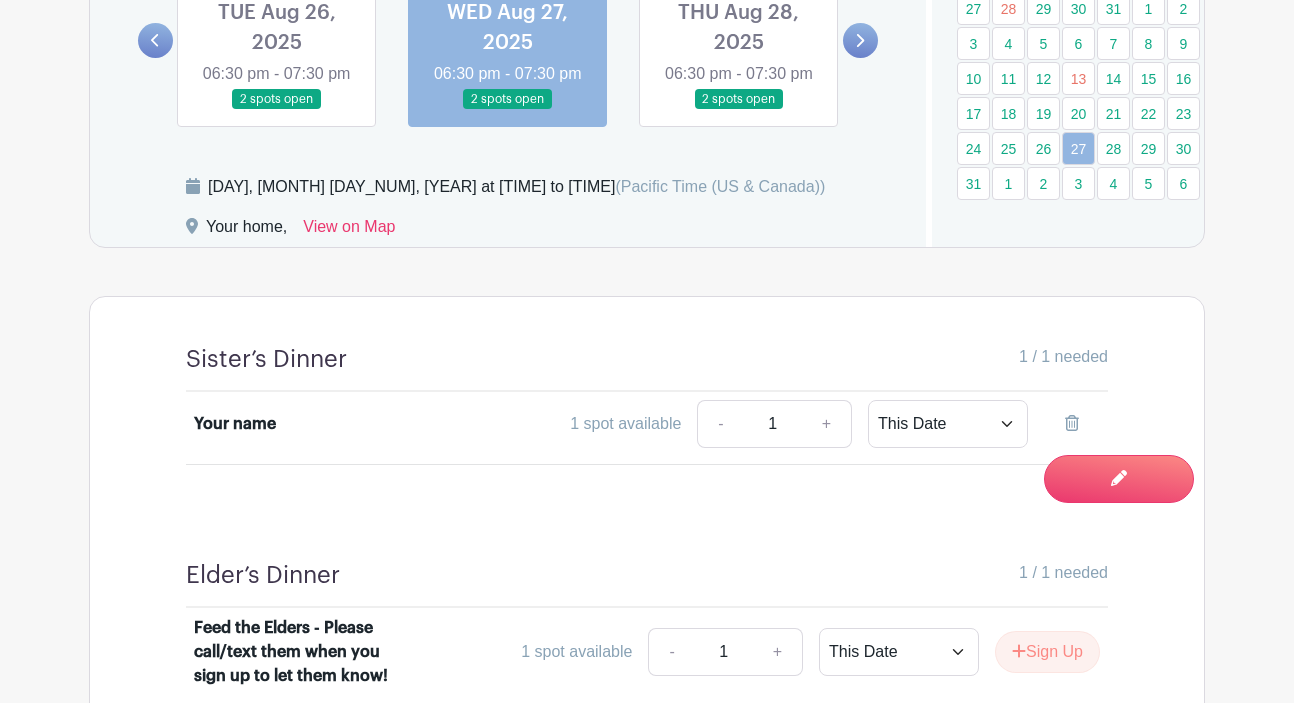 scroll, scrollTop: 1249, scrollLeft: 0, axis: vertical 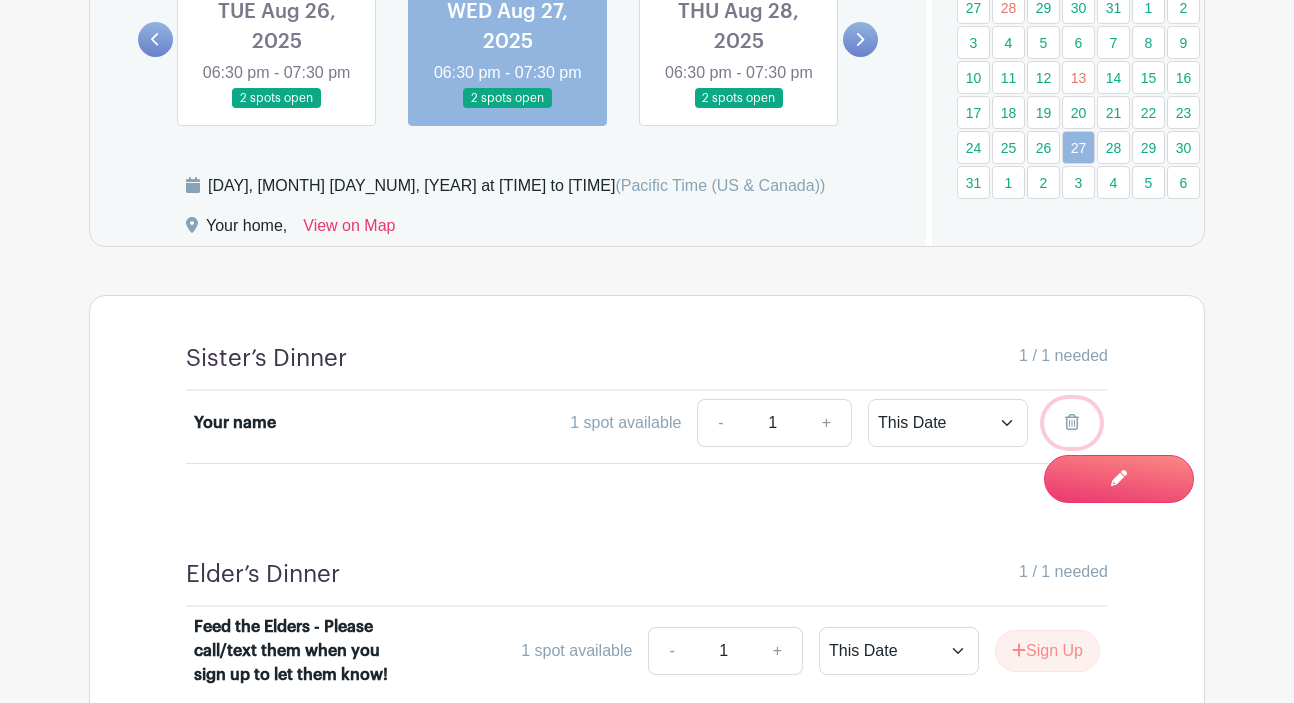 click 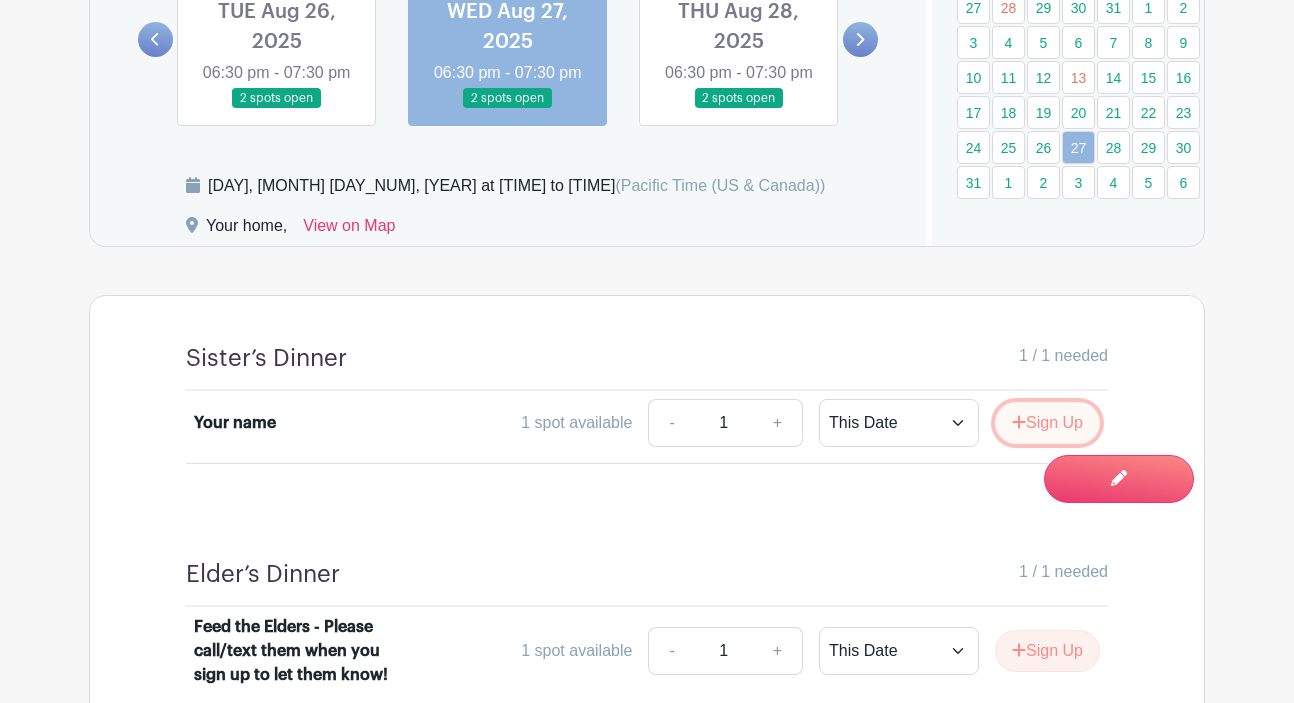click on "Sign Up" at bounding box center [1047, 423] 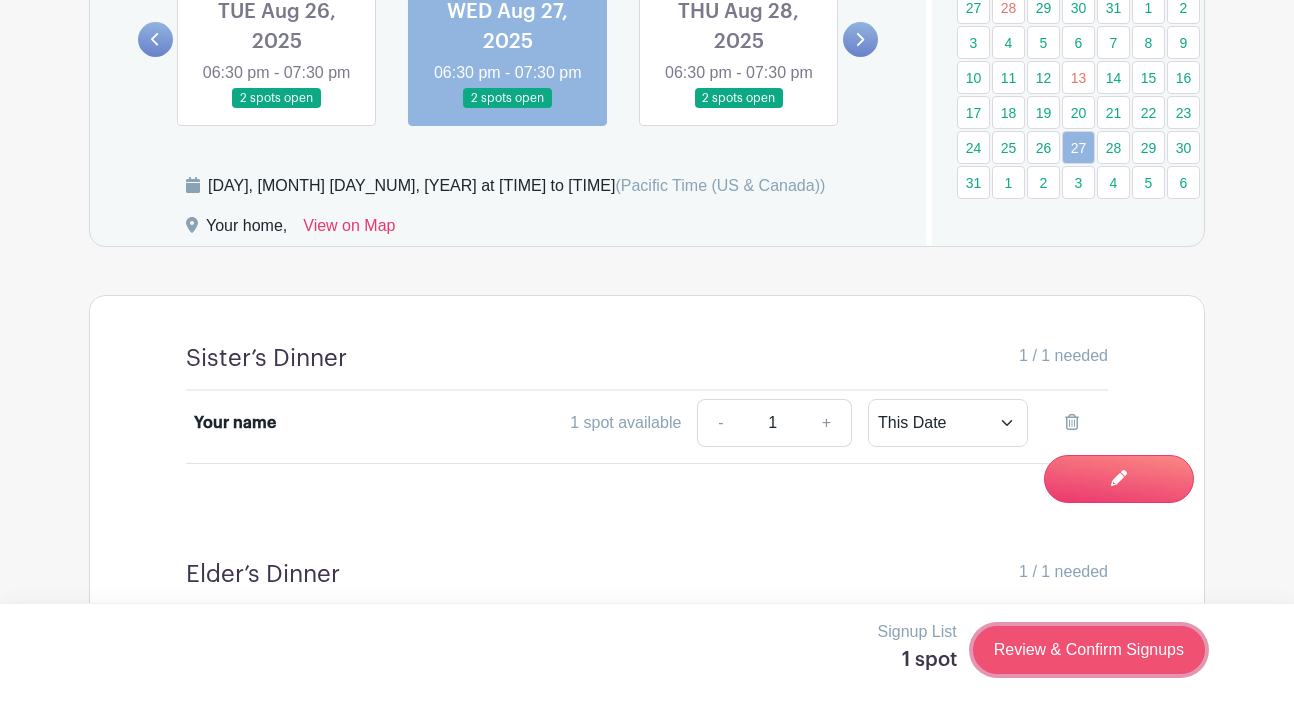 click on "Review & Confirm Signups" at bounding box center (1089, 650) 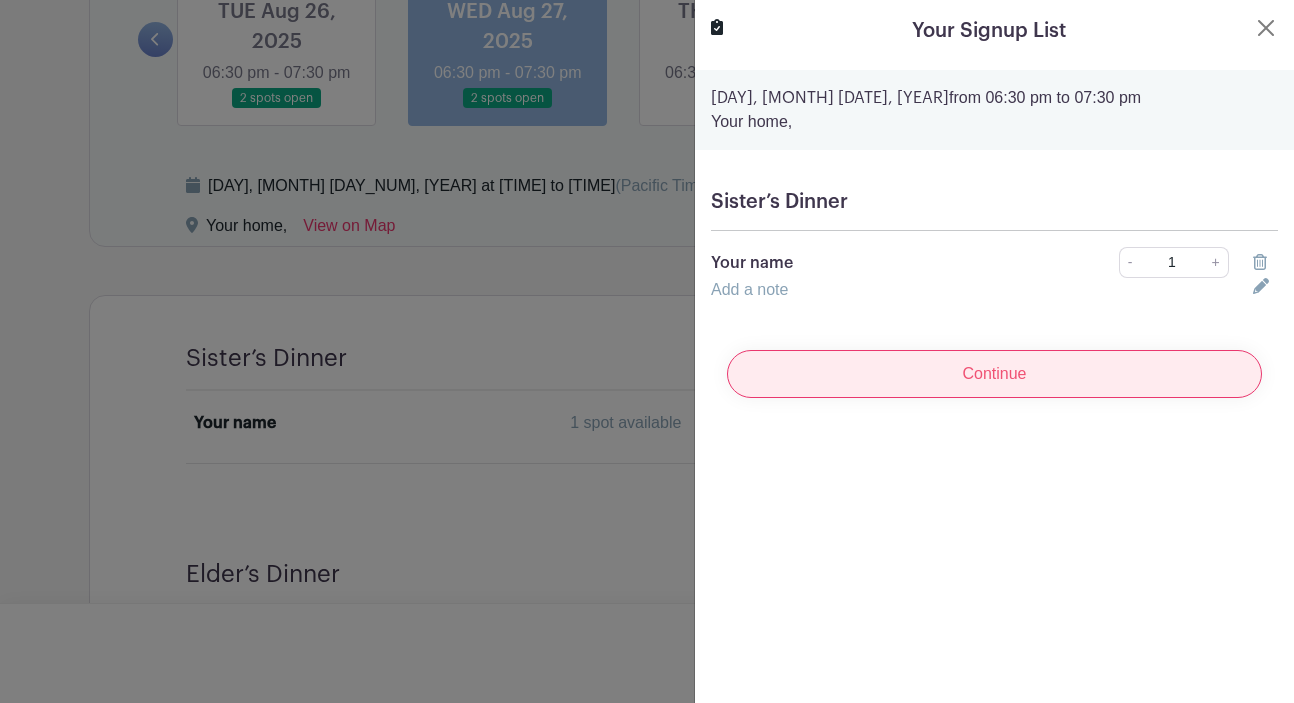 click on "Continue" at bounding box center (994, 374) 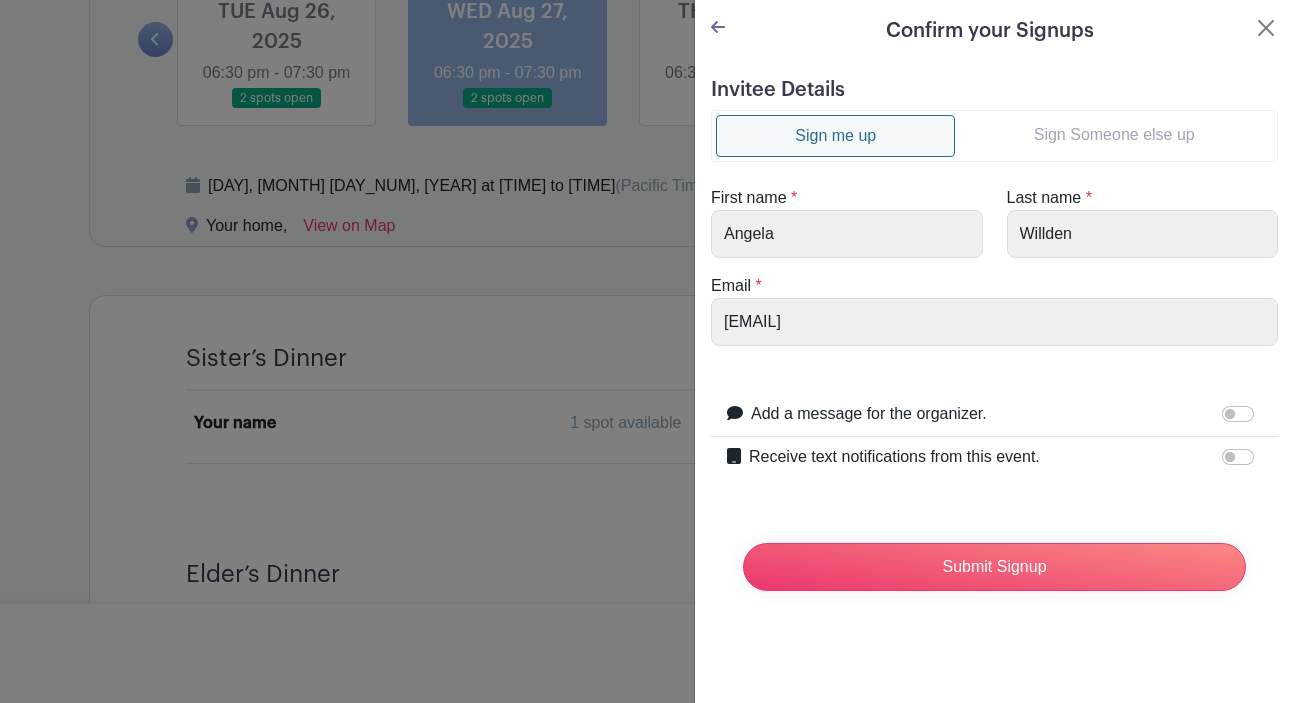 click on "Sign Someone else up" at bounding box center (1114, 135) 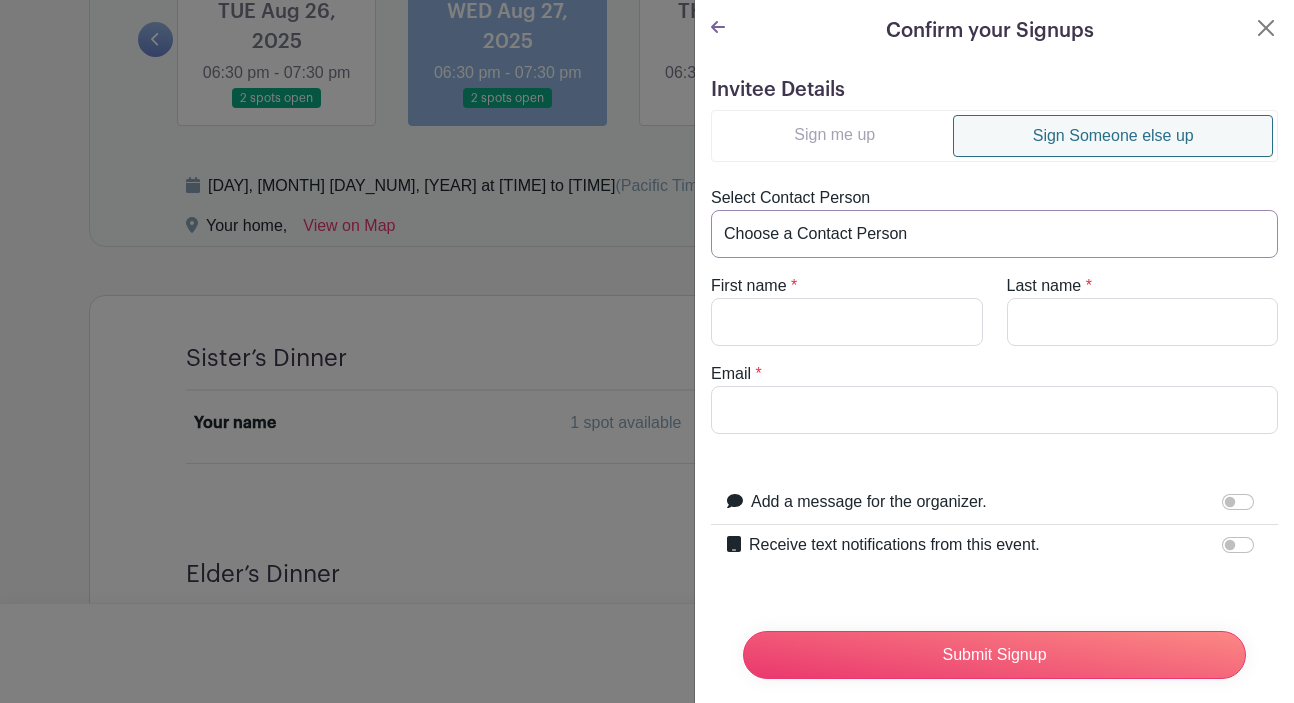 click on "Choose a Contact Person [FIRST] and ([EMAIL])
[FIRST] and ([EMAIL])
[FIRST] and [FIRST] [LAST] ([EMAIL])
[FIRST] and [FIRST] [LAST] ([EMAIL])
[FIRST] [LAST] ([EMAIL])
[FIRST] [LAST] ([EMAIL])
[FIRST] [LAST] ([EMAIL])
[FIRST] [LAST] ([EMAIL])
[FIRST] [LAST] ([EMAIL])
[FIRST] [LAST] ([EMAIL])
[FIRST] and [FIRST] [LAST] ([EMAIL])
[FIRST] [LAST] ([EMAIL])
[FIRST] [LAST] ([EMAIL])
[FIRST] [LAST] ([EMAIL])
[FIRST] [LAST] ([EMAIL])
[FIRST] and ([EMAIL])
[FIRST] and [FIRST] [LAST] ([EMAIL])
[FIRST] [LAST] ([EMAIL])
[FIRST] [LAST] ([EMAIL])
busy busy ([EMAIL])
[FIRST]/[FIRST] [LAST]/[LAST] ([EMAIL])
[CITY] ([EMAIL])
[FIRST] [LAST] ([EMAIL])
[FIRST] [LAST] ([EMAIL])
[FIRST] [LAST] ([EMAIL])" at bounding box center [994, 234] 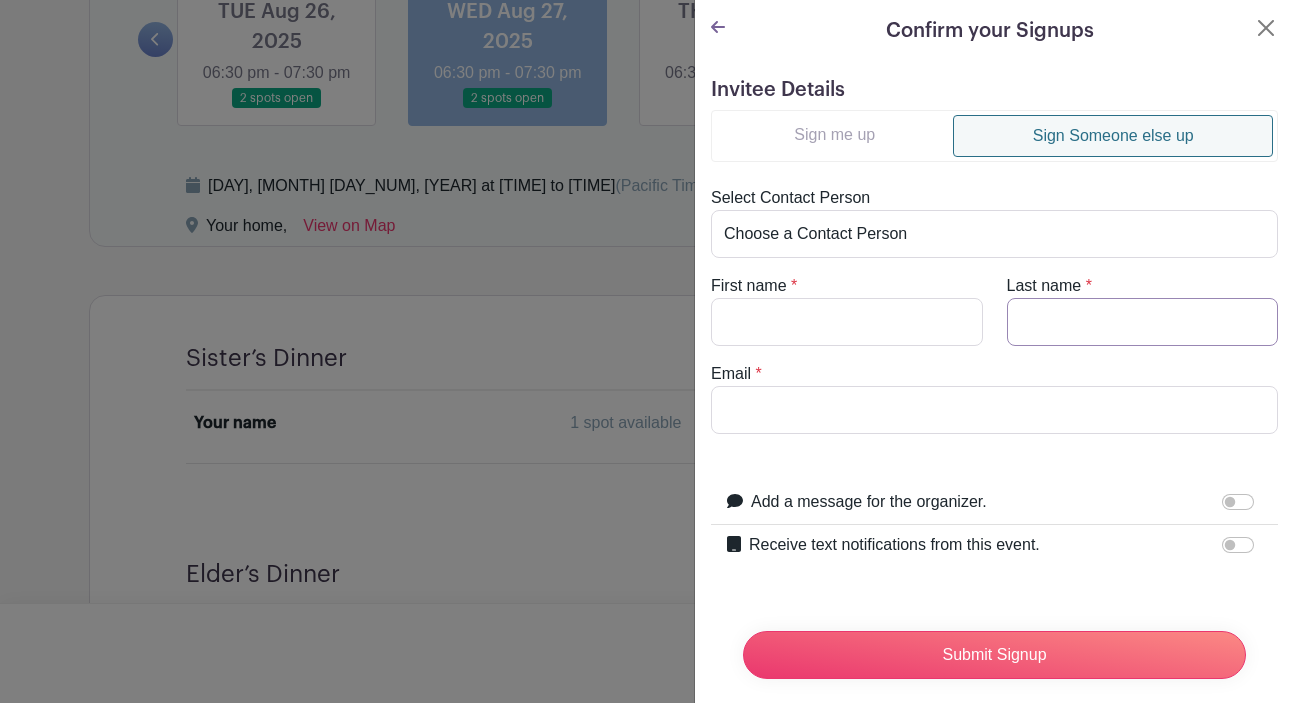 click on "Last name" at bounding box center (1143, 322) 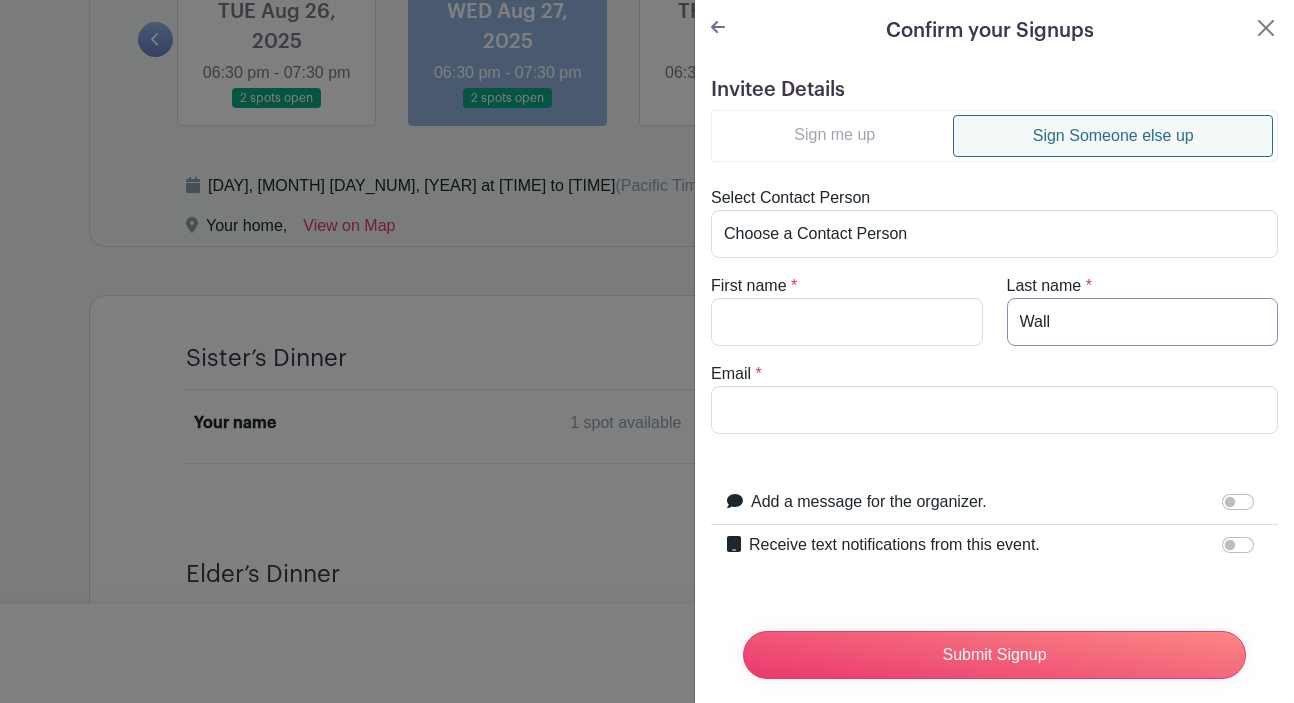 type on "Wall" 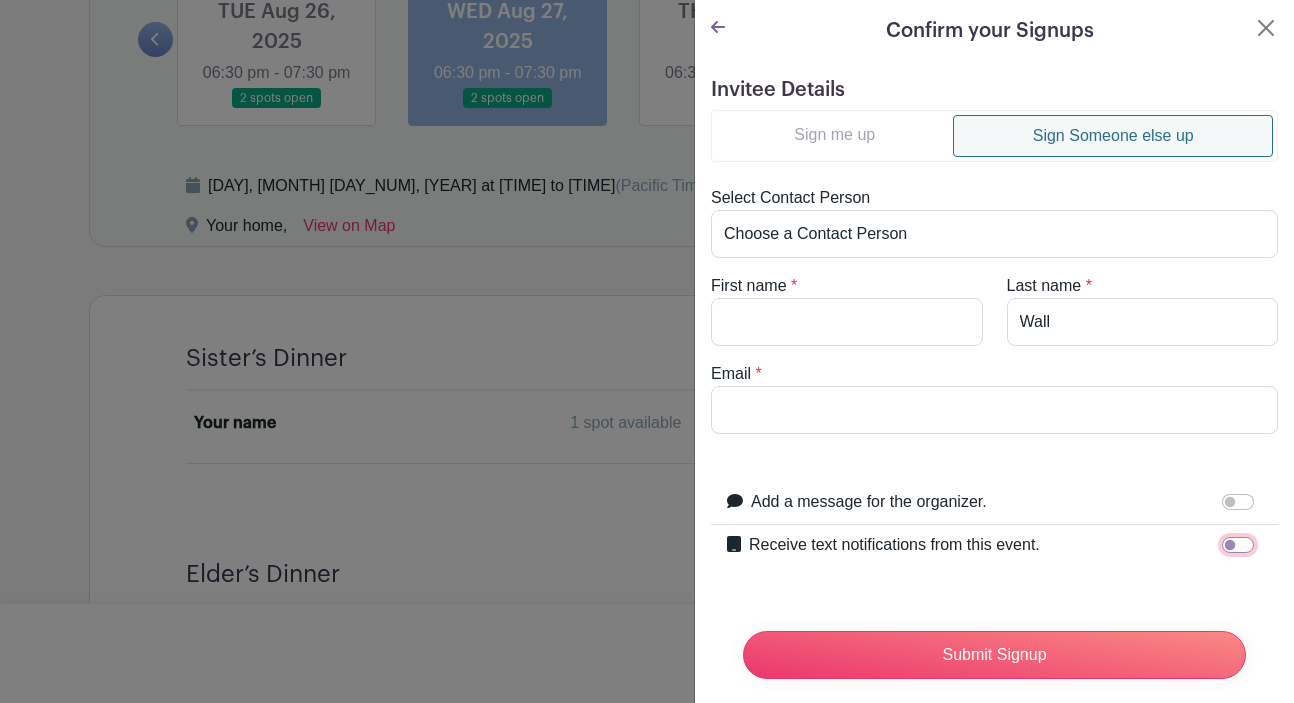 click on "Receive text notifications from this event." at bounding box center (1238, 545) 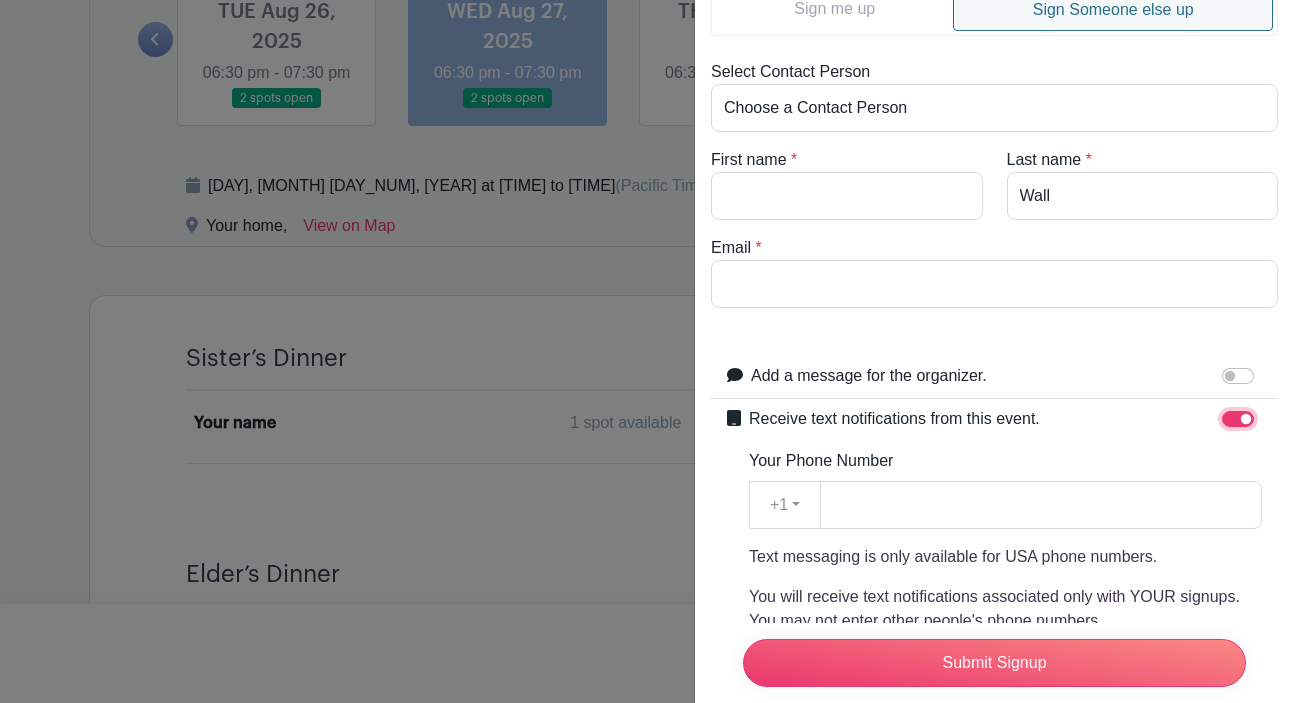 scroll, scrollTop: 135, scrollLeft: 0, axis: vertical 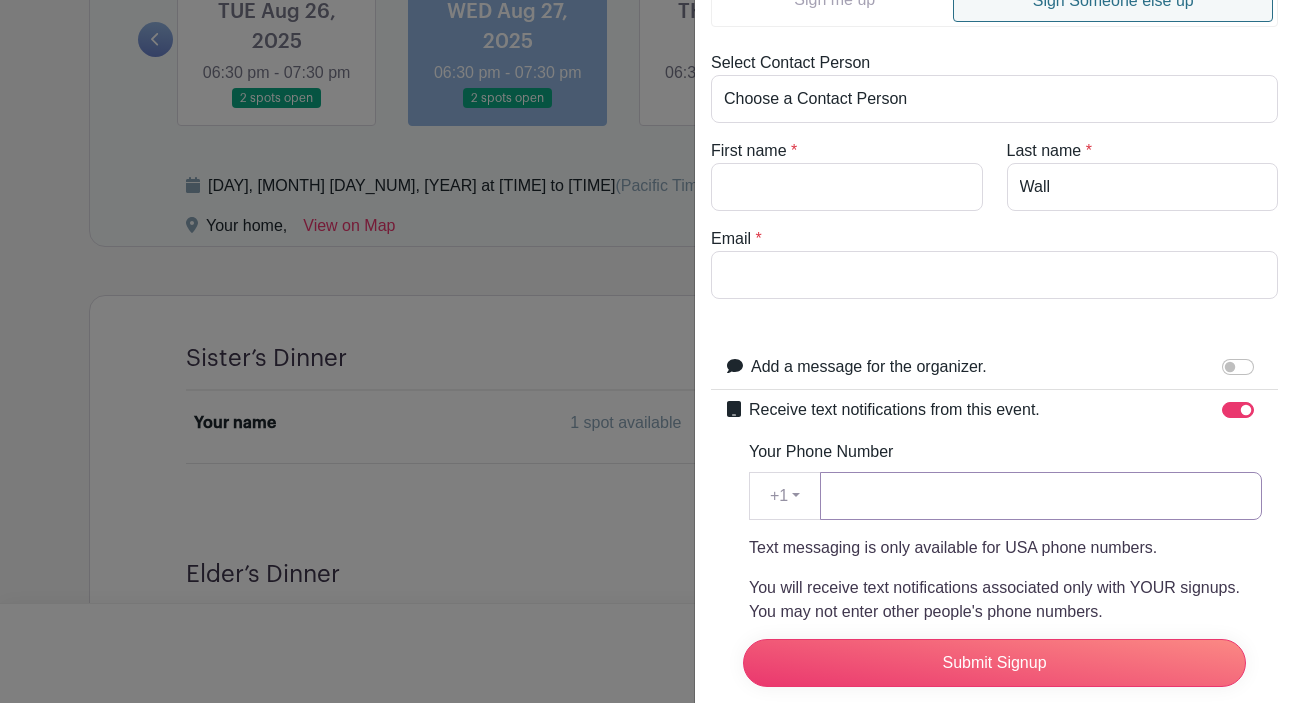 click on "Your Phone Number" at bounding box center (1041, 496) 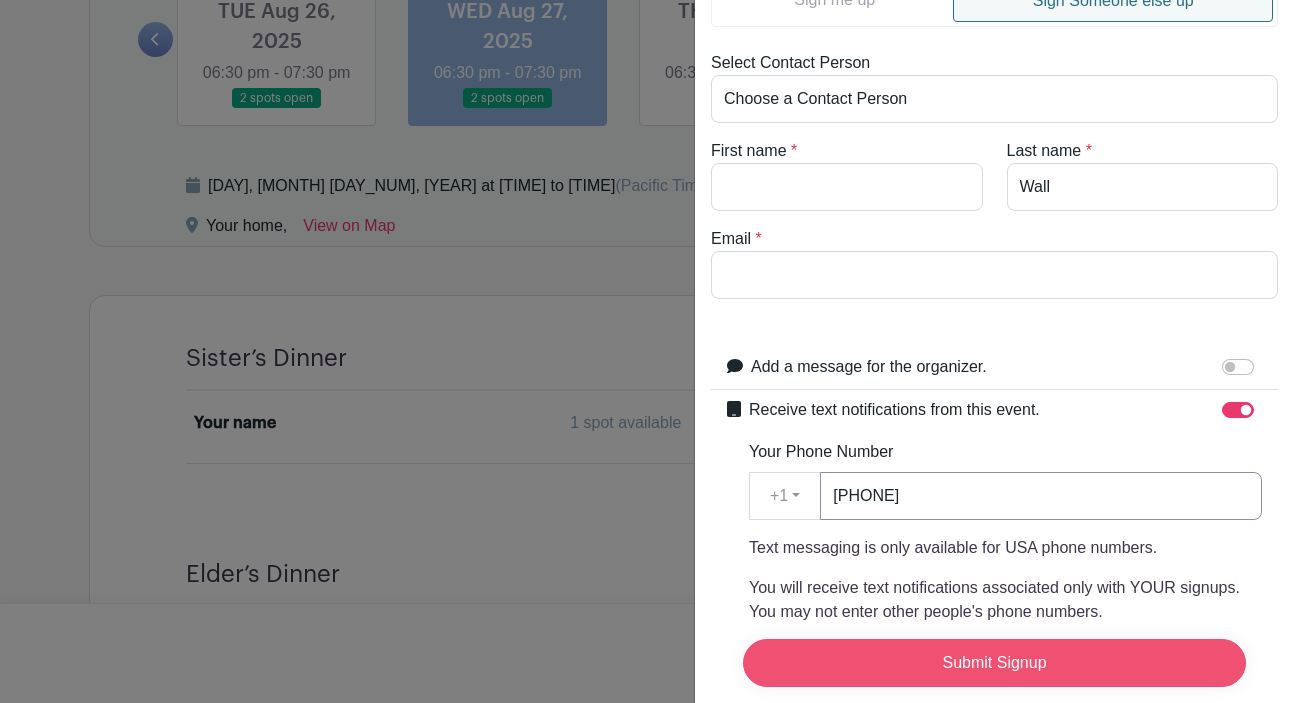 type on "[PHONE]" 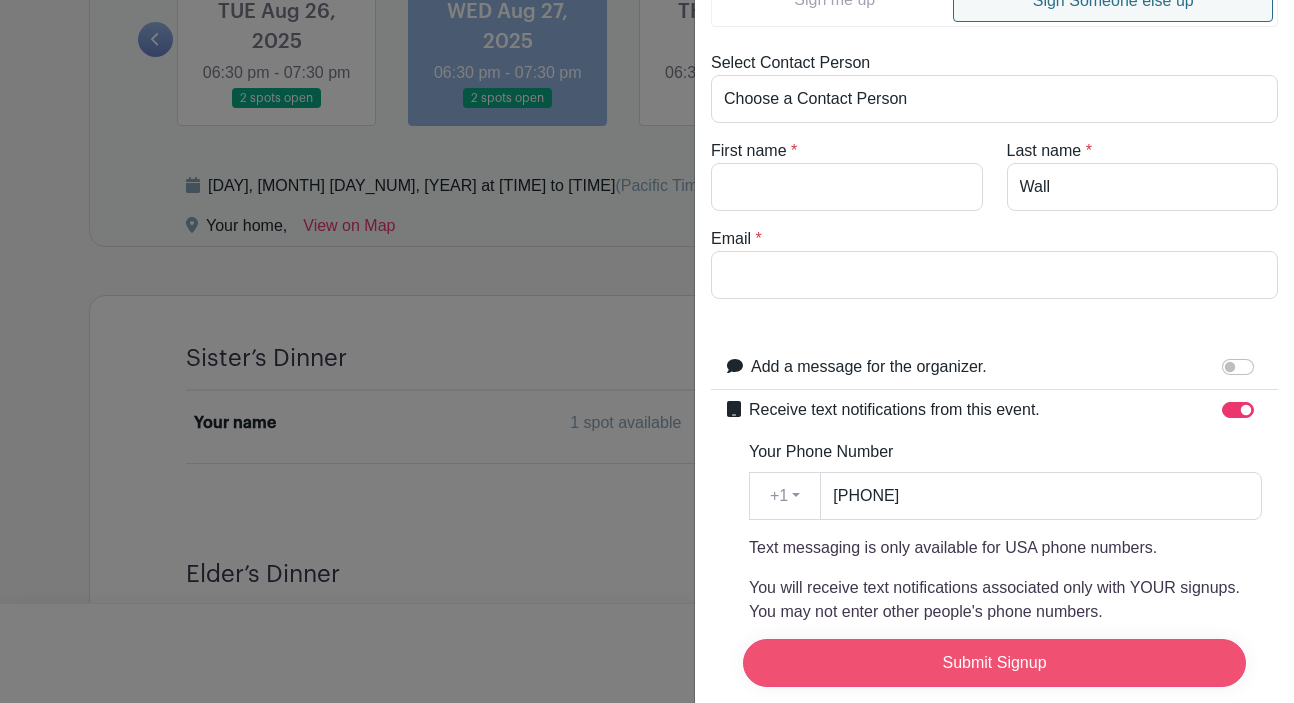 click on "Submit Signup" at bounding box center [994, 663] 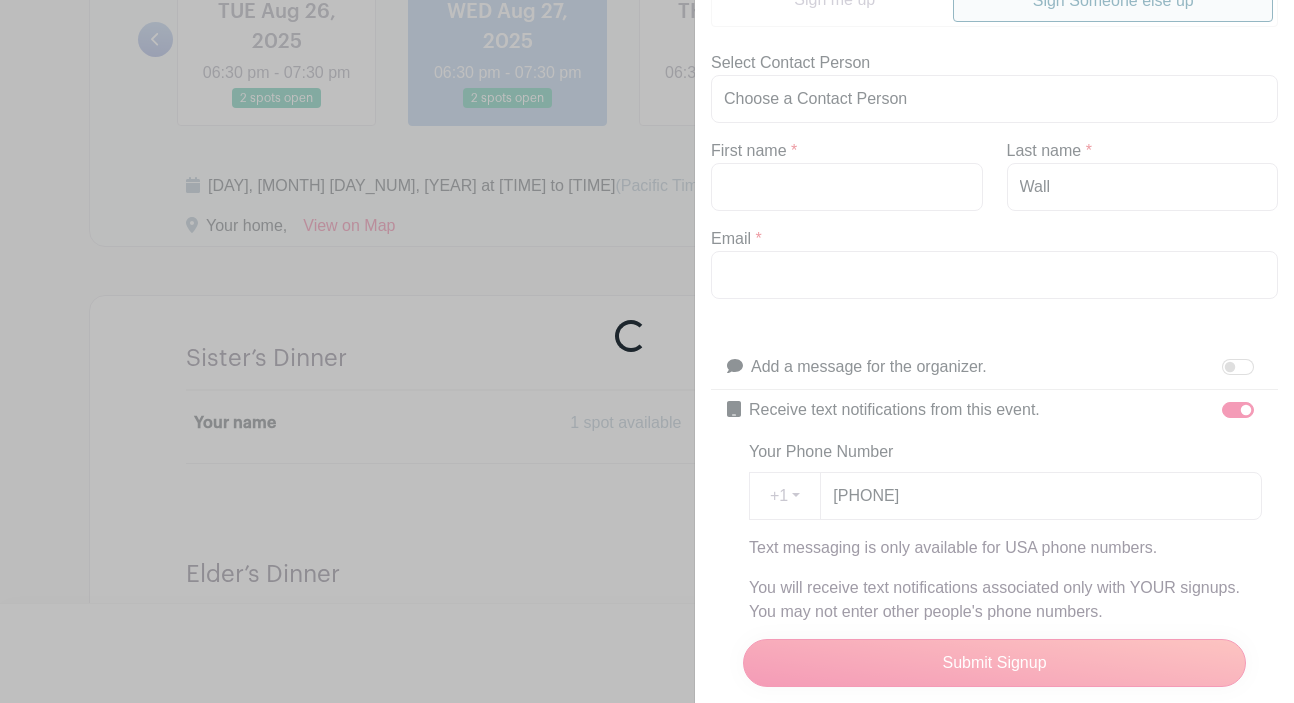click on "Loading..." at bounding box center (647, 351) 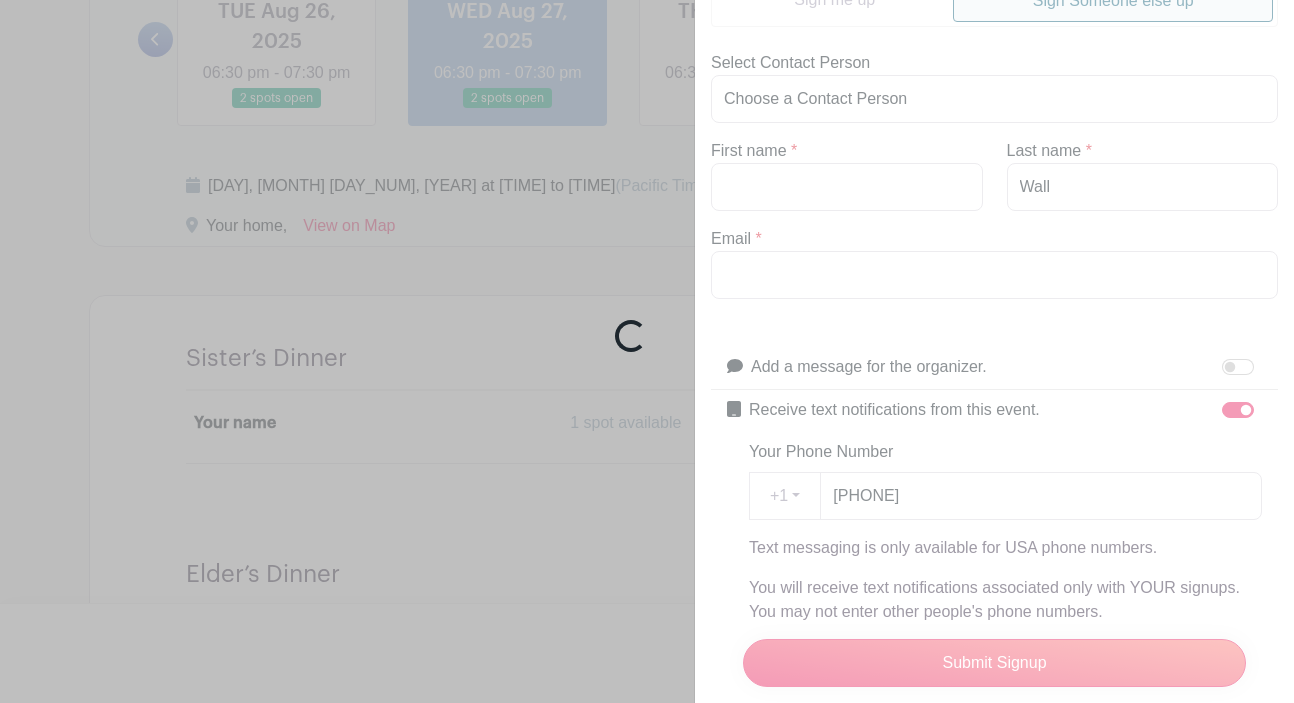 click on "Loading..." at bounding box center [647, 351] 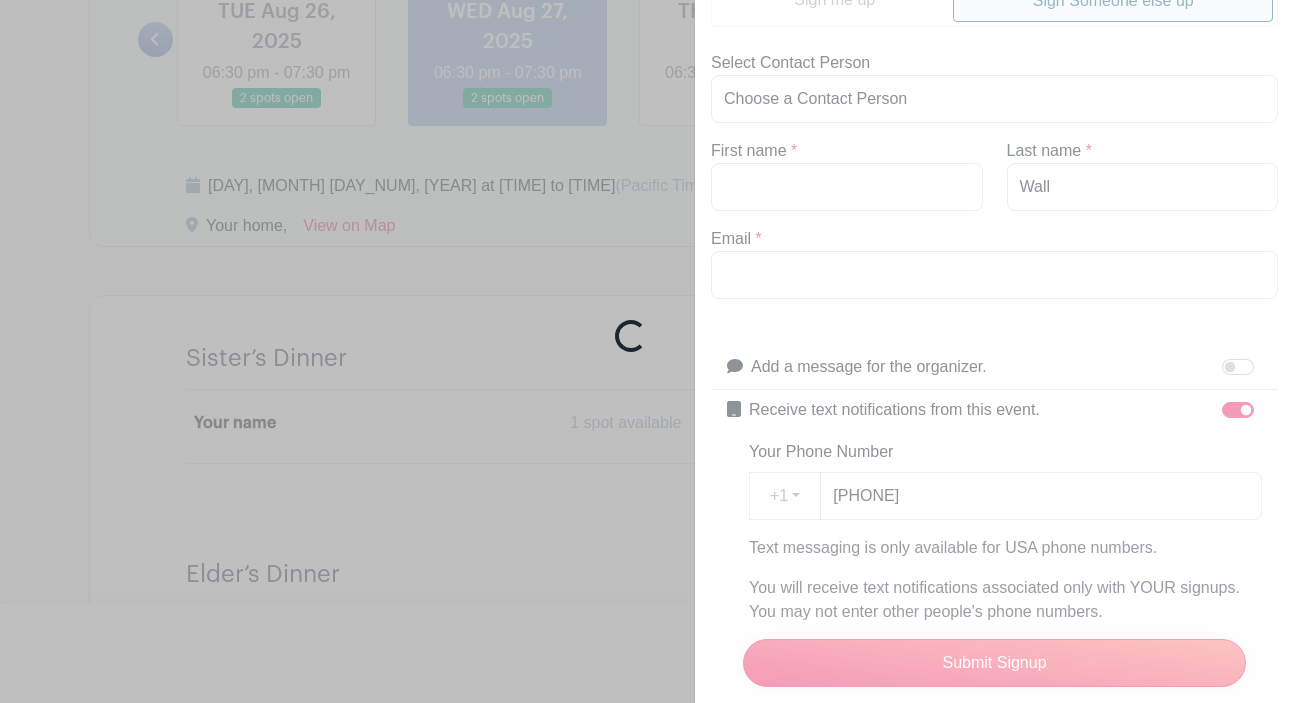 click on "Loading..." at bounding box center [647, 351] 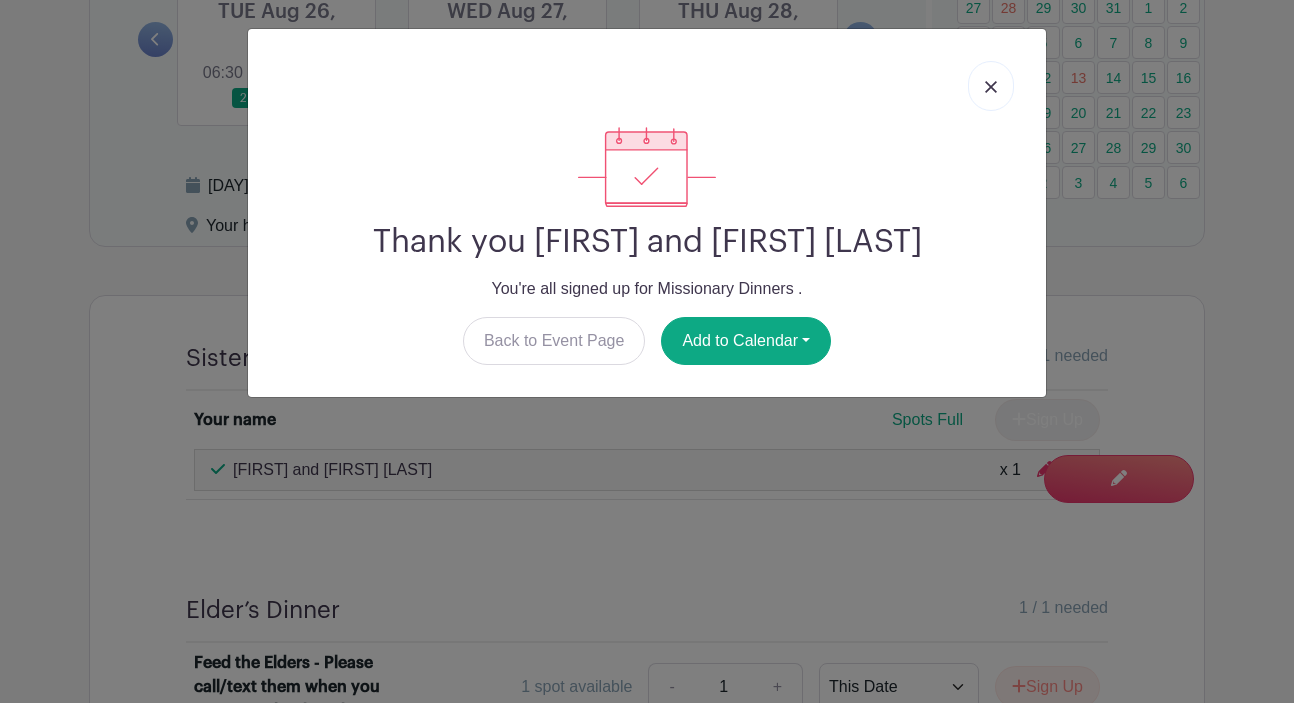 scroll, scrollTop: 0, scrollLeft: 0, axis: both 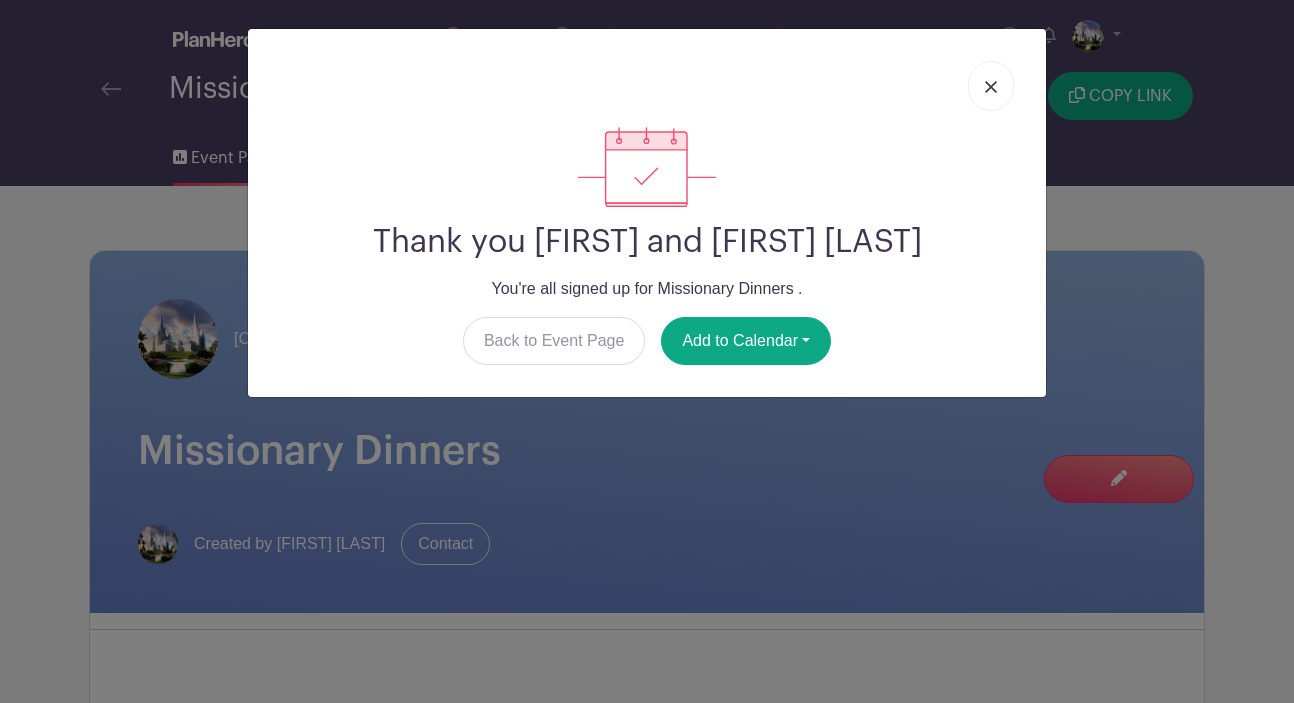 click at bounding box center [991, 87] 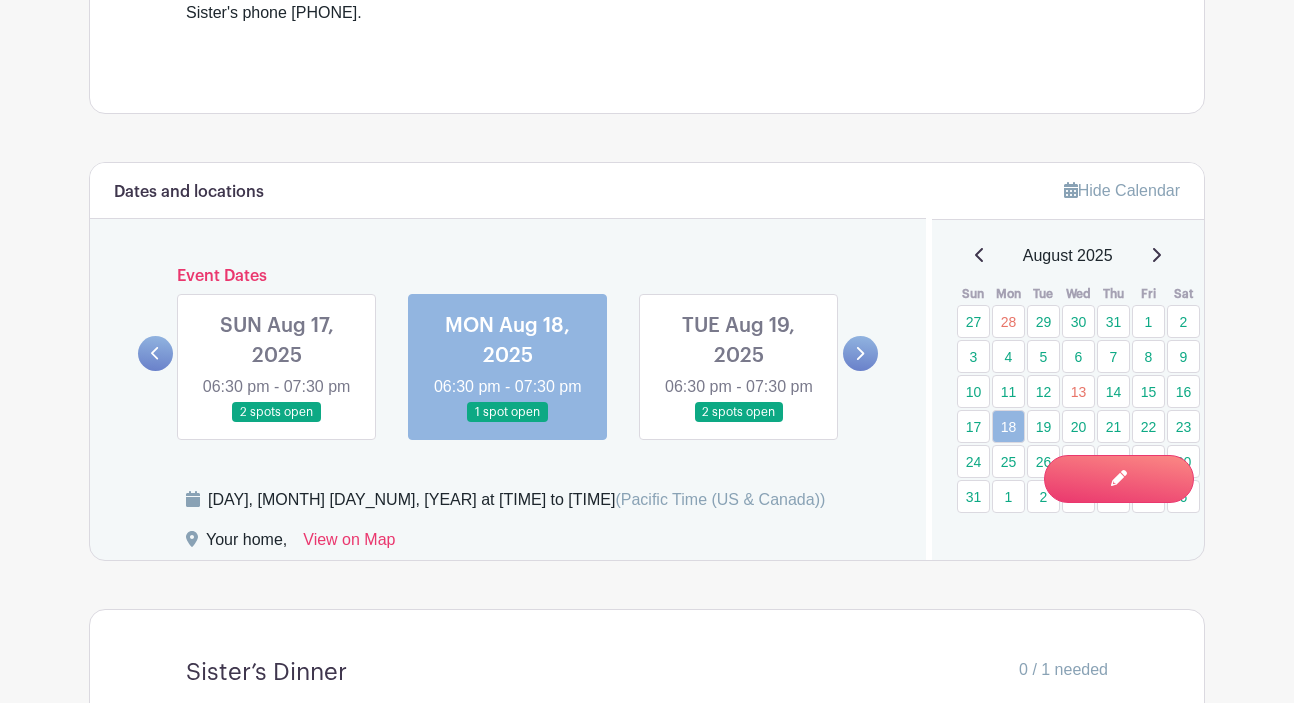 scroll, scrollTop: 938, scrollLeft: 0, axis: vertical 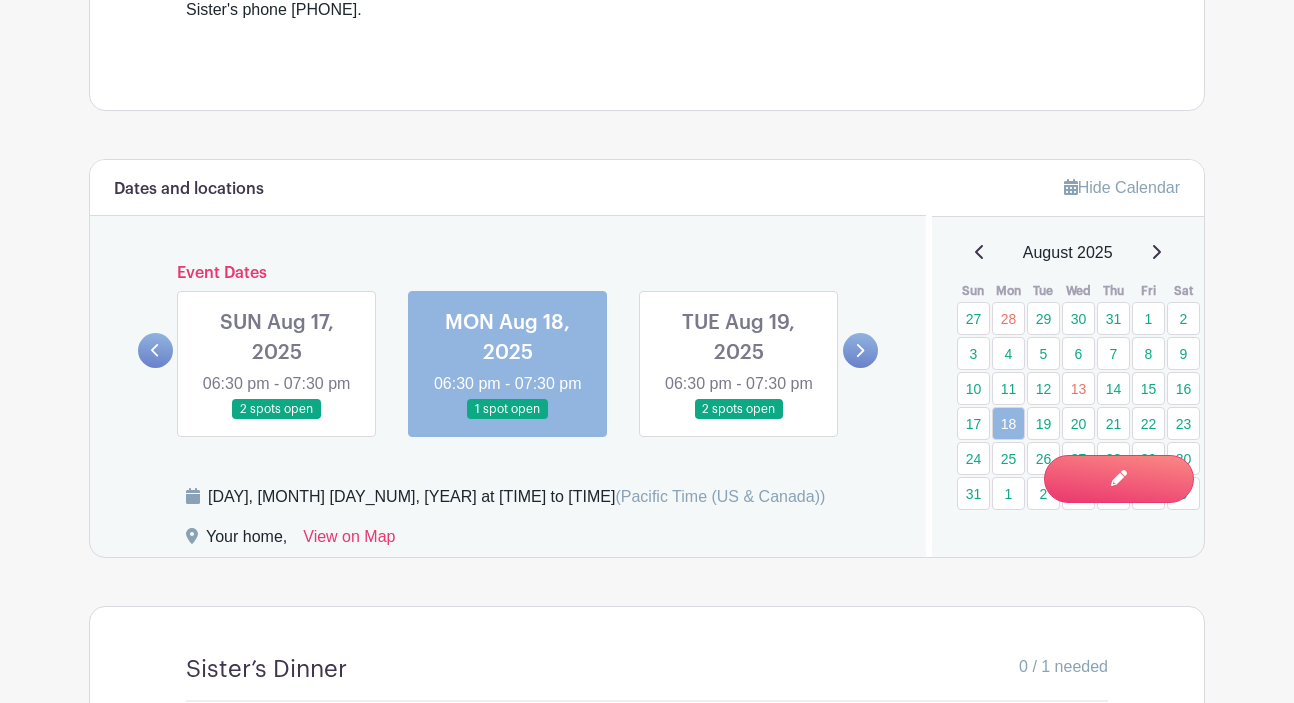 click at bounding box center [860, 350] 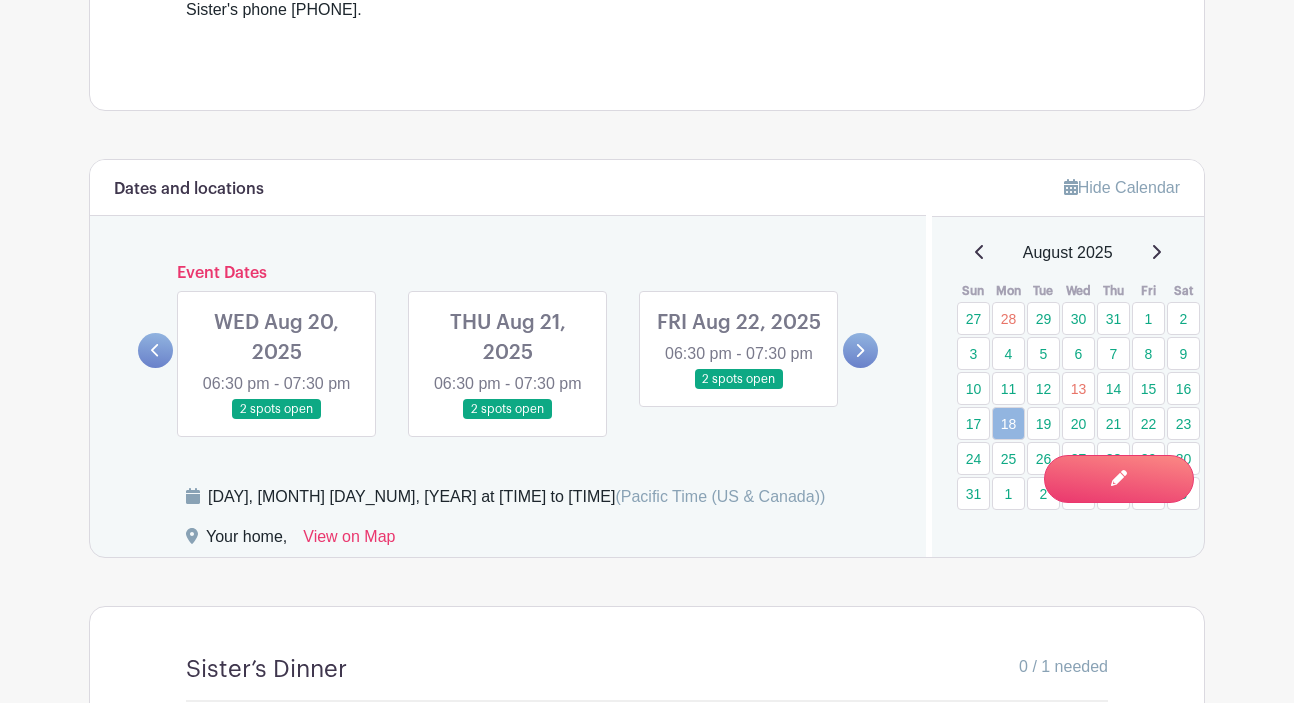 click at bounding box center [860, 350] 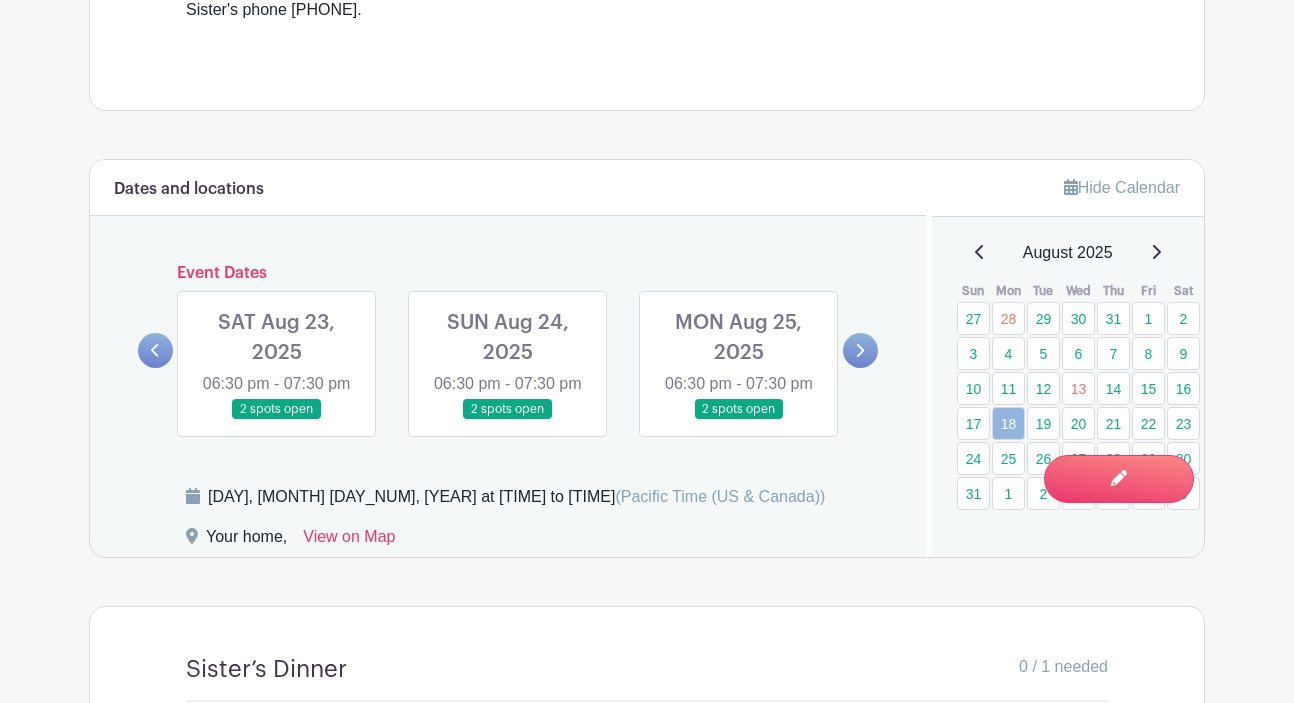 click at bounding box center [860, 350] 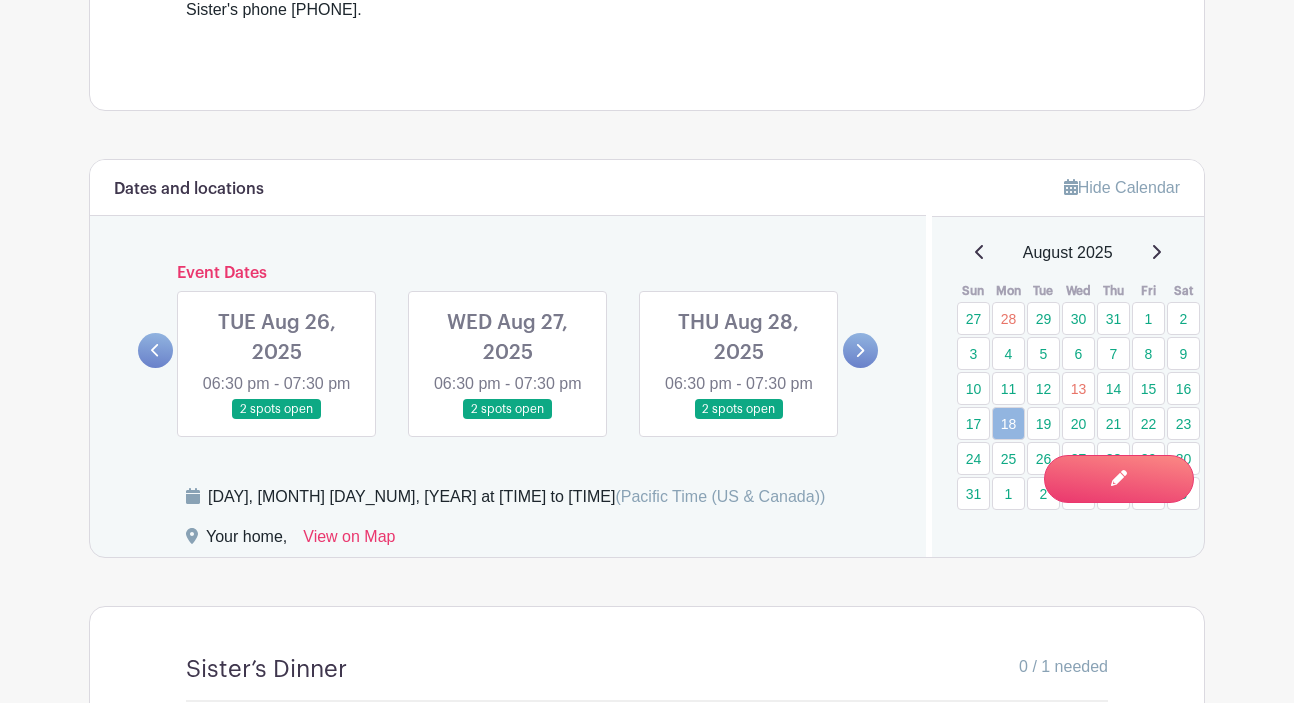 click at bounding box center [508, 420] 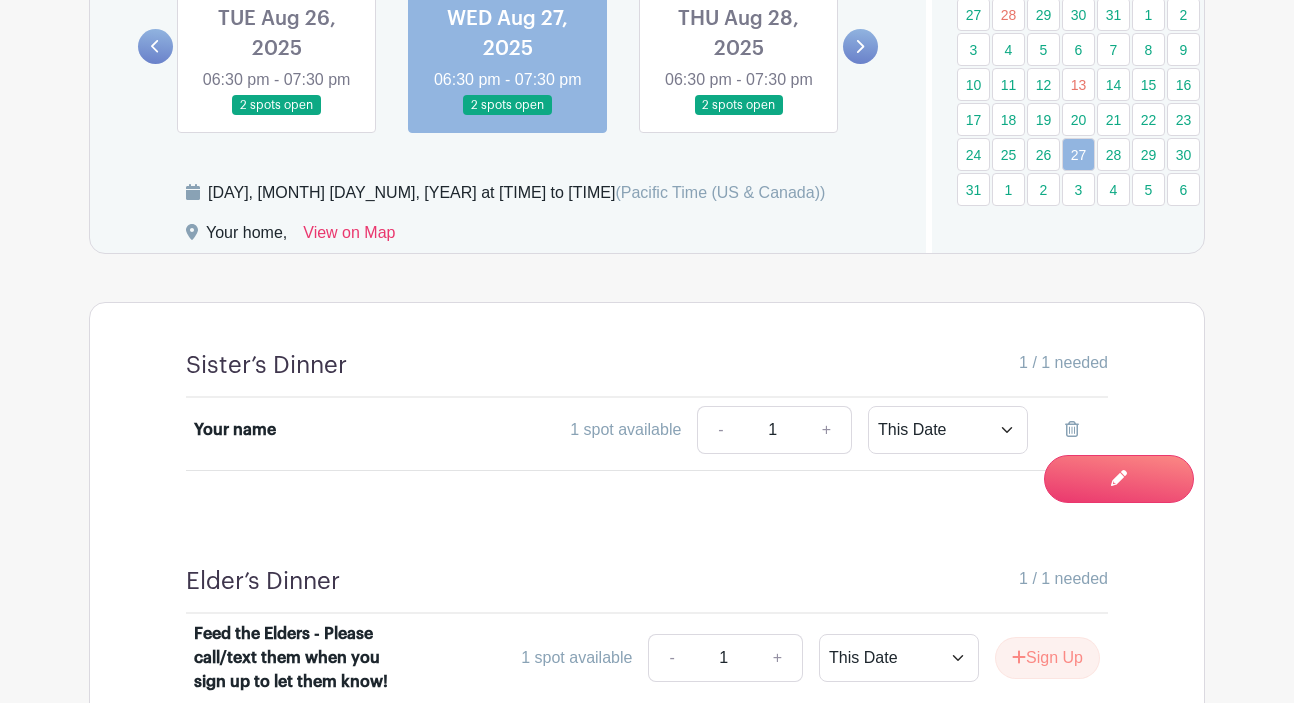 scroll, scrollTop: 1248, scrollLeft: 0, axis: vertical 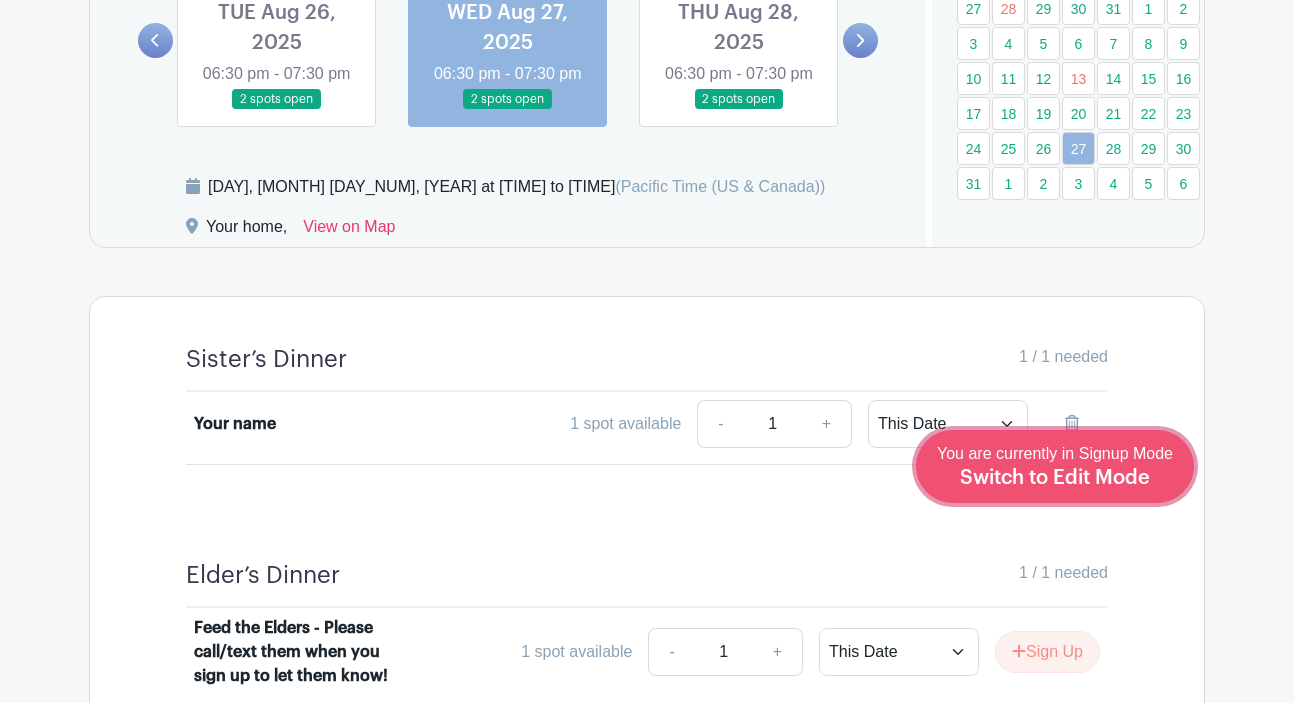 click on "Switch to Edit Mode" at bounding box center (1055, 478) 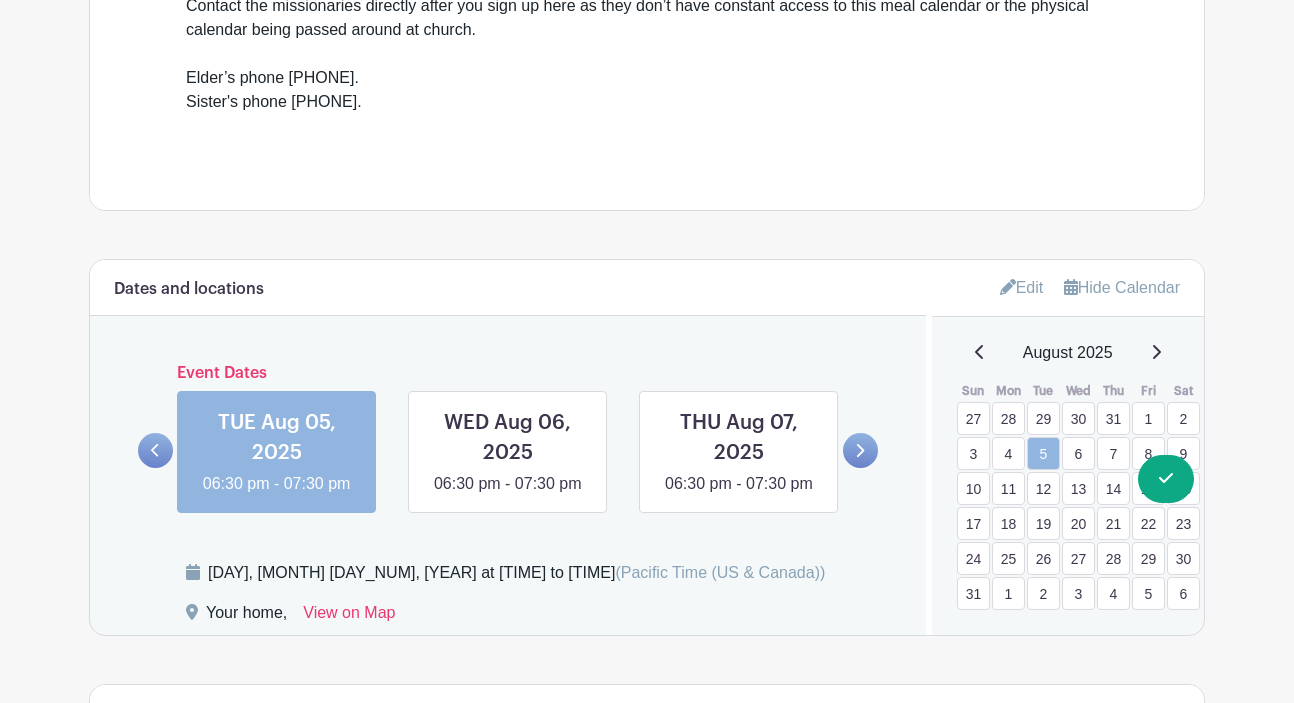 scroll, scrollTop: 895, scrollLeft: 0, axis: vertical 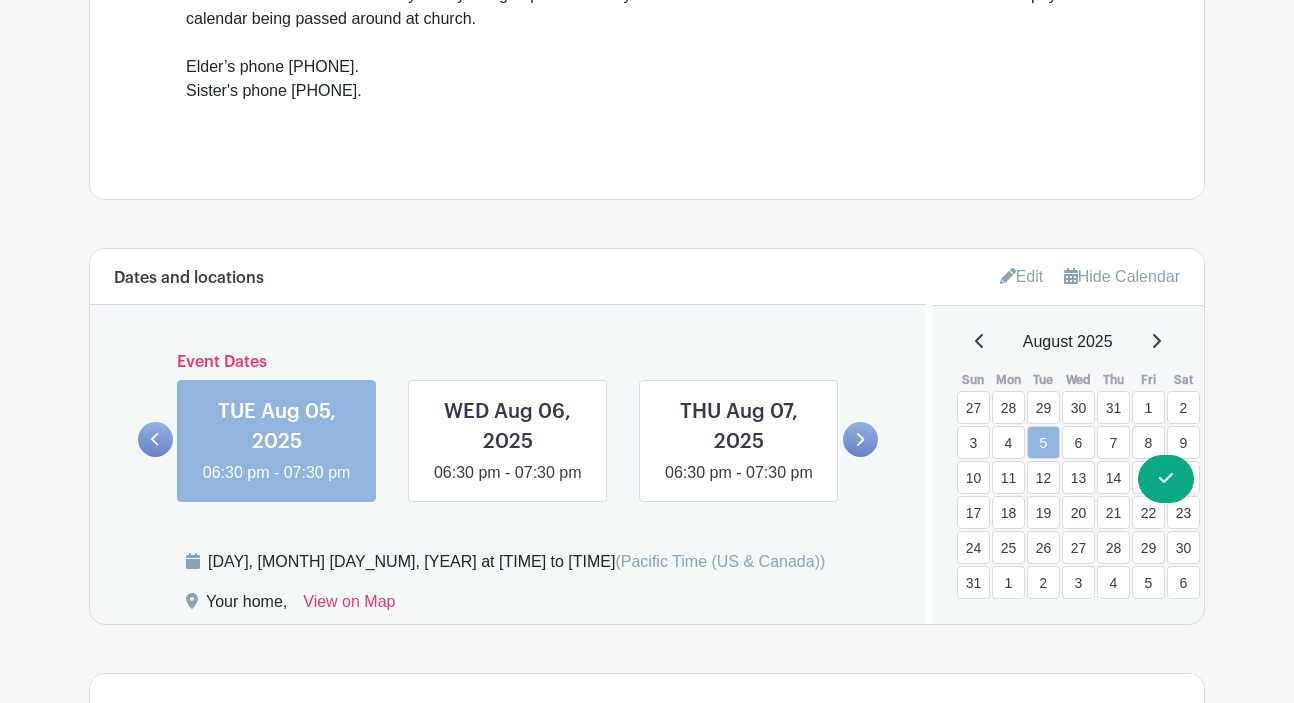 click 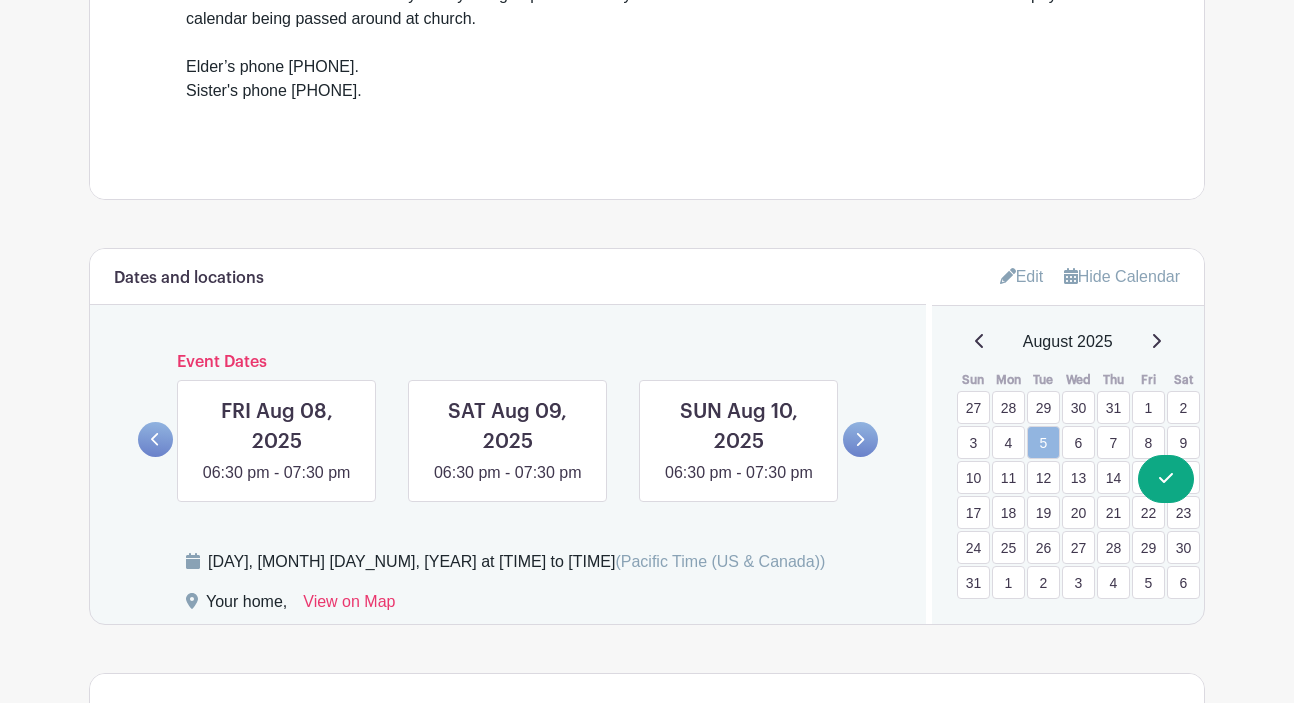 click 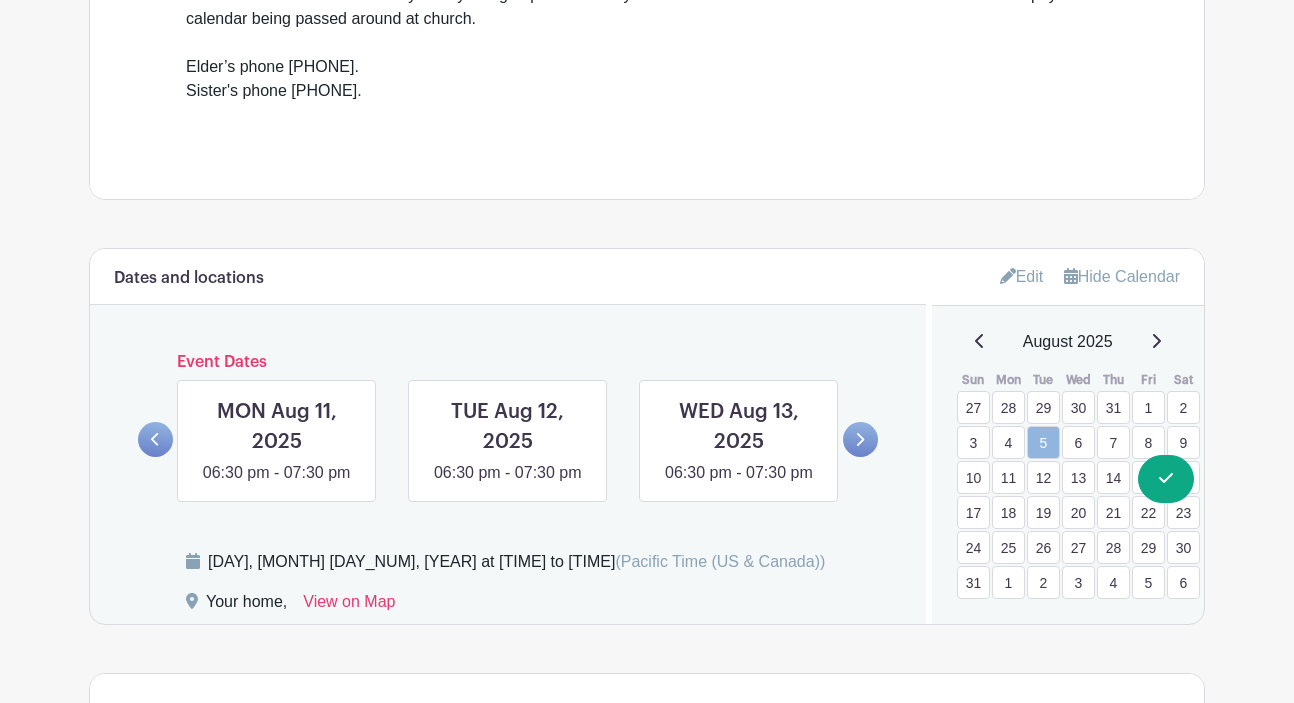 click 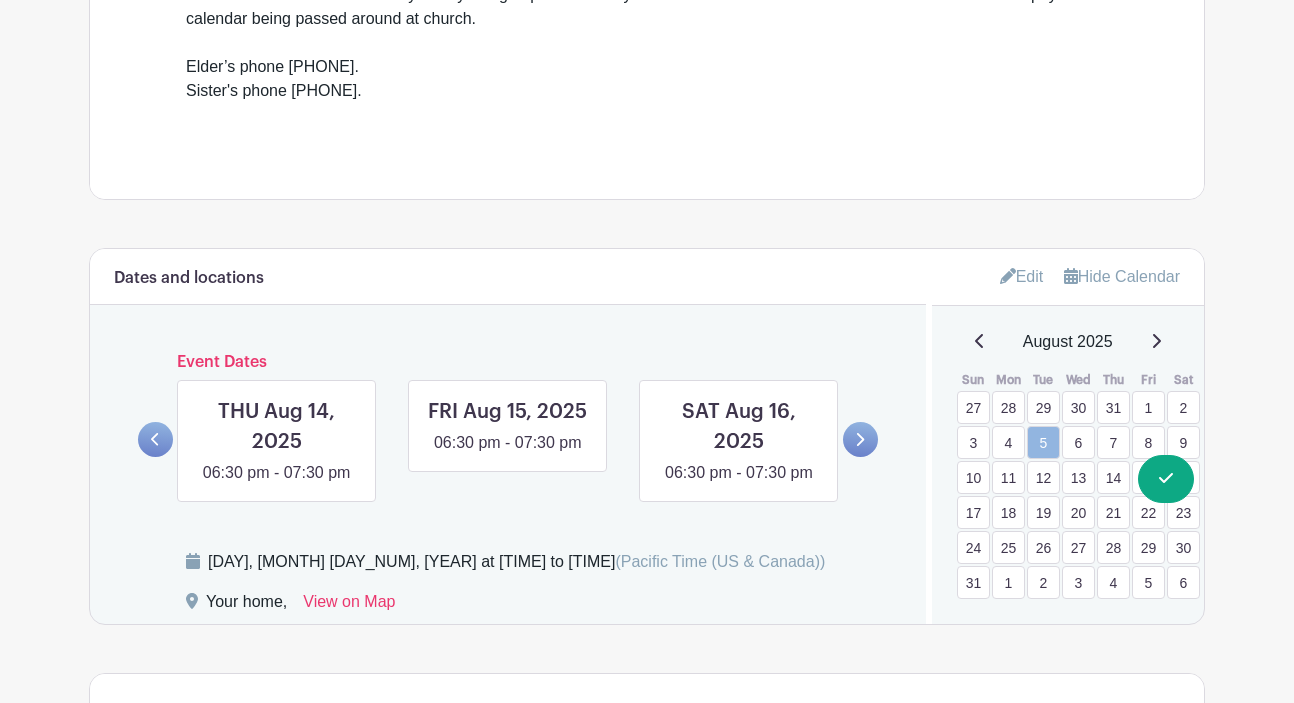 click 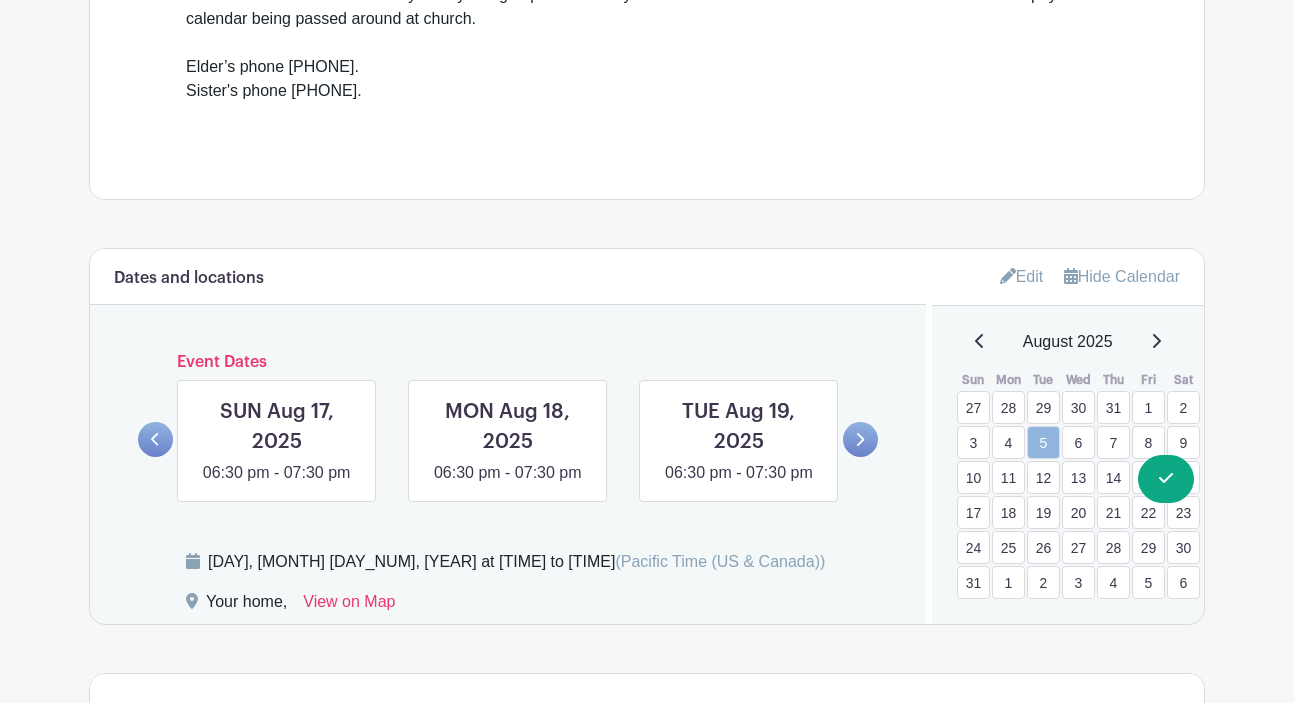 click 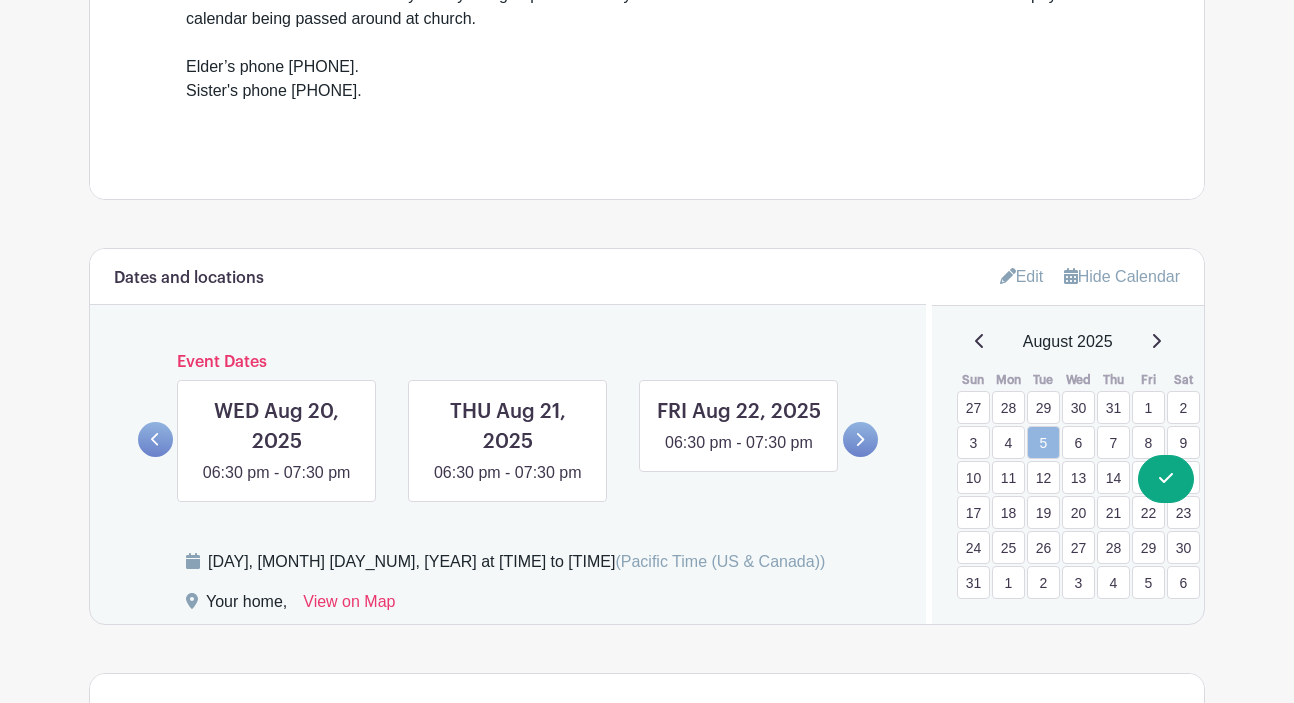 click 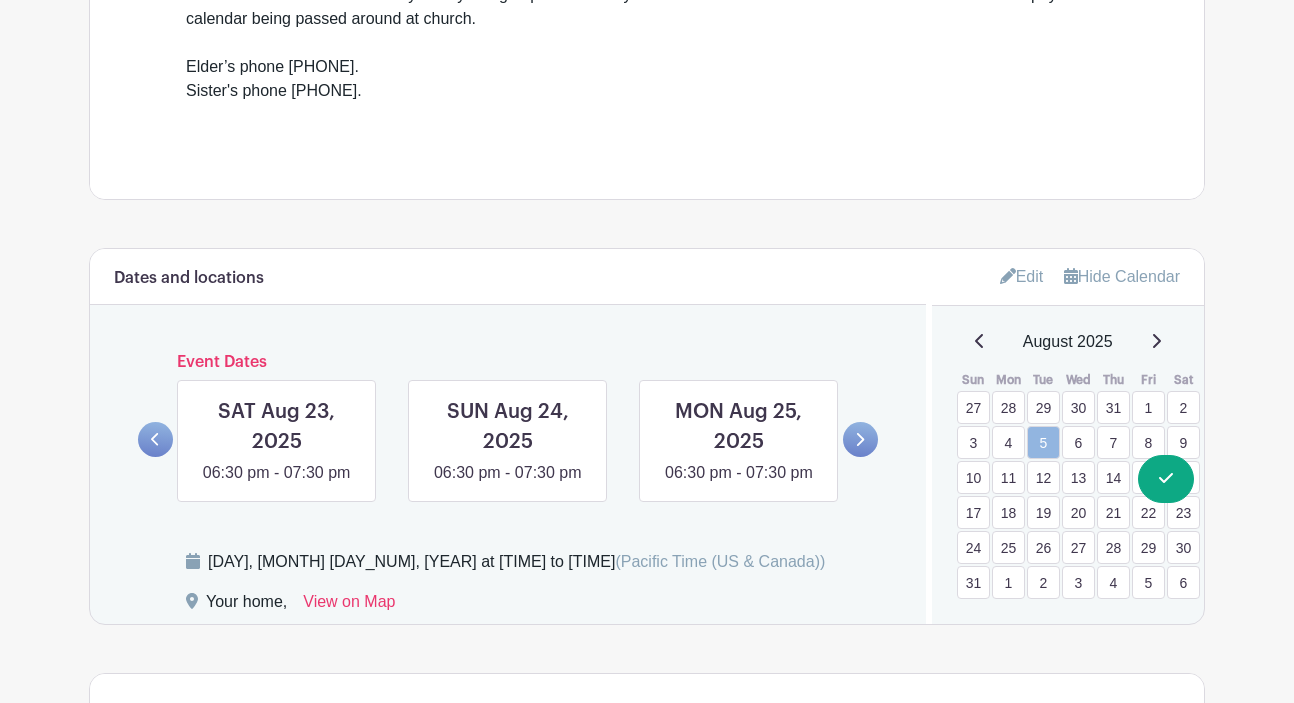 click 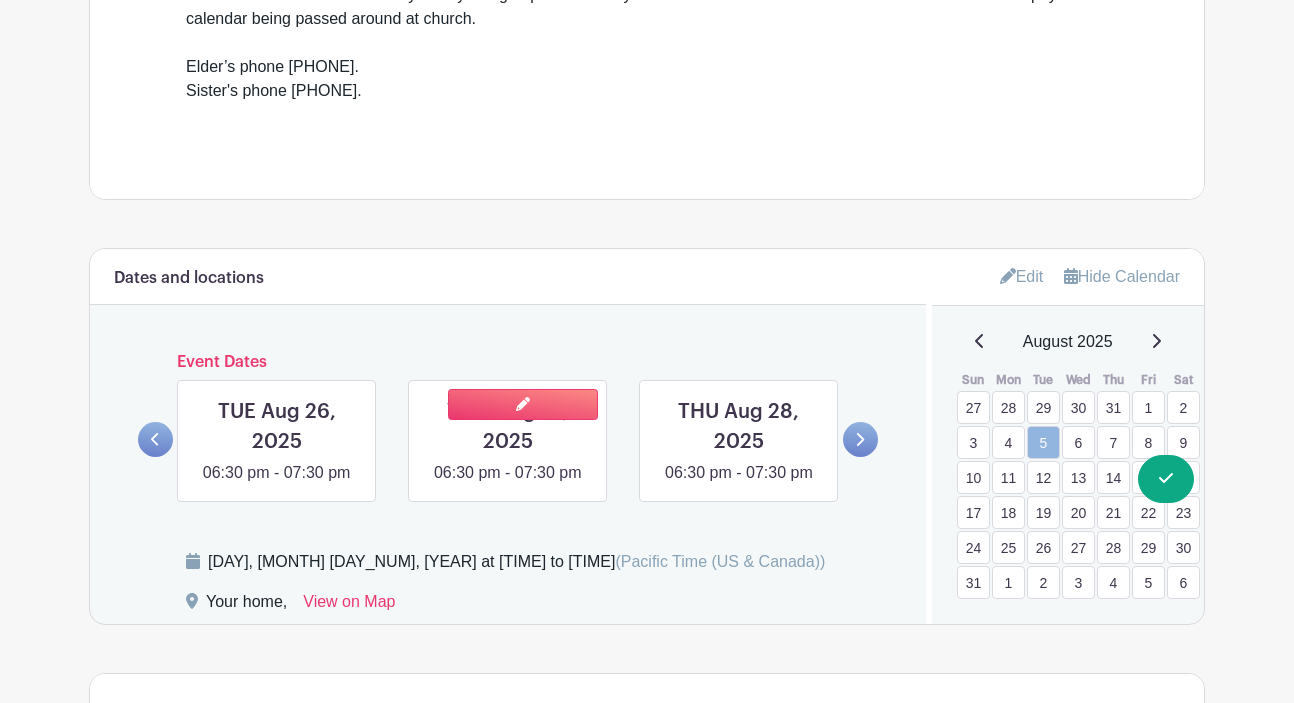 click at bounding box center [508, 485] 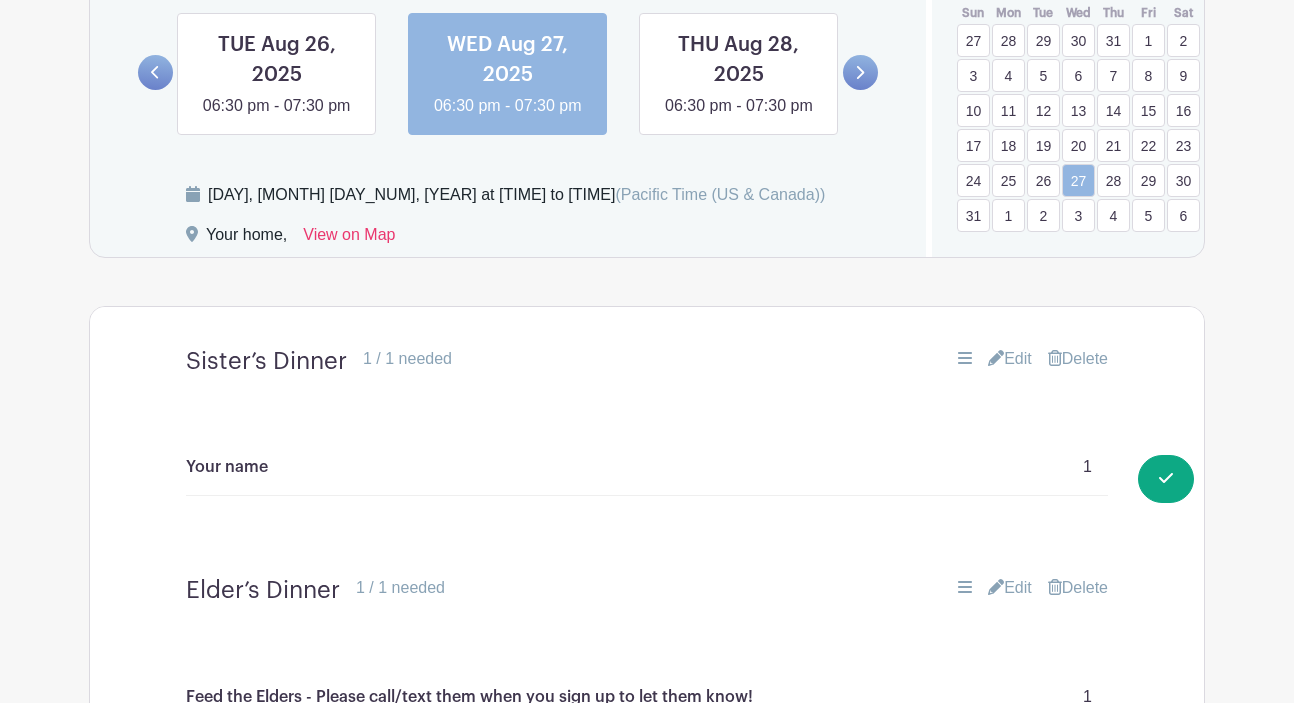 scroll, scrollTop: 1282, scrollLeft: 0, axis: vertical 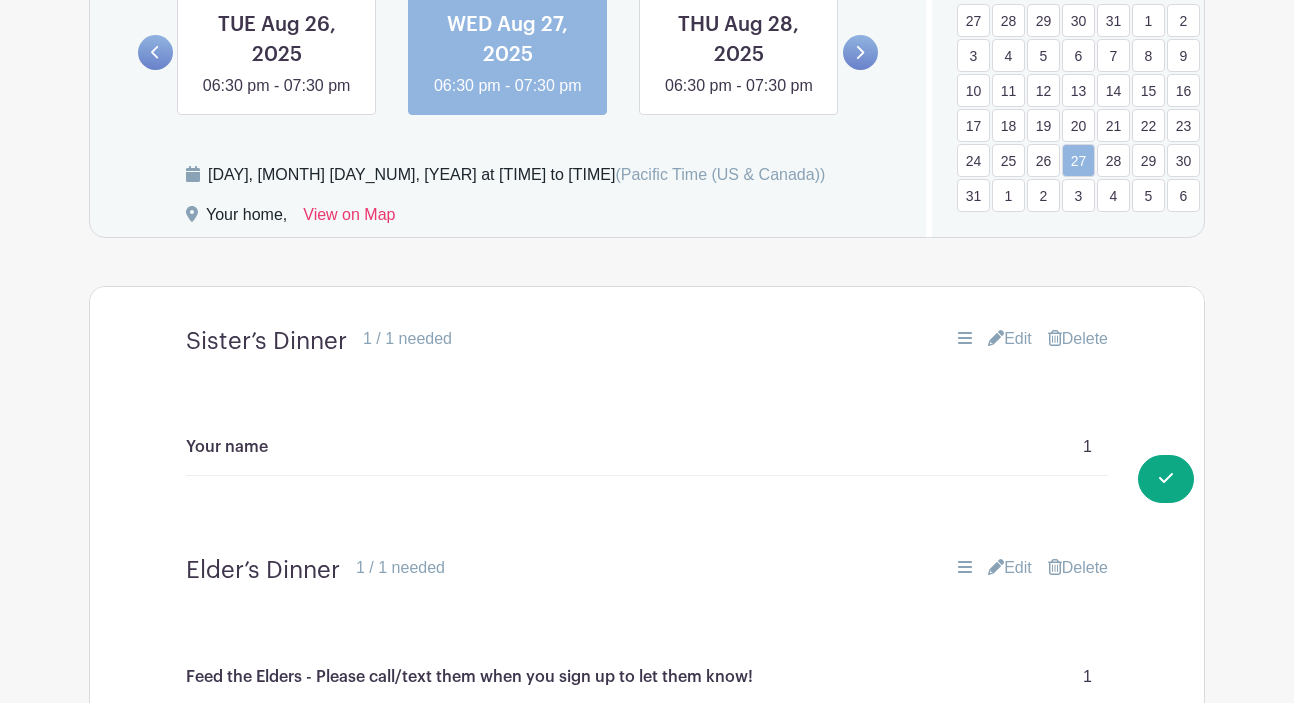 click on "Edit" at bounding box center [1010, 339] 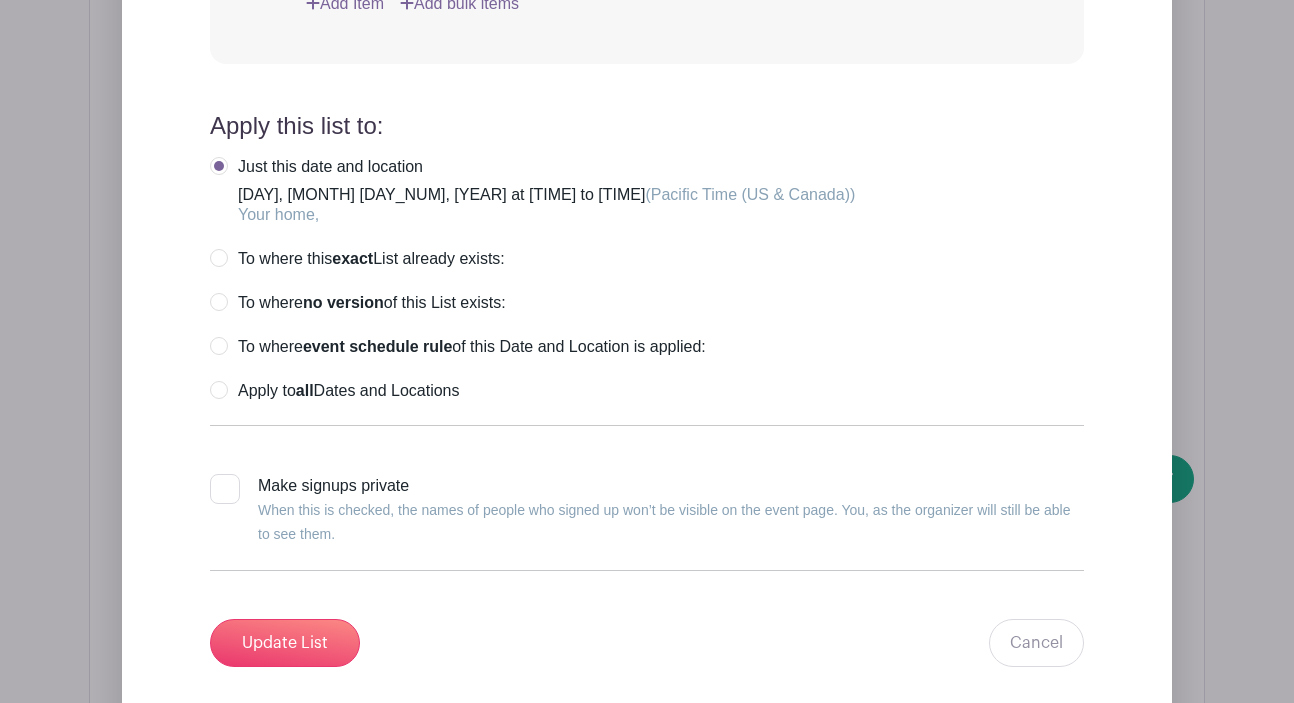 scroll, scrollTop: 2165, scrollLeft: 0, axis: vertical 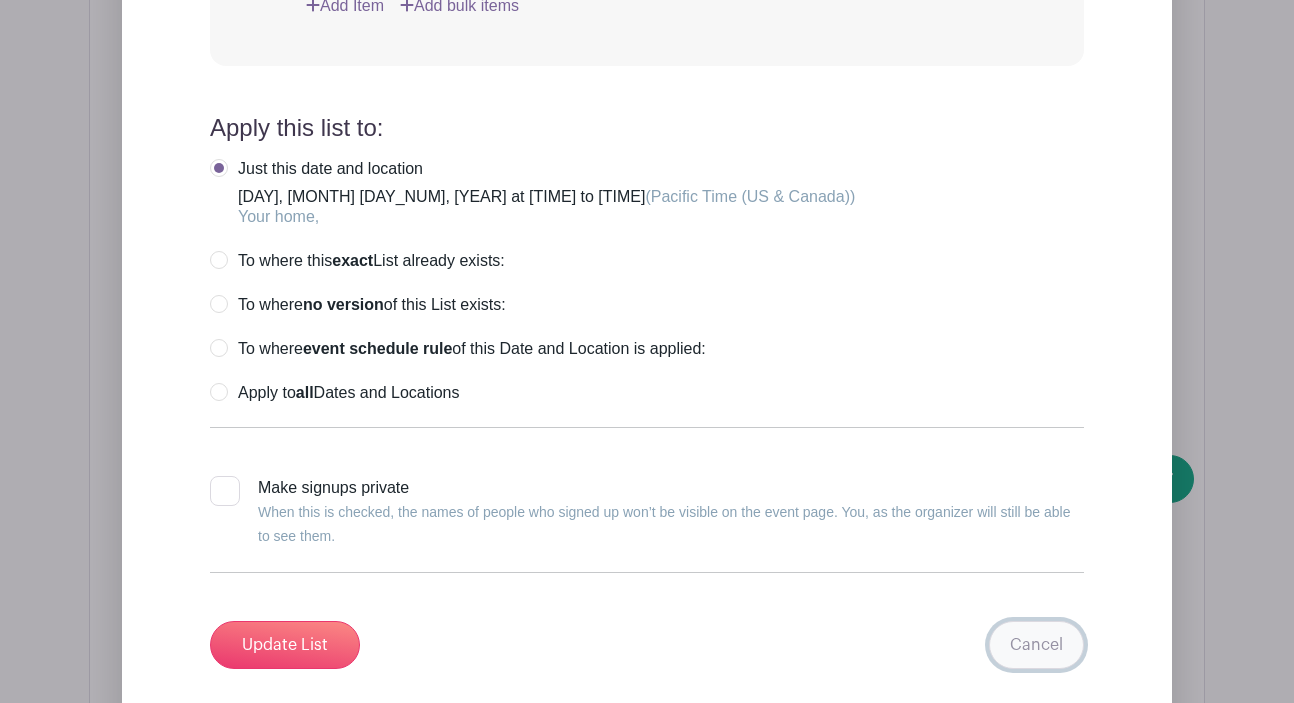 click on "Cancel" at bounding box center [1036, 645] 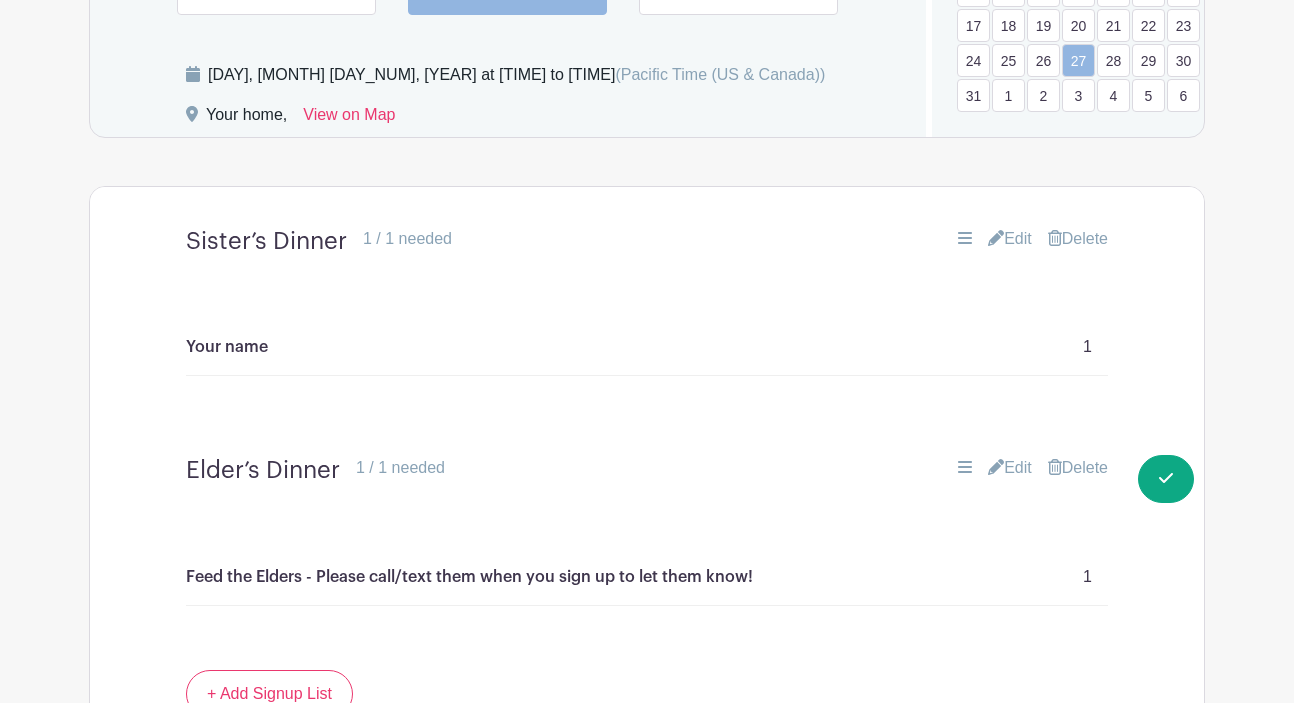 scroll, scrollTop: 1388, scrollLeft: 0, axis: vertical 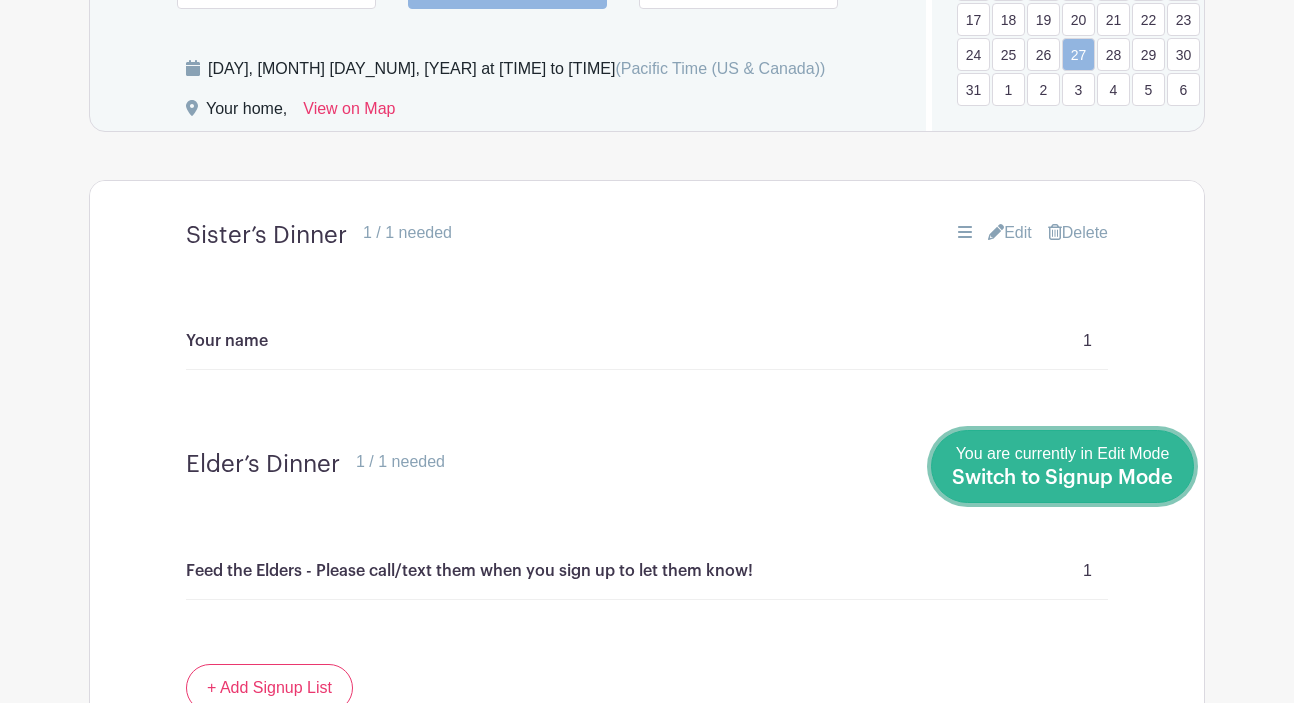 click on "You are currently in Edit Mode
Switch to Signup Mode" at bounding box center [1062, 466] 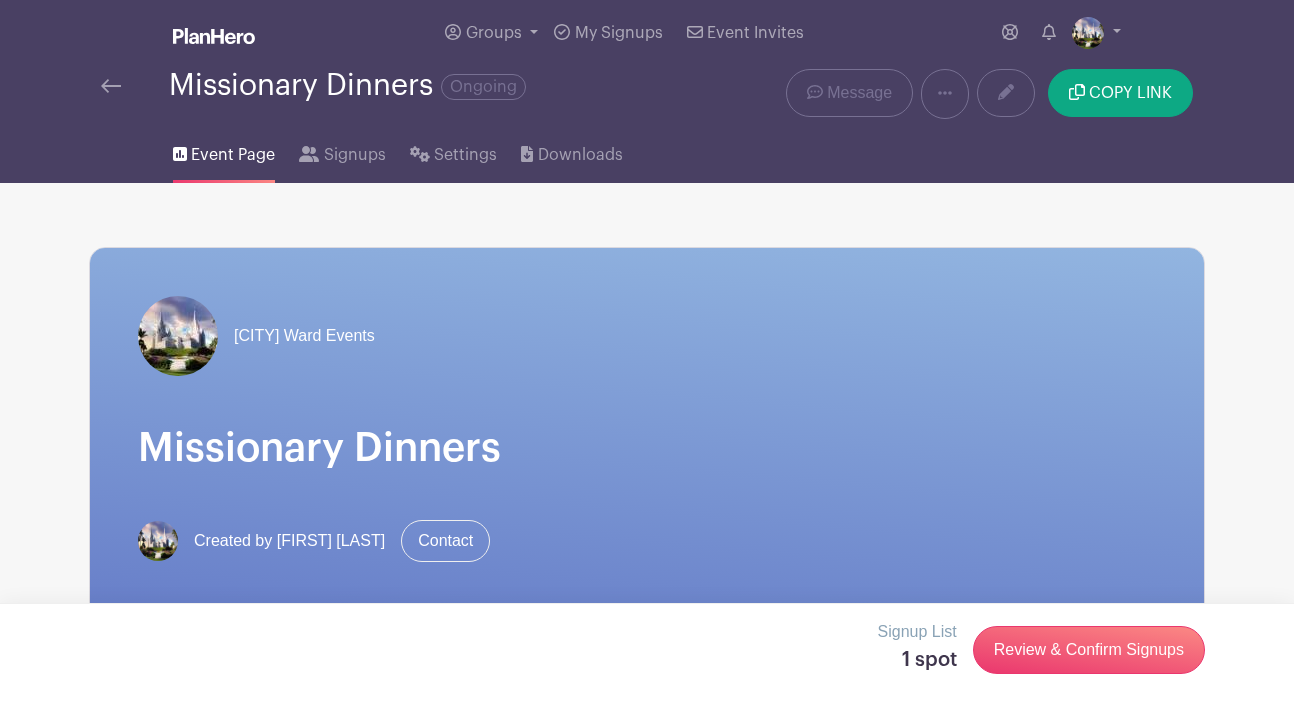 scroll, scrollTop: 0, scrollLeft: 0, axis: both 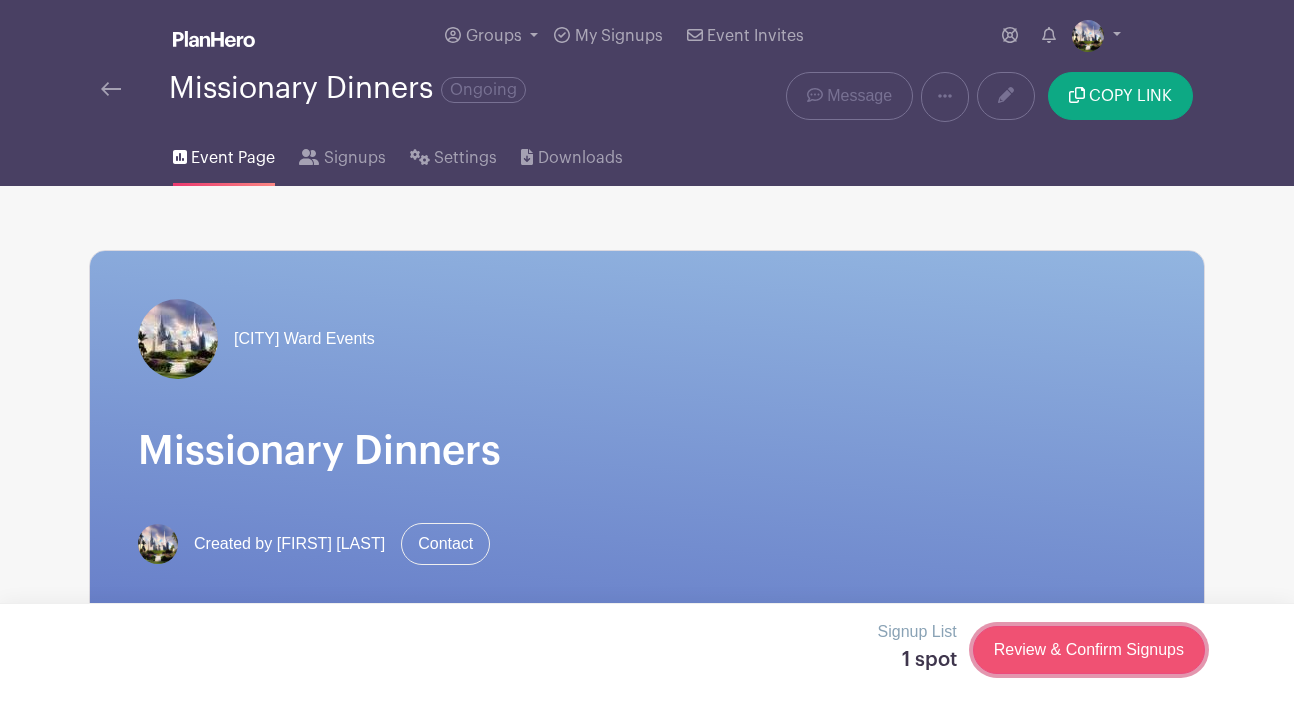 click on "Review & Confirm Signups" at bounding box center [1089, 650] 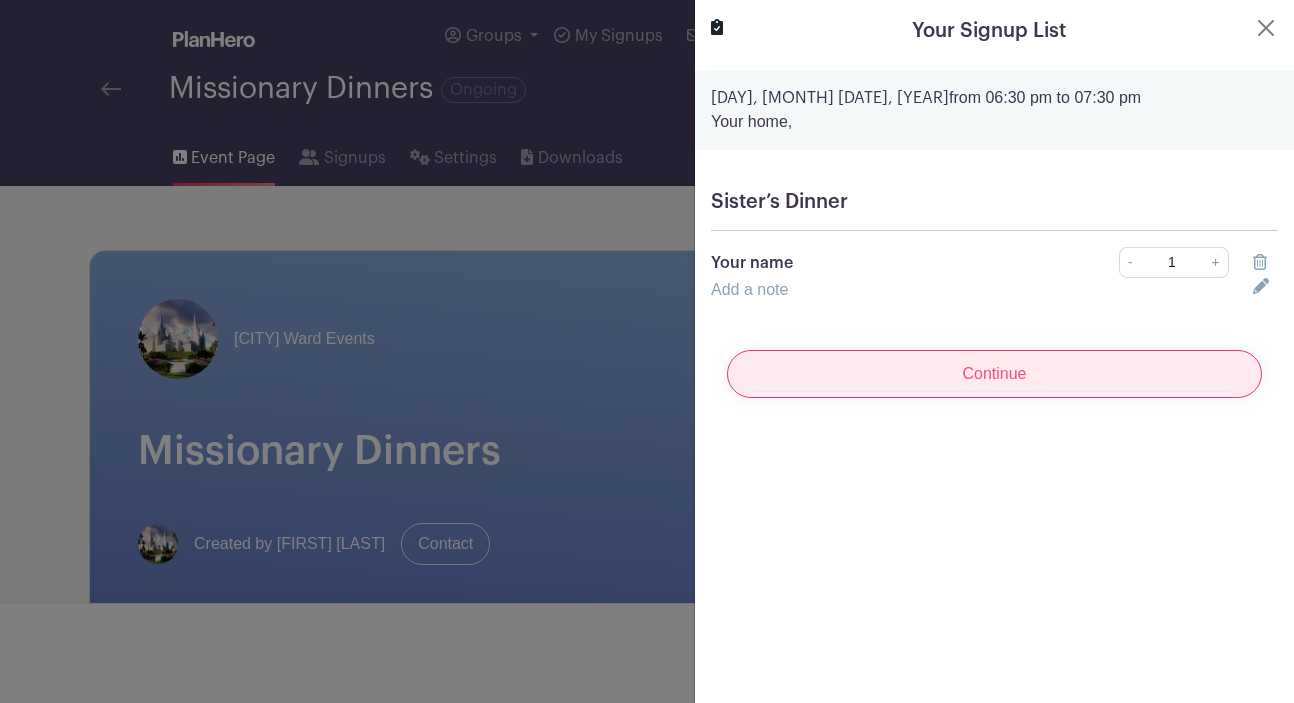 click on "Continue" at bounding box center [994, 374] 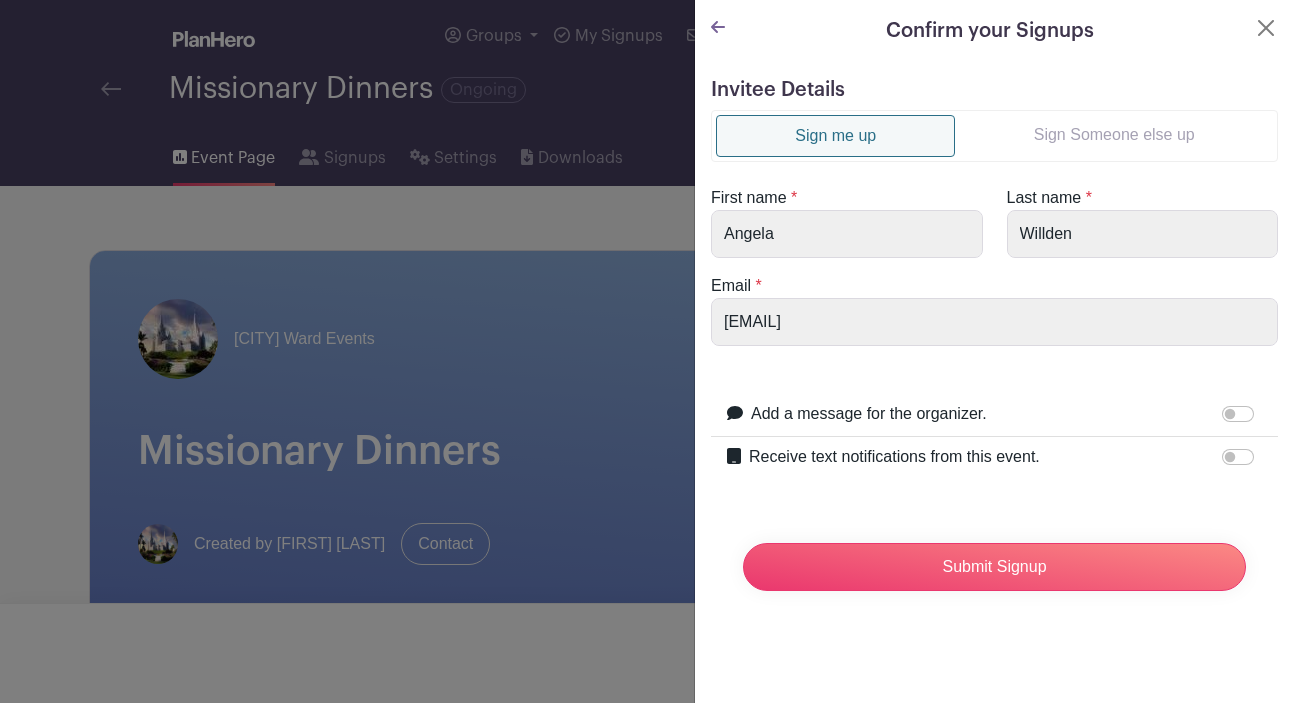 click on "Sign Someone else up" at bounding box center [1114, 135] 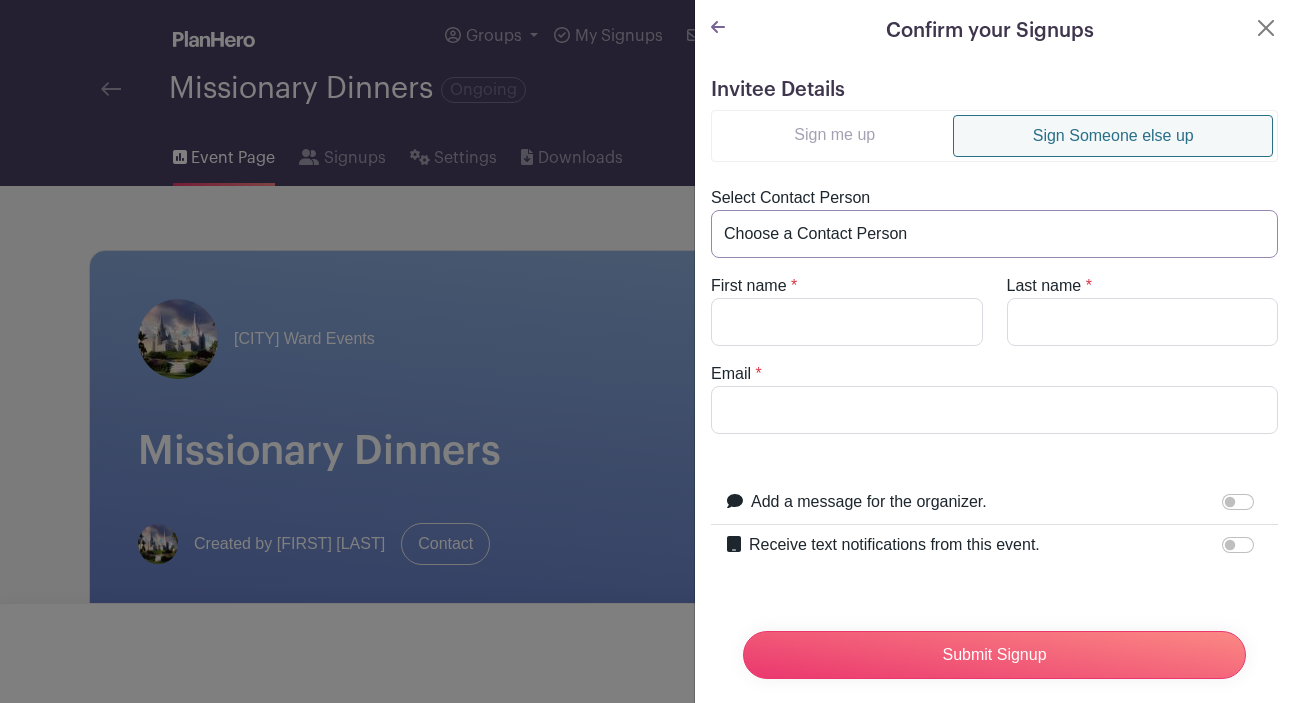 click on "Choose a Contact Person [FIRST] and ([EMAIL])
[FIRST] and ([EMAIL])
[FIRST] and [FIRST] [LAST] ([EMAIL])
[FIRST] and [FIRST] [LAST] ([EMAIL])
[FIRST] [LAST] ([EMAIL])
[FIRST] [LAST] ([EMAIL])
[FIRST] [LAST] ([EMAIL])
[FIRST] [LAST] ([EMAIL])
[FIRST] [LAST] ([EMAIL])
[FIRST] [LAST] ([EMAIL])
[FIRST] and [FIRST] [LAST] ([EMAIL])
[FIRST] [LAST] ([EMAIL])
[FIRST] [LAST] ([EMAIL])
[FIRST] [LAST] ([EMAIL])
[FIRST] [LAST] ([EMAIL])
[FIRST] and ([EMAIL])
[FIRST] and [FIRST] [LAST] ([EMAIL])
[FIRST] [LAST] ([EMAIL])
[FIRST] [LAST] ([EMAIL])
busy busy ([EMAIL])
[FIRST]/[FIRST] [LAST]/[LAST] ([EMAIL])
[CITY] ([EMAIL])
[FIRST] [LAST] ([EMAIL])
[FIRST] [LAST] ([EMAIL])
[FIRST] [LAST] ([EMAIL])" at bounding box center [994, 234] 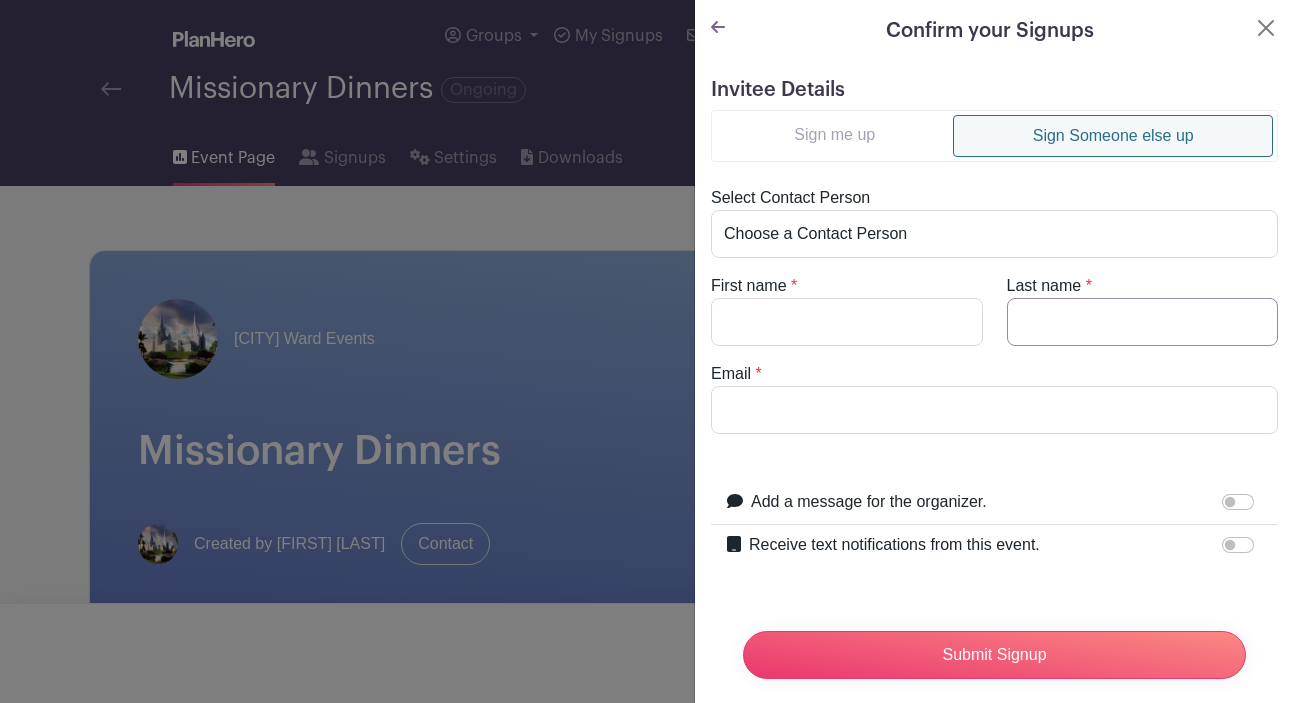 click on "Last name" at bounding box center (1143, 322) 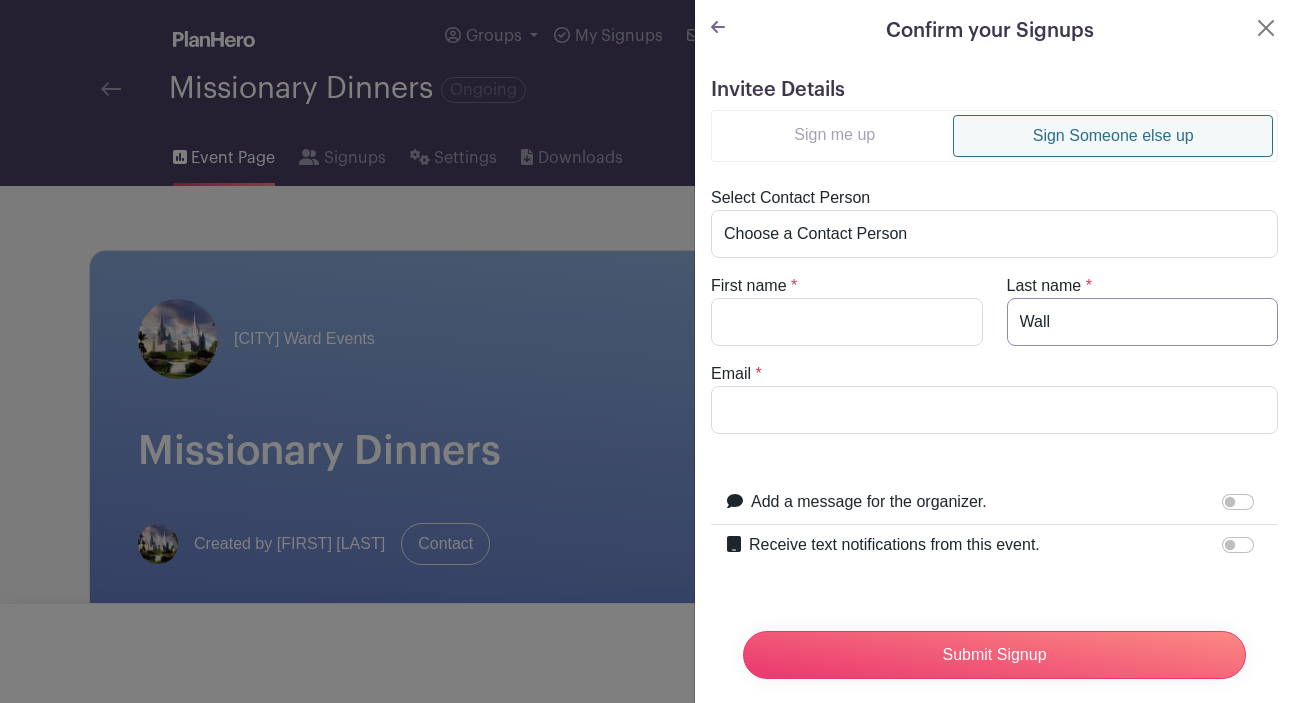 type on "Wall" 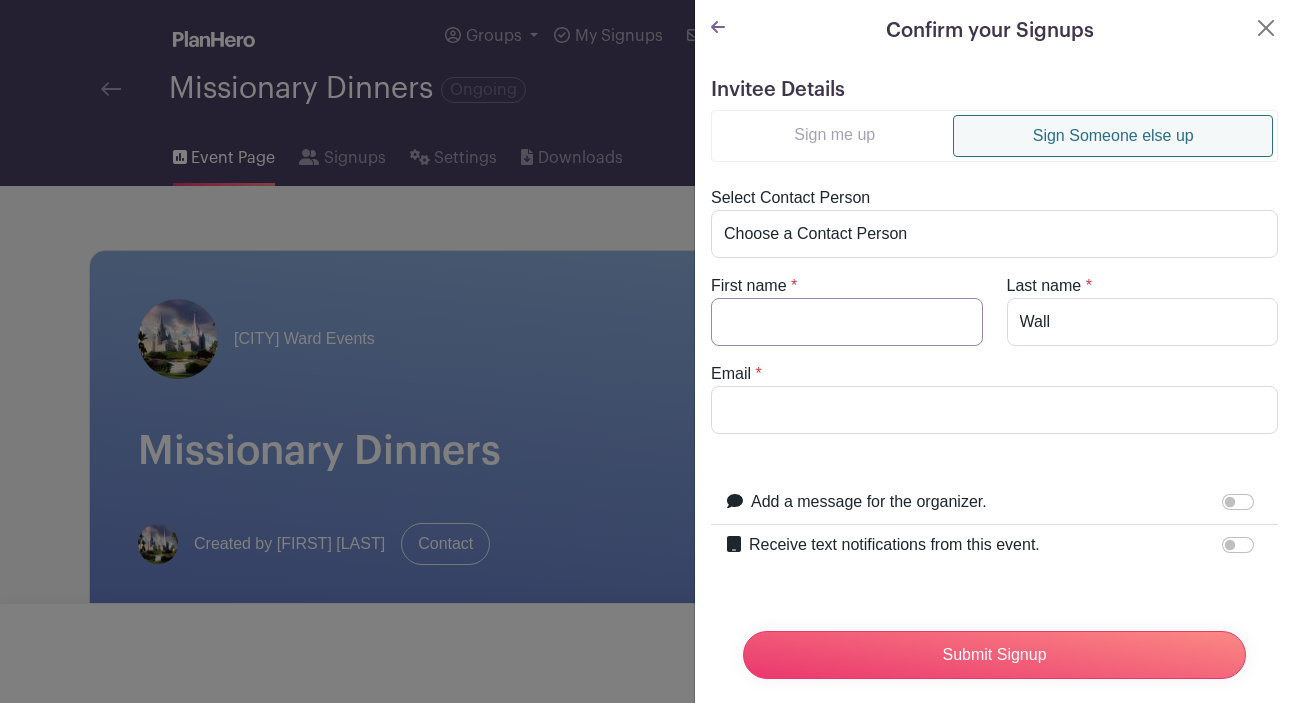 click on "First name" at bounding box center (847, 322) 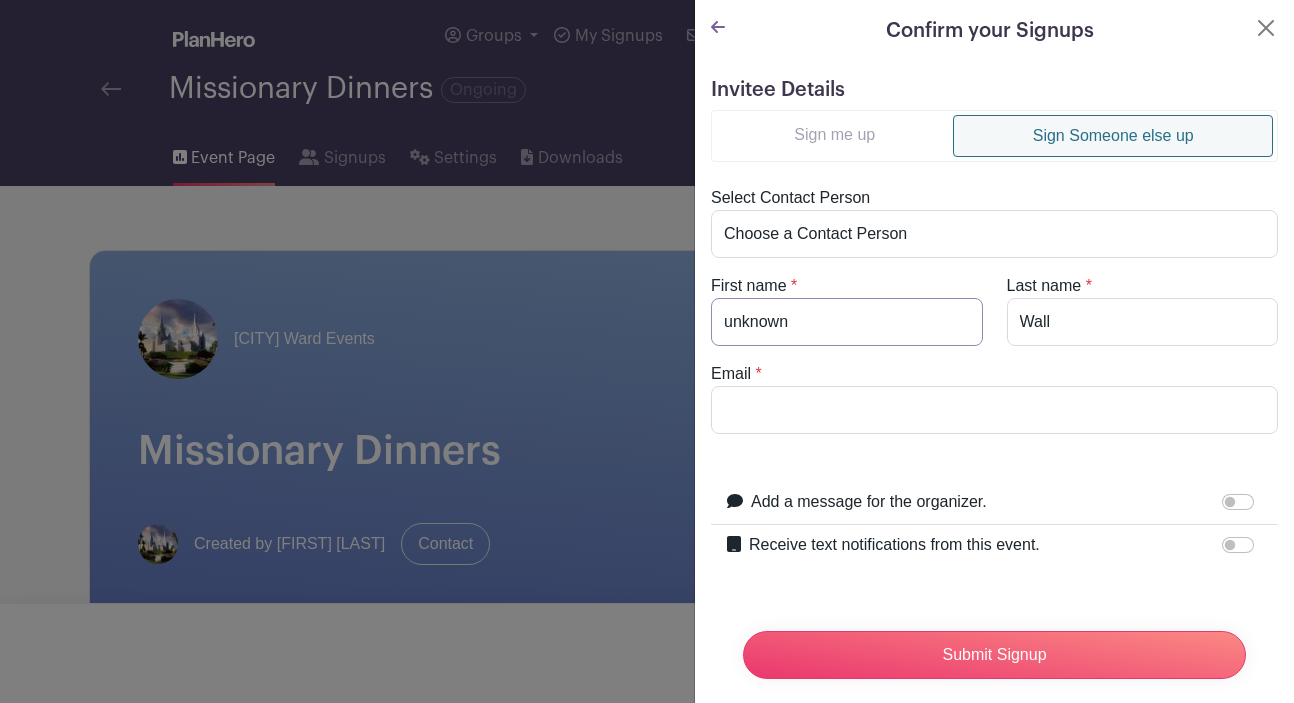 type on "unknown" 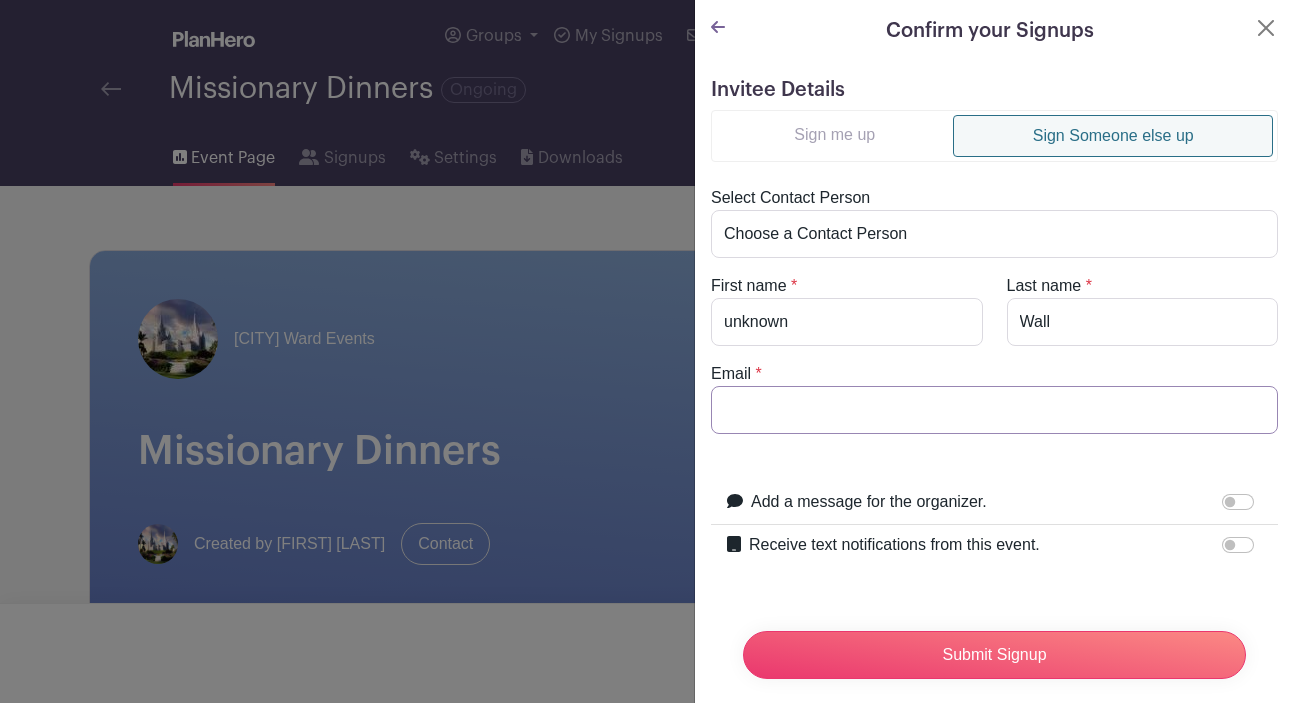 click on "Email" at bounding box center [994, 410] 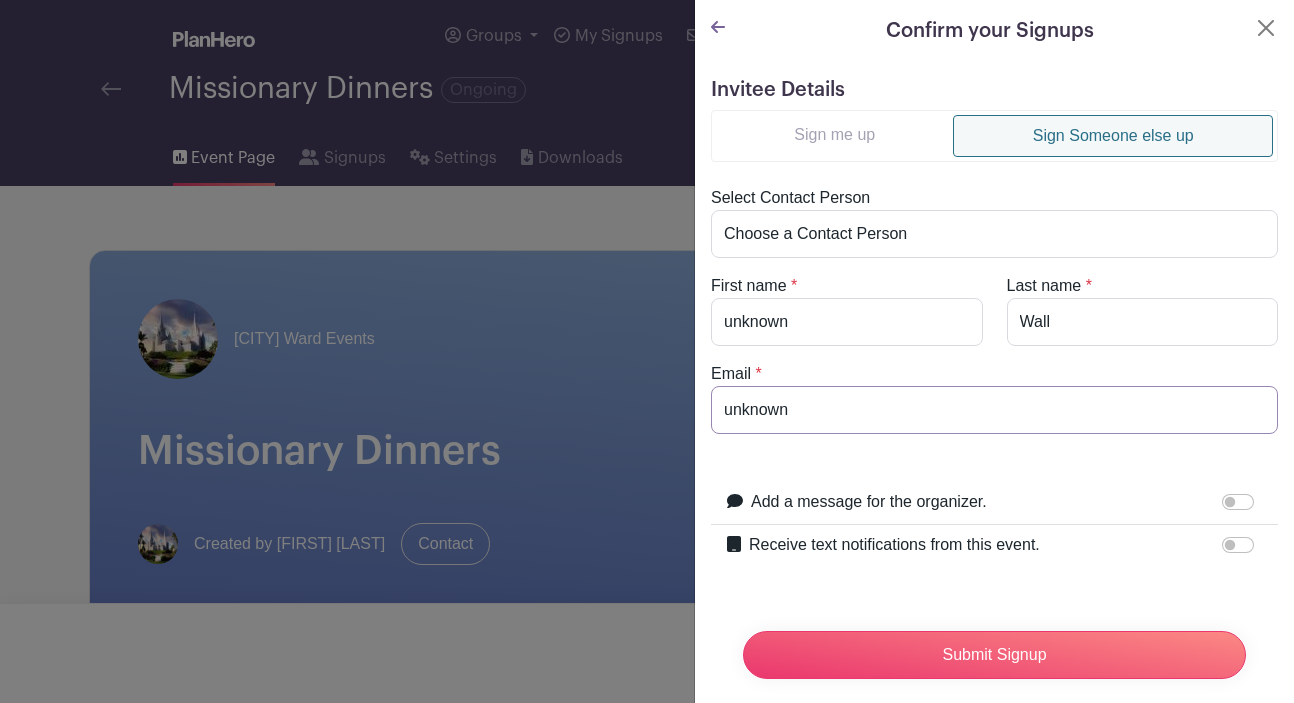 type on "unknown" 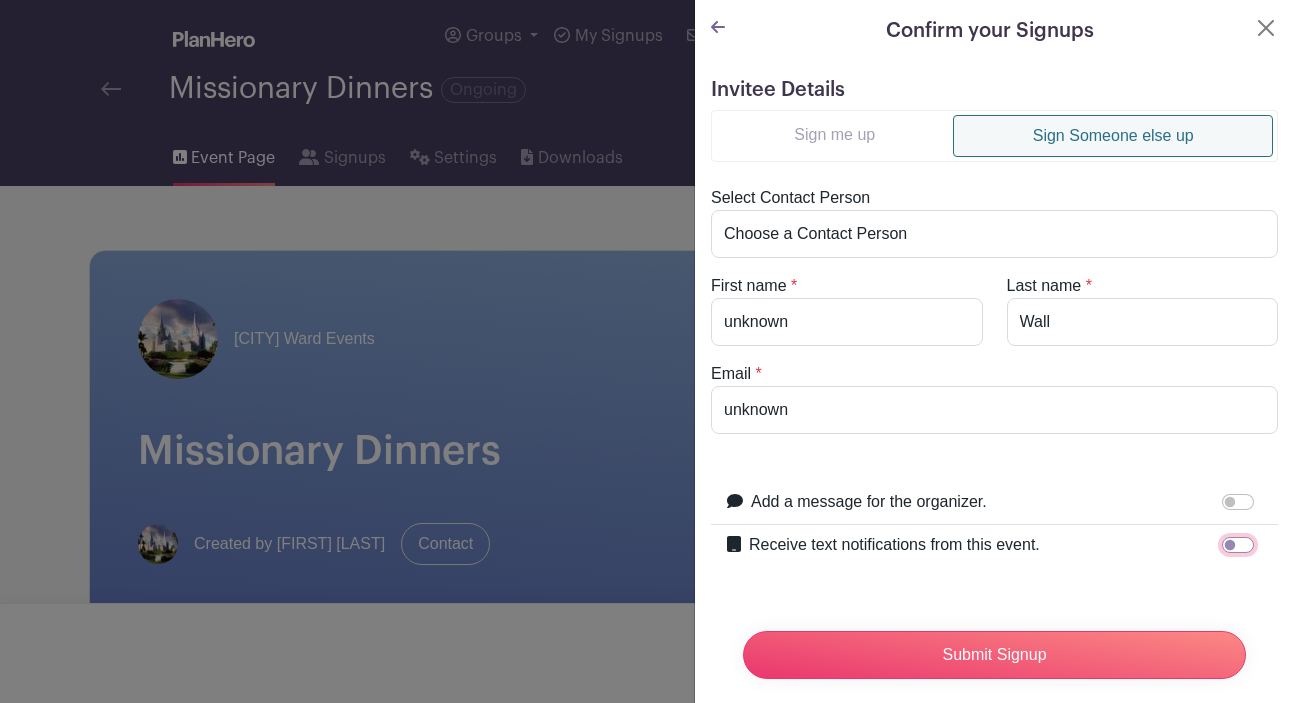click on "Receive text notifications from this event." at bounding box center [1238, 545] 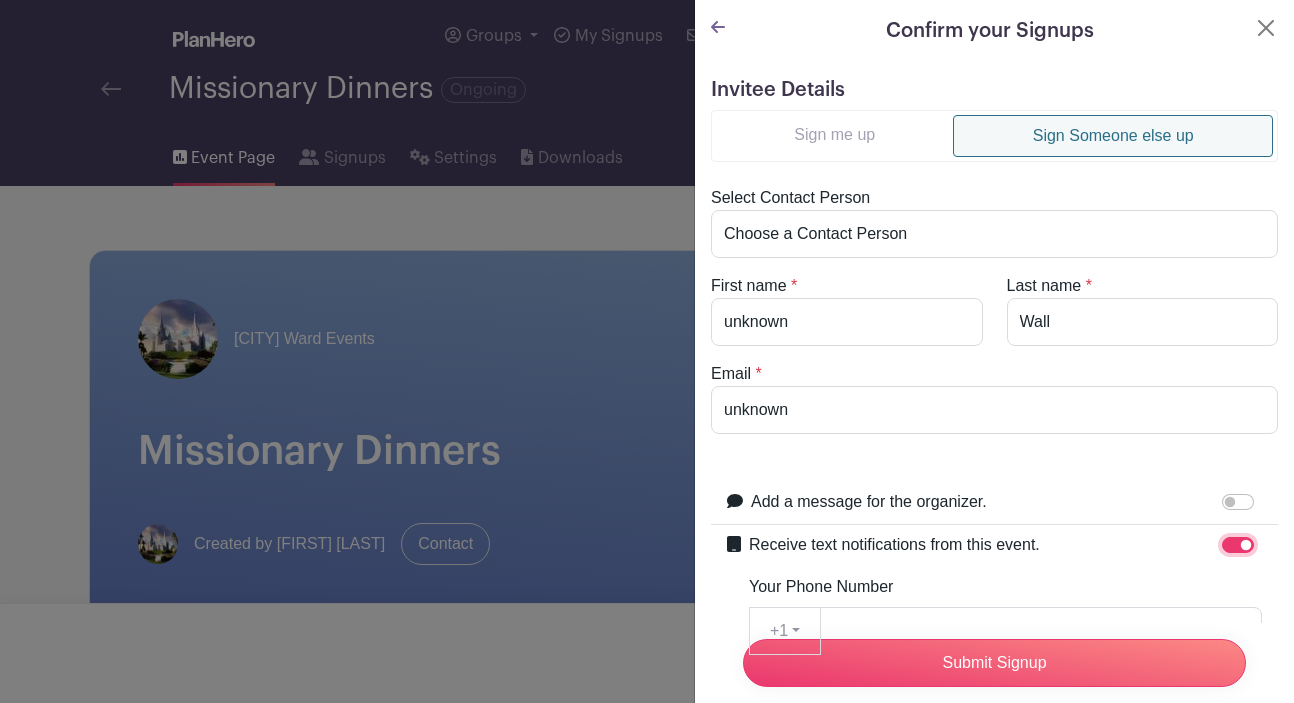 scroll, scrollTop: 94, scrollLeft: 0, axis: vertical 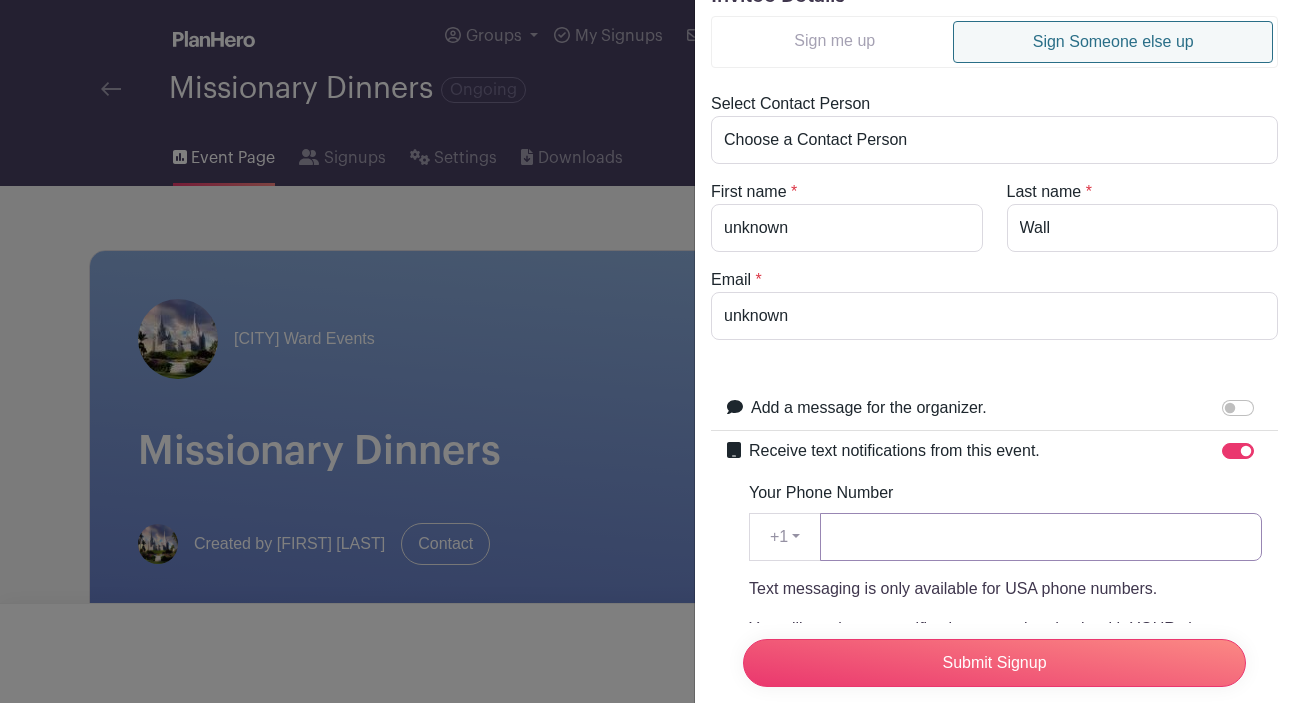 click on "Your Phone Number" at bounding box center [1041, 537] 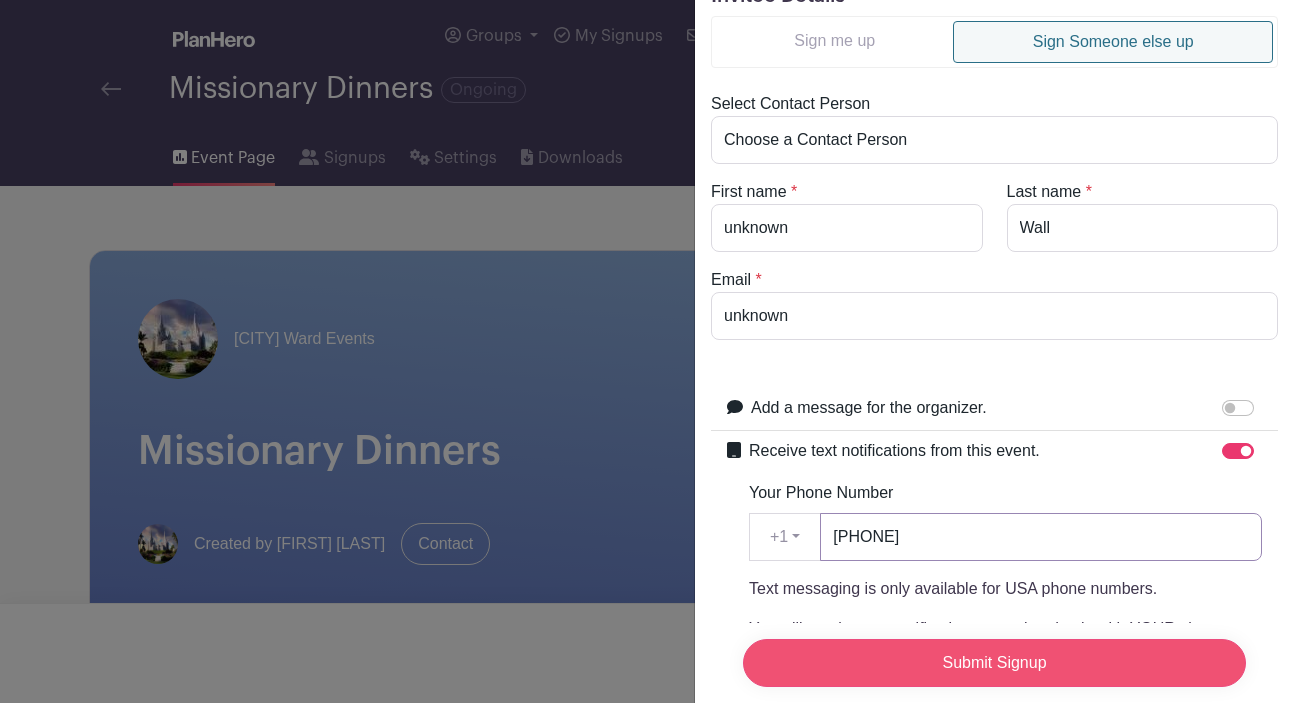 type on "[PHONE]" 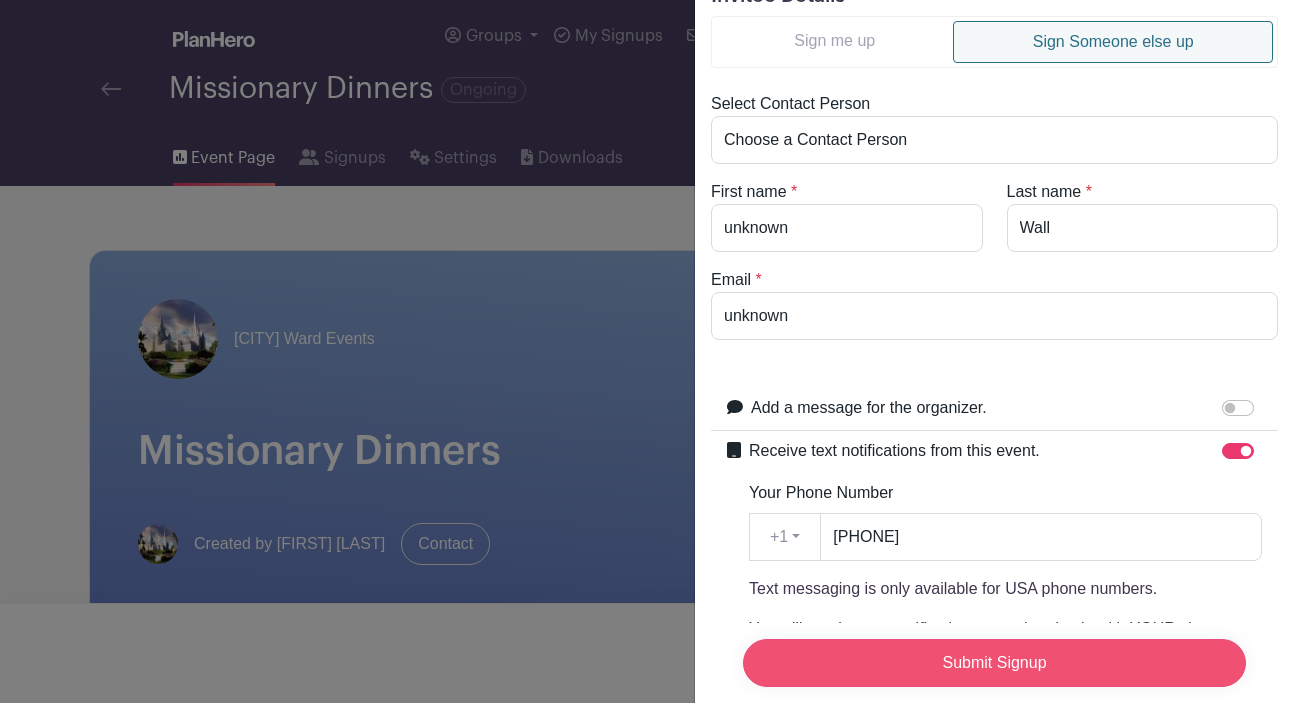 click on "Submit Signup" at bounding box center [994, 663] 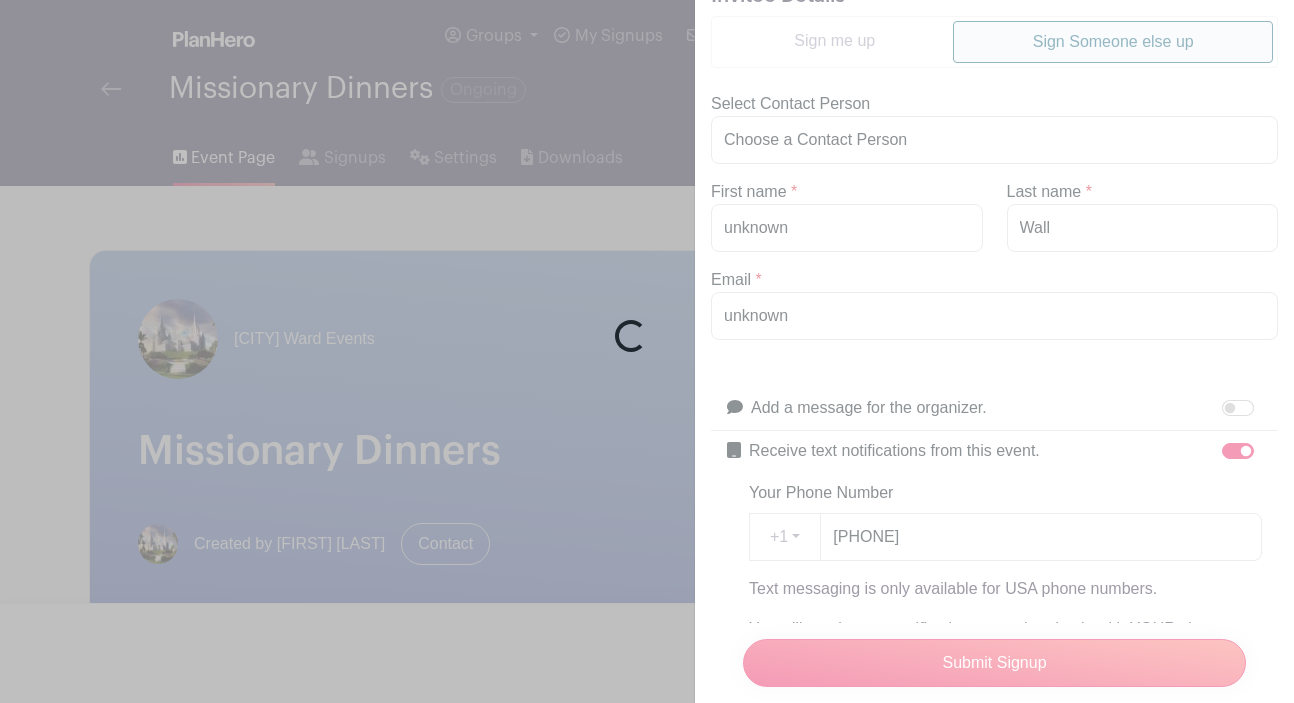 click on "Loading..." at bounding box center (647, 351) 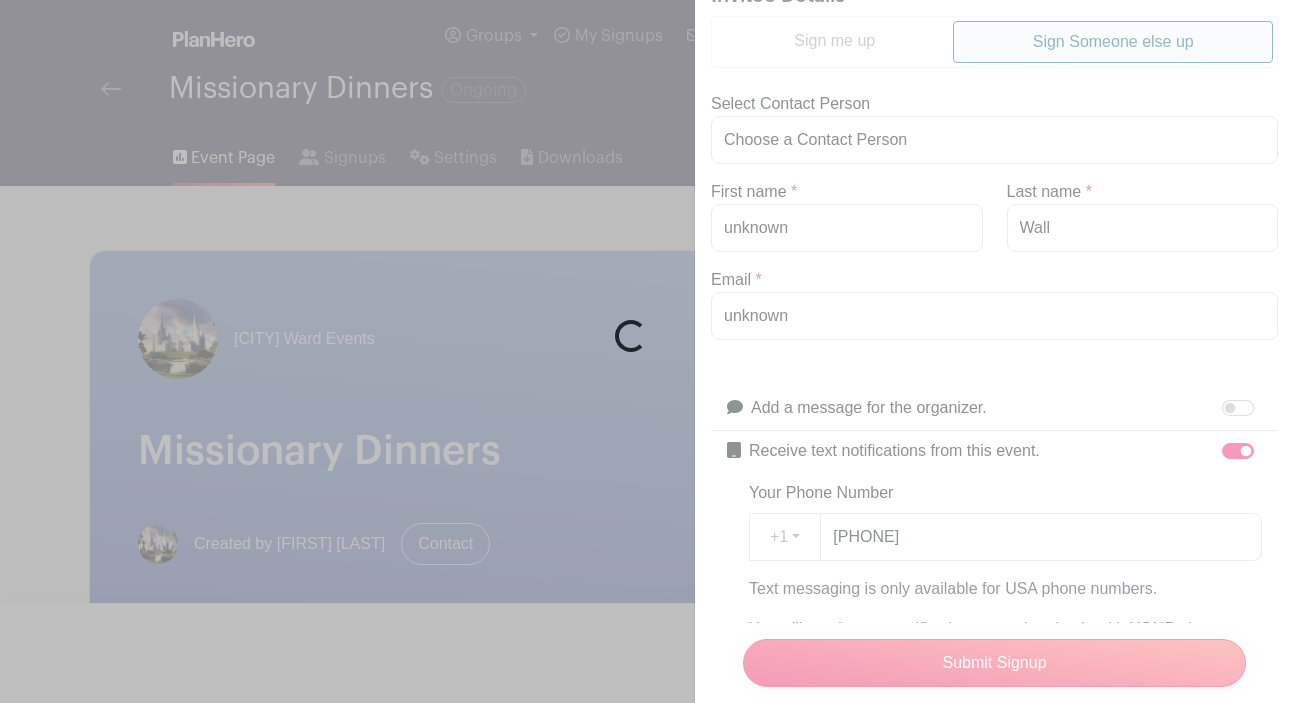 click on "Loading..." at bounding box center (647, 351) 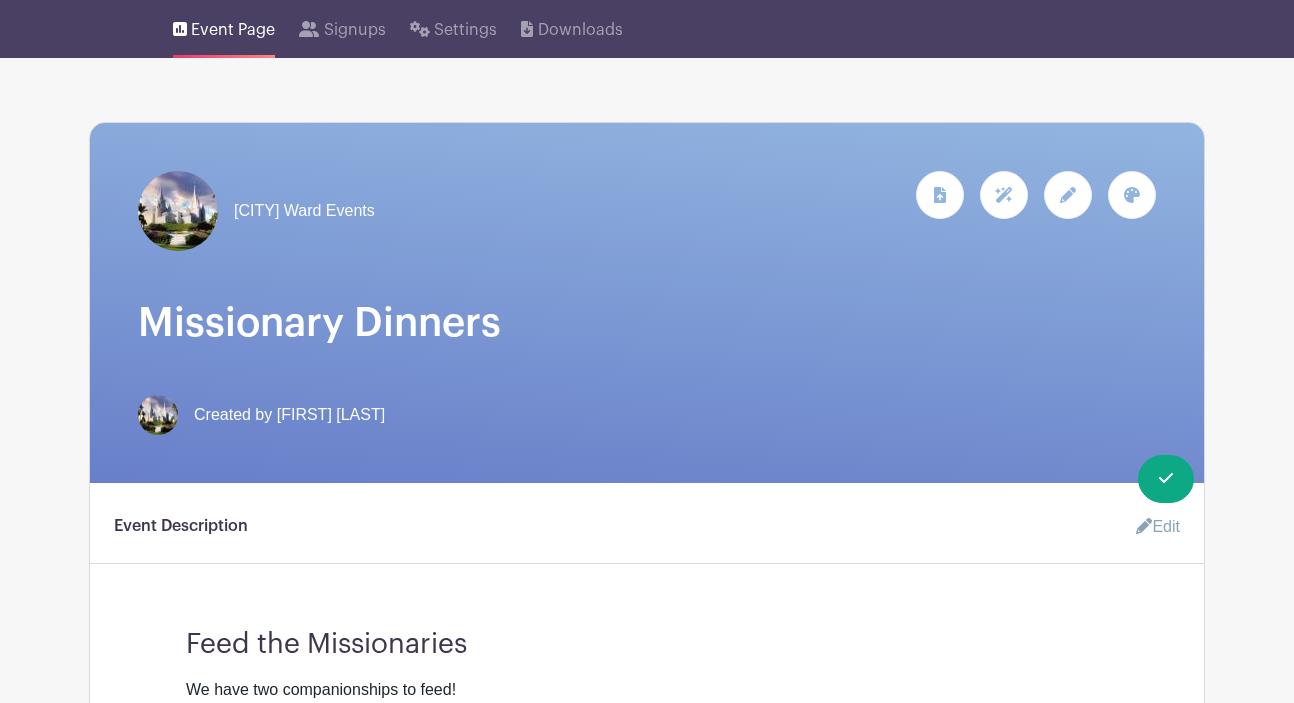 scroll, scrollTop: 153, scrollLeft: 0, axis: vertical 